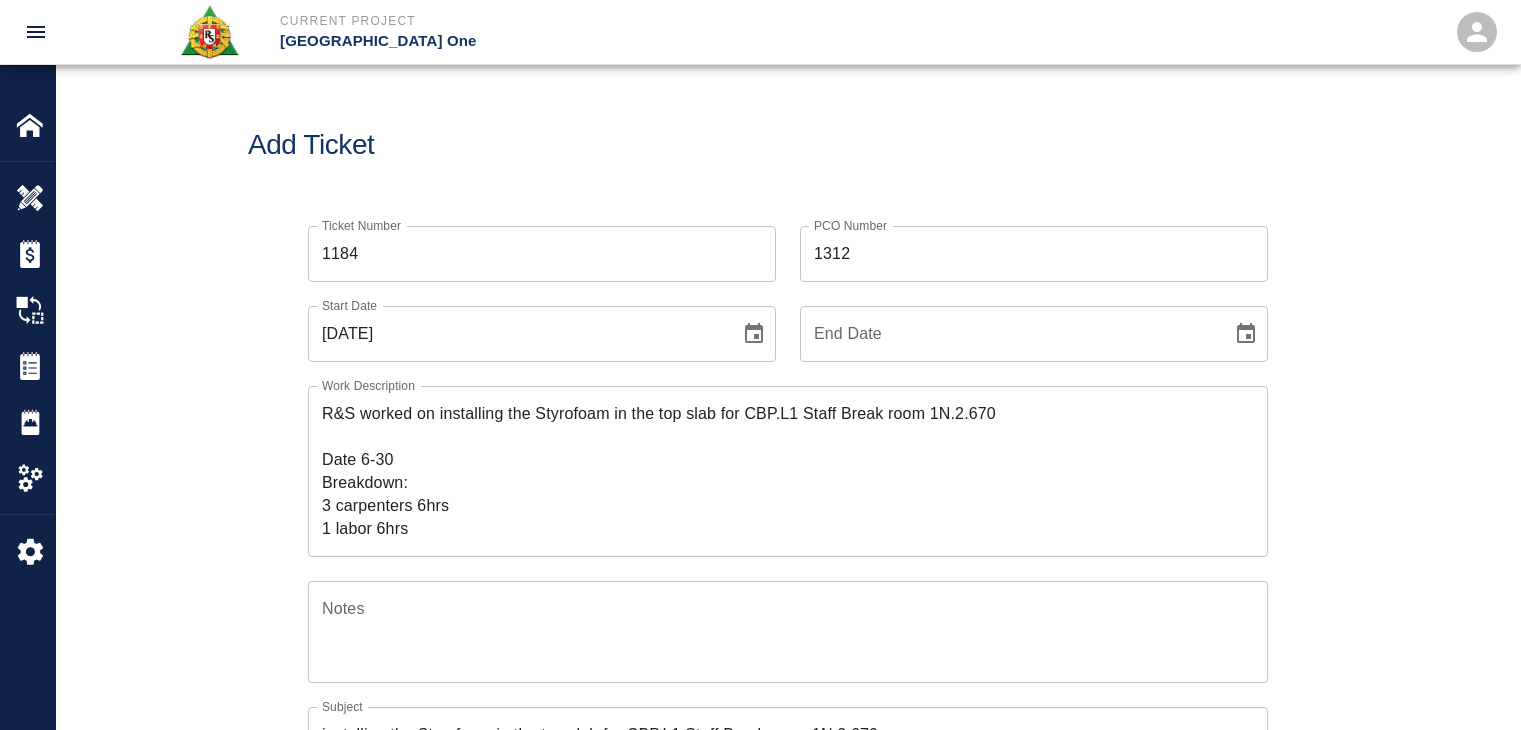 scroll, scrollTop: 0, scrollLeft: 0, axis: both 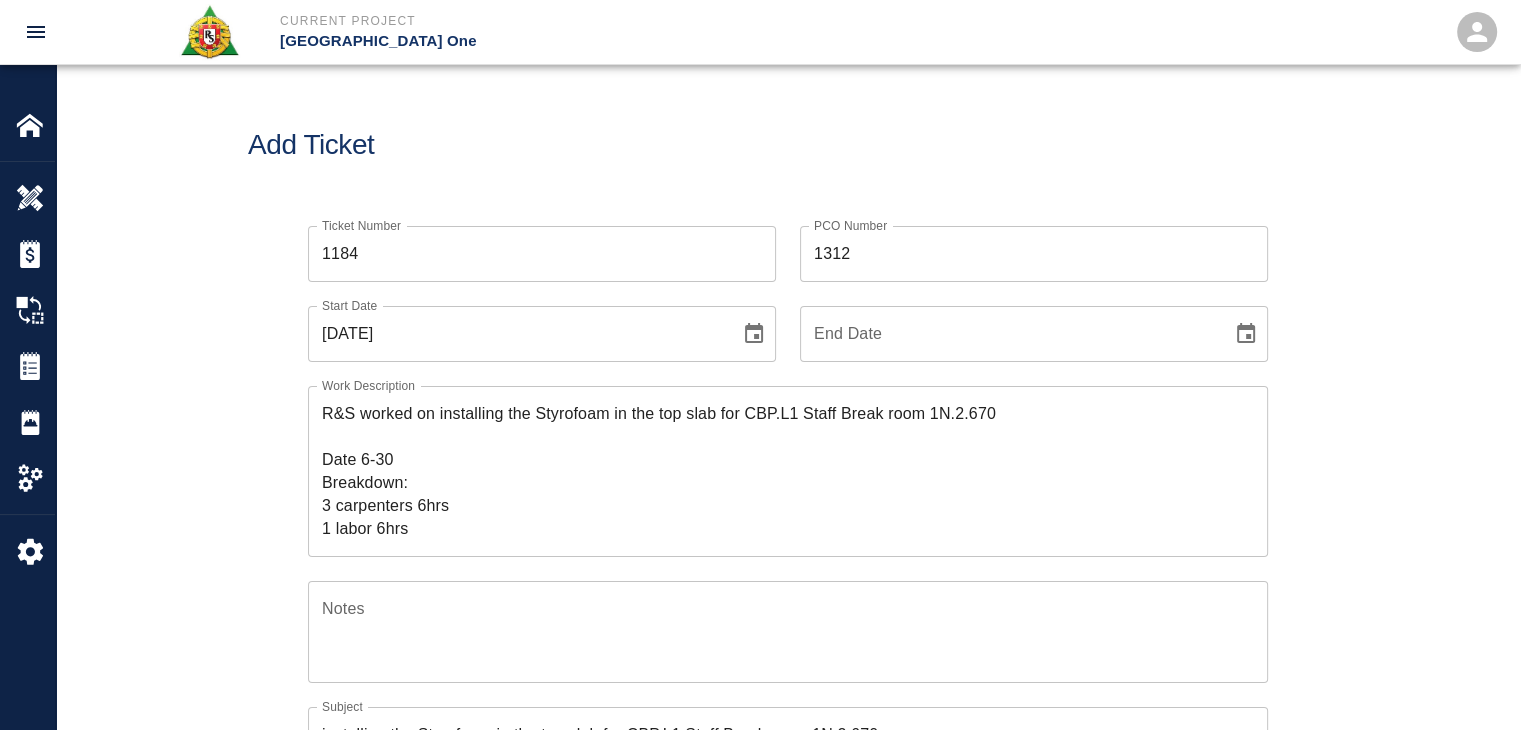 click on "Ticket Number 1184 Ticket Number" at bounding box center (530, 242) 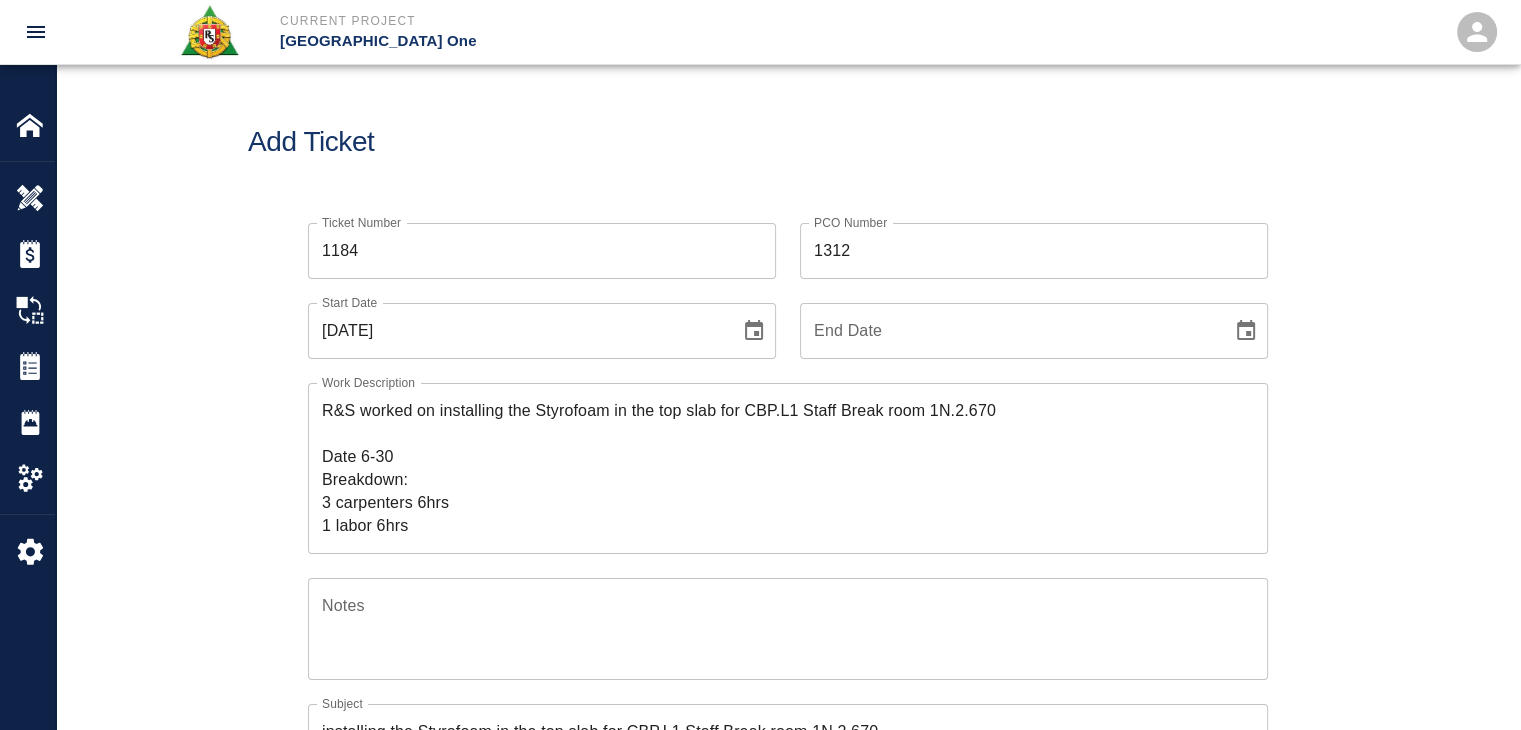 scroll, scrollTop: 0, scrollLeft: 0, axis: both 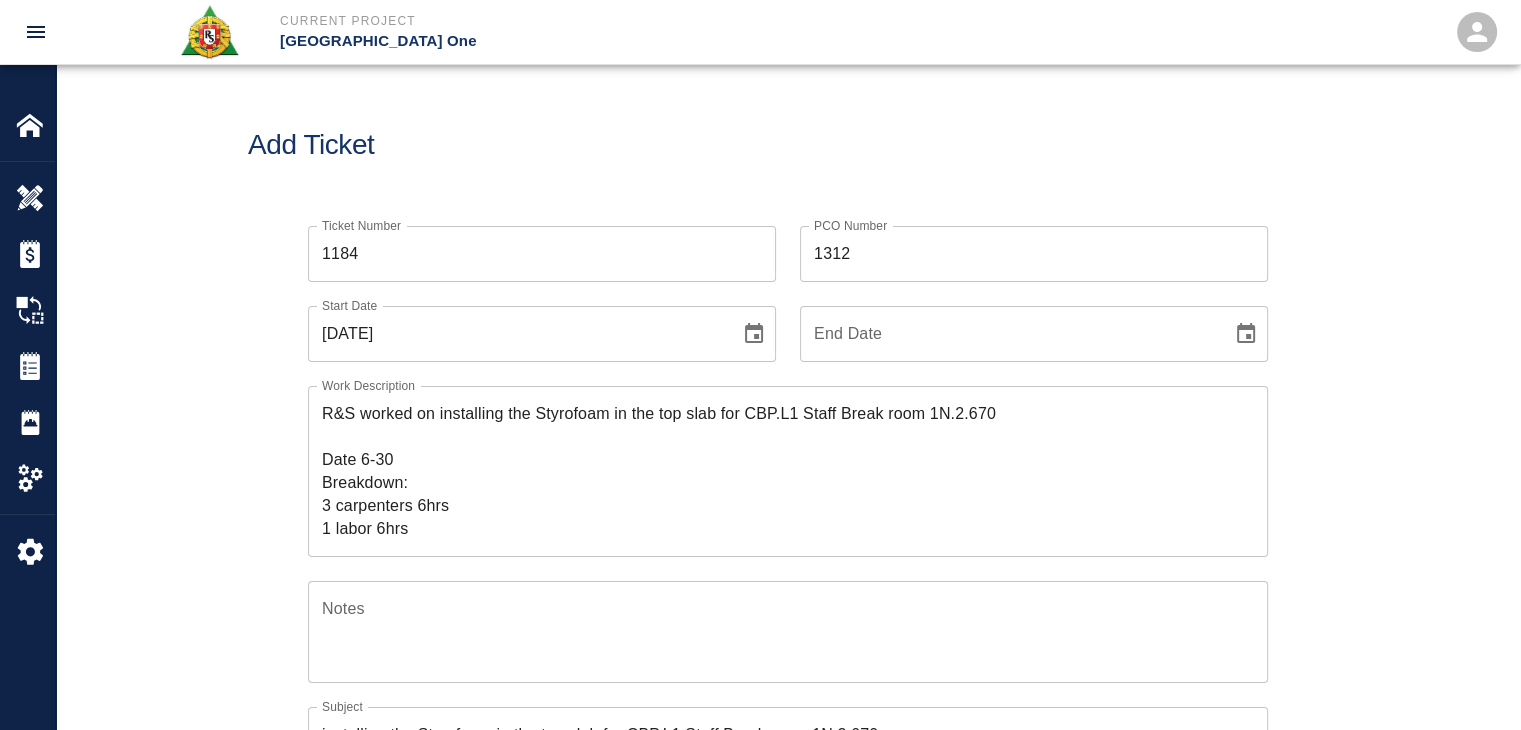 click on "Add Ticket" at bounding box center (788, 145) 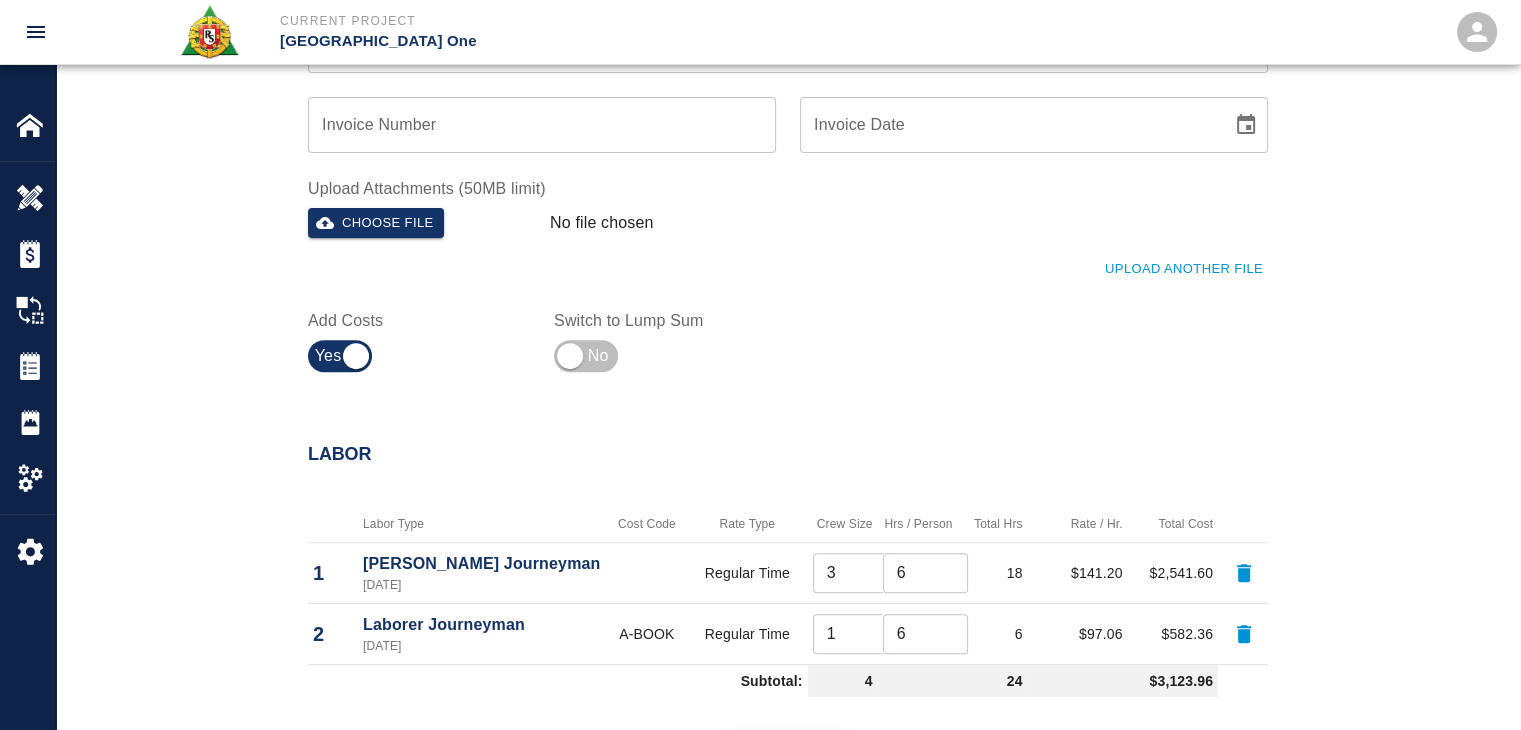 scroll, scrollTop: 0, scrollLeft: 0, axis: both 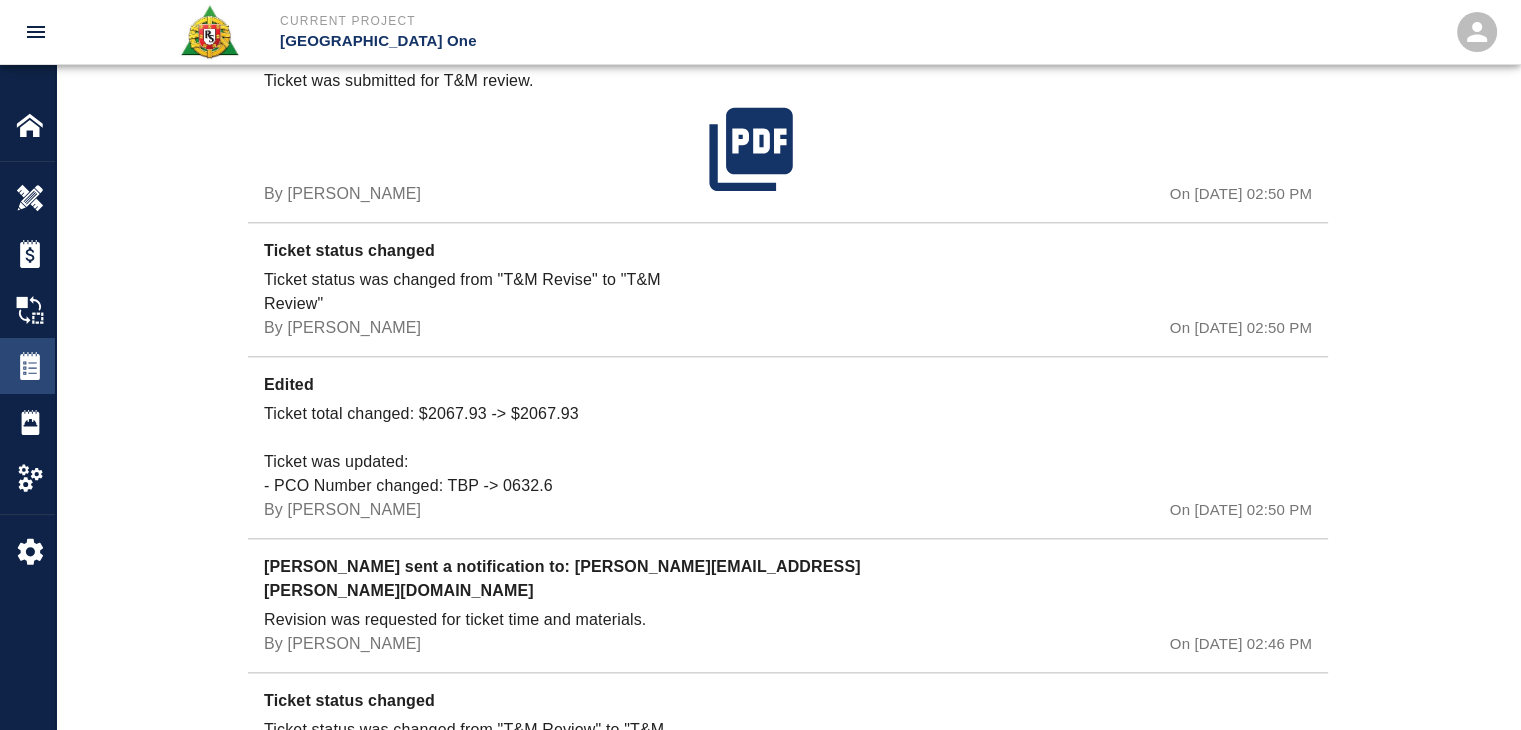click at bounding box center (30, 366) 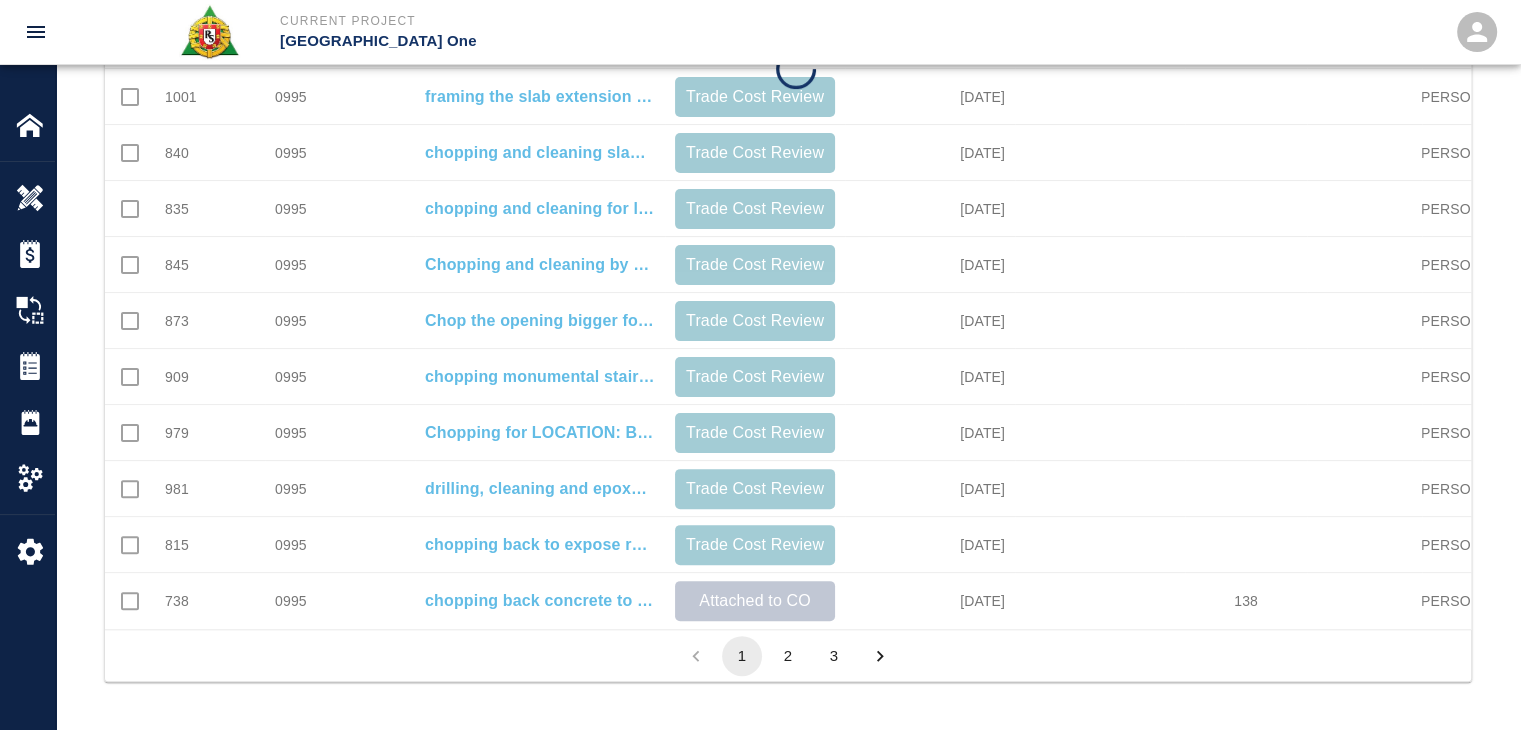 scroll, scrollTop: 0, scrollLeft: 0, axis: both 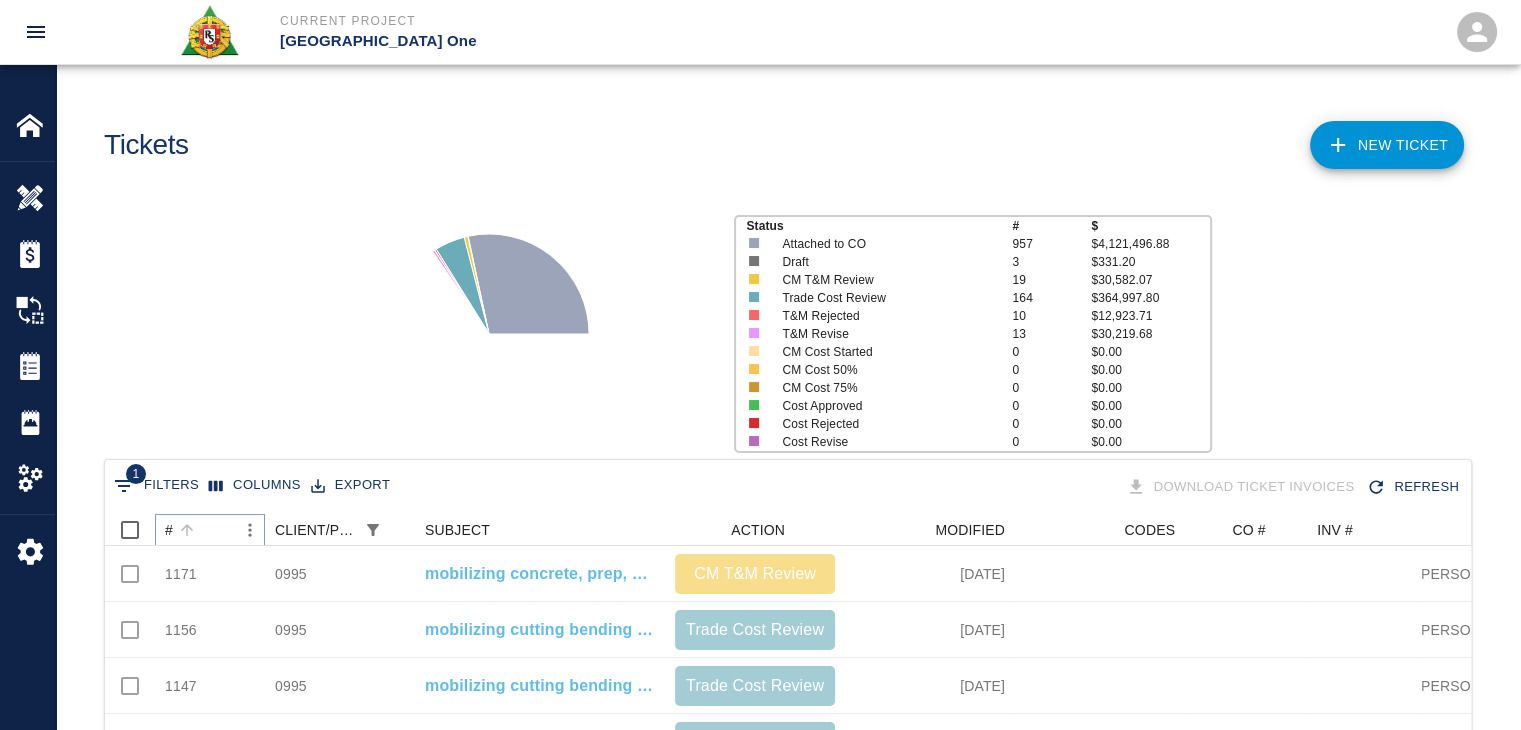 click at bounding box center [187, 530] 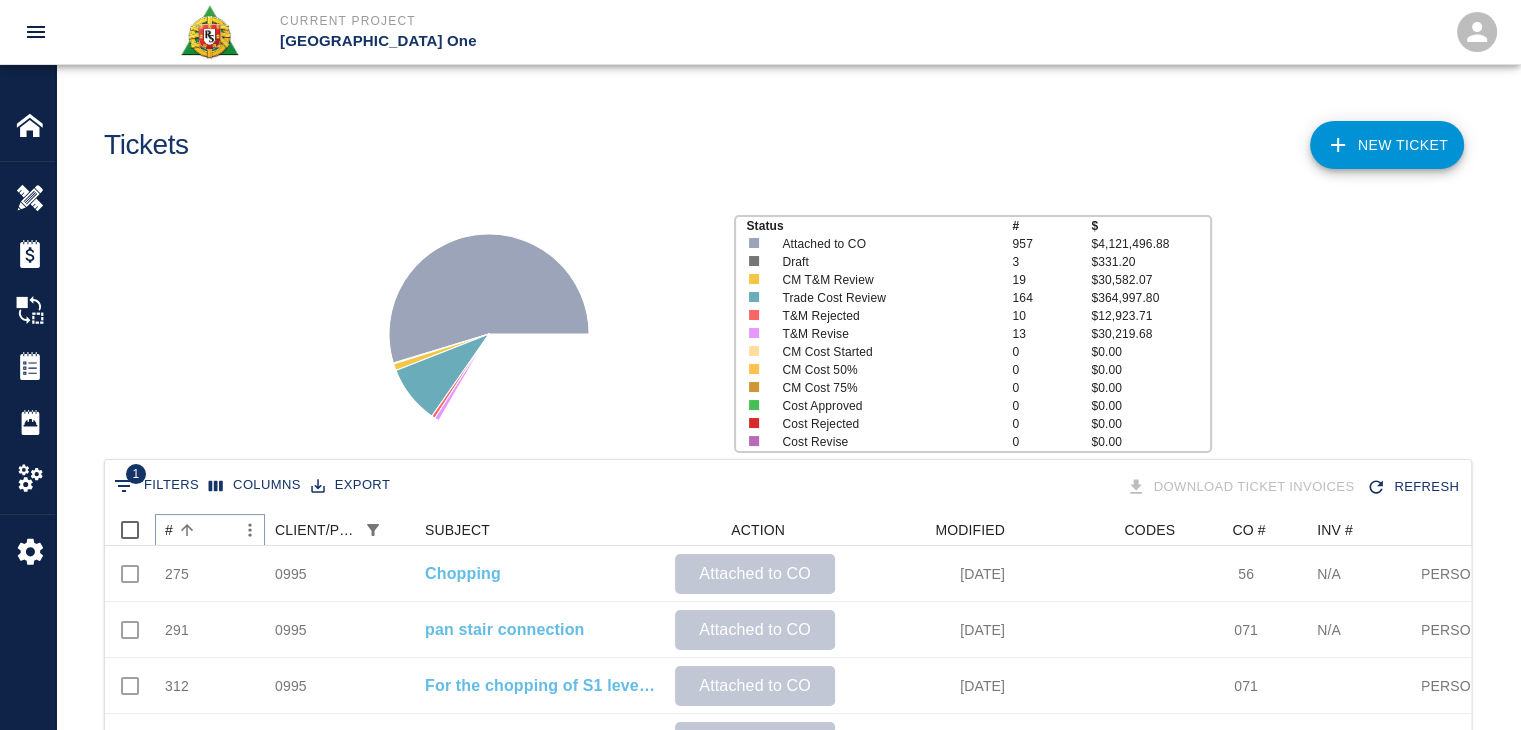 click at bounding box center (187, 530) 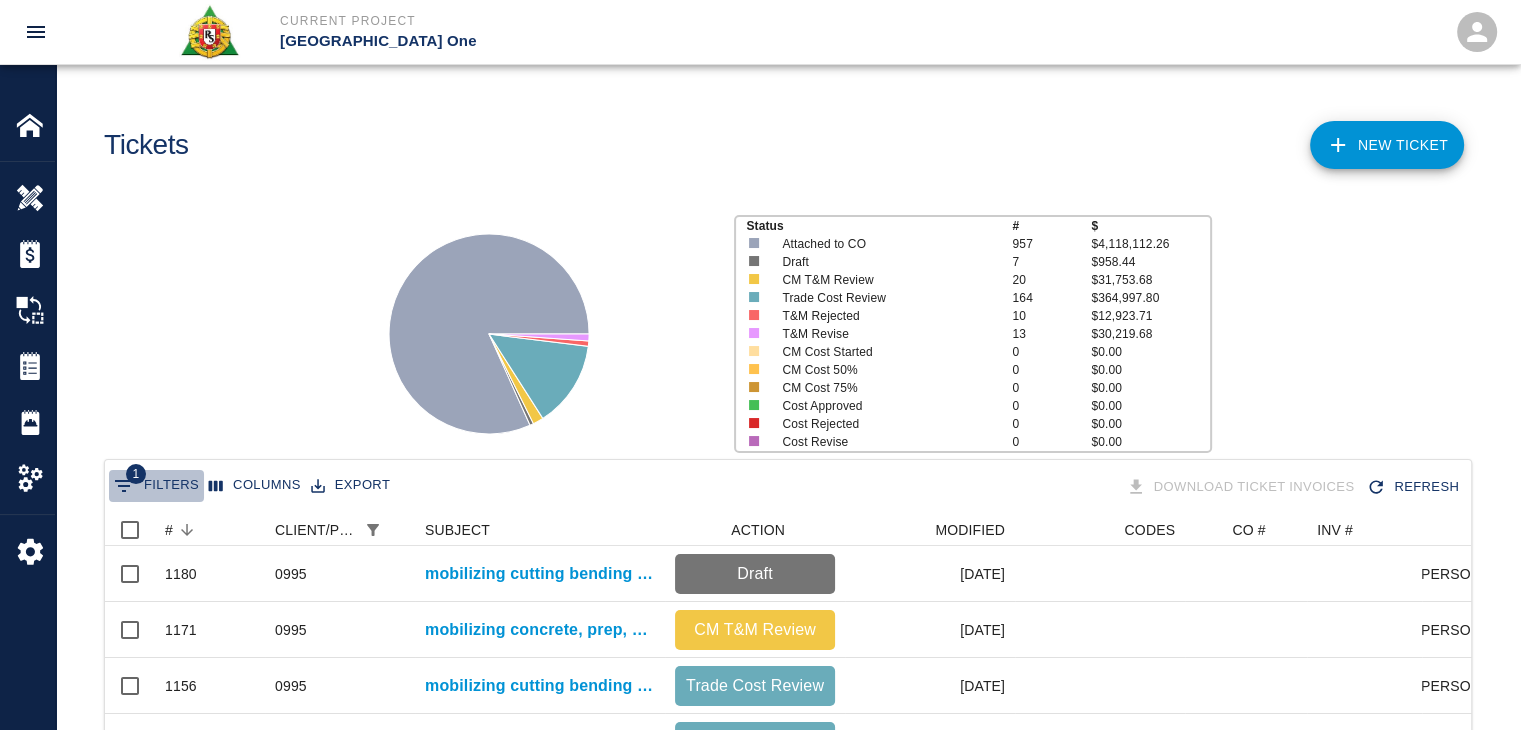 click on "1 Filters" at bounding box center [156, 486] 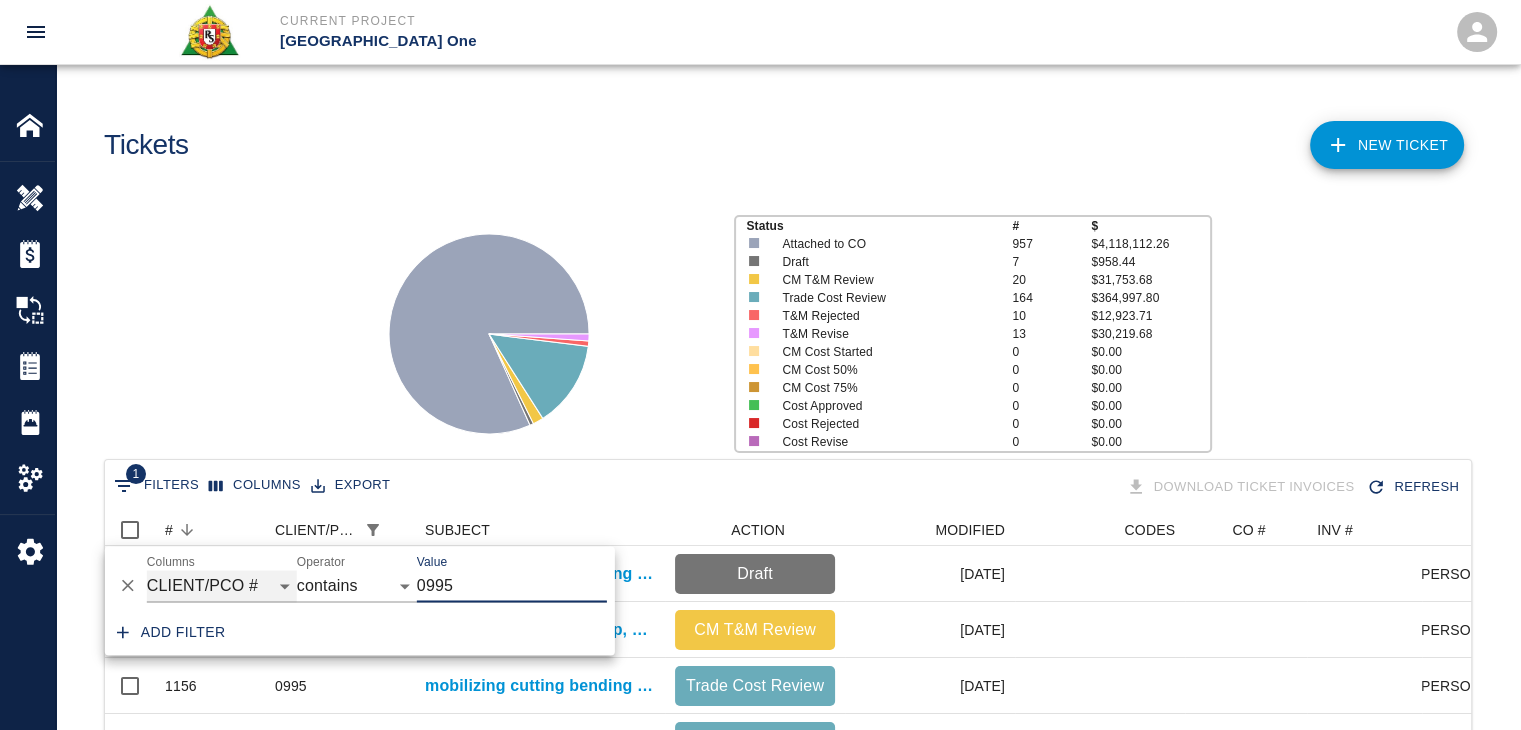 click on "ID # CLIENT/PCO # SUBJECT DESCRIPTION ACTION WORK MODIFIED CREATED CODES CO # INV # INBOX TOTAL CLOSED SUBMITTED APPROVED DATE CM COST APPROVED" at bounding box center [222, 586] 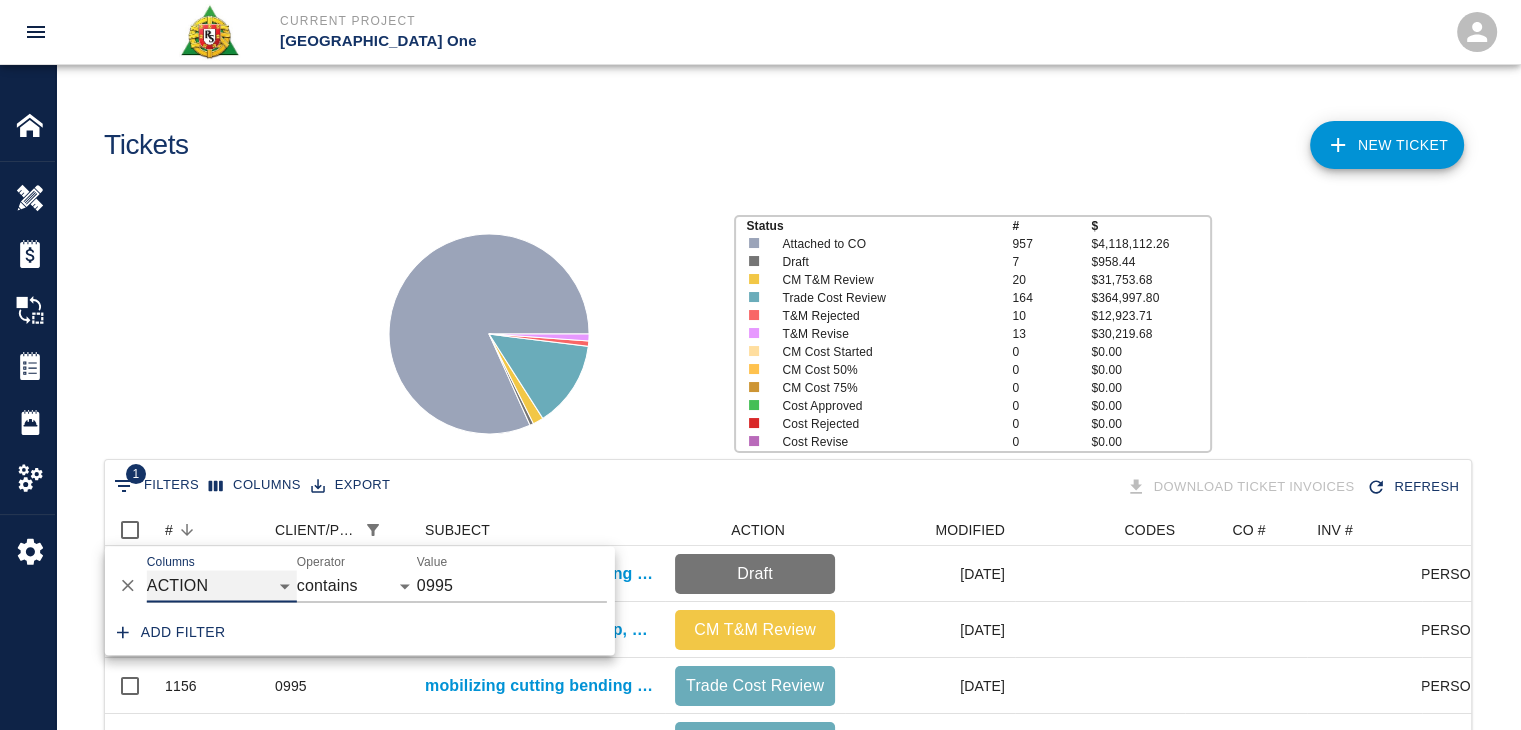click on "ID # CLIENT/PCO # SUBJECT DESCRIPTION ACTION WORK MODIFIED CREATED CODES CO # INV # INBOX TOTAL CLOSED SUBMITTED APPROVED DATE CM COST APPROVED" at bounding box center (222, 586) 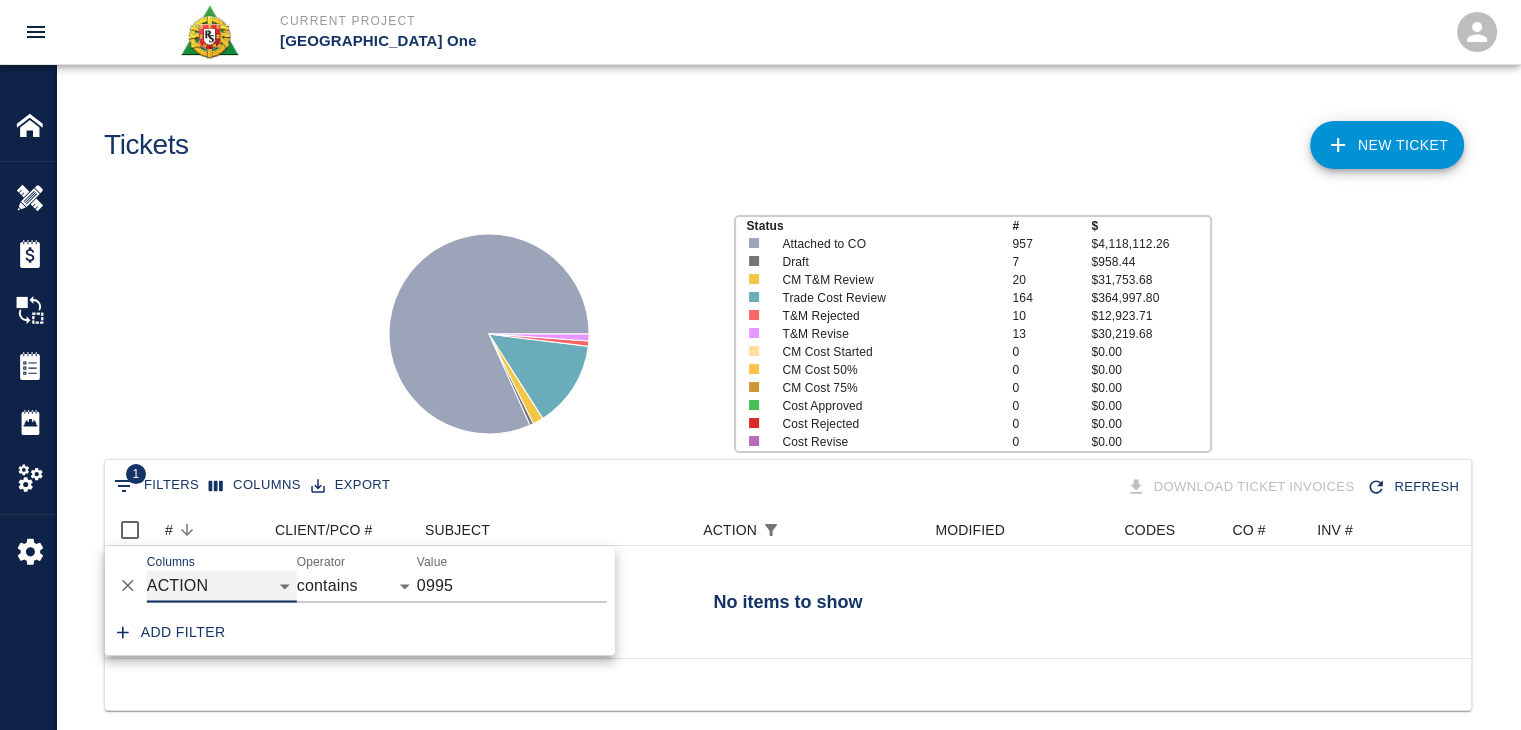 scroll, scrollTop: 144, scrollLeft: 1351, axis: both 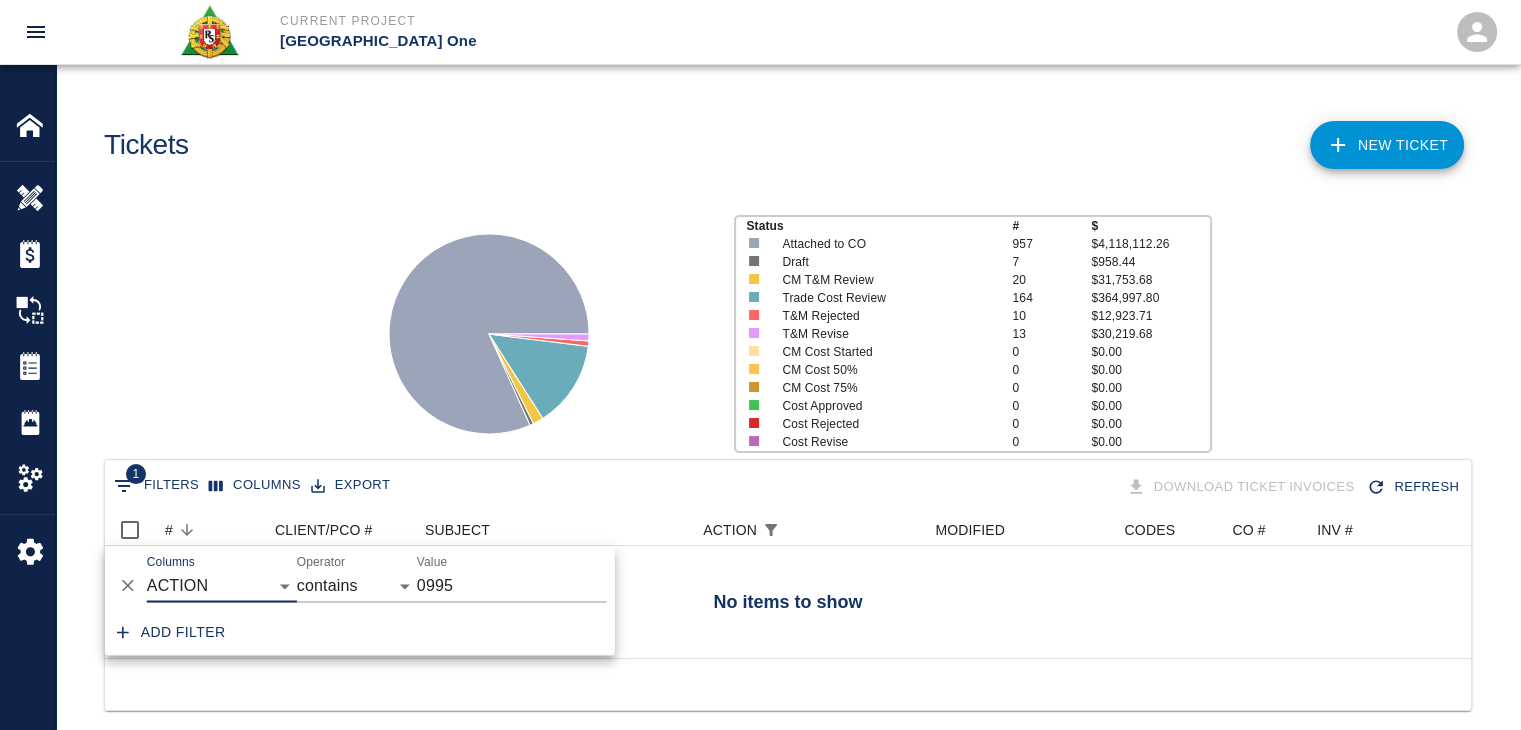 click on "0995" at bounding box center [512, 586] 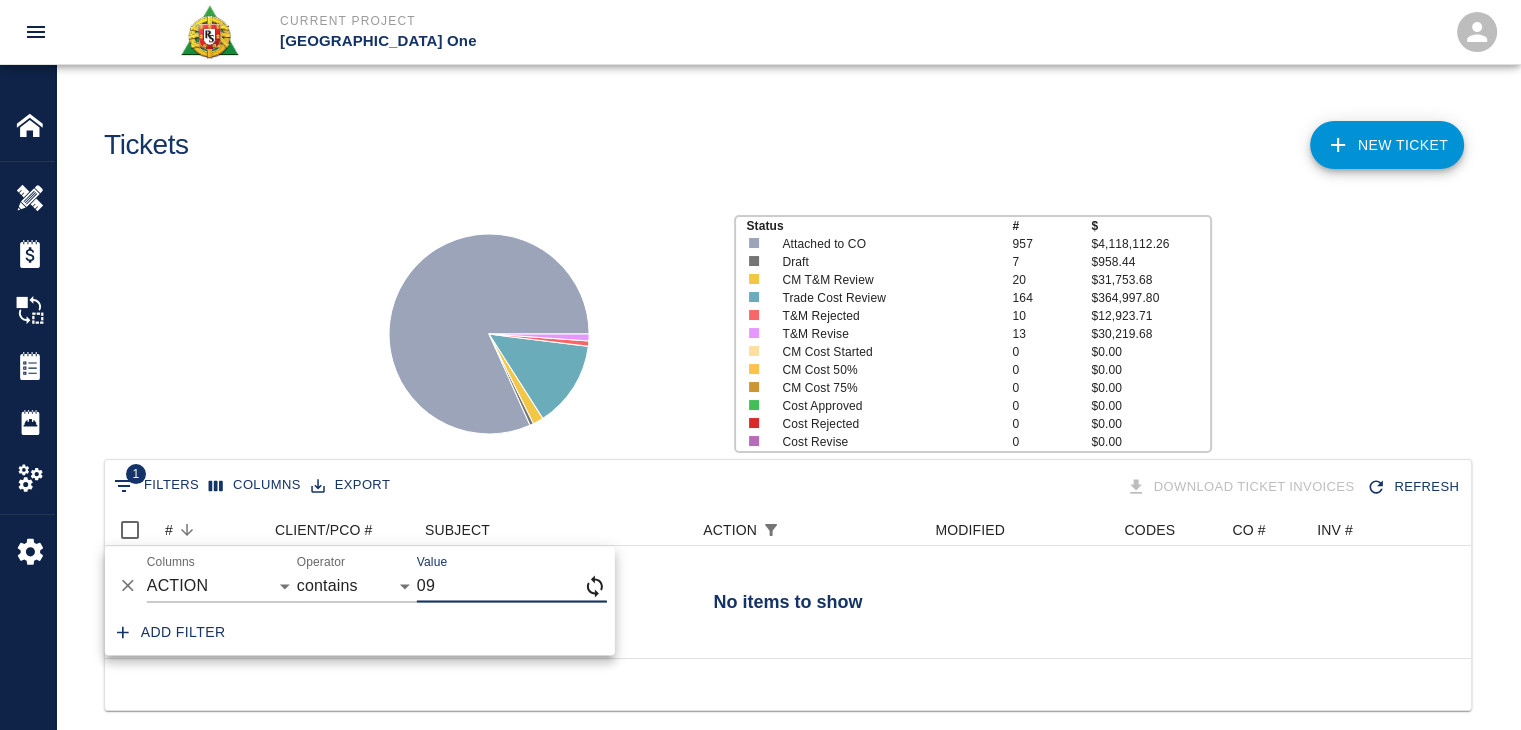 type on "0" 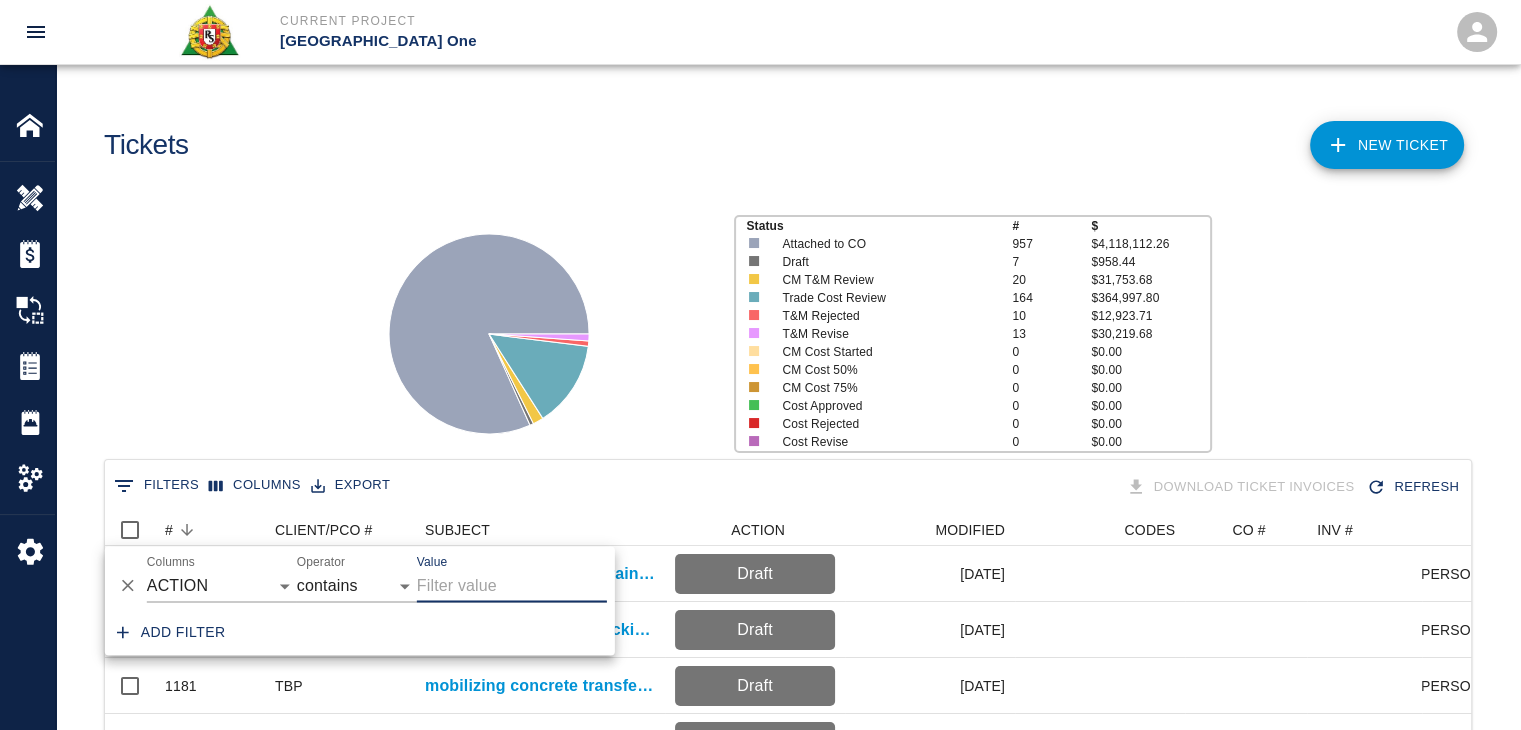 scroll, scrollTop: 1152, scrollLeft: 1351, axis: both 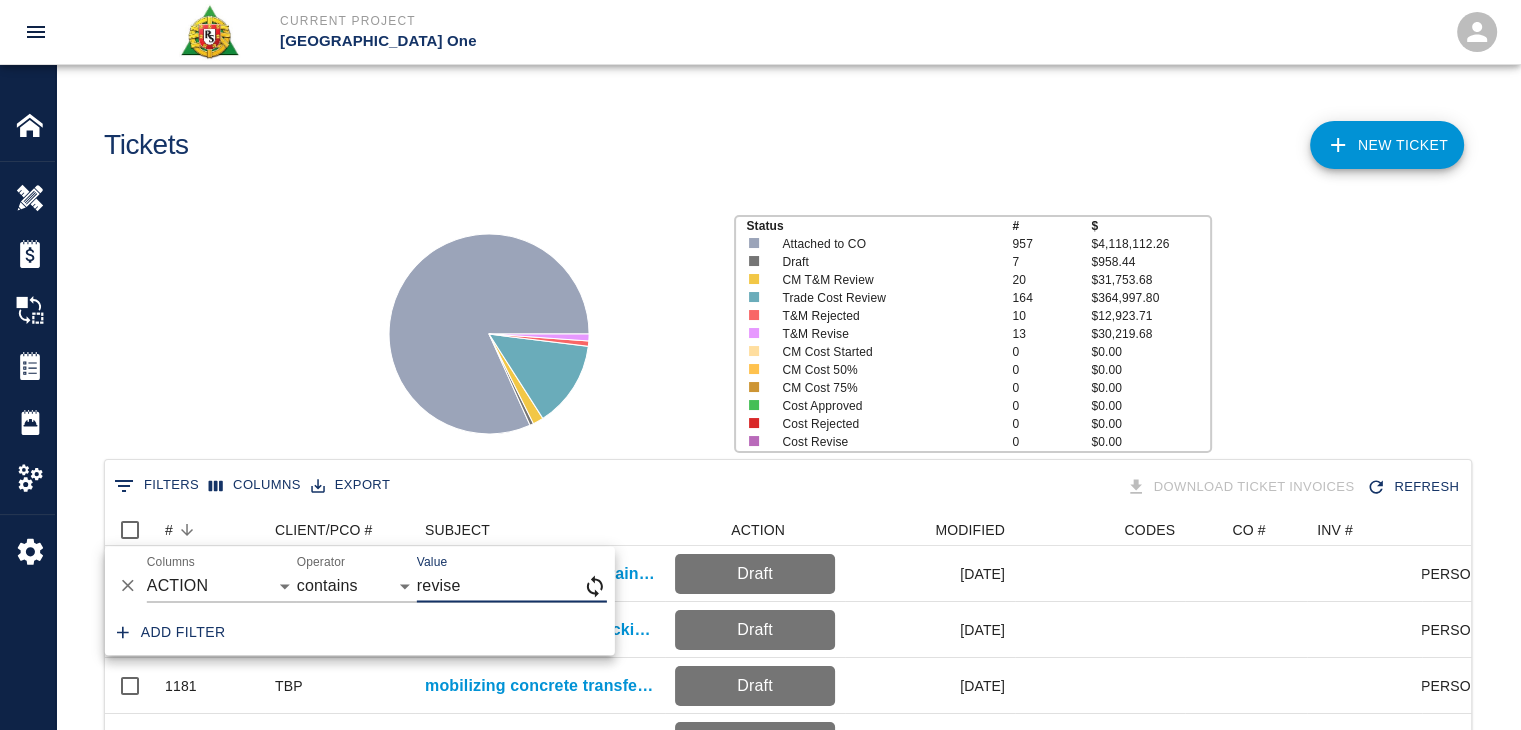 type on "revise" 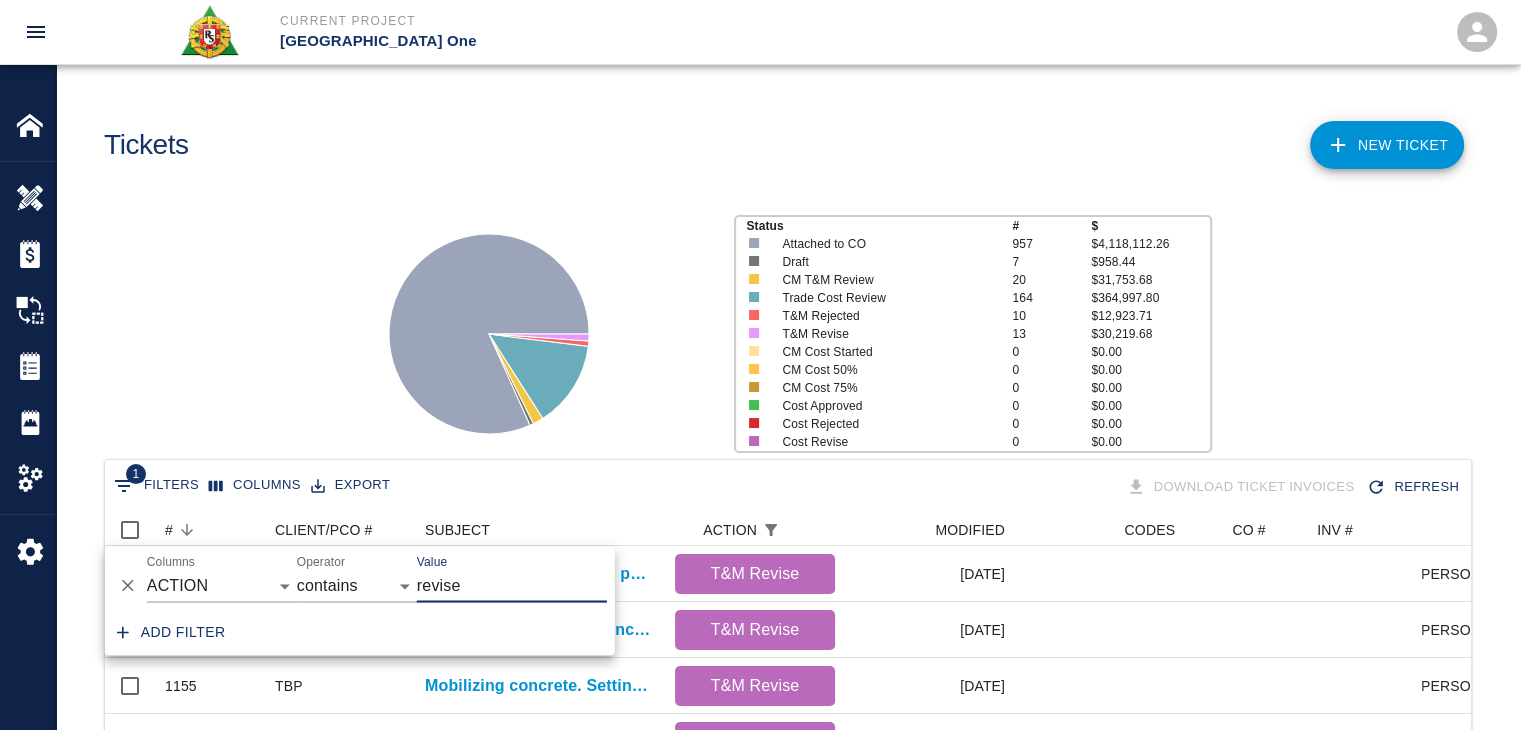 scroll, scrollTop: 760, scrollLeft: 1351, axis: both 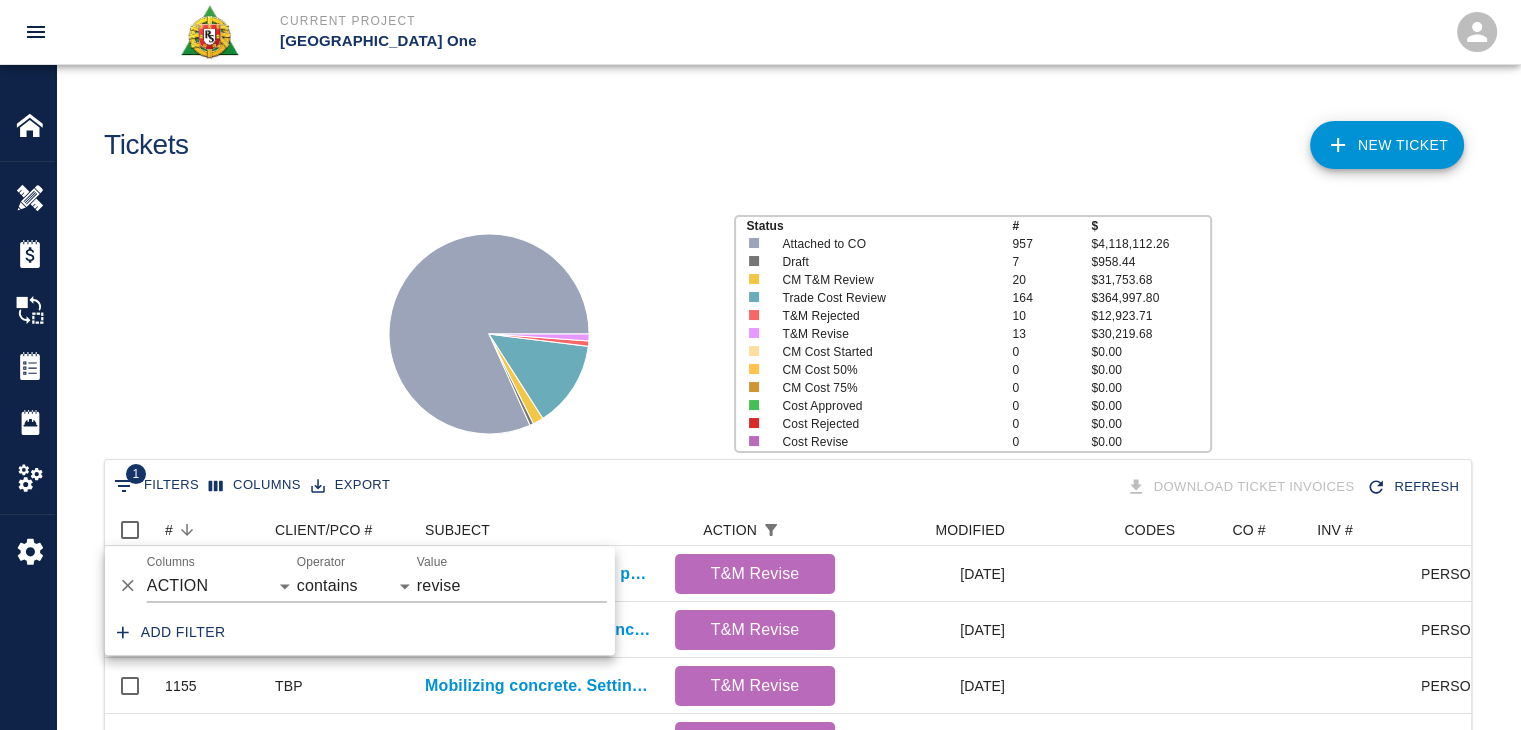 click on "Status # $ Attached to CO 957 $4,118,112.26 Draft 7 $958.44 CM T&M Review 20 $31,753.68 Trade Cost Review 164 $364,997.80 T&M Rejected 10 $12,923.71 T&M Revise 13 $30,219.68 CM Cost Started 0 $0.00 CM Cost 50% 0 $0.00 CM Cost 75% 0 $0.00 Cost Approved 0 $0.00 Cost Rejected 0 $0.00 Cost Revise 0 $0.00" at bounding box center [780, 326] 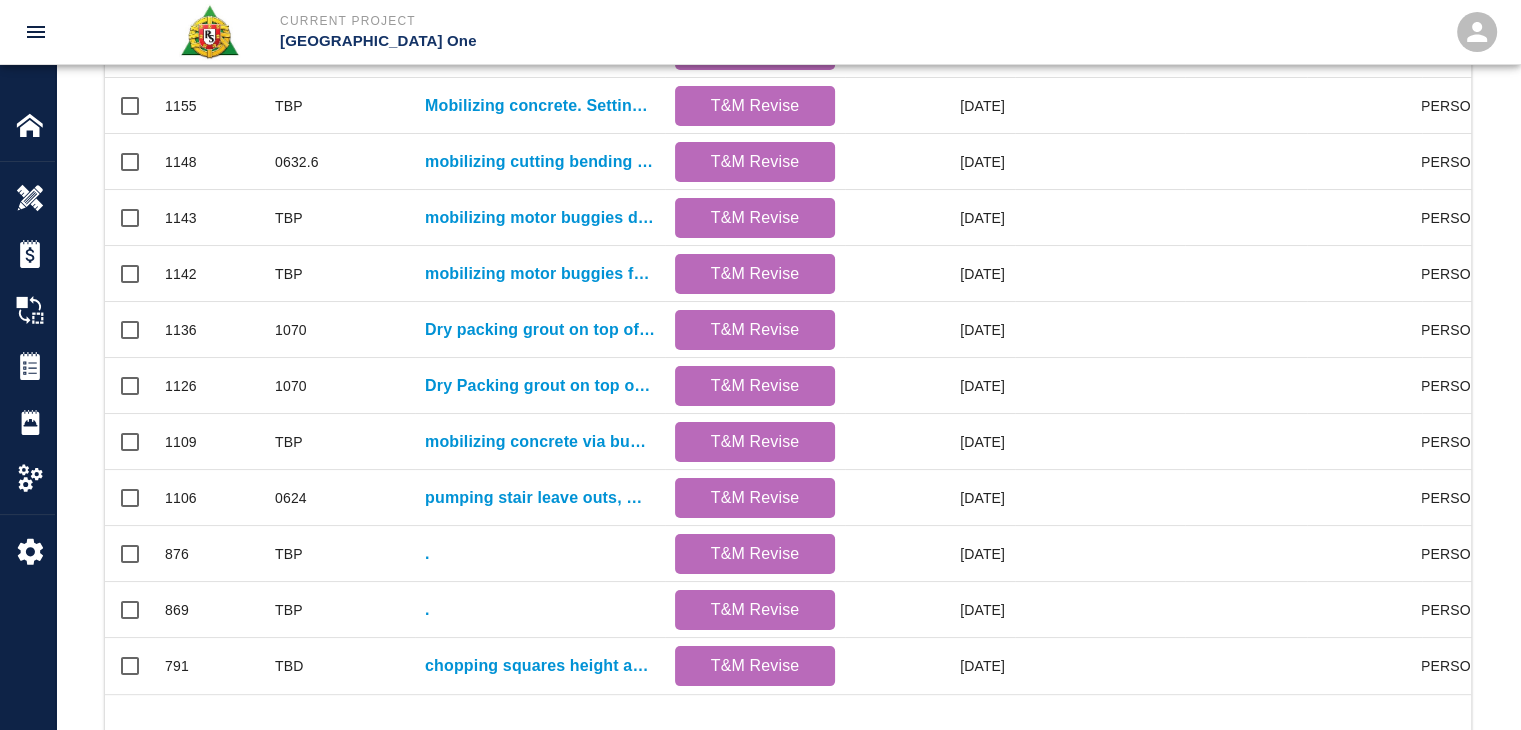 scroll, scrollTop: 580, scrollLeft: 0, axis: vertical 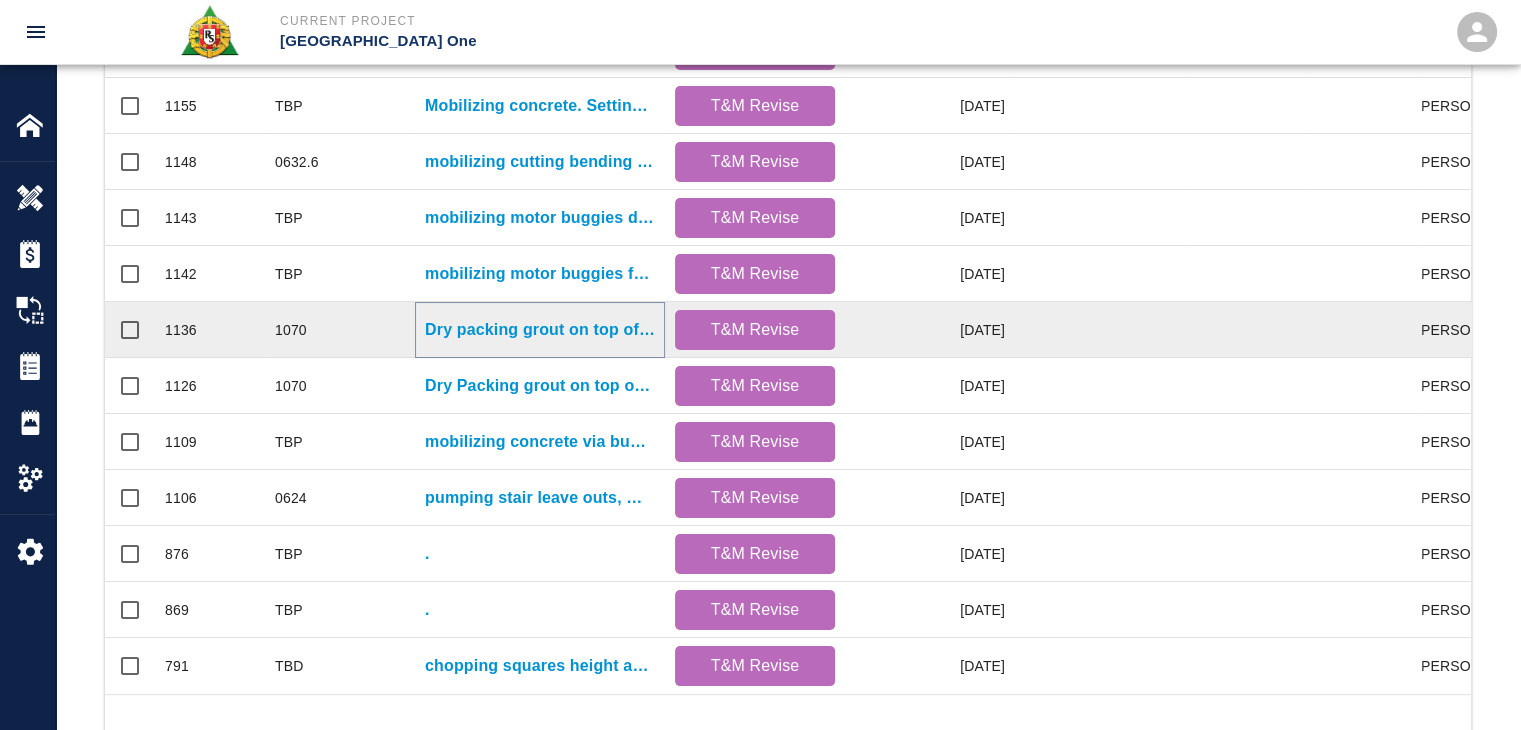 click on "Dry packing grout on top of beams column line F-2." at bounding box center (540, 330) 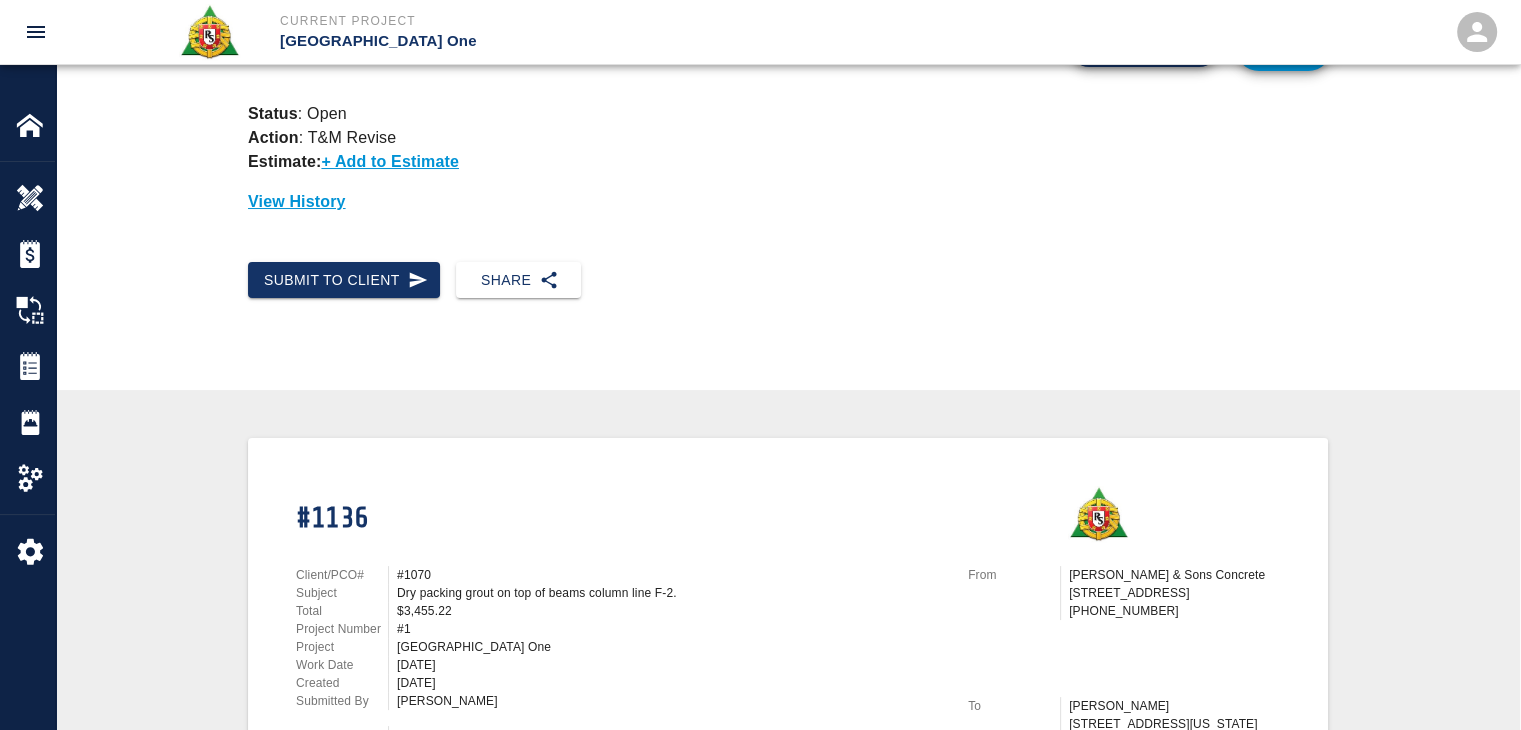 scroll, scrollTop: 0, scrollLeft: 0, axis: both 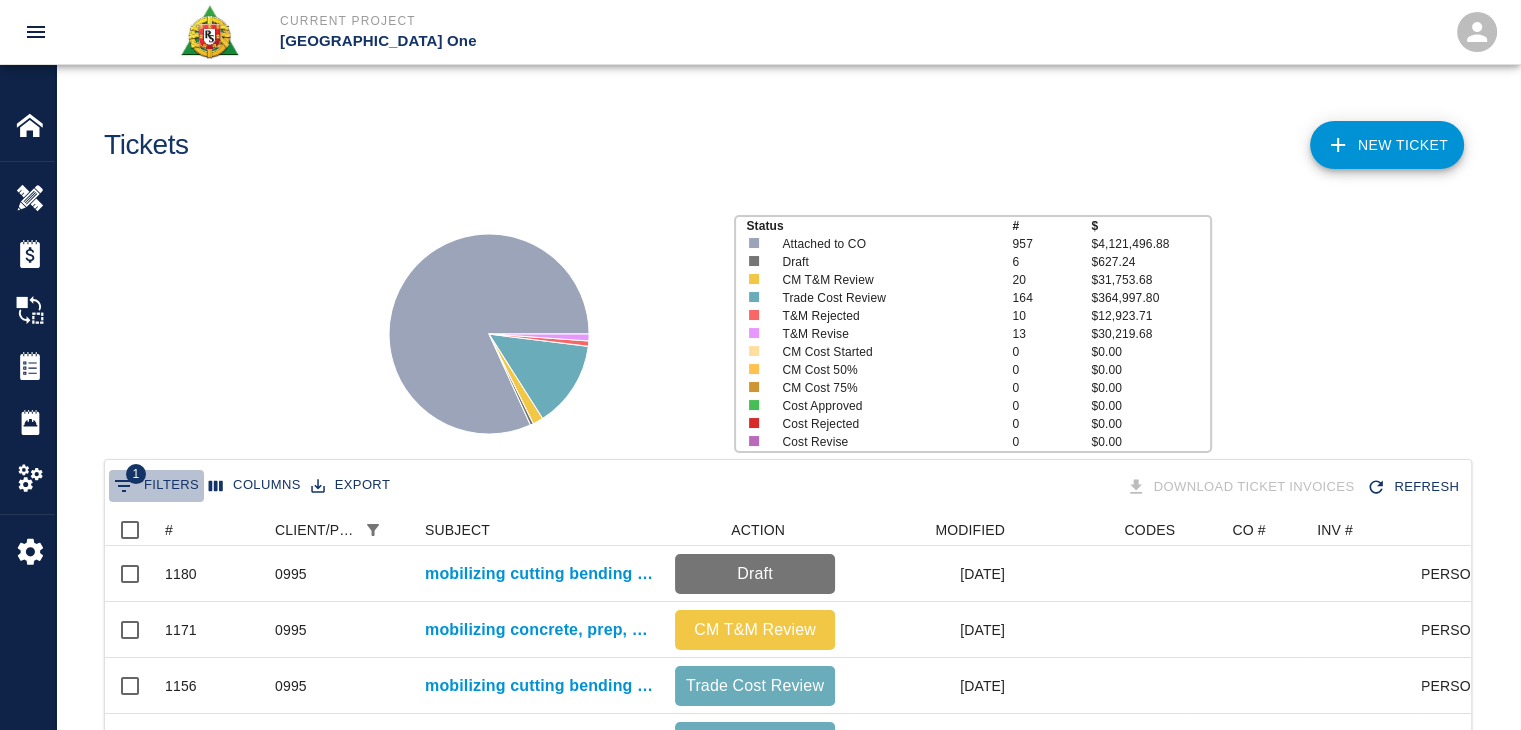click 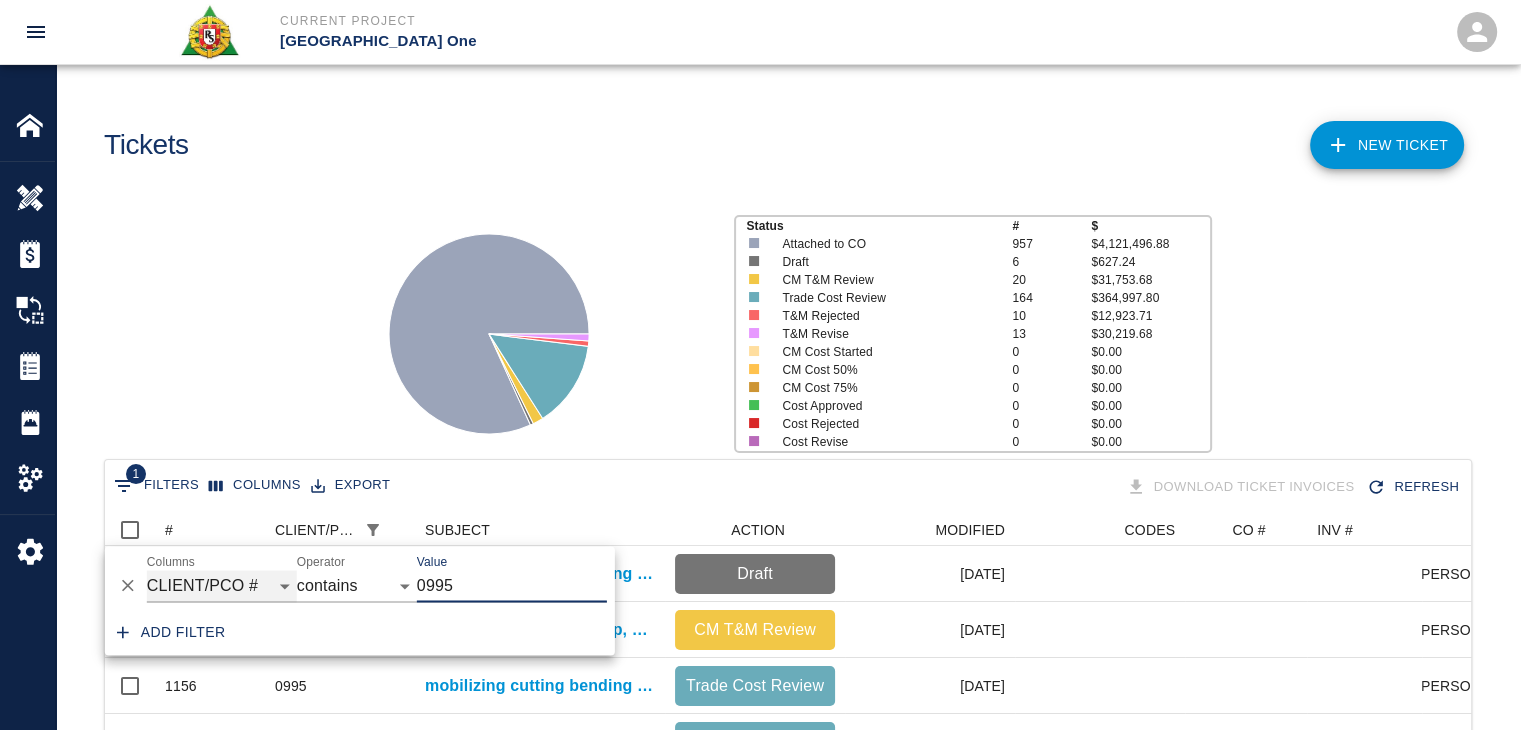 click on "ID # CLIENT/PCO # SUBJECT DESCRIPTION ACTION WORK MODIFIED CREATED CODES CO # INV # INBOX TOTAL CLOSED SUBMITTED APPROVED DATE CM COST APPROVED" at bounding box center [222, 586] 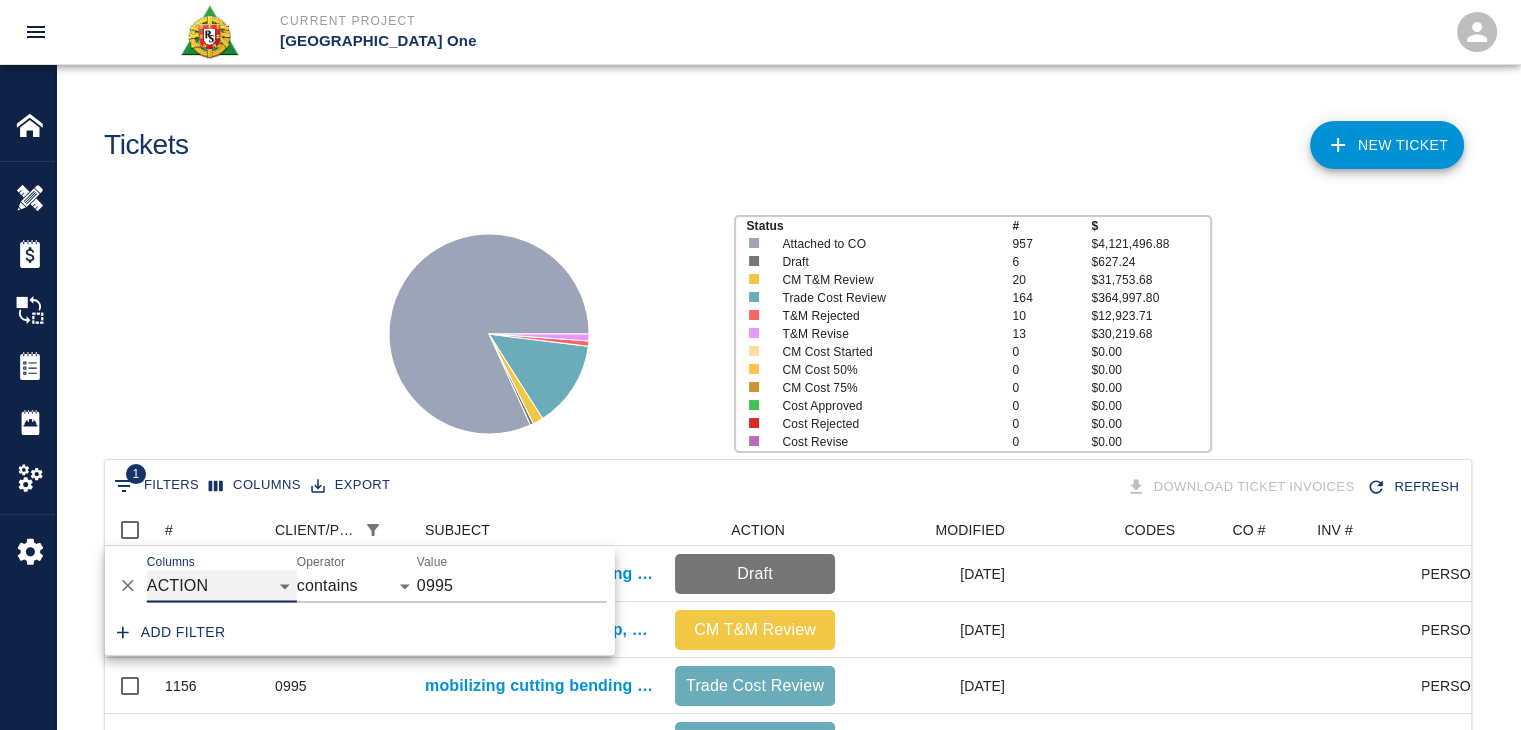 click on "ID # CLIENT/PCO # SUBJECT DESCRIPTION ACTION WORK MODIFIED CREATED CODES CO # INV # INBOX TOTAL CLOSED SUBMITTED APPROVED DATE CM COST APPROVED" at bounding box center [222, 586] 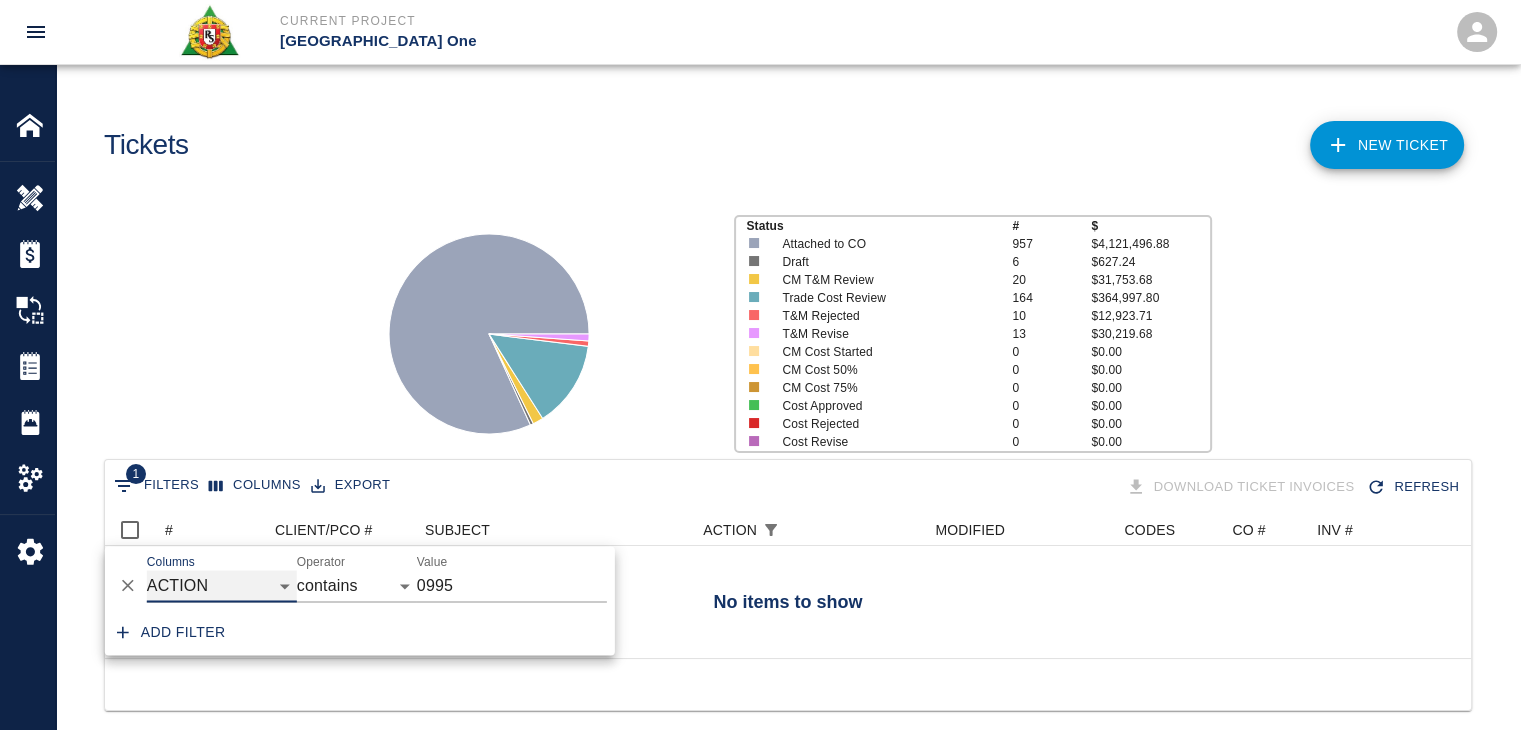 scroll, scrollTop: 144, scrollLeft: 1351, axis: both 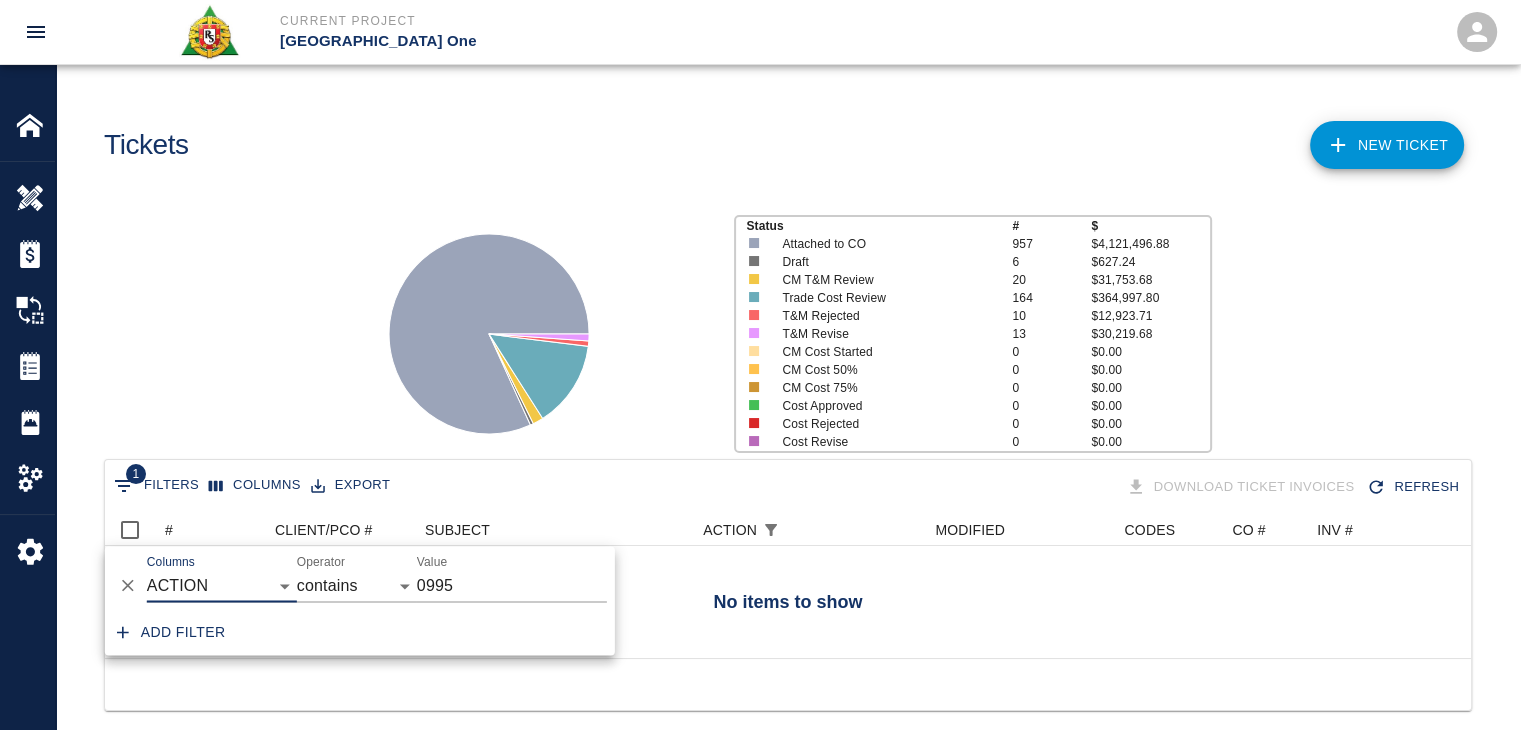 click on "0995" at bounding box center [512, 586] 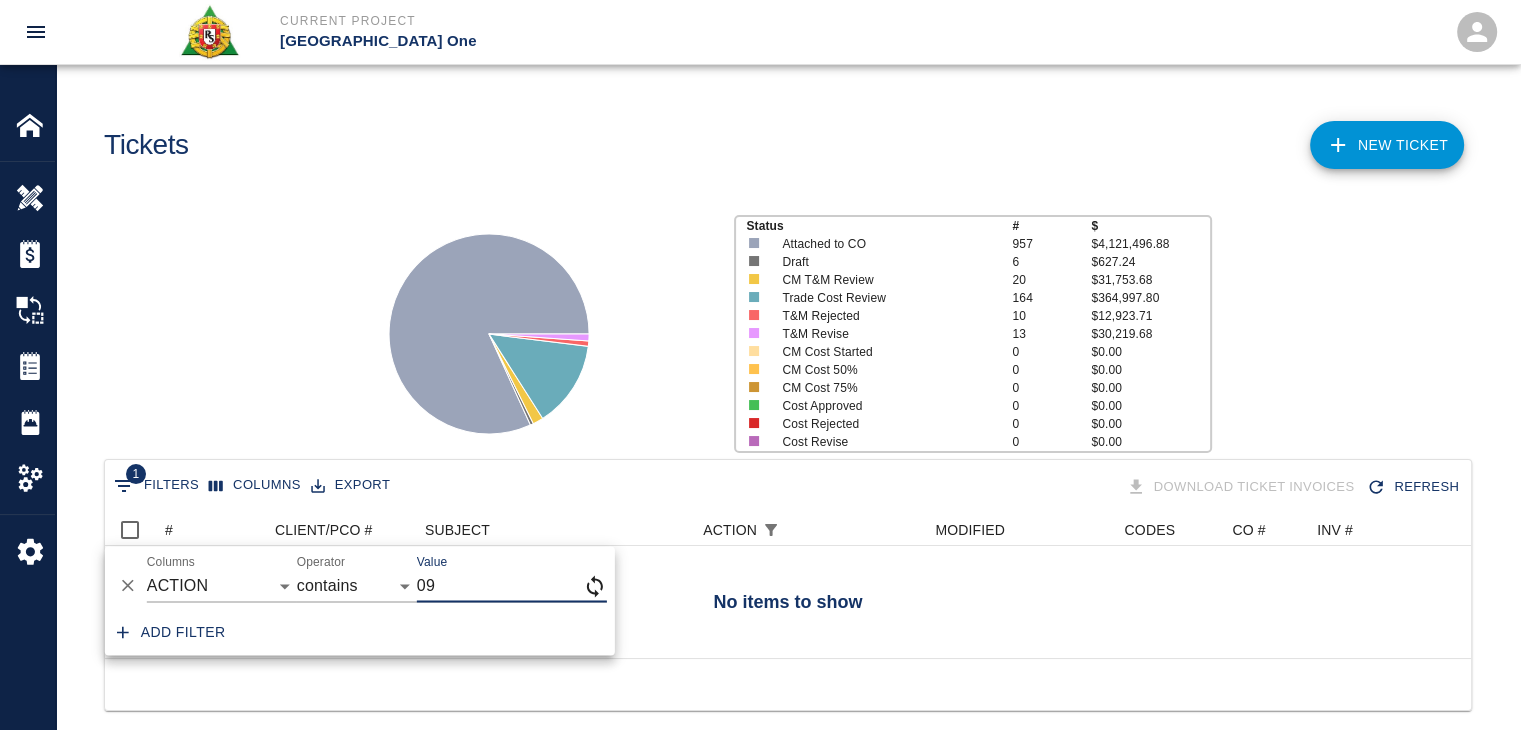 type on "0" 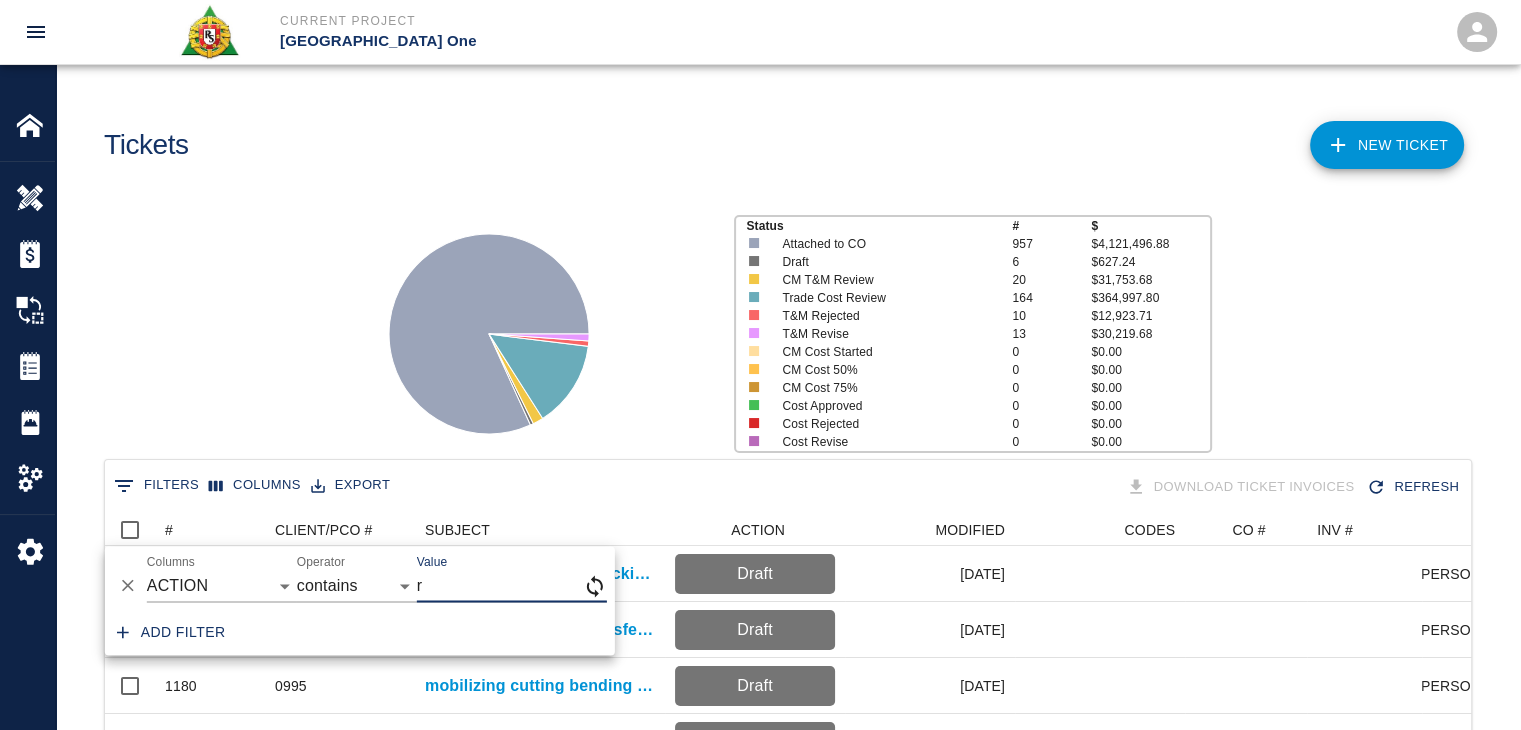 scroll, scrollTop: 1152, scrollLeft: 1351, axis: both 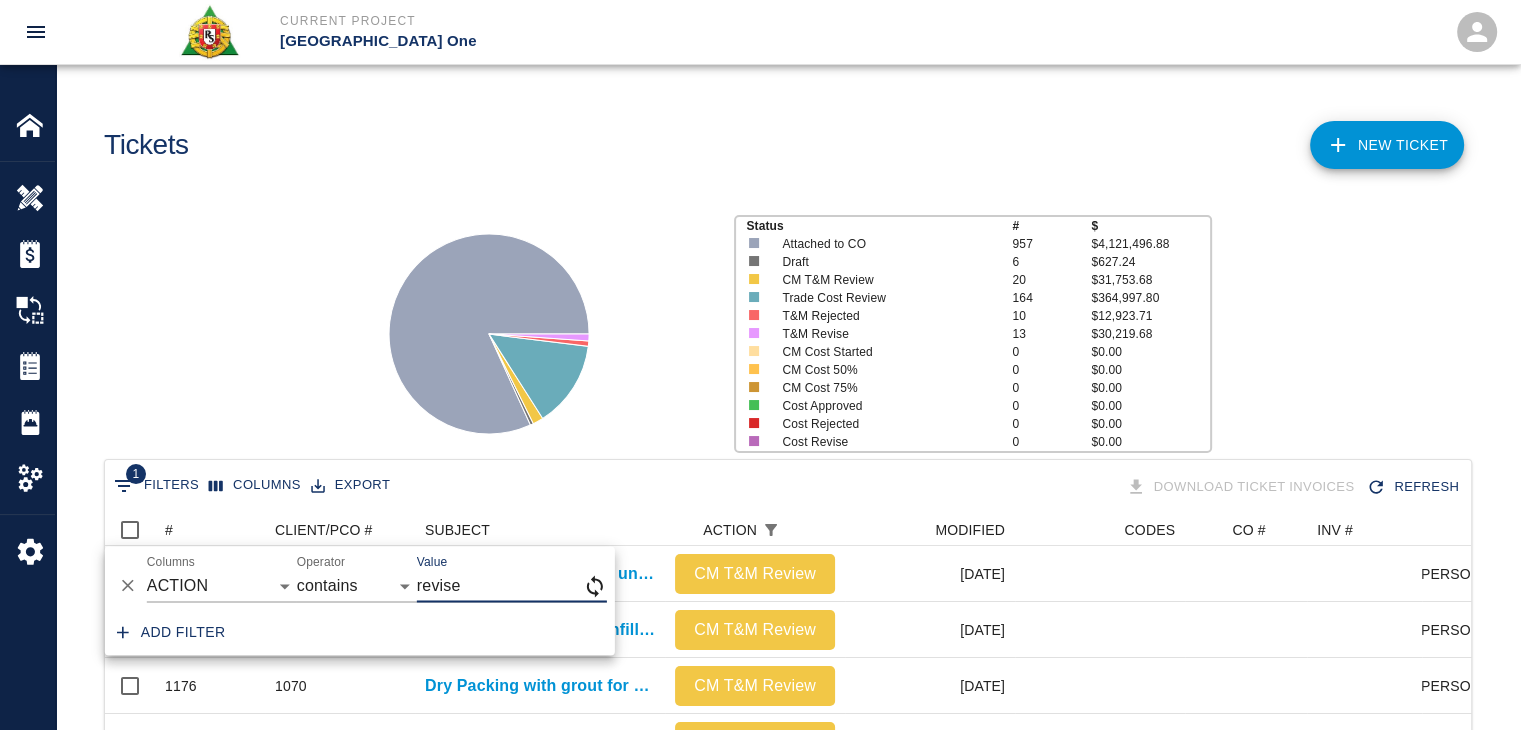 type on "revise" 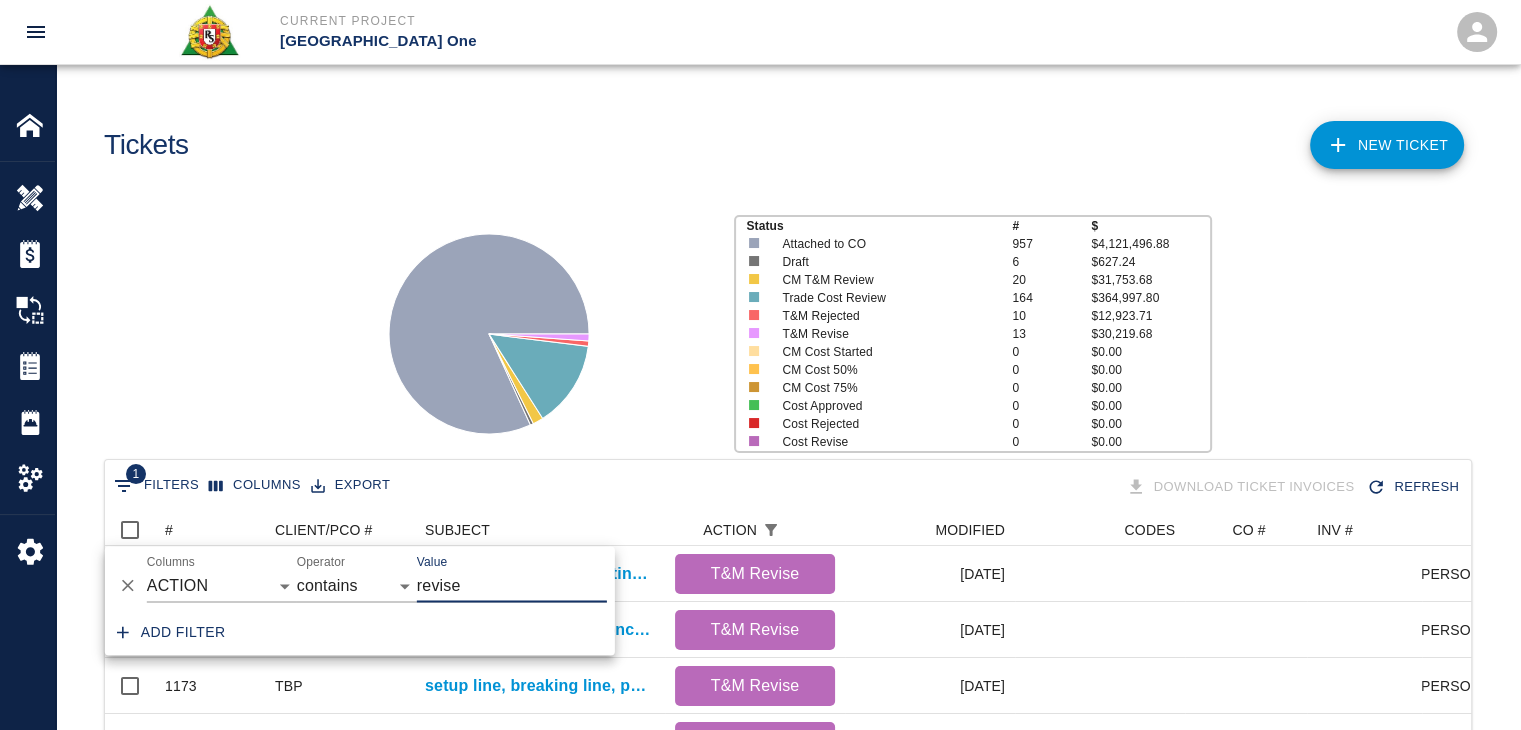 scroll, scrollTop: 760, scrollLeft: 1351, axis: both 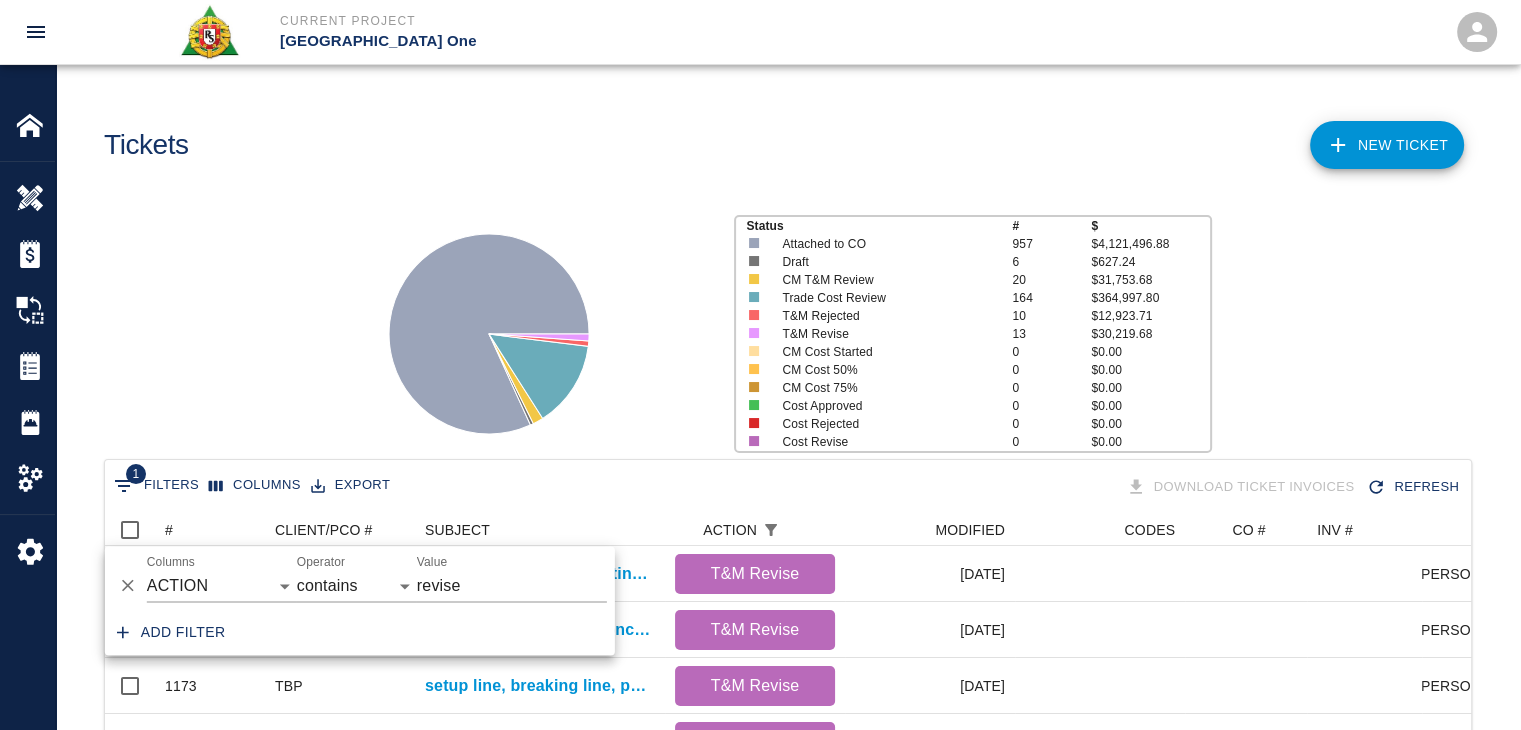 click on "Status # $ Attached to CO 957 $4,121,496.88 Draft 6 $627.24 CM T&M Review 20 $31,753.68 Trade Cost Review 164 $364,997.80 T&M Rejected 10 $12,923.71 T&M Revise 13 $30,219.68 CM Cost Started 0 $0.00 CM Cost 50% 0 $0.00 CM Cost 75% 0 $0.00 Cost Approved 0 $0.00 Cost Rejected 0 $0.00 Cost Revise 0 $0.00" at bounding box center (780, 326) 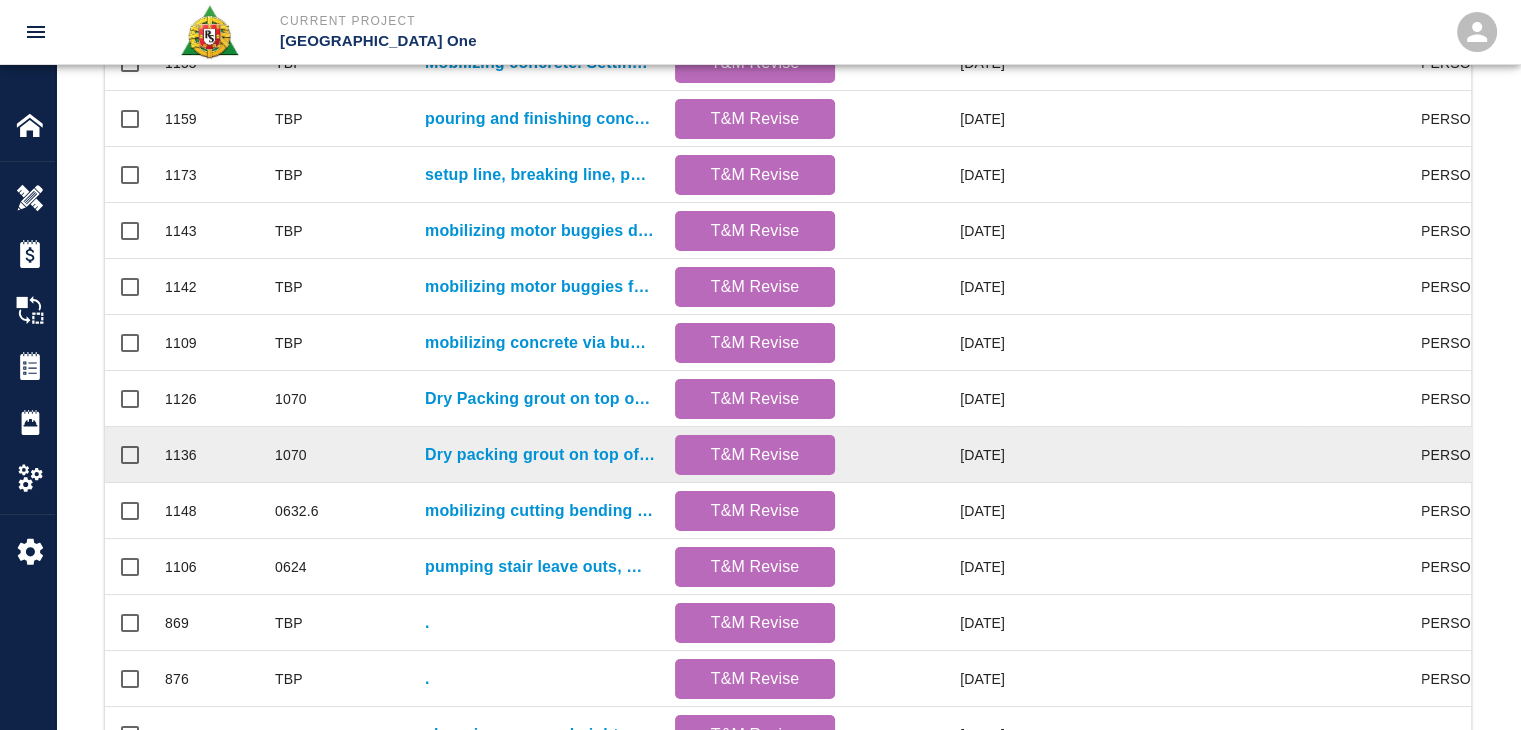 scroll, scrollTop: 512, scrollLeft: 0, axis: vertical 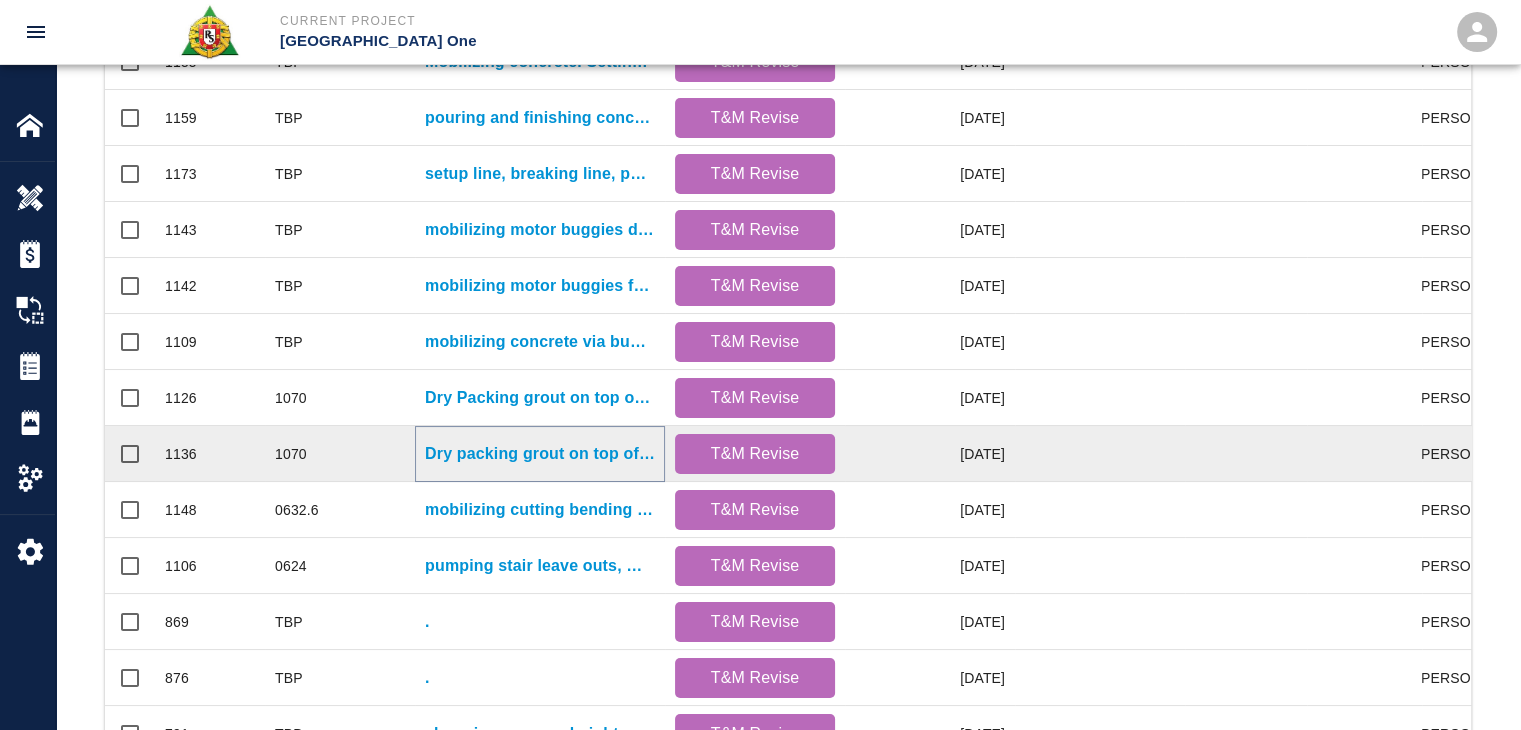 click on "Dry packing grout on top of beams column line F-2." at bounding box center (540, 454) 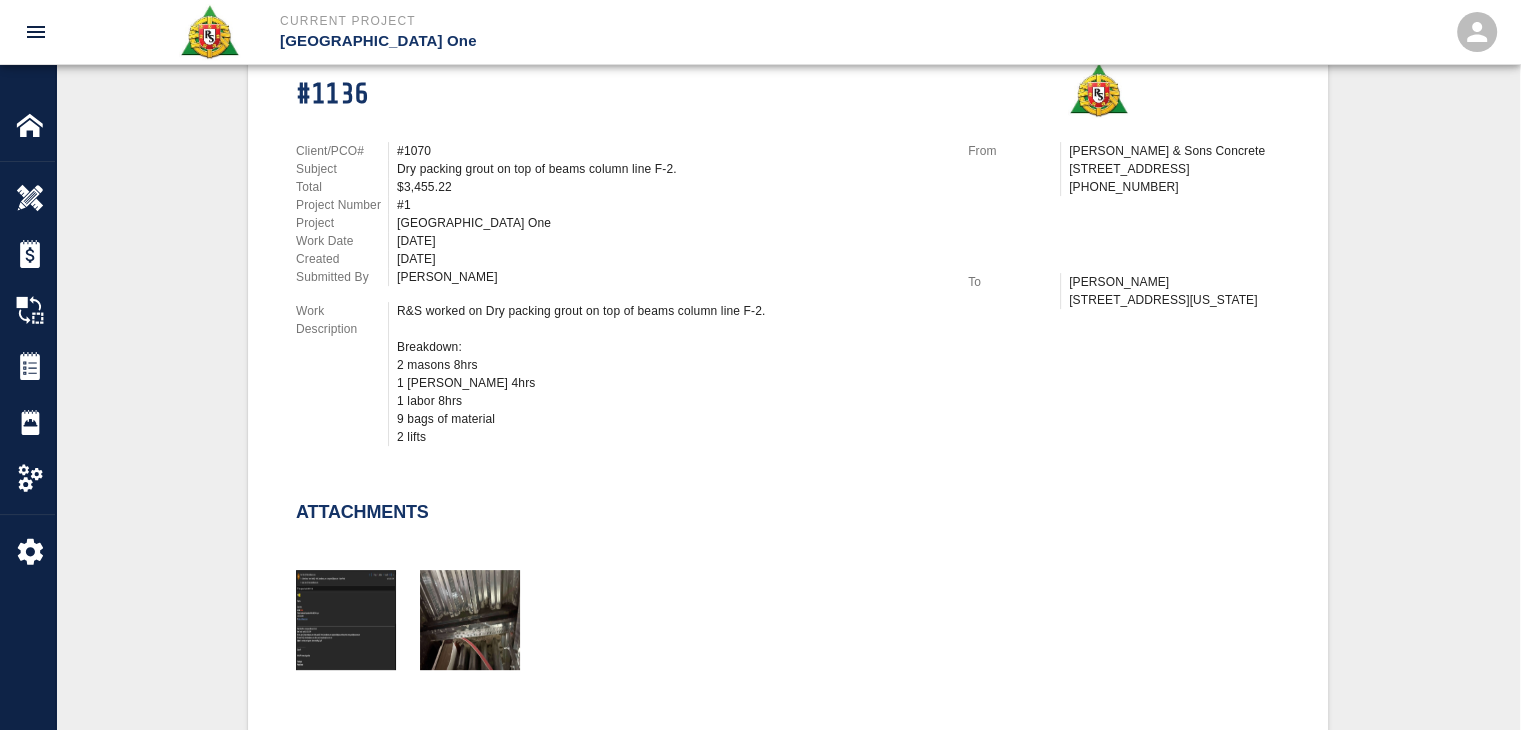 scroll, scrollTop: 0, scrollLeft: 0, axis: both 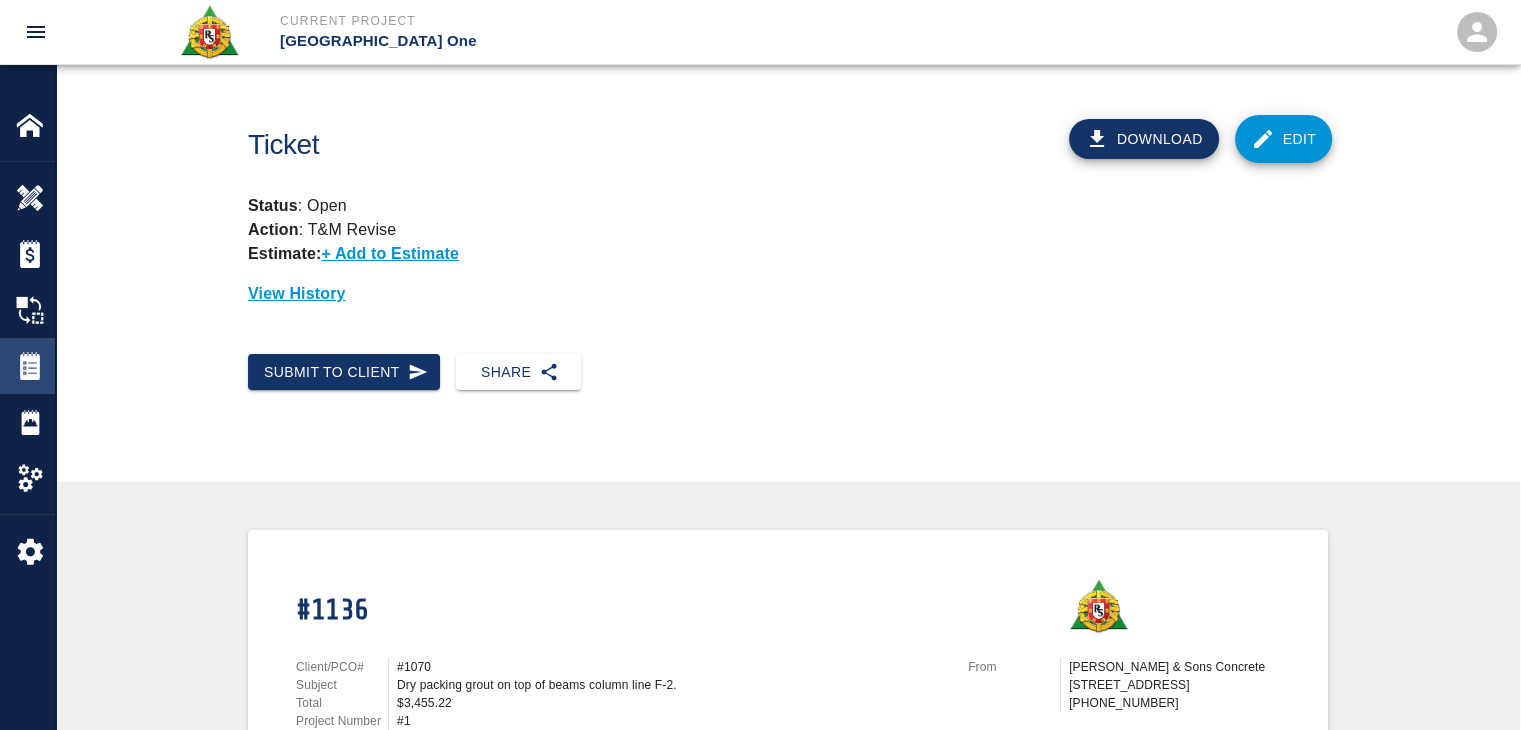 click on "Tickets" at bounding box center (27, 366) 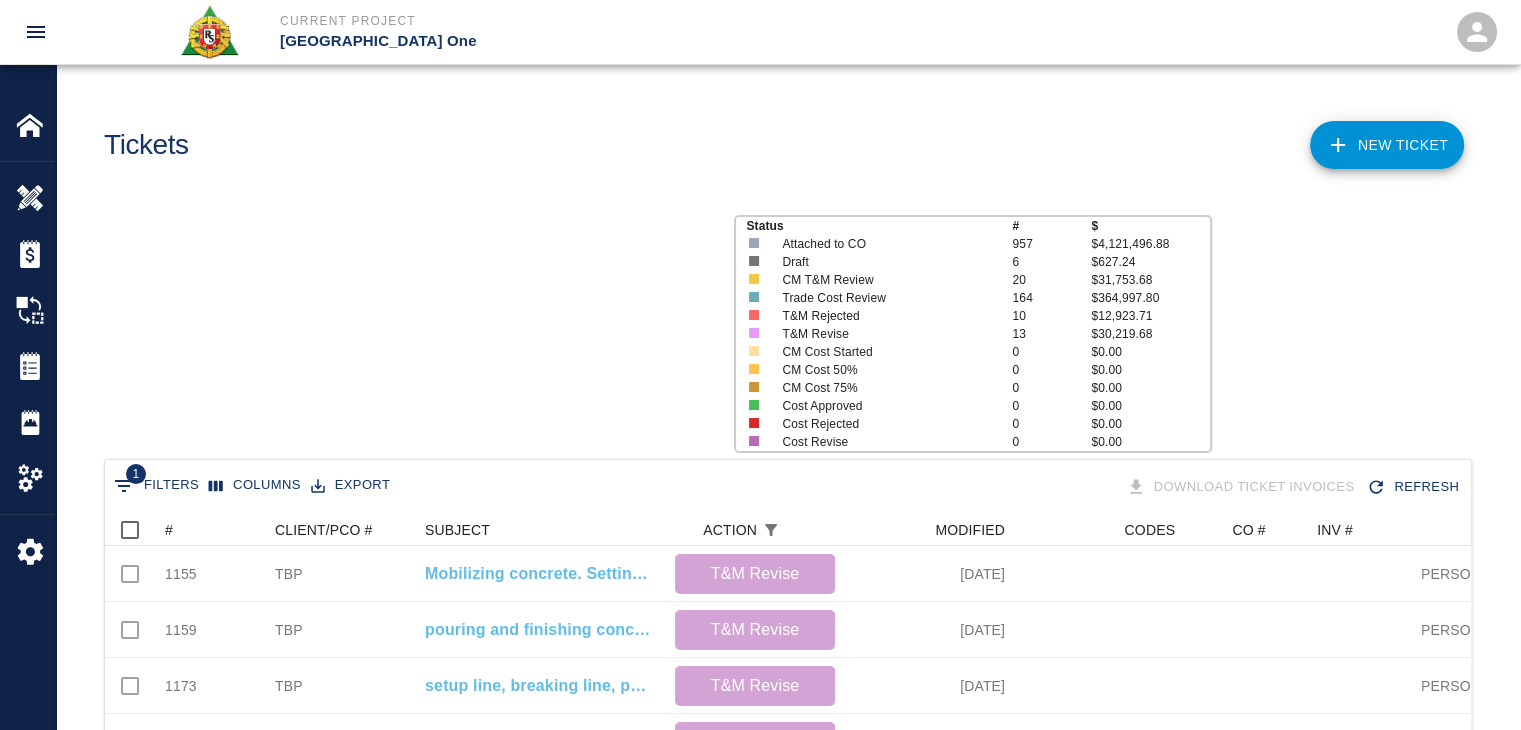 scroll, scrollTop: 16, scrollLeft: 16, axis: both 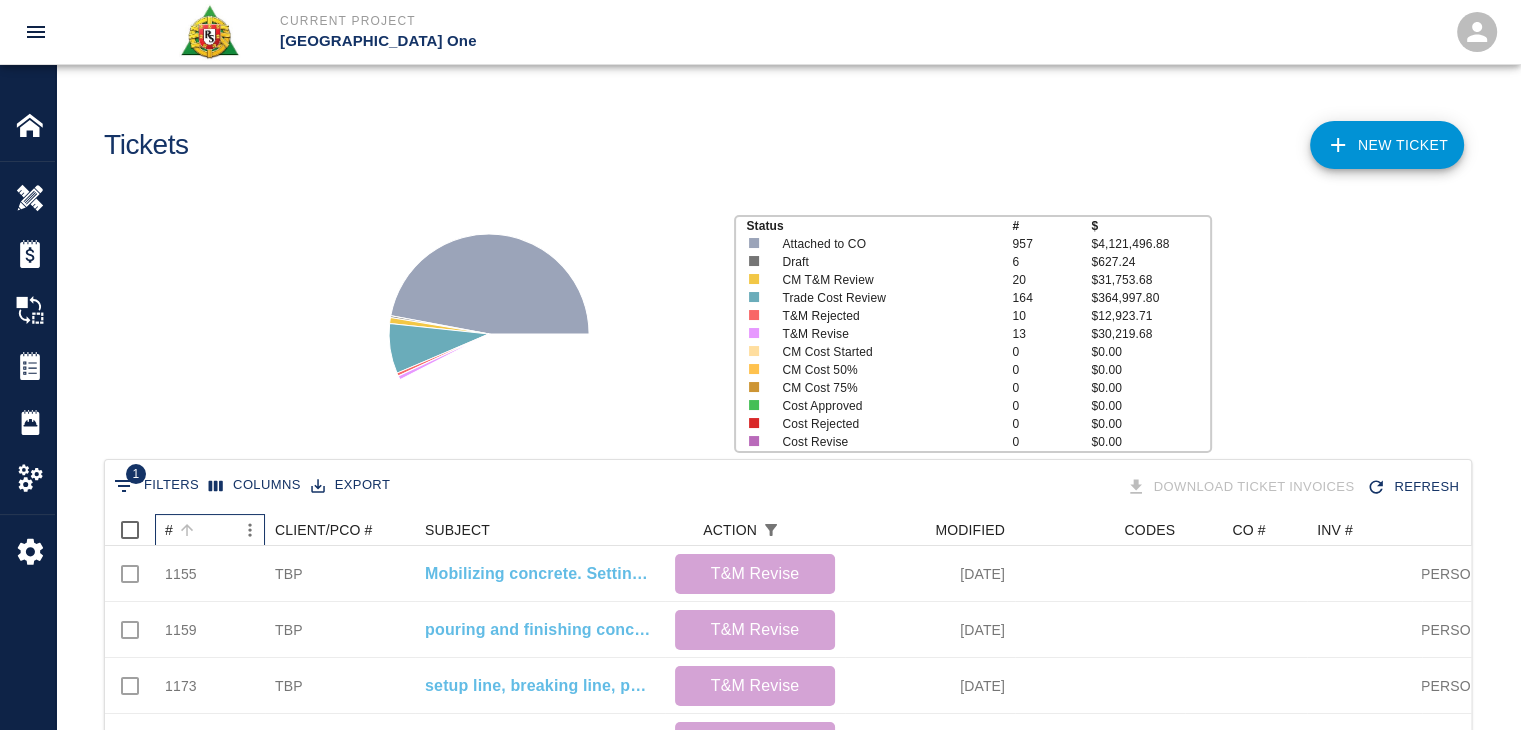 click on "#" at bounding box center [200, 530] 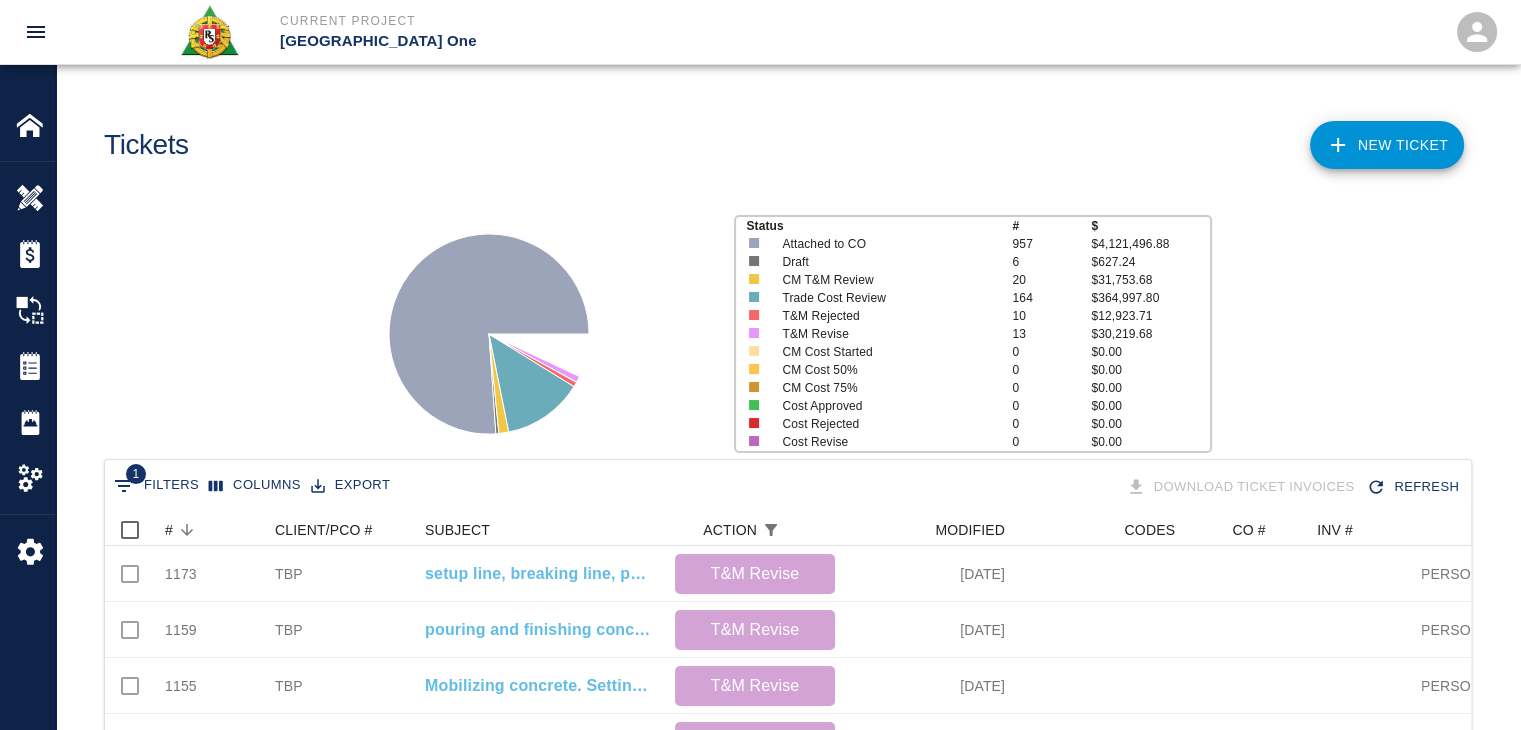 click on "Status # $ Attached to CO 957 $4,121,496.88 Draft 6 $627.24 CM T&M Review 20 $31,753.68 Trade Cost Review 164 $364,997.80 T&M Rejected 10 $12,923.71 T&M Revise 13 $30,219.68 CM Cost Started 0 $0.00 CM Cost 50% 0 $0.00 CM Cost 75% 0 $0.00 Cost Approved 0 $0.00 Cost Rejected 0 $0.00 Cost Revise 0 $0.00" at bounding box center (780, 326) 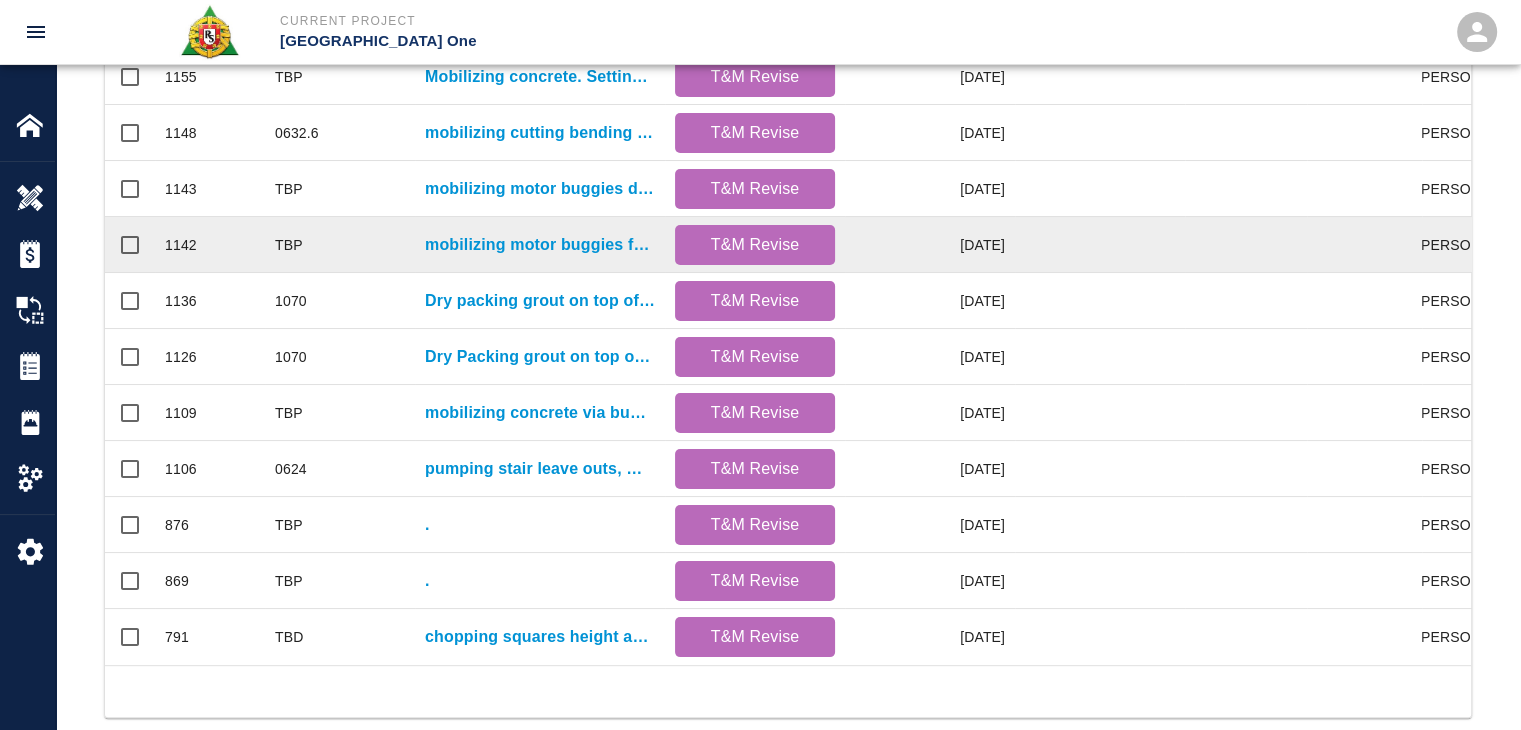scroll, scrollTop: 608, scrollLeft: 0, axis: vertical 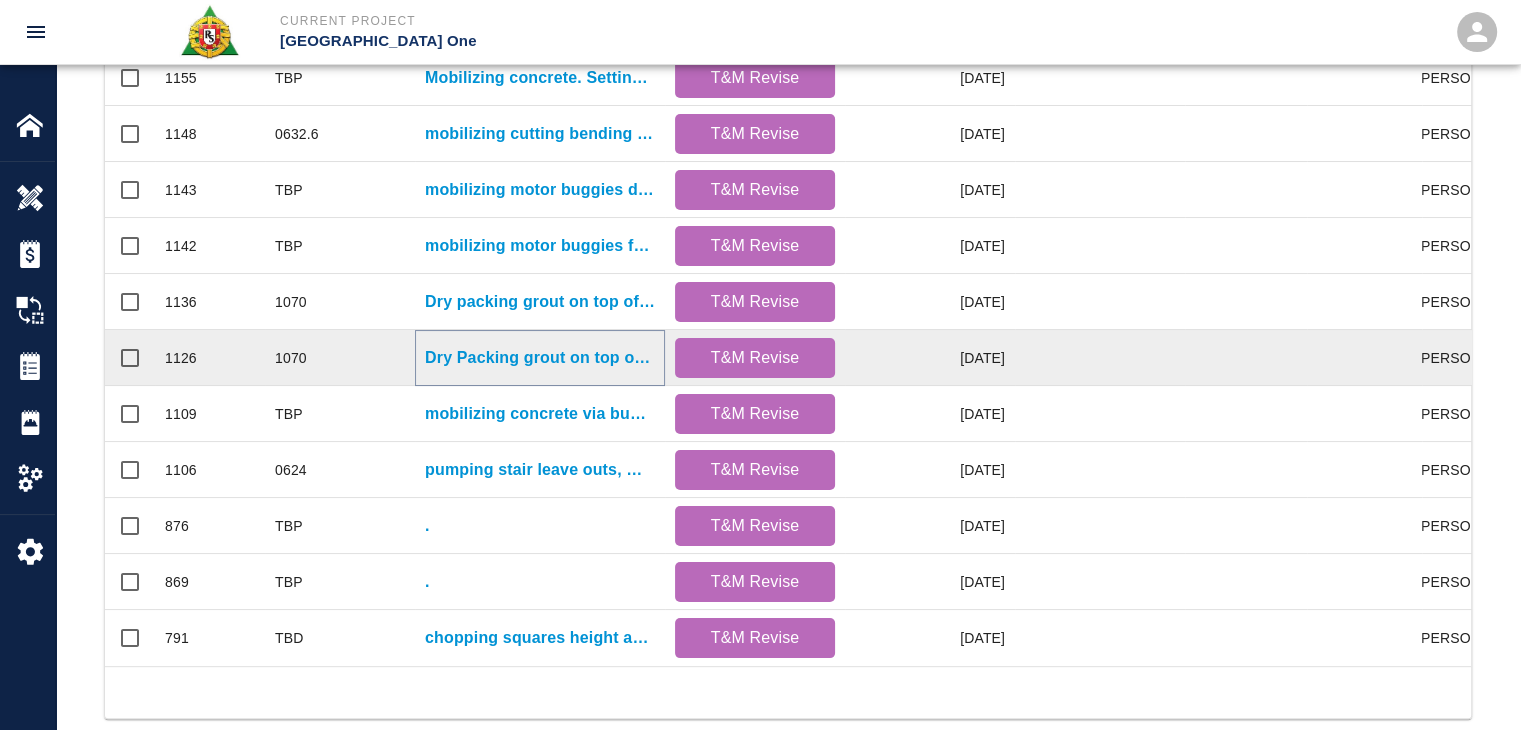 click on "Dry Packing grout on top of beams column line F-7." at bounding box center [540, 358] 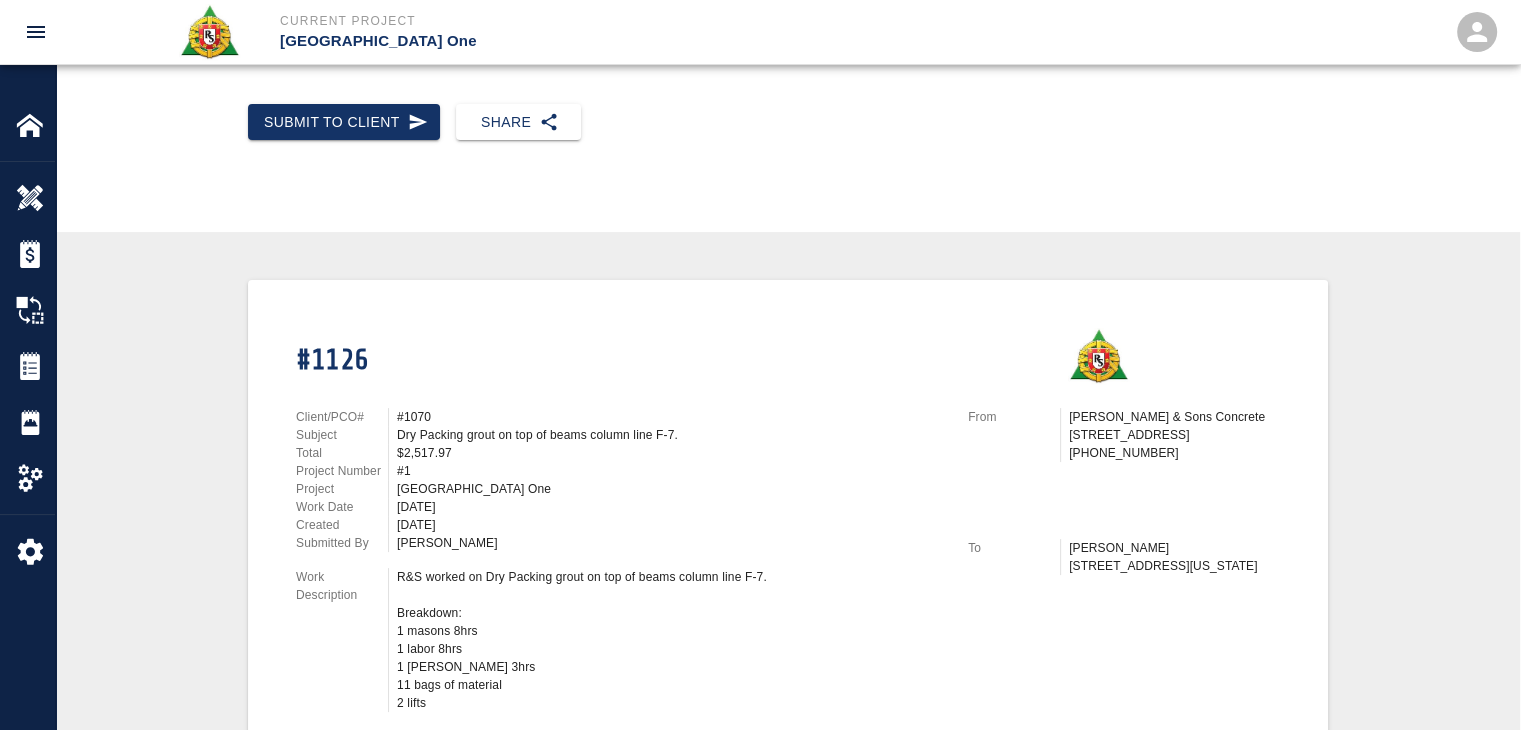 scroll, scrollTop: 0, scrollLeft: 0, axis: both 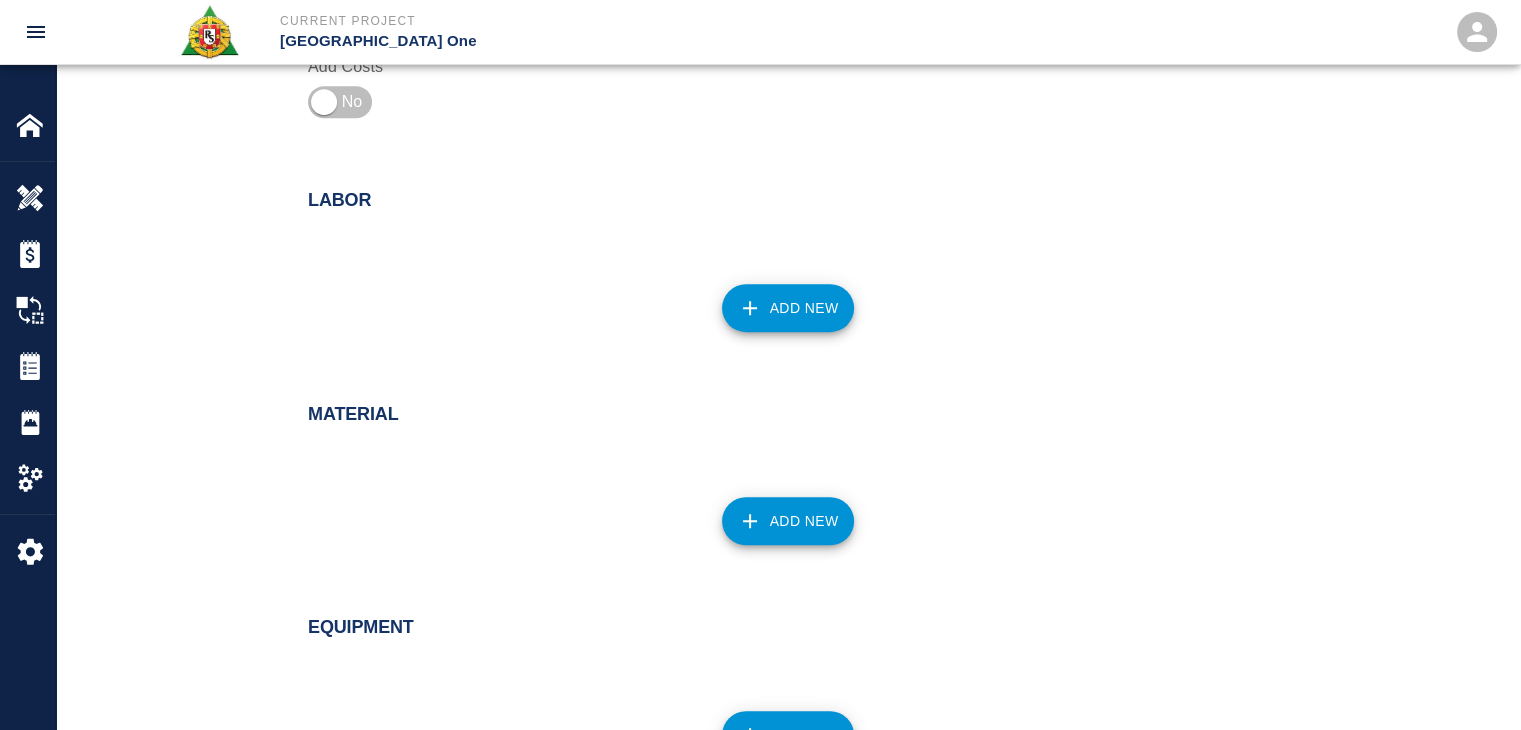 click on "Add New" at bounding box center (788, 308) 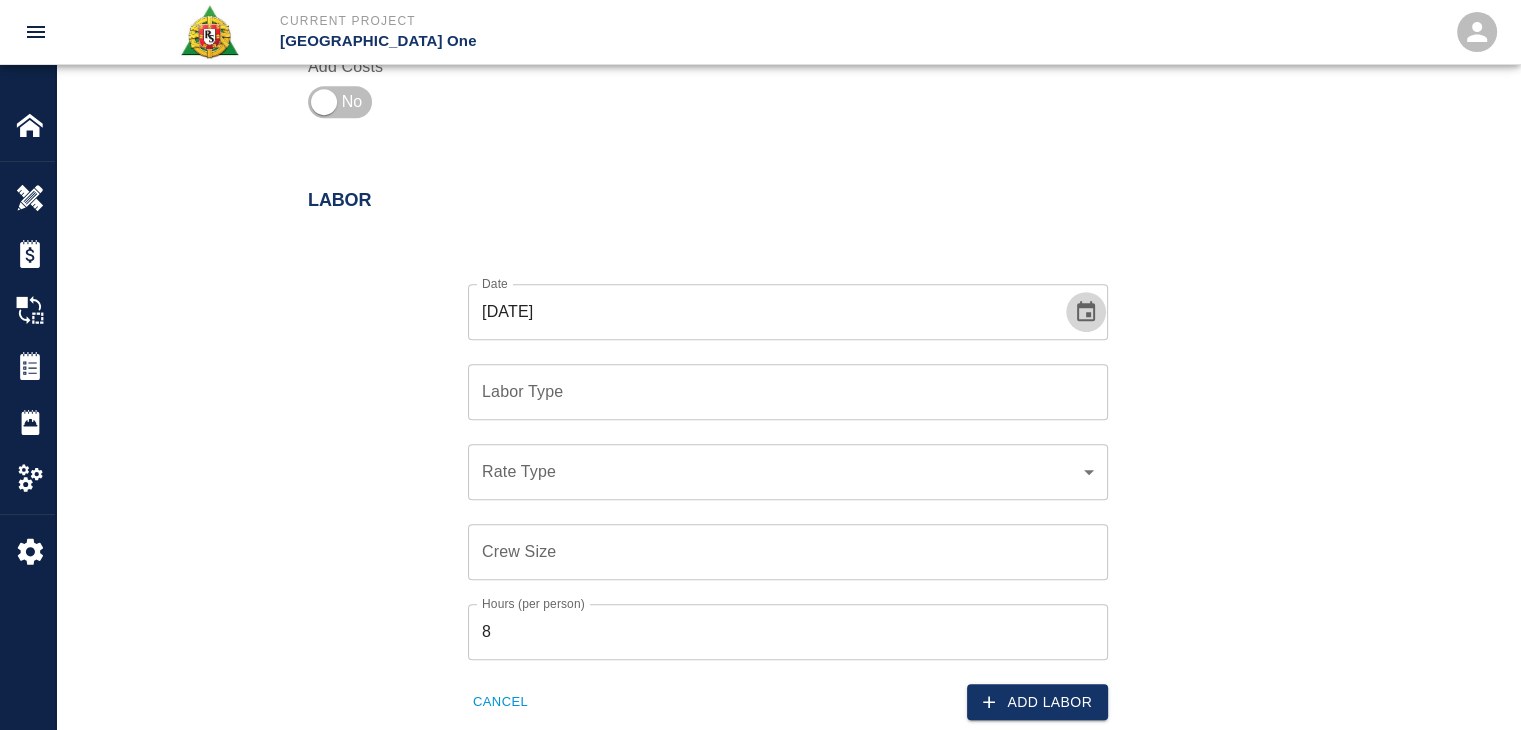 click 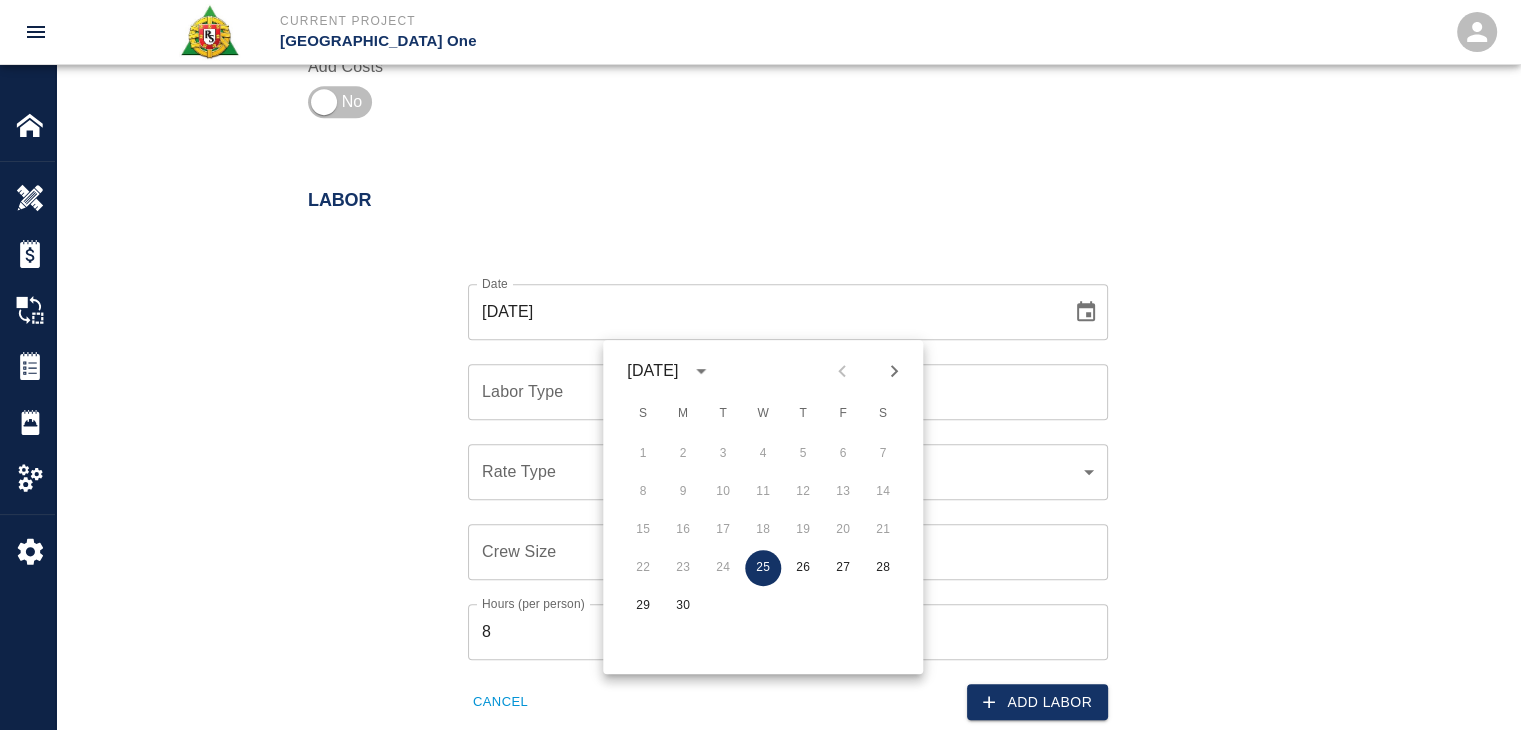 click 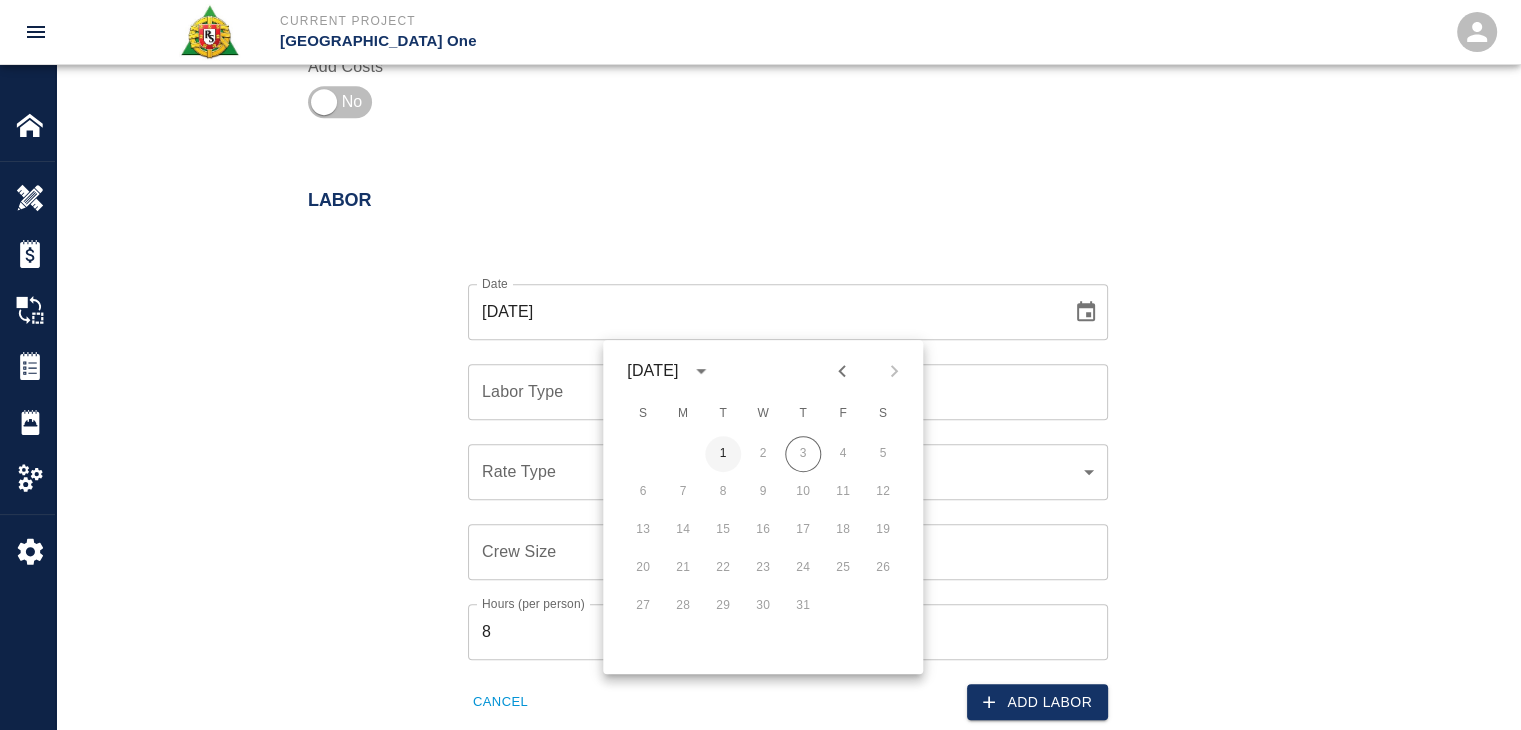 click on "1" at bounding box center (723, 454) 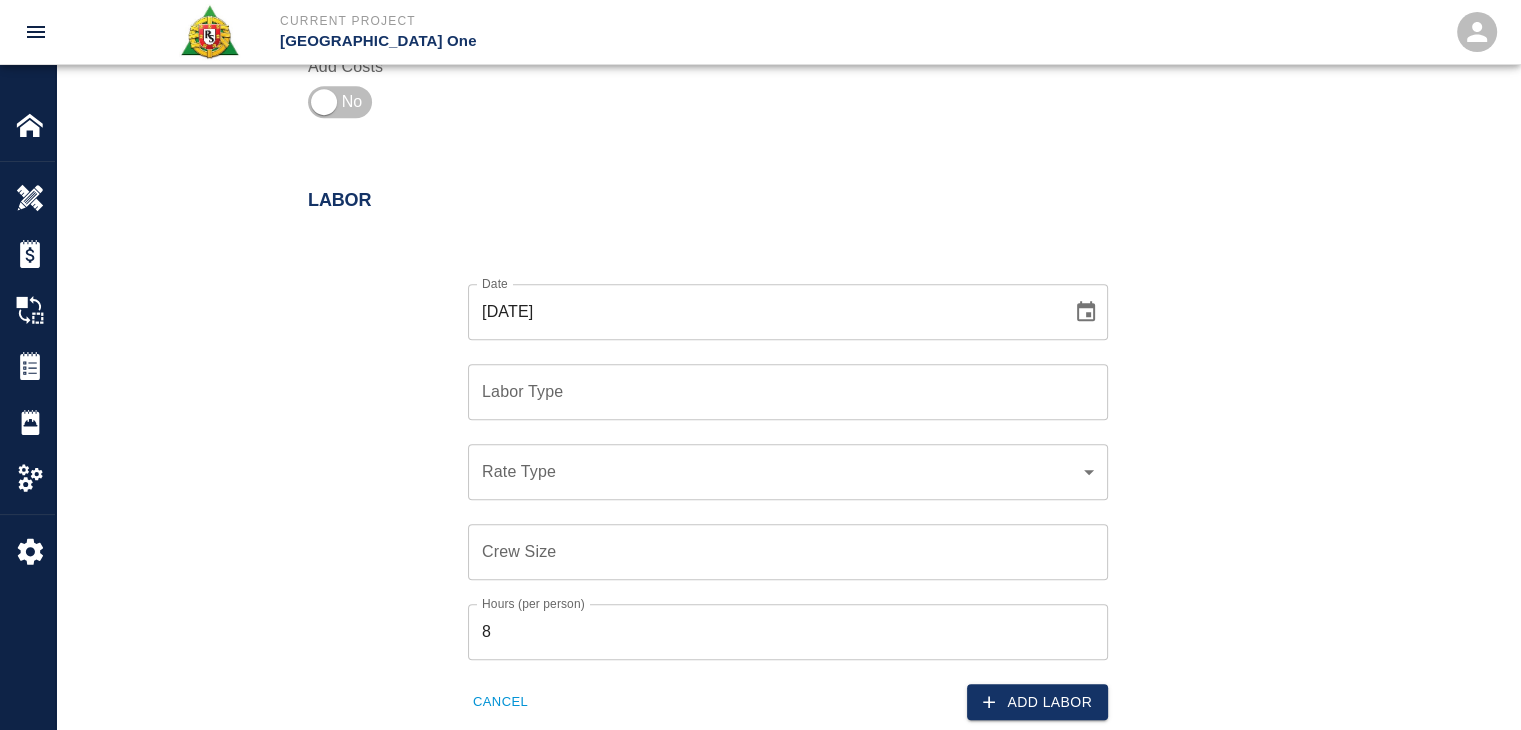 click on "Labor Type" at bounding box center [788, 392] 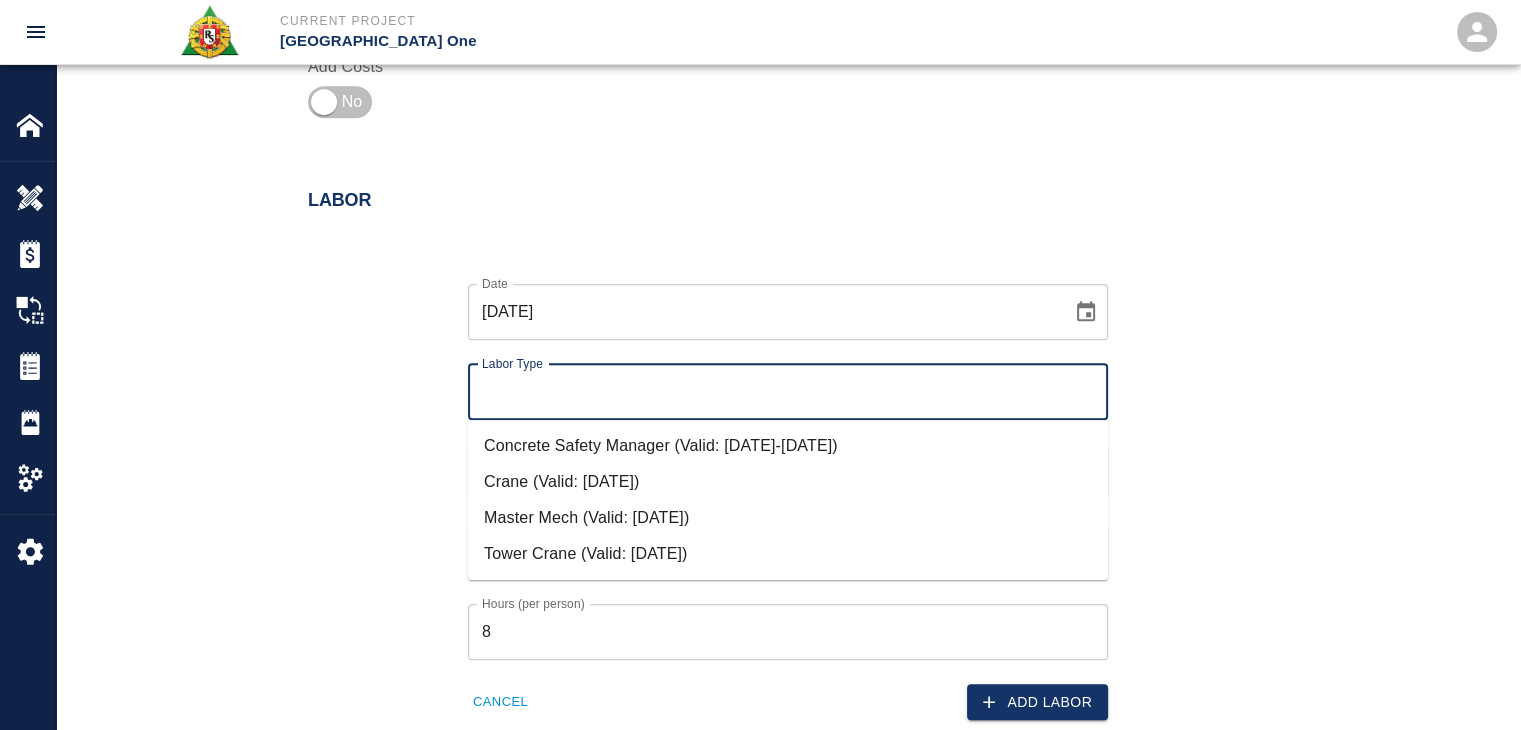 click on "Date 07/01/2025 Date Labor Type Labor Type Rate Type ​ Rate Type Crew Size Crew Size Hours (per person) 8 Hours (per person) Cancel Add Labor" at bounding box center (776, 486) 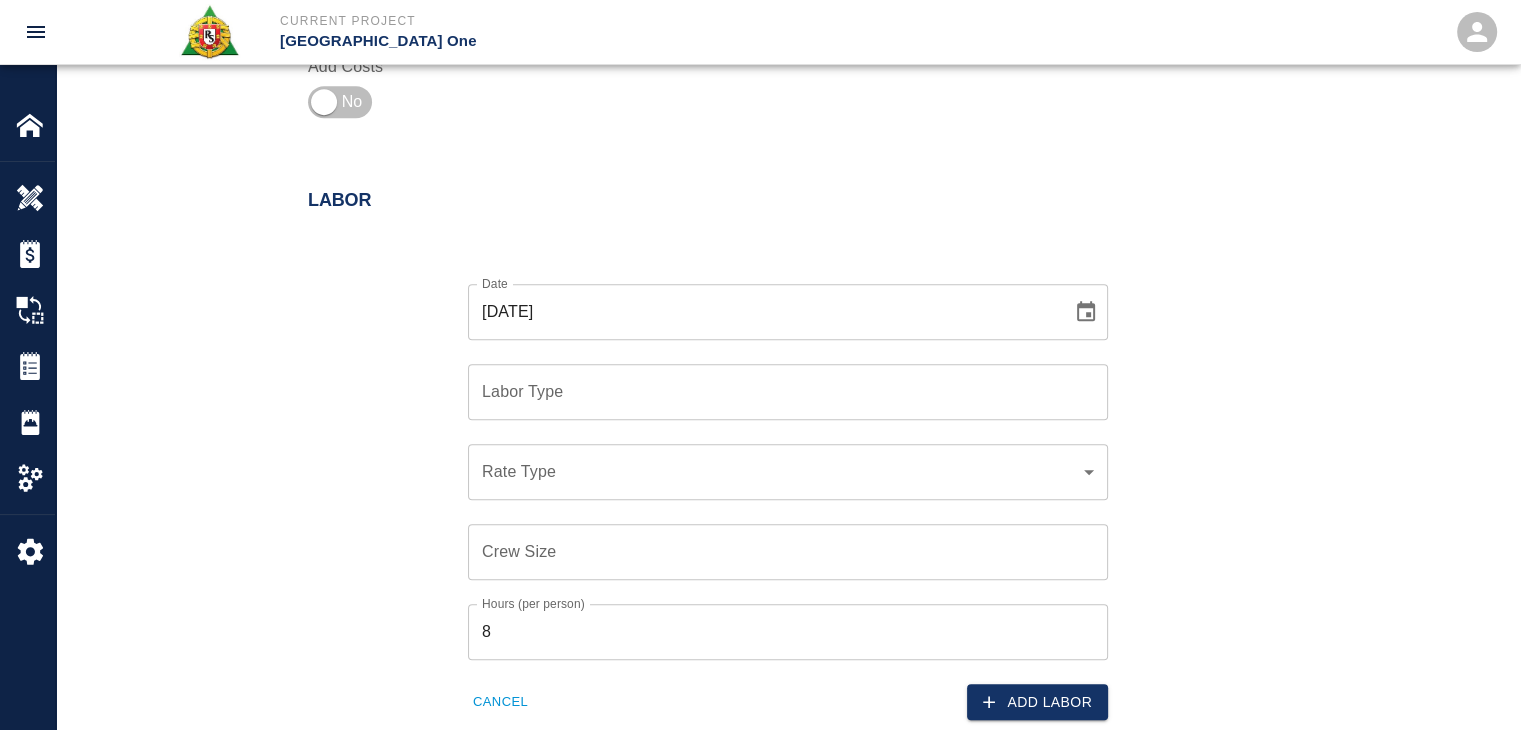 click on "Cancel" at bounding box center (500, 702) 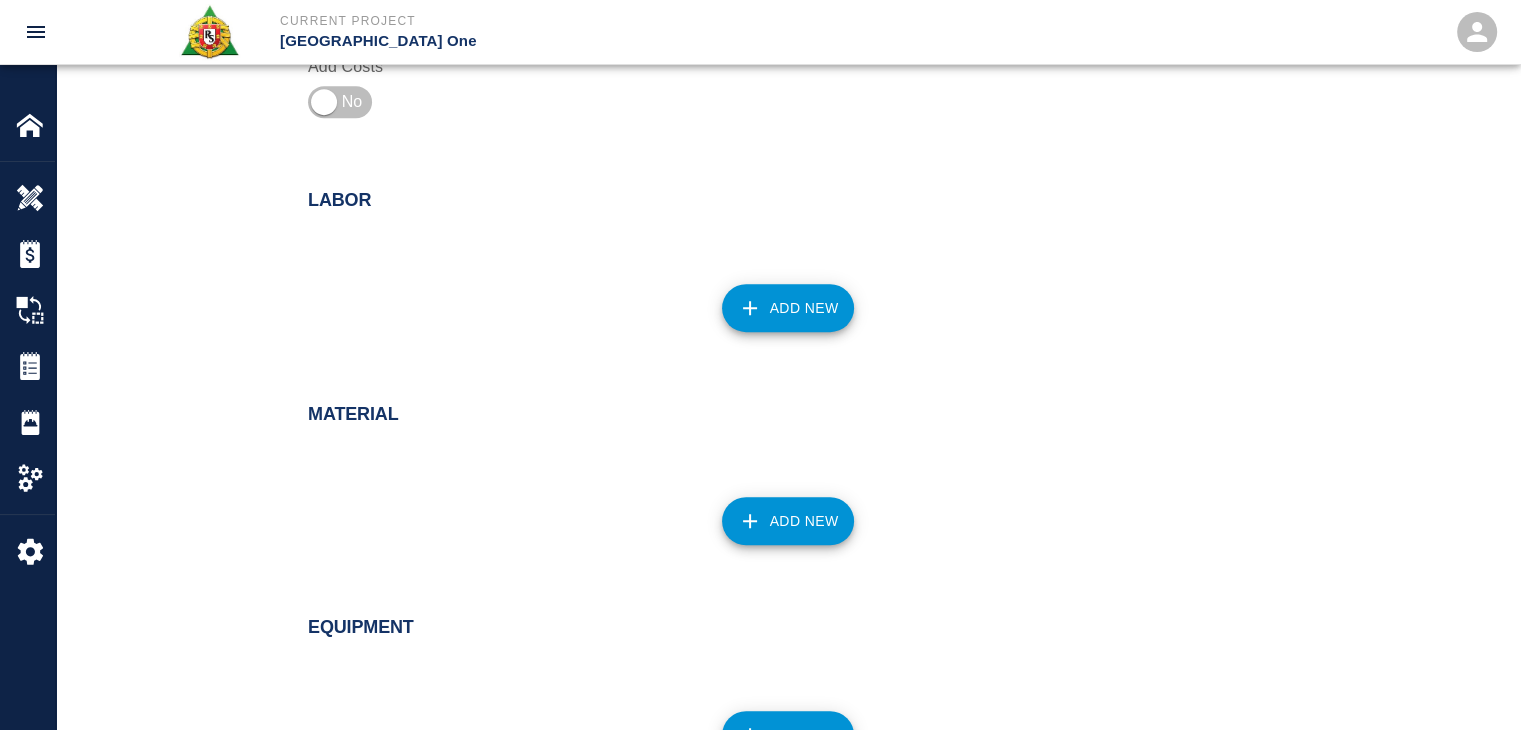 scroll, scrollTop: 0, scrollLeft: 0, axis: both 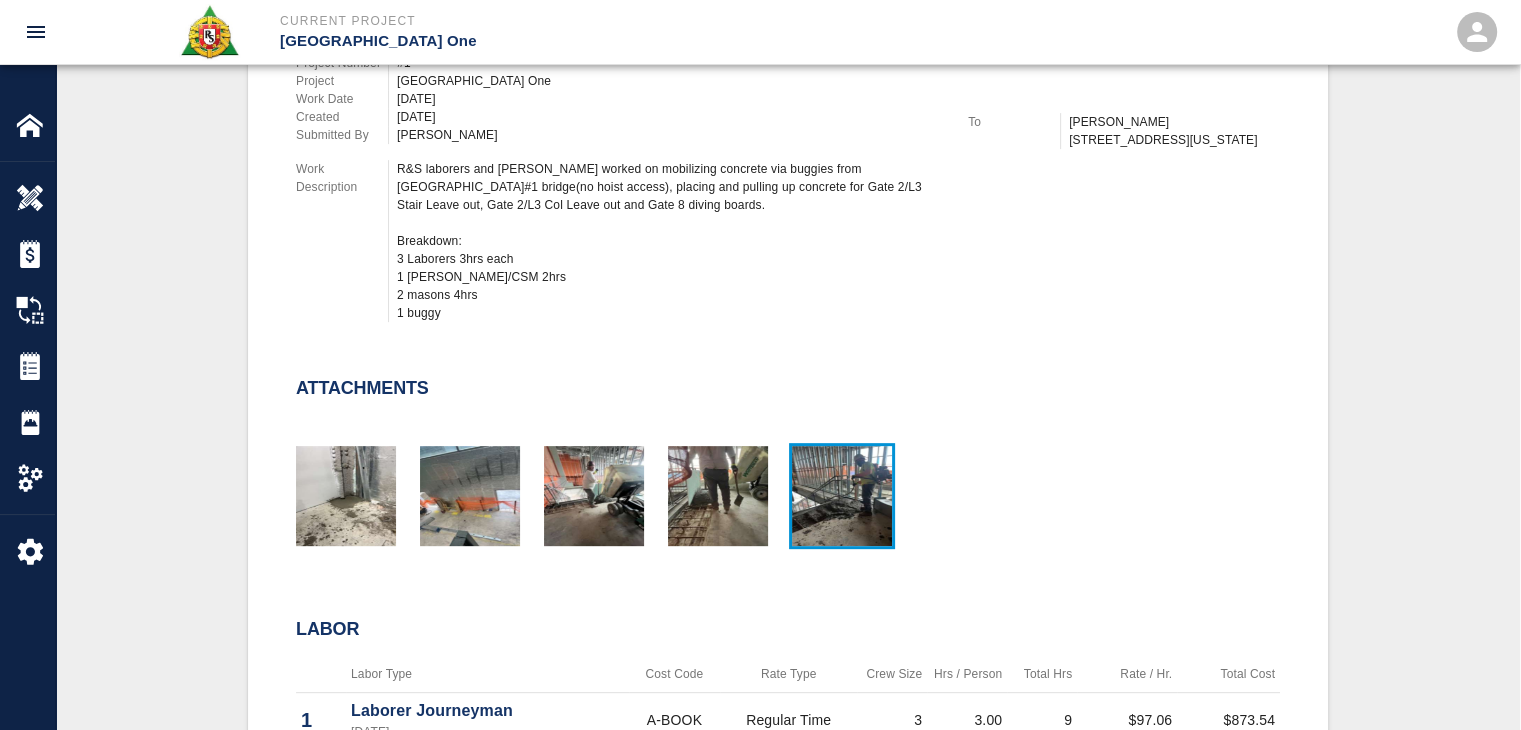 click at bounding box center (842, 496) 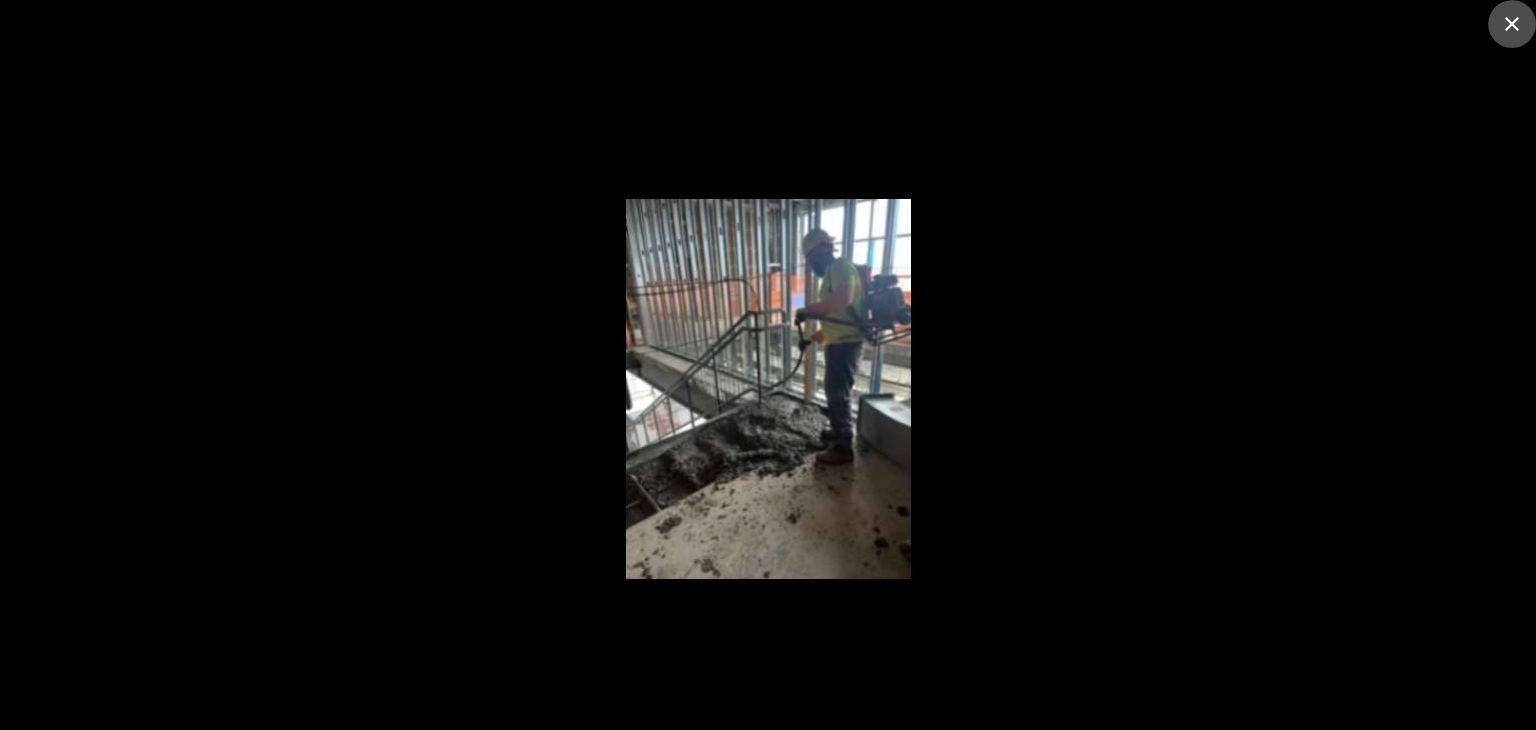 click 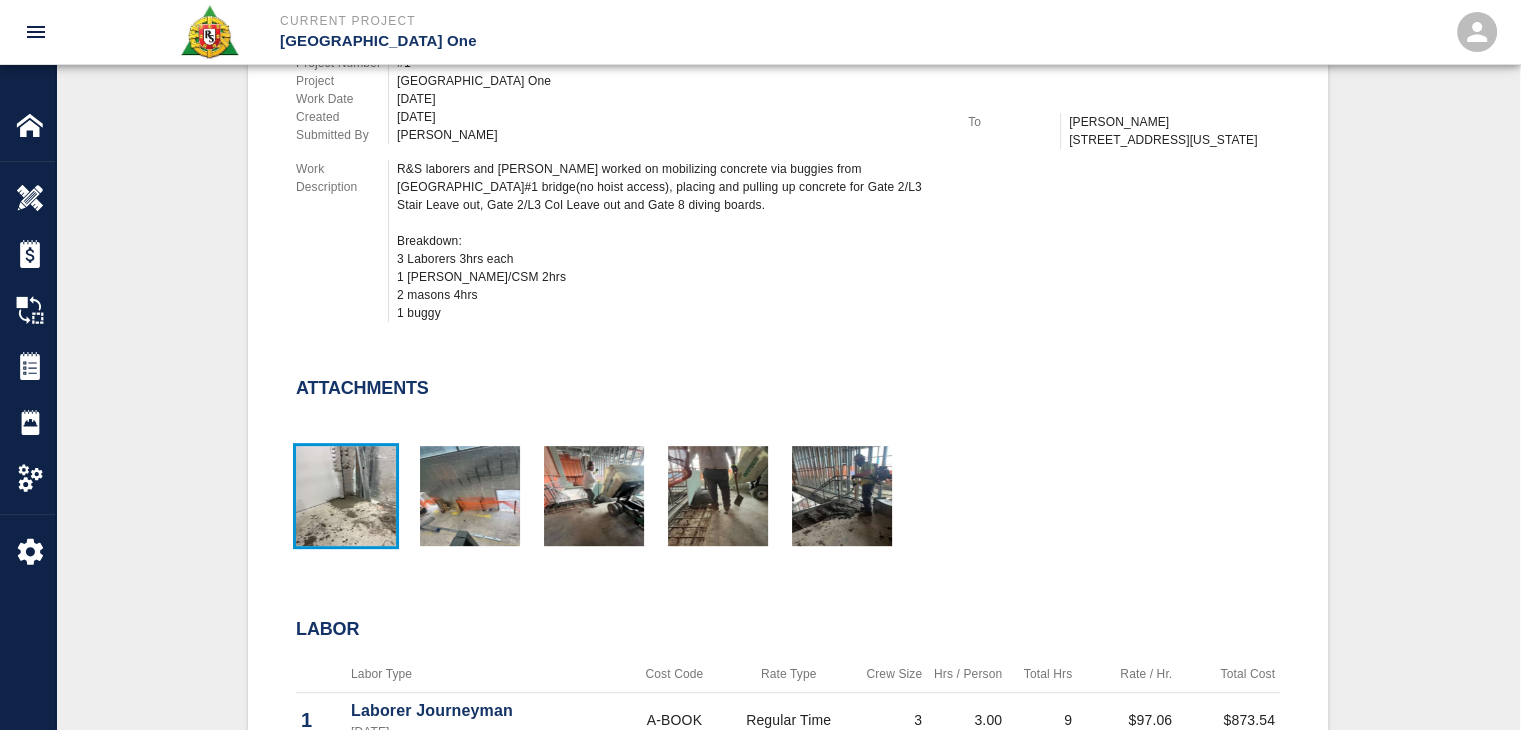 click at bounding box center (346, 496) 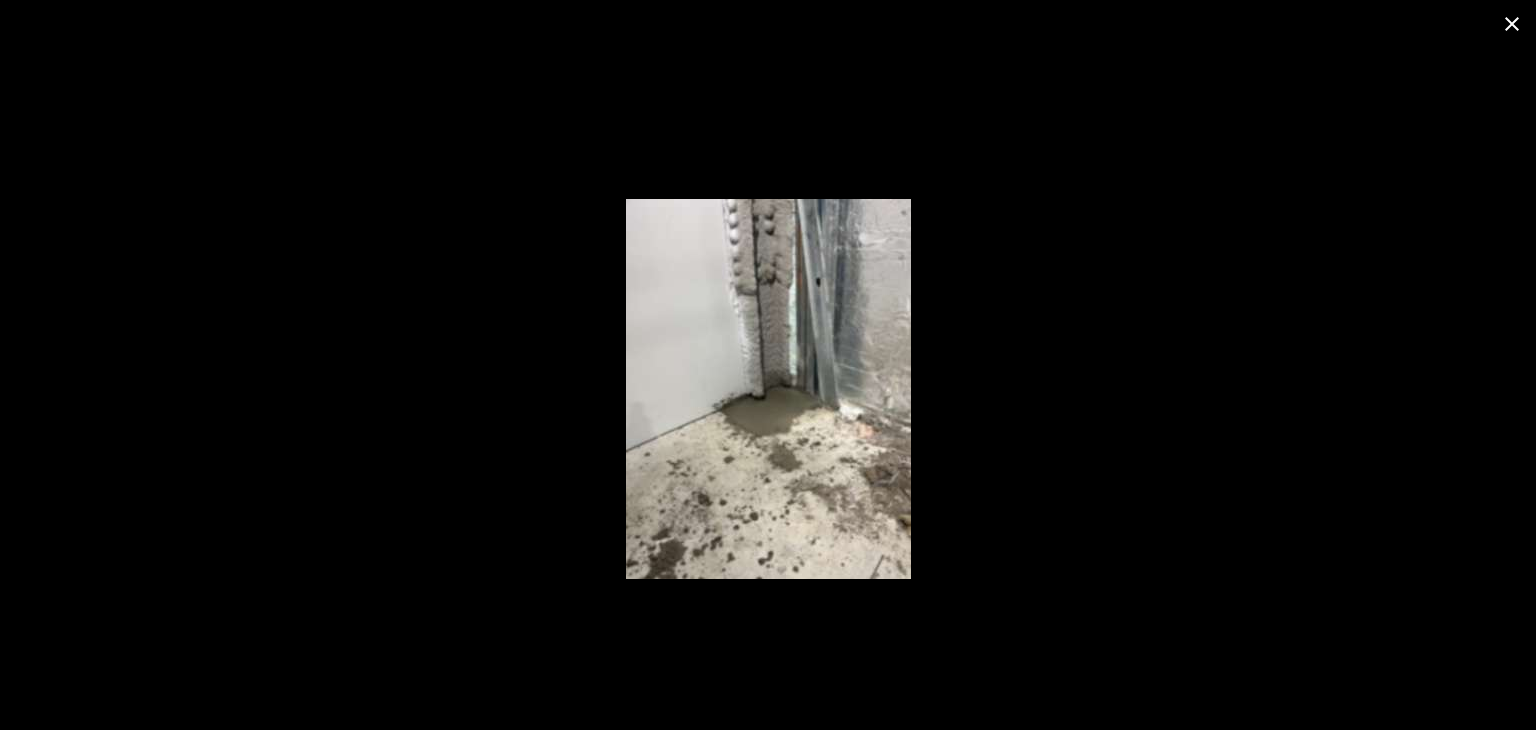 click 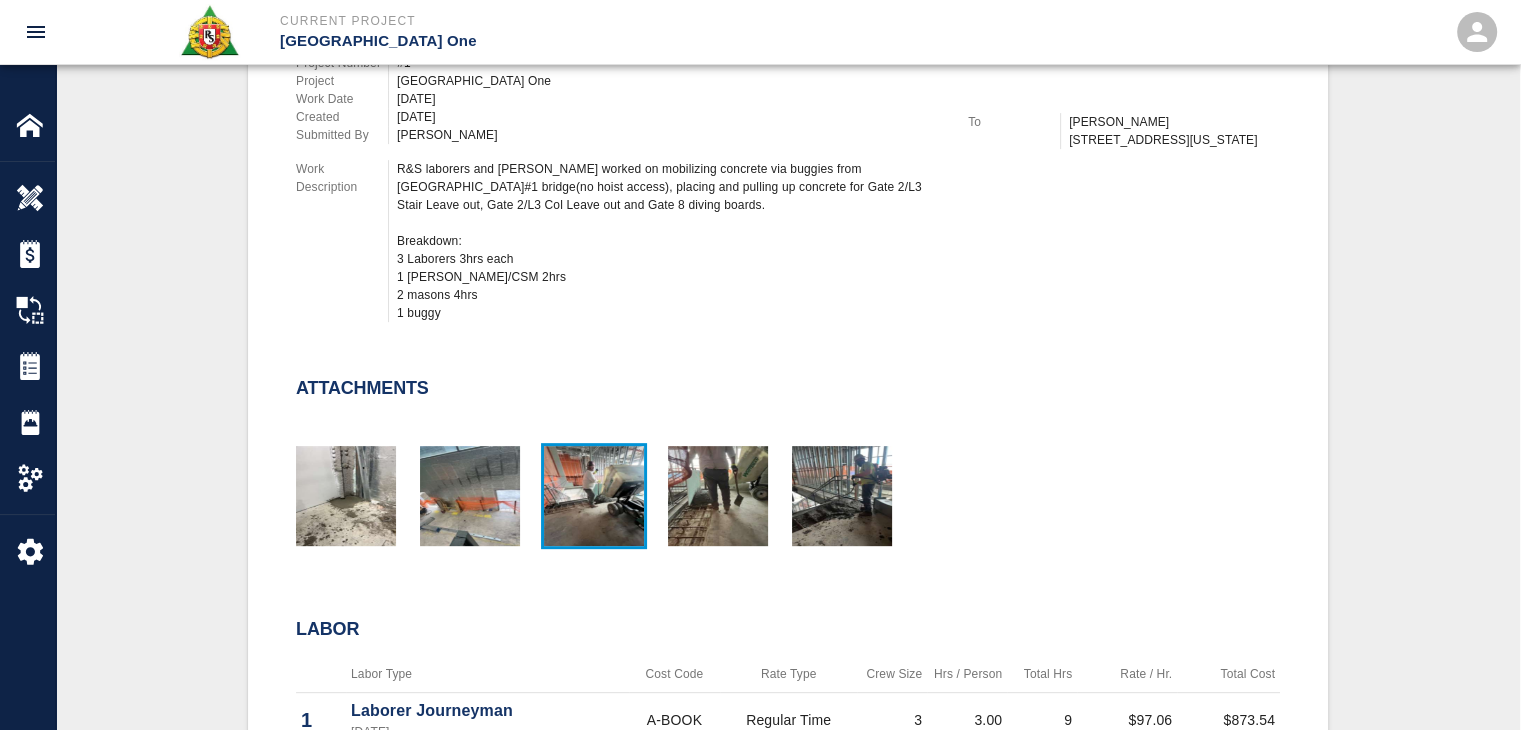 click at bounding box center (594, 496) 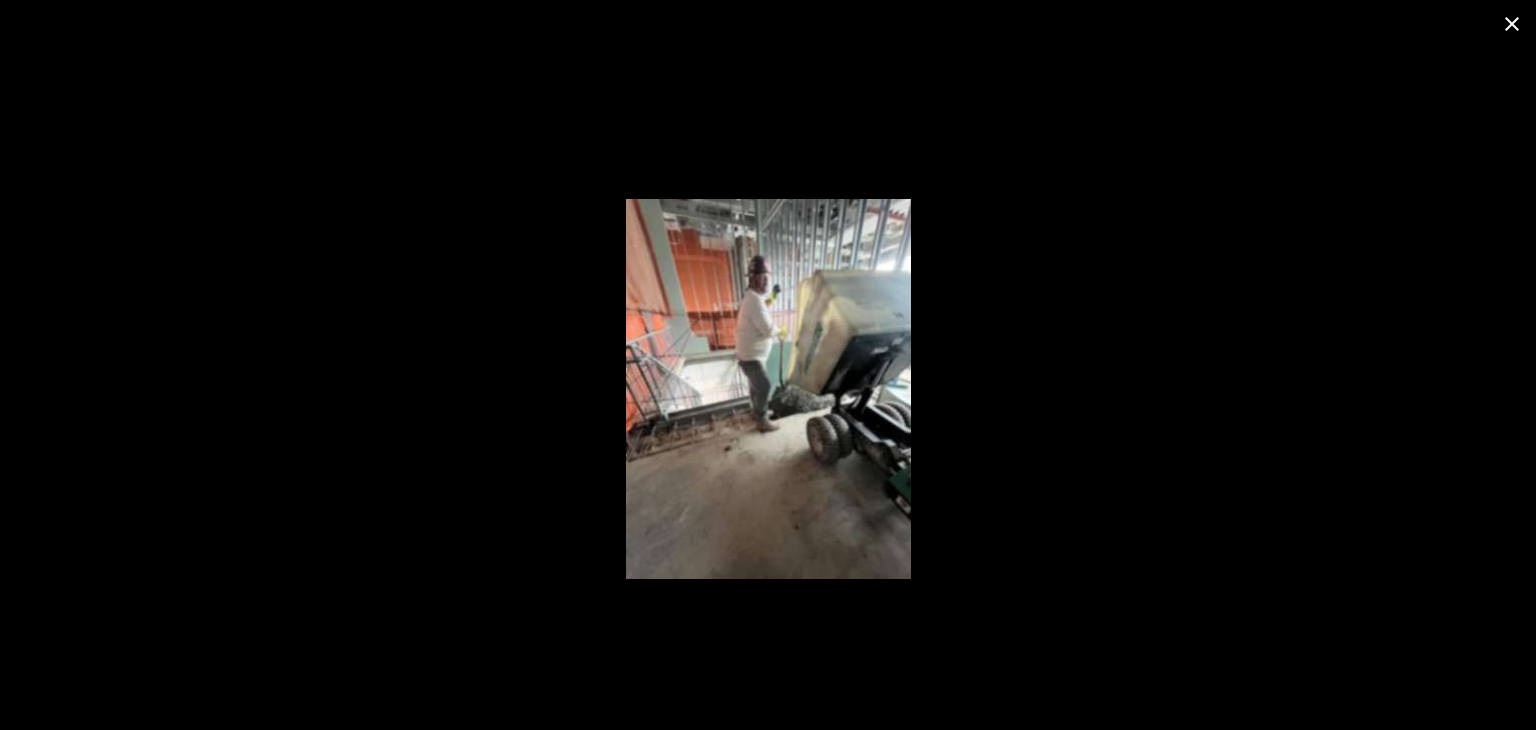 click at bounding box center (1512, 24) 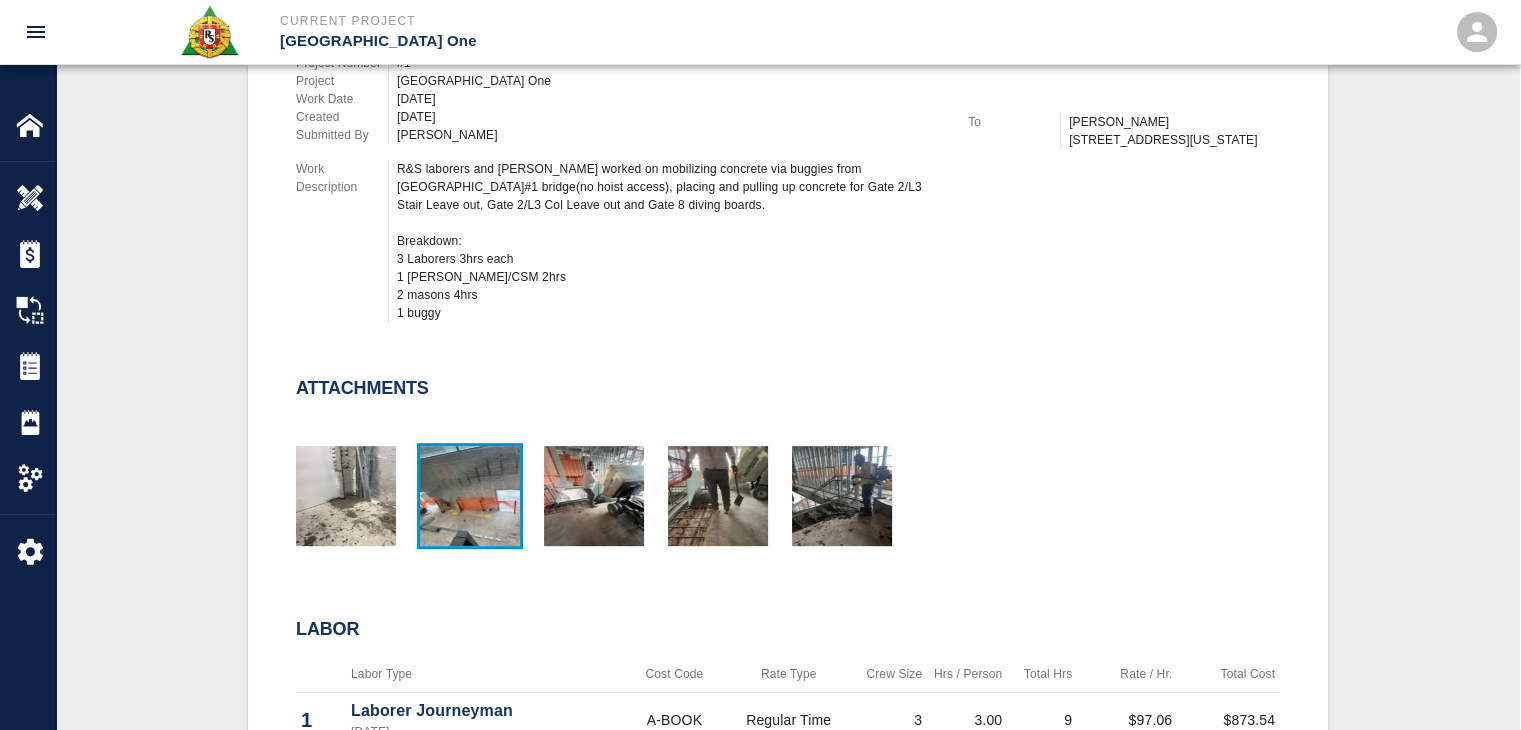 click at bounding box center [470, 496] 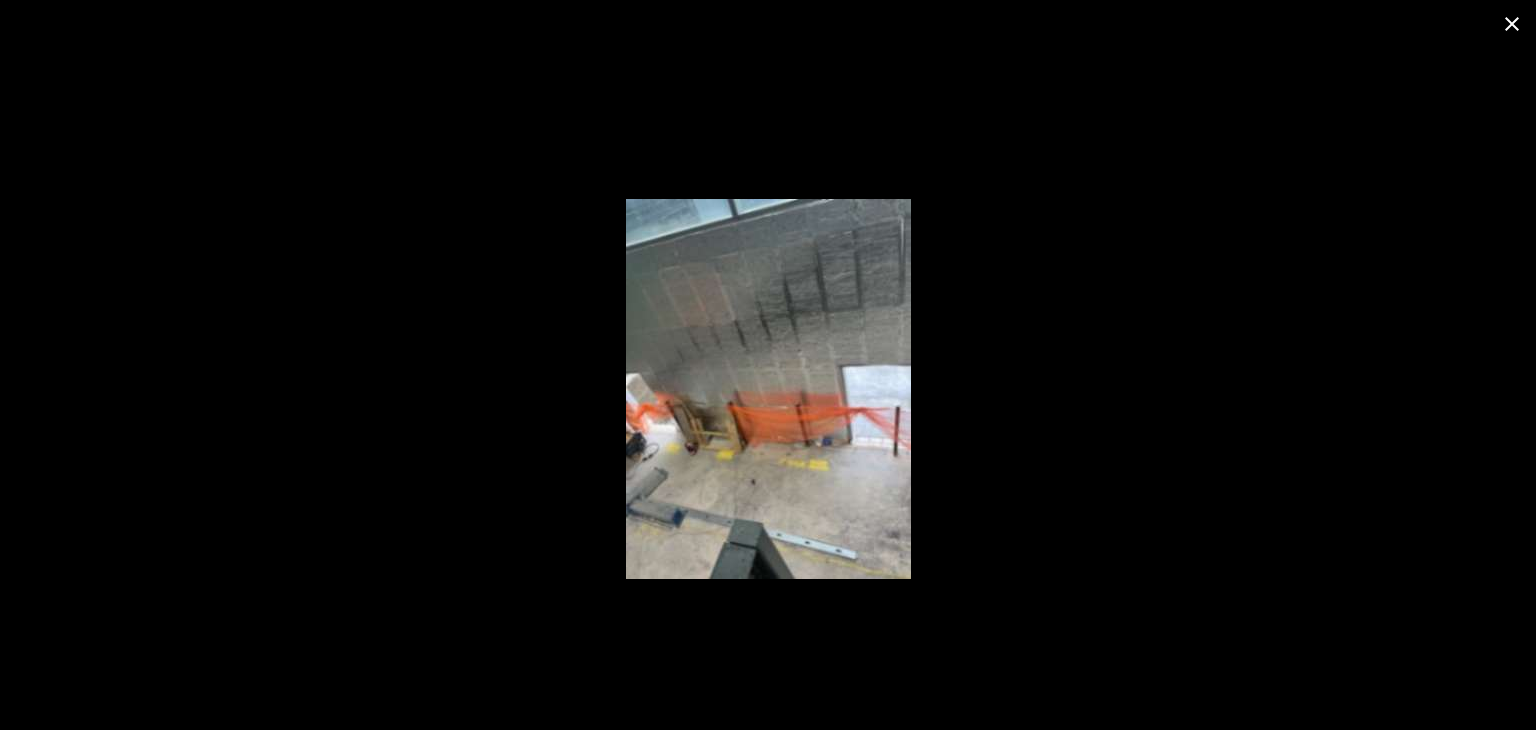 click 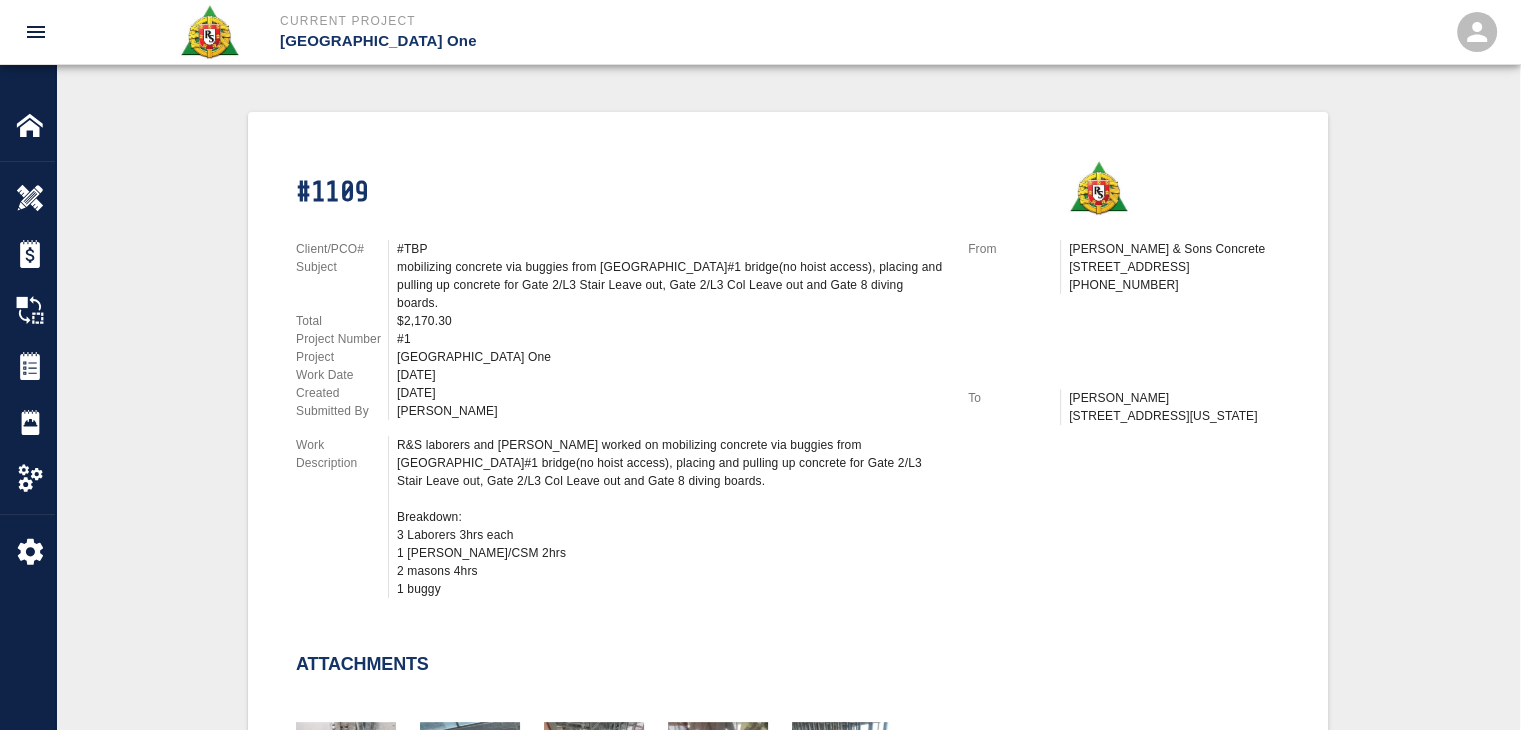 scroll, scrollTop: 580, scrollLeft: 0, axis: vertical 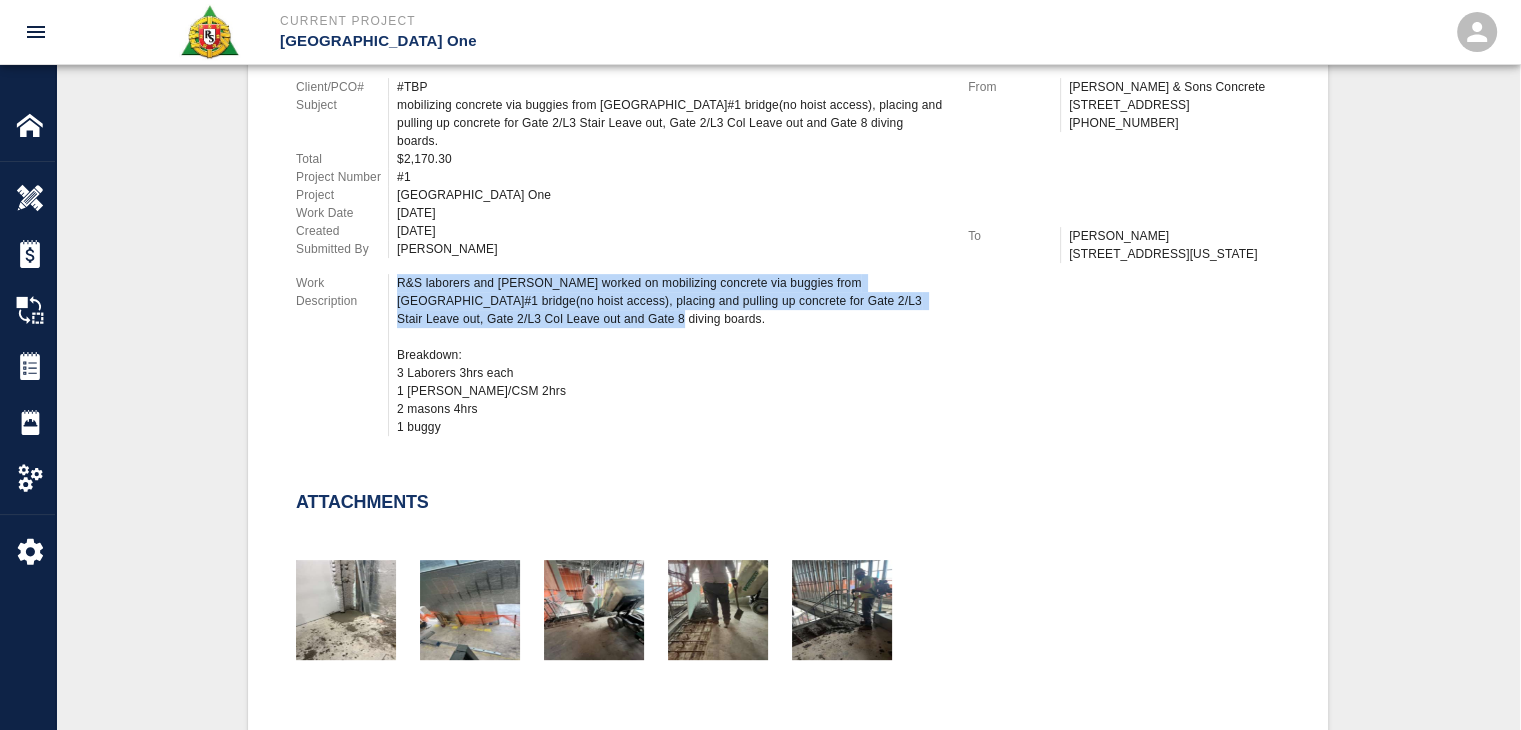 drag, startPoint x: 576, startPoint y: 294, endPoint x: 396, endPoint y: 267, distance: 182.01373 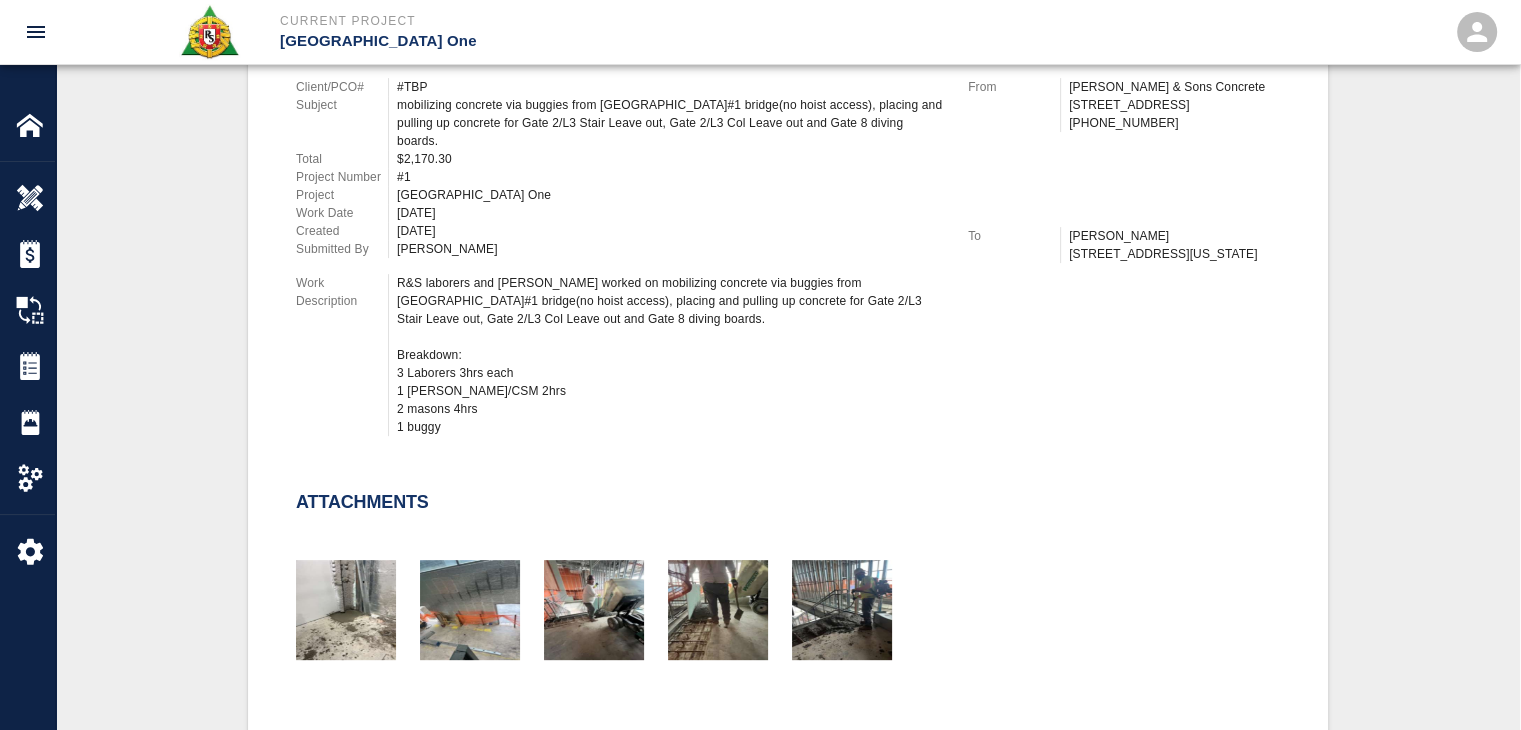 click on "Client/PCO# #TBP Subject mobilizing concrete via buggies from Vestibule#1 bridge(no hoist access), placing and pulling up concrete for Gate 2/L3 Stair Leave out, Gate 2/L3 Col Leave out and Gate 8 diving boards. Total $2,170.30 Project Number #1 Project JFK Terminal One Work Date 06/17/2025 Created 06/19/2025 Submitted By Manny Barros Work Description R&S laborers and masons worked on mobilizing concrete via buggies from Vestibule#1 bridge(no hoist access), placing and pulling up concrete for Gate 2/L3 Stair Leave out, Gate 2/L3 Col Leave out and Gate 8 diving boards.
Breakdown:
3 Laborers 3hrs each
1 Foreman/CSM 2hrs
2 masons 4hrs
1 buggy" at bounding box center (608, 253) 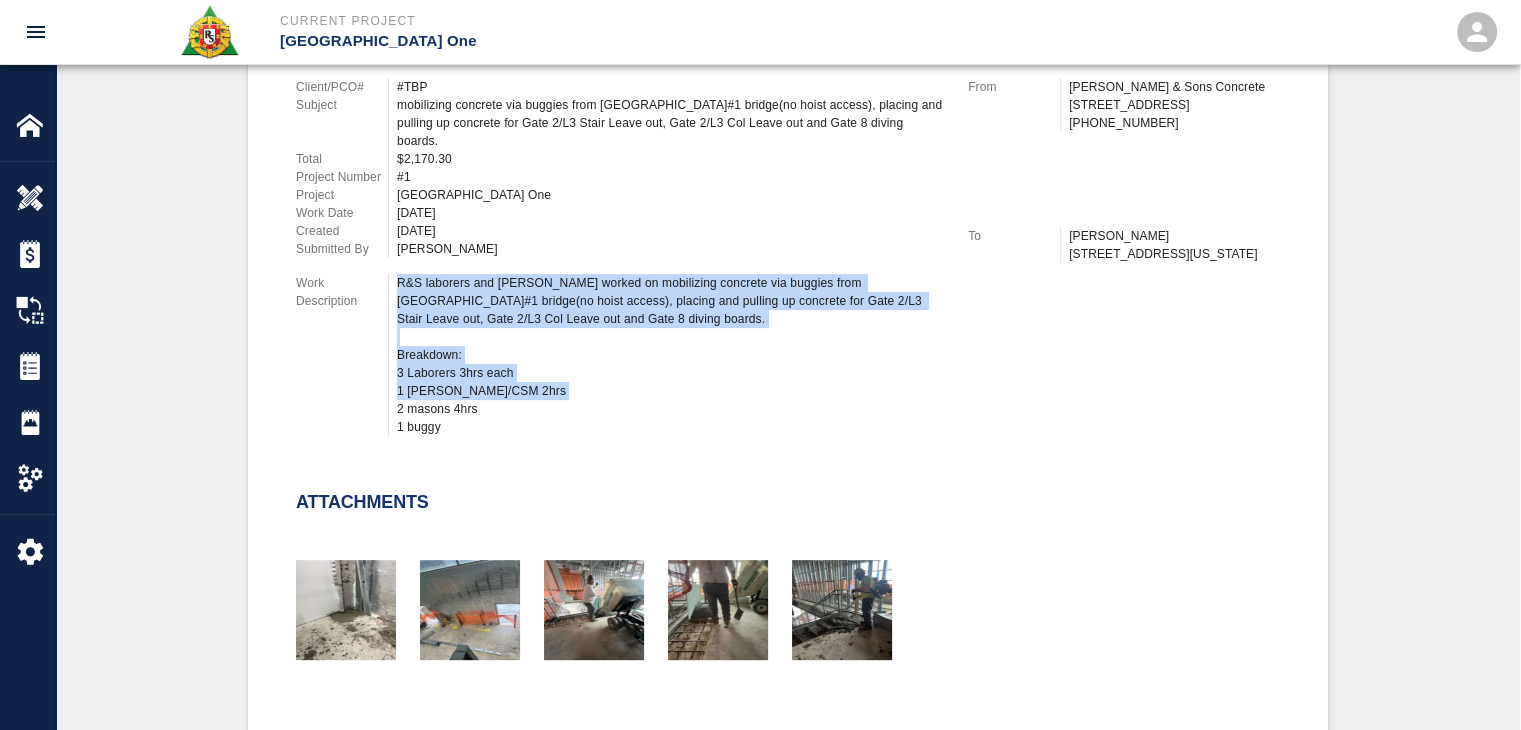 drag, startPoint x: 452, startPoint y: 416, endPoint x: 392, endPoint y: 268, distance: 159.69972 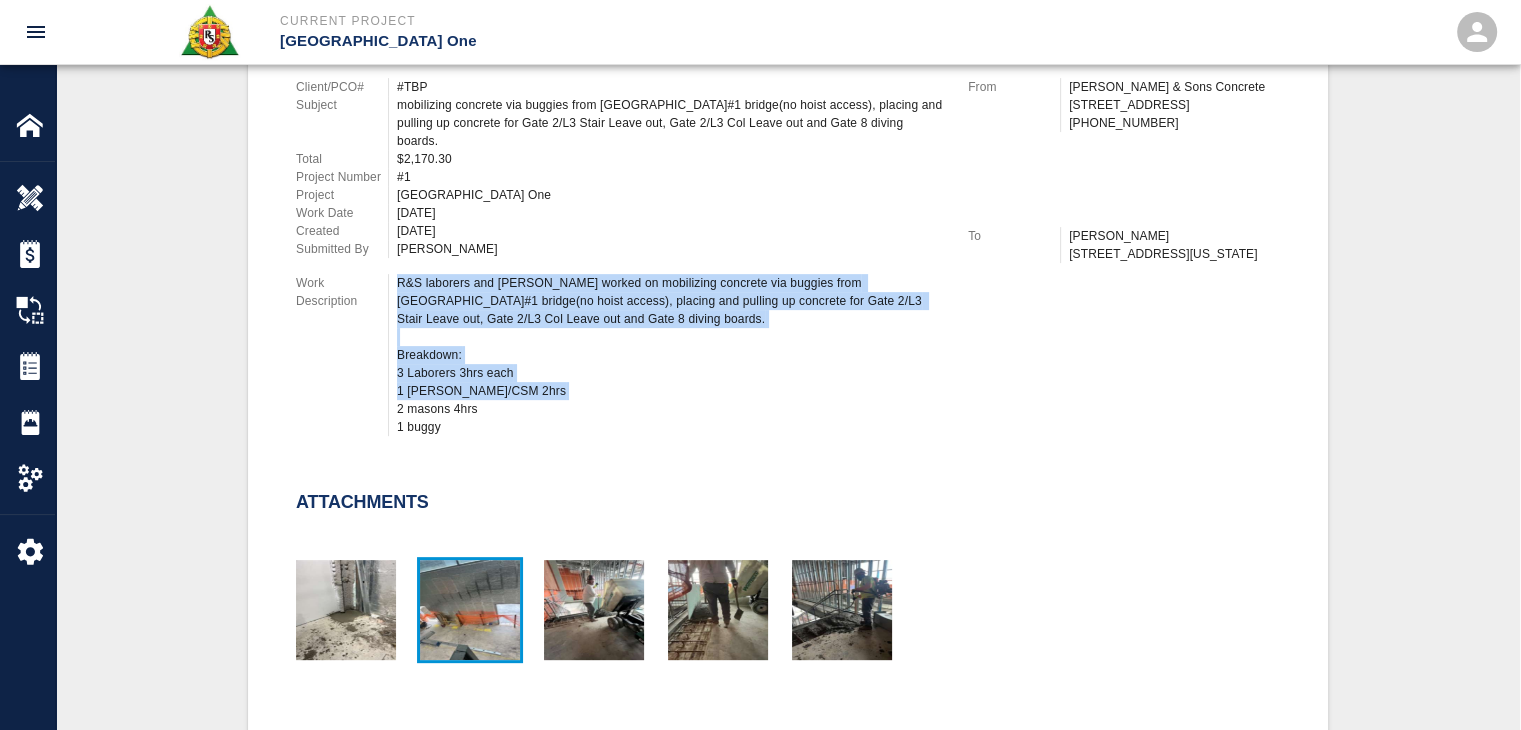 click at bounding box center [470, 610] 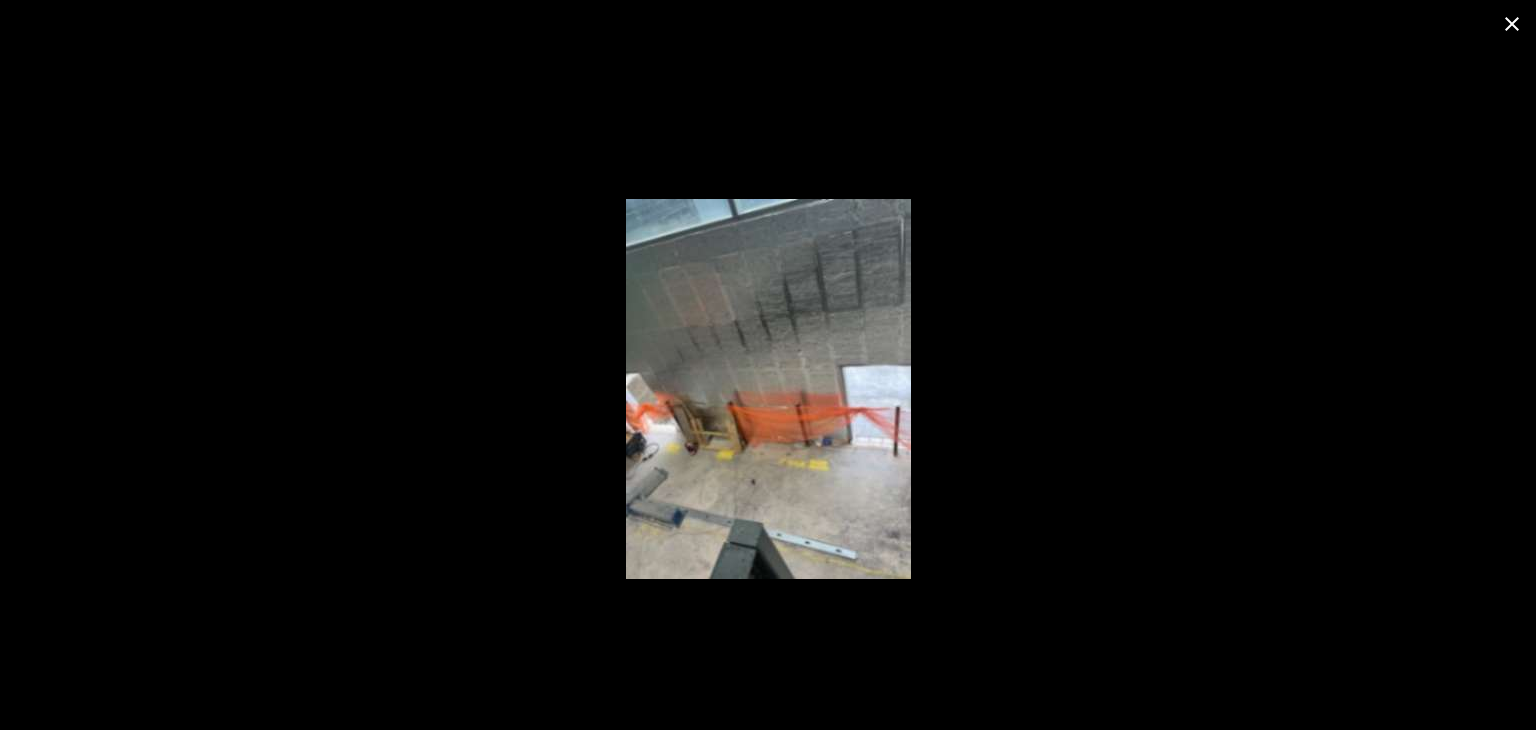 click at bounding box center [768, 389] 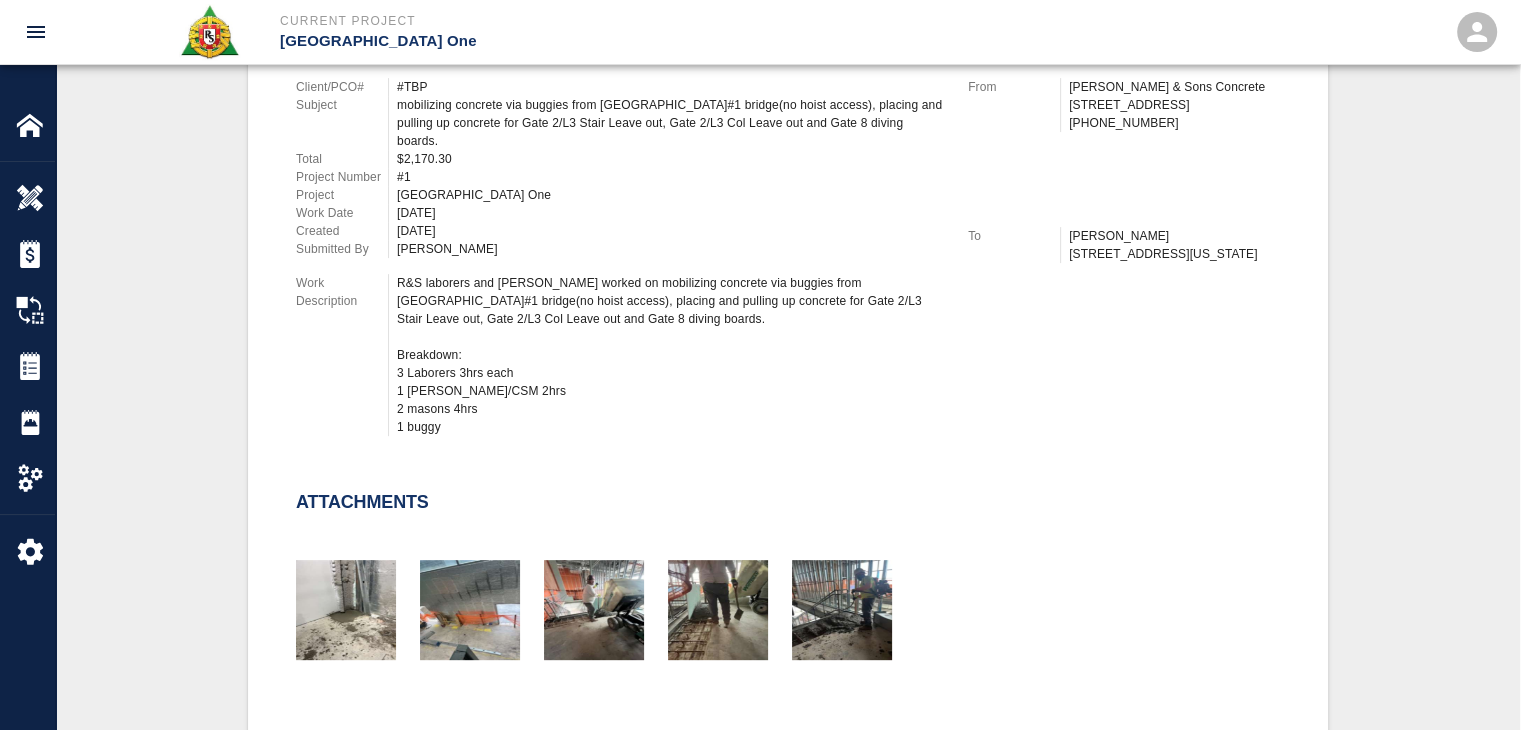 scroll, scrollTop: 0, scrollLeft: 0, axis: both 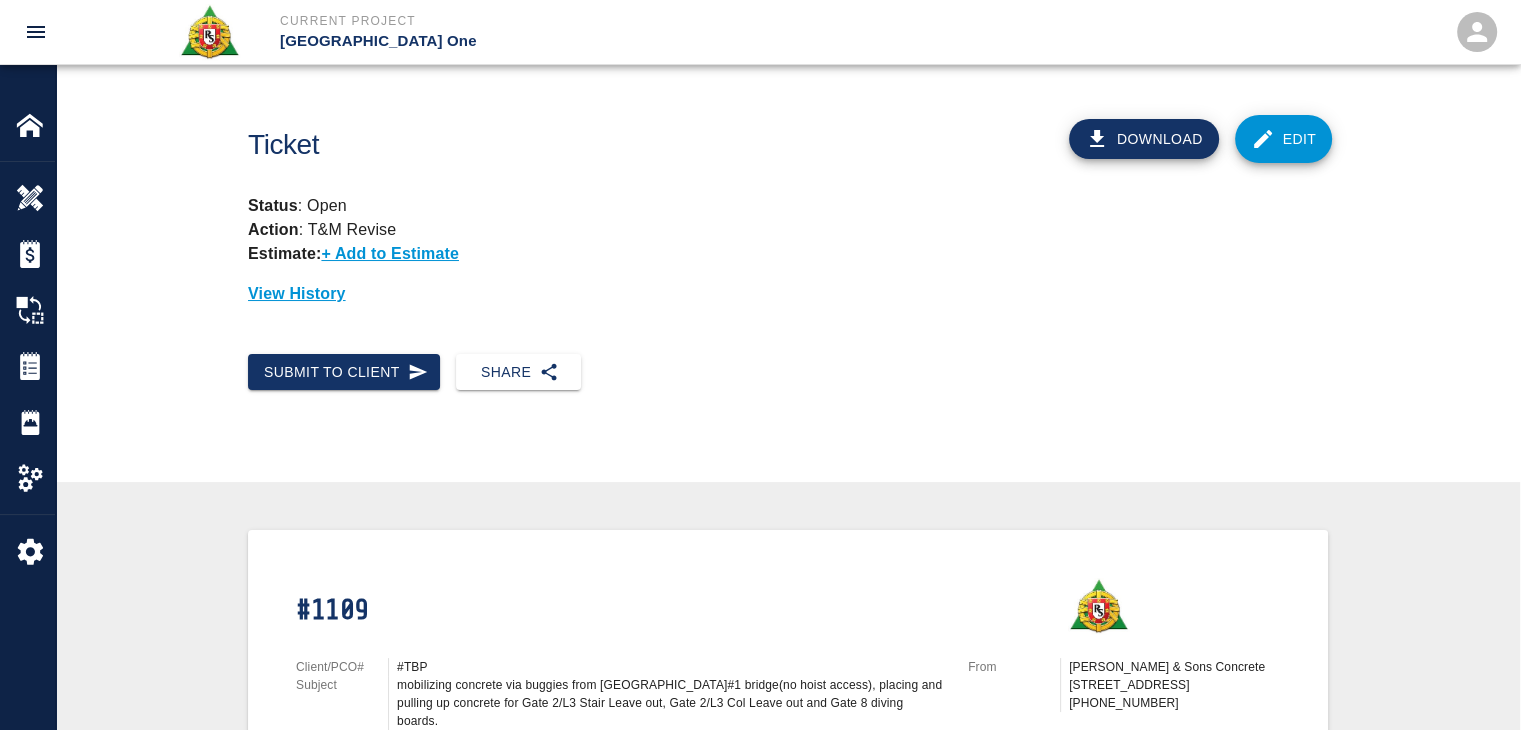 click 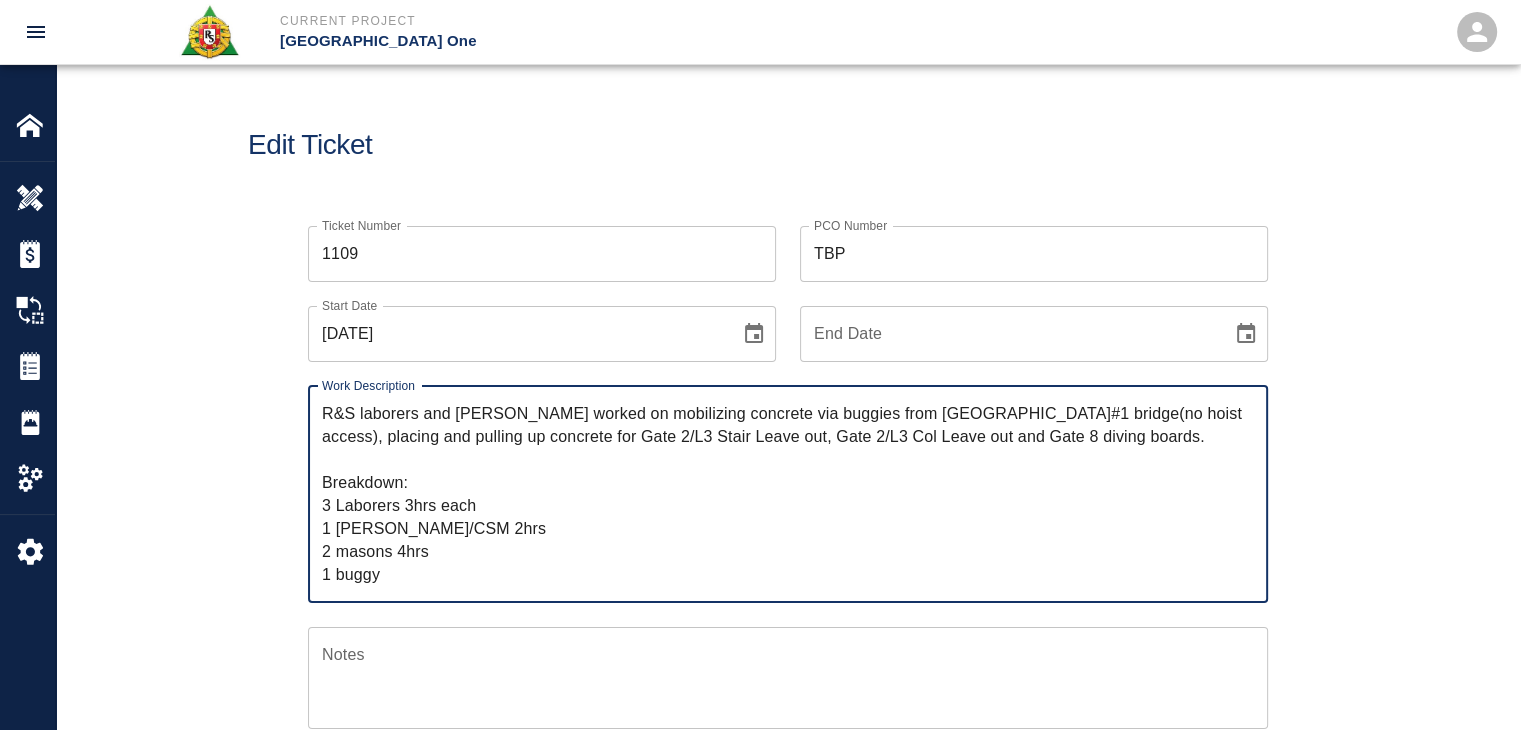 scroll, scrollTop: 195, scrollLeft: 0, axis: vertical 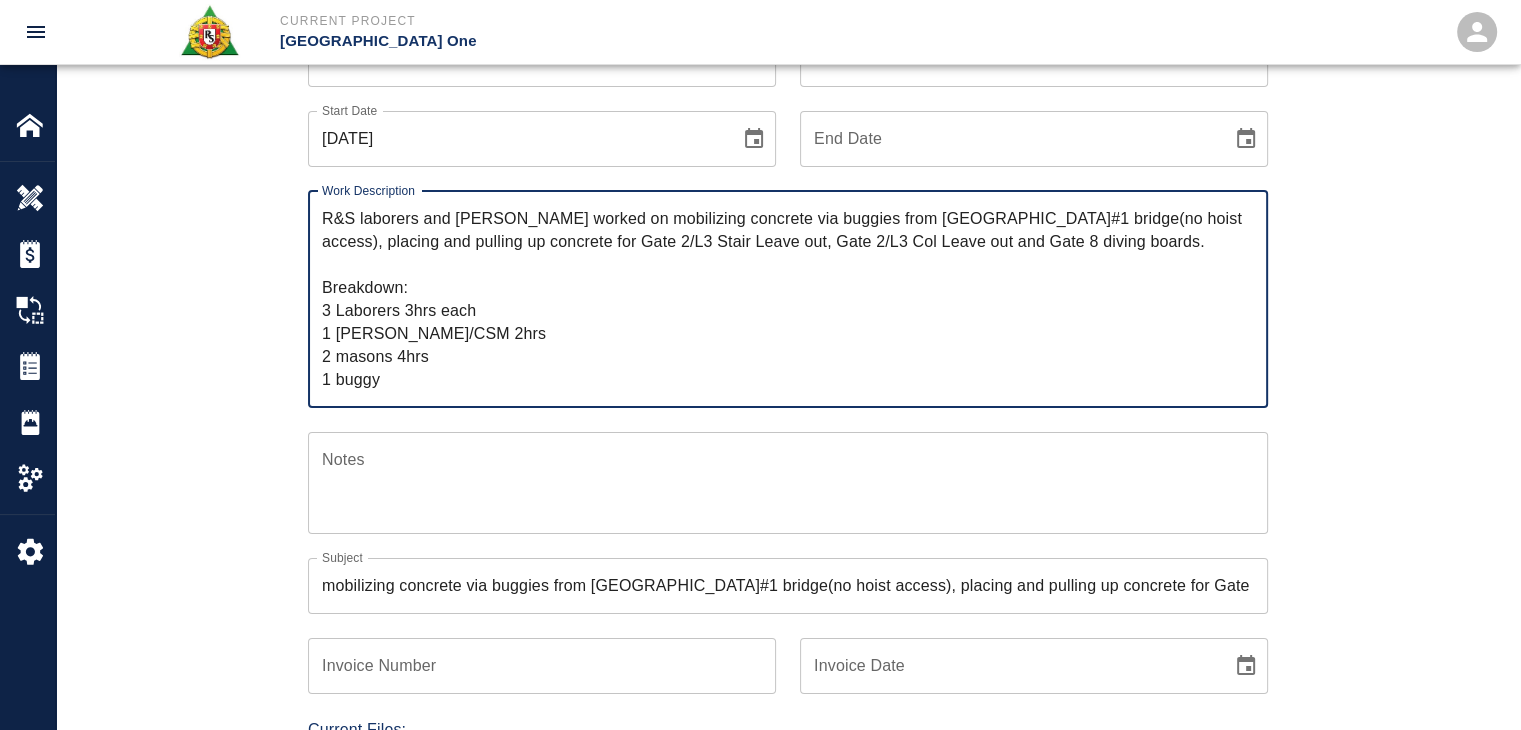 click on "R&S laborers and masons worked on mobilizing concrete via buggies from Vestibule#1 bridge(no hoist access), placing and pulling up concrete for Gate 2/L3 Stair Leave out, Gate 2/L3 Col Leave out and Gate 8 diving boards.
Breakdown:
3 Laborers 3hrs each
1 Foreman/CSM 2hrs
2 masons 4hrs
1 buggy" at bounding box center [788, 299] 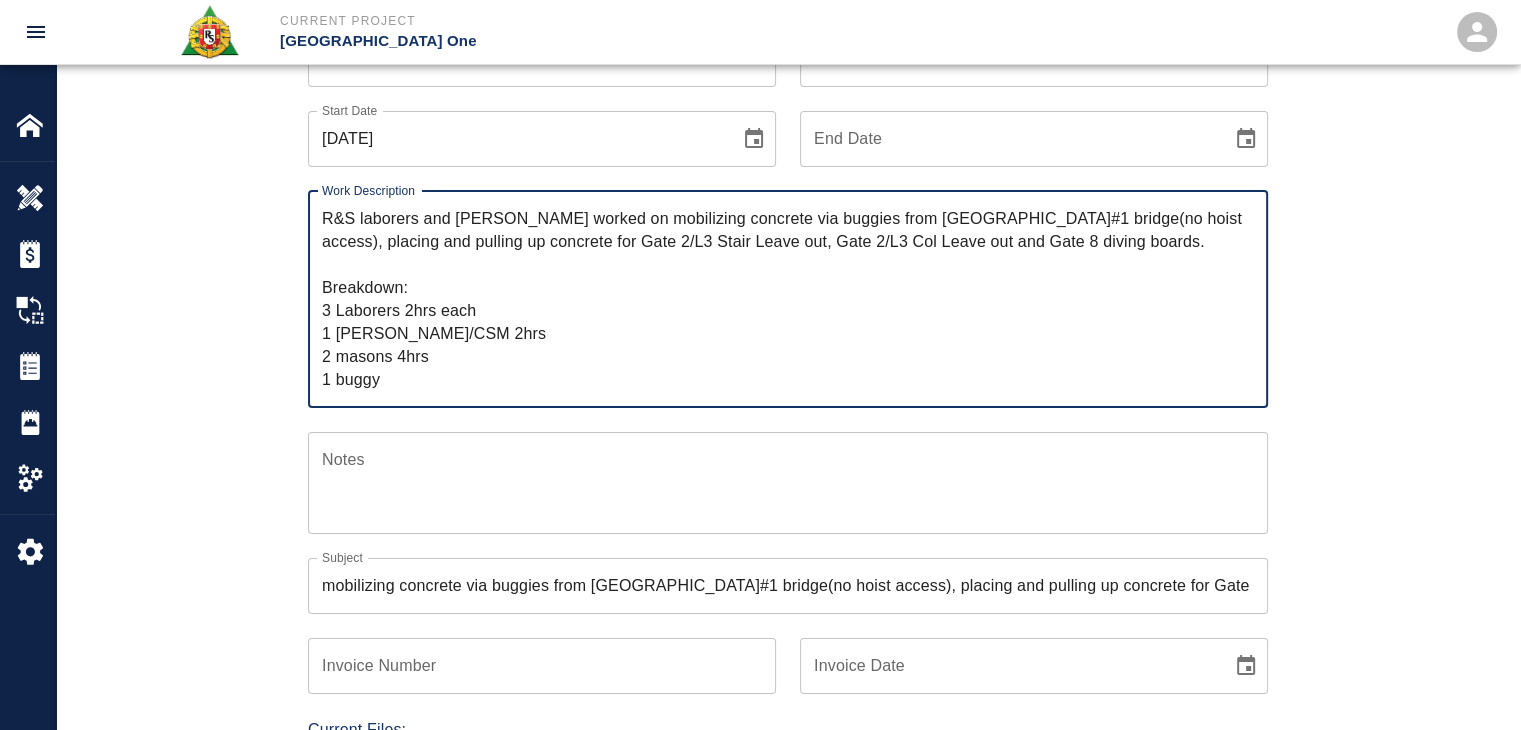 click on "R&S laborers and masons worked on mobilizing concrete via buggies from Vestibule#1 bridge(no hoist access), placing and pulling up concrete for Gate 2/L3 Stair Leave out, Gate 2/L3 Col Leave out and Gate 8 diving boards.
Breakdown:
3 Laborers 2hrs each
1 Foreman/CSM 2hrs
2 masons 4hrs
1 buggy" at bounding box center (788, 299) 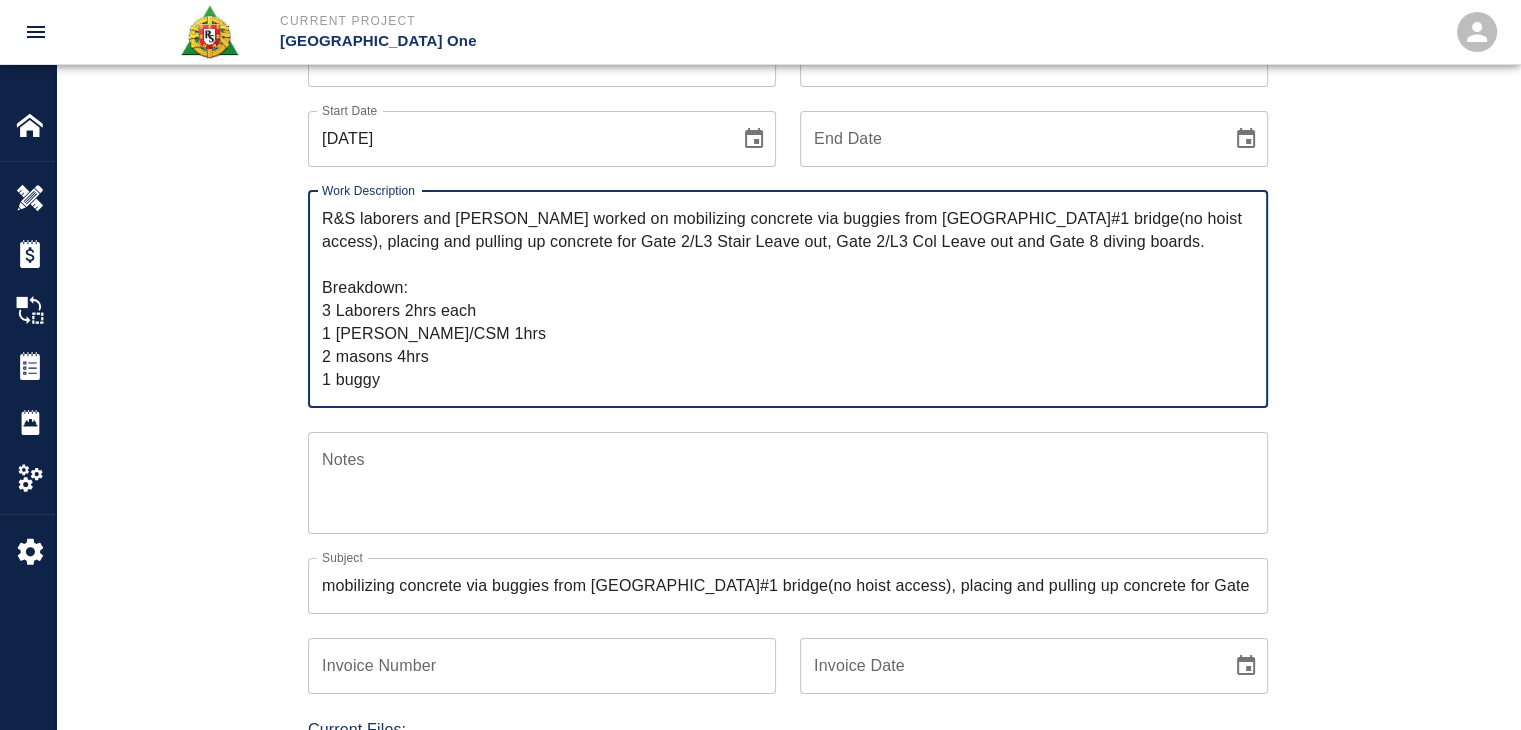 click on "R&S laborers and masons worked on mobilizing concrete via buggies from Vestibule#1 bridge(no hoist access), placing and pulling up concrete for Gate 2/L3 Stair Leave out, Gate 2/L3 Col Leave out and Gate 8 diving boards.
Breakdown:
3 Laborers 2hrs each
1 Foreman/CSM 1hrs
2 masons 4hrs
1 buggy" at bounding box center [788, 299] 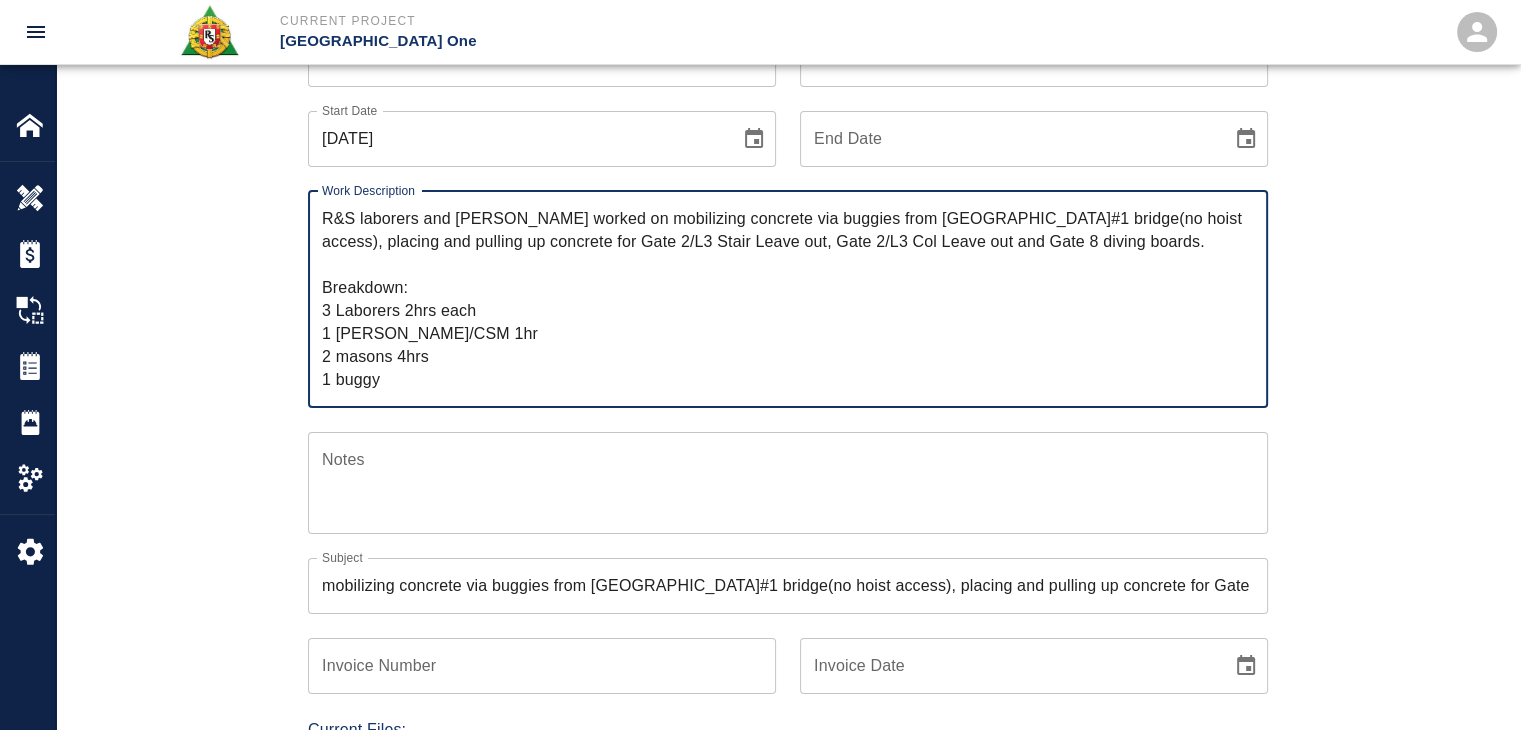 click on "R&S laborers and masons worked on mobilizing concrete via buggies from Vestibule#1 bridge(no hoist access), placing and pulling up concrete for Gate 2/L3 Stair Leave out, Gate 2/L3 Col Leave out and Gate 8 diving boards.
Breakdown:
3 Laborers 2hrs each
1 Foreman/CSM 1hr
2 masons 4hrs
1 buggy" at bounding box center [788, 299] 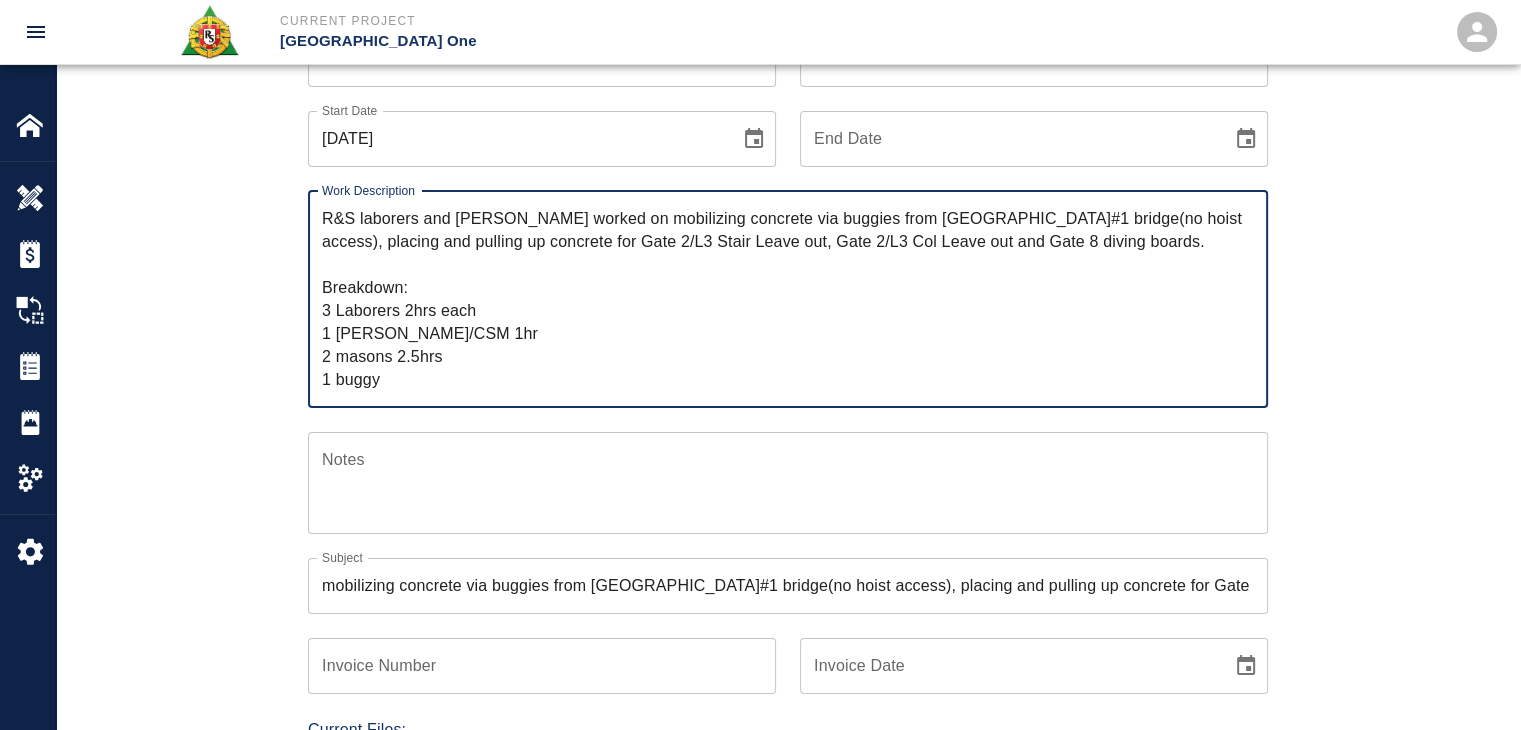 click on "R&S laborers and masons worked on mobilizing concrete via buggies from Vestibule#1 bridge(no hoist access), placing and pulling up concrete for Gate 2/L3 Stair Leave out, Gate 2/L3 Col Leave out and Gate 8 diving boards.
Breakdown:
3 Laborers 2hrs each
1 Foreman/CSM 1hr
2 masons 2.5hrs
1 buggy" at bounding box center (788, 299) 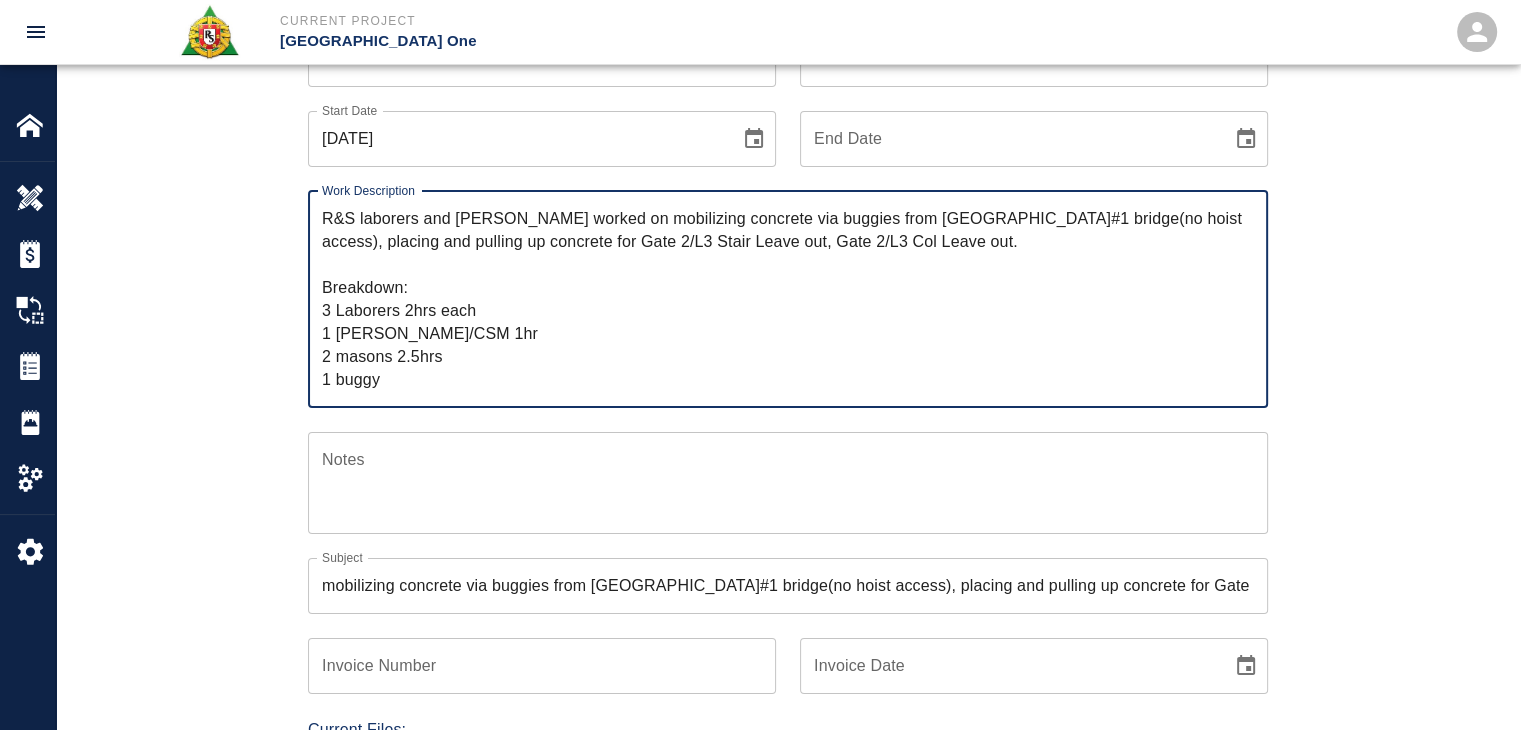 click on "R&S laborers and masons worked on mobilizing concrete via buggies from Vestibule#1 bridge(no hoist access), placing and pulling up concrete for Gate 2/L3 Stair Leave out, Gate 2/L3 Col Leave out.
Breakdown:
3 Laborers 2hrs each
1 Foreman/CSM 1hr
2 masons 2.5hrs
1 buggy" at bounding box center [788, 299] 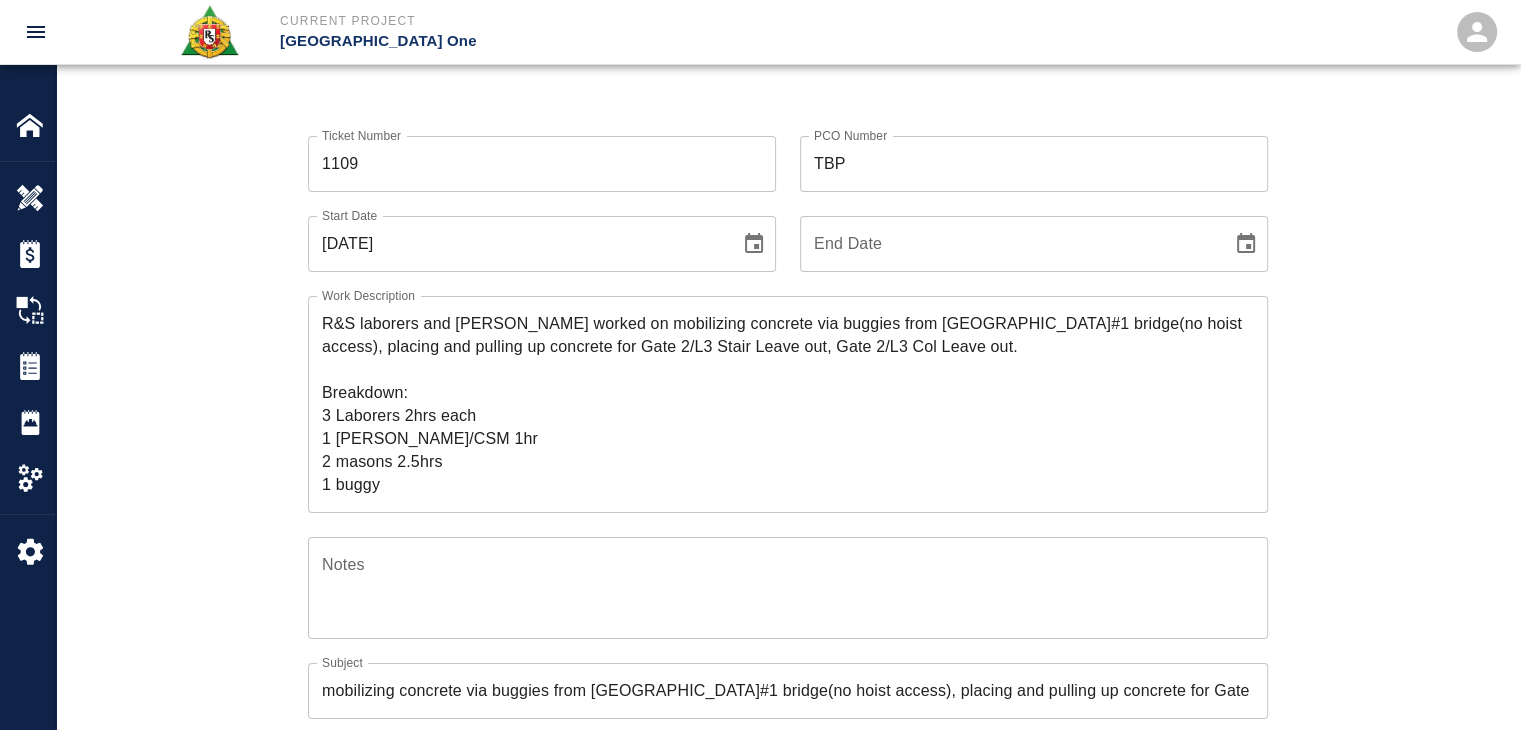 scroll, scrollTop: 91, scrollLeft: 0, axis: vertical 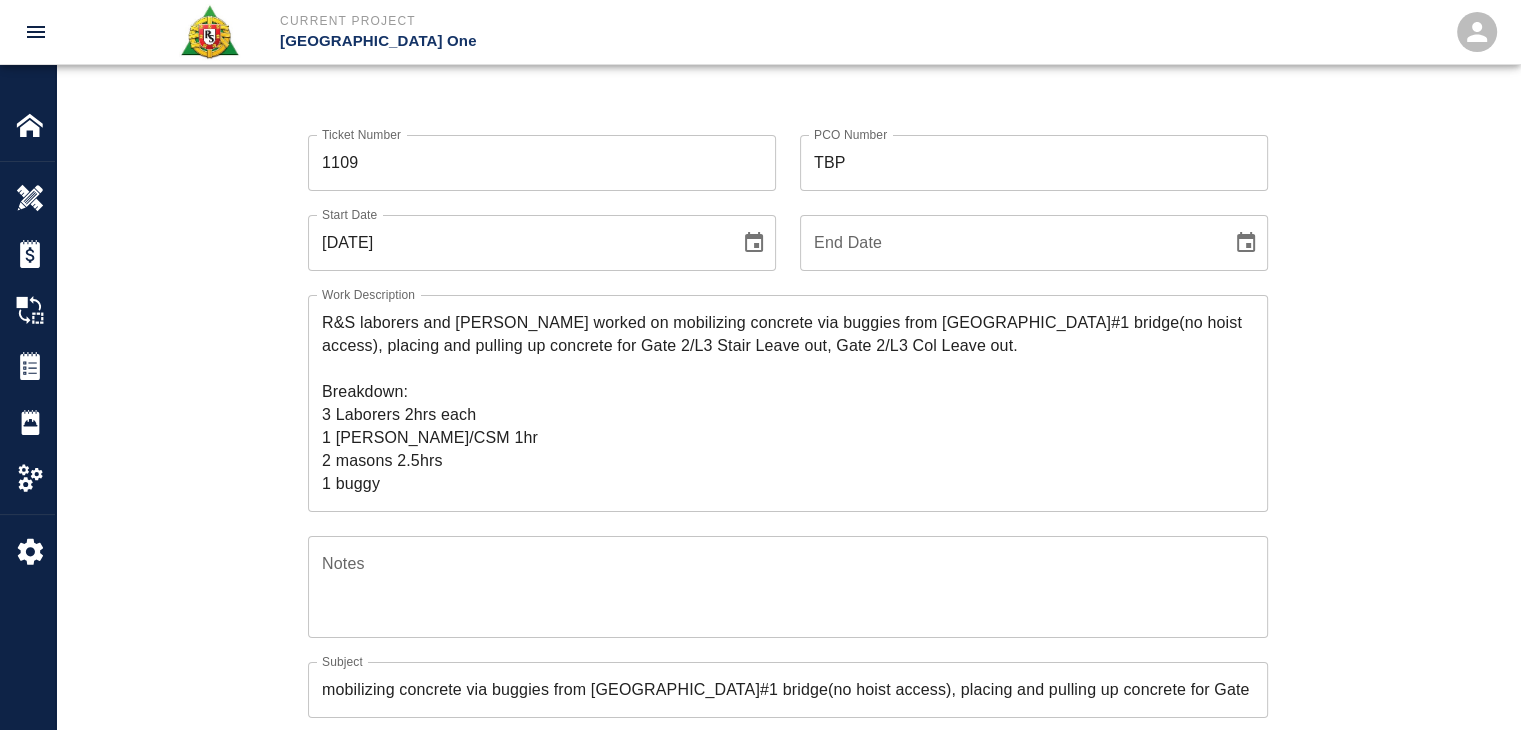 click on "Ticket Number 1109 Ticket Number PCO Number TBP PCO Number Start Date  06/17/2025 Start Date  End Date End Date Work Description R&S laborers and masons worked on mobilizing concrete via buggies from Vestibule#1 bridge(no hoist access), placing and pulling up concrete for Gate 2/L3 Stair Leave out, Gate 2/L3 Col Leave out.
Breakdown:
3 Laborers 2hrs each
1 Foreman/CSM 1hr
2 masons 2.5hrs
1 buggy x Work Description Notes x Notes Subject mobilizing concrete via buggies from Vestibule#1 bridge(no hoist access), placing and pulling up concrete for Gate 2/L3 Stair Leave out, Gate 2/L3 Col Leave out and Gate 8 diving boards. Subject Invoice Number Invoice Number Invoice Date Invoice Date Current Files: Upload Attachments (0.1MB of 50MB limit) Choose file No file chosen Upload Another File Add Costs Switch to Lump Sum" at bounding box center [788, 682] 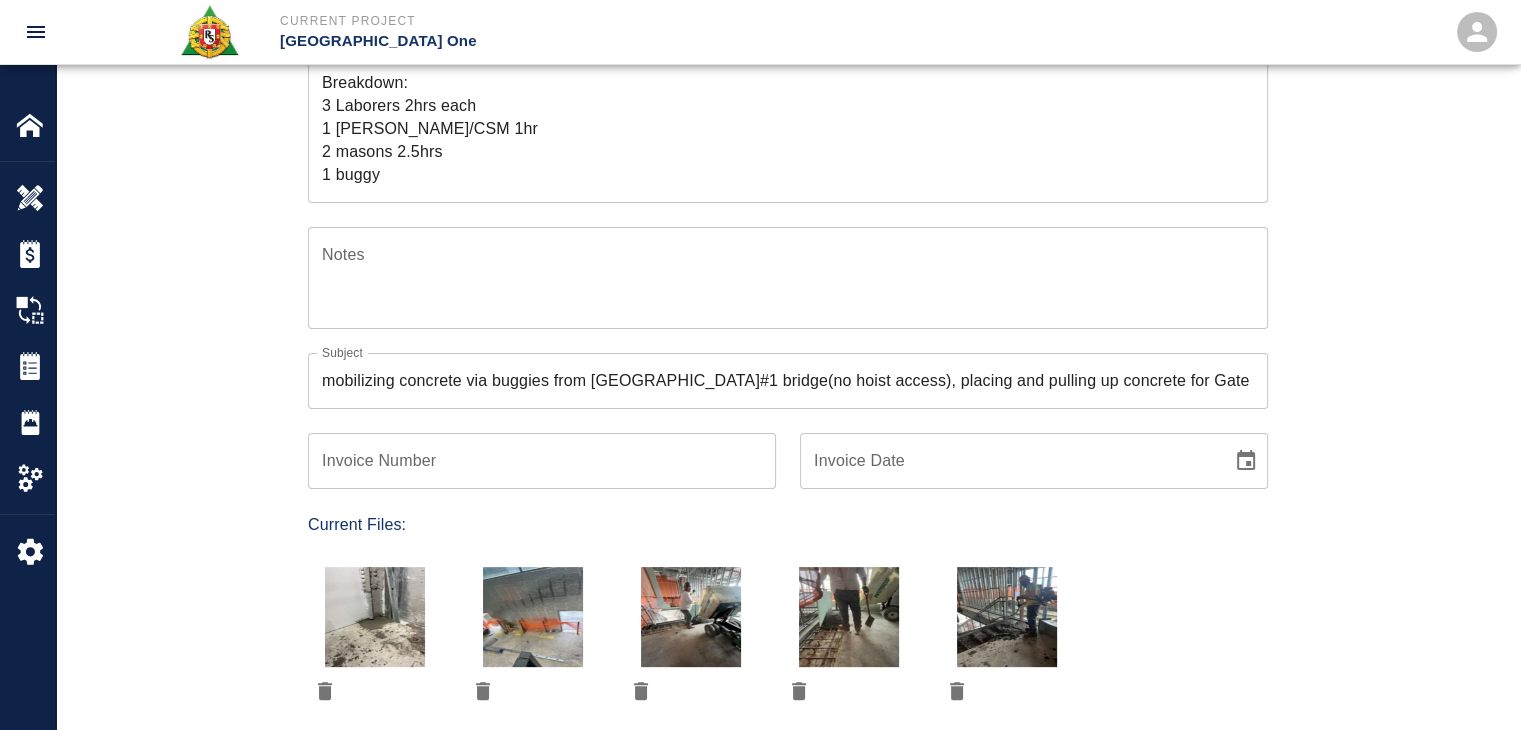 scroll, scrollTop: 399, scrollLeft: 0, axis: vertical 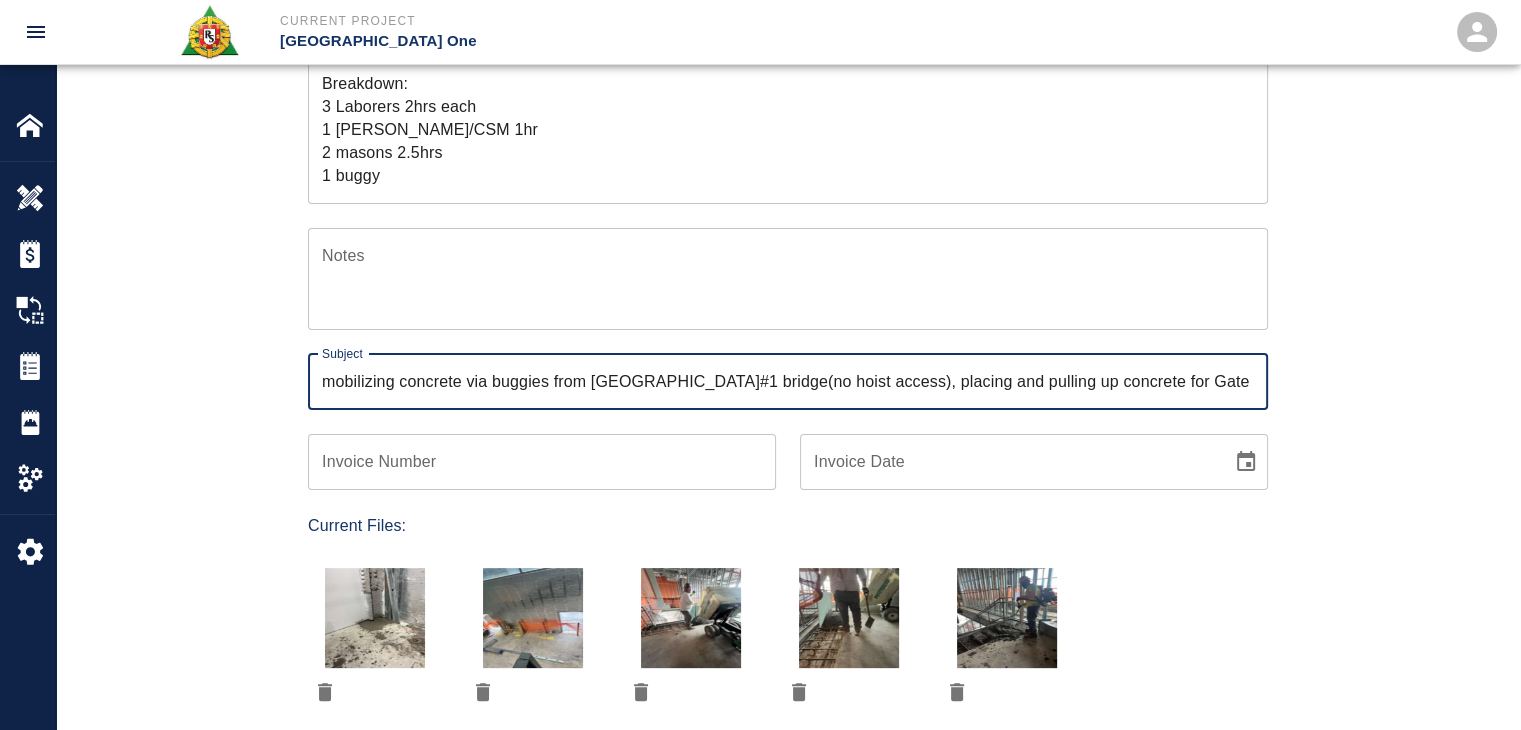click on "mobilizing concrete via buggies from Vestibule#1 bridge(no hoist access), placing and pulling up concrete for Gate 2/L3 Stair Leave out, Gate 2/L3 Col Leave out and Gate 8 diving boards." at bounding box center (788, 382) 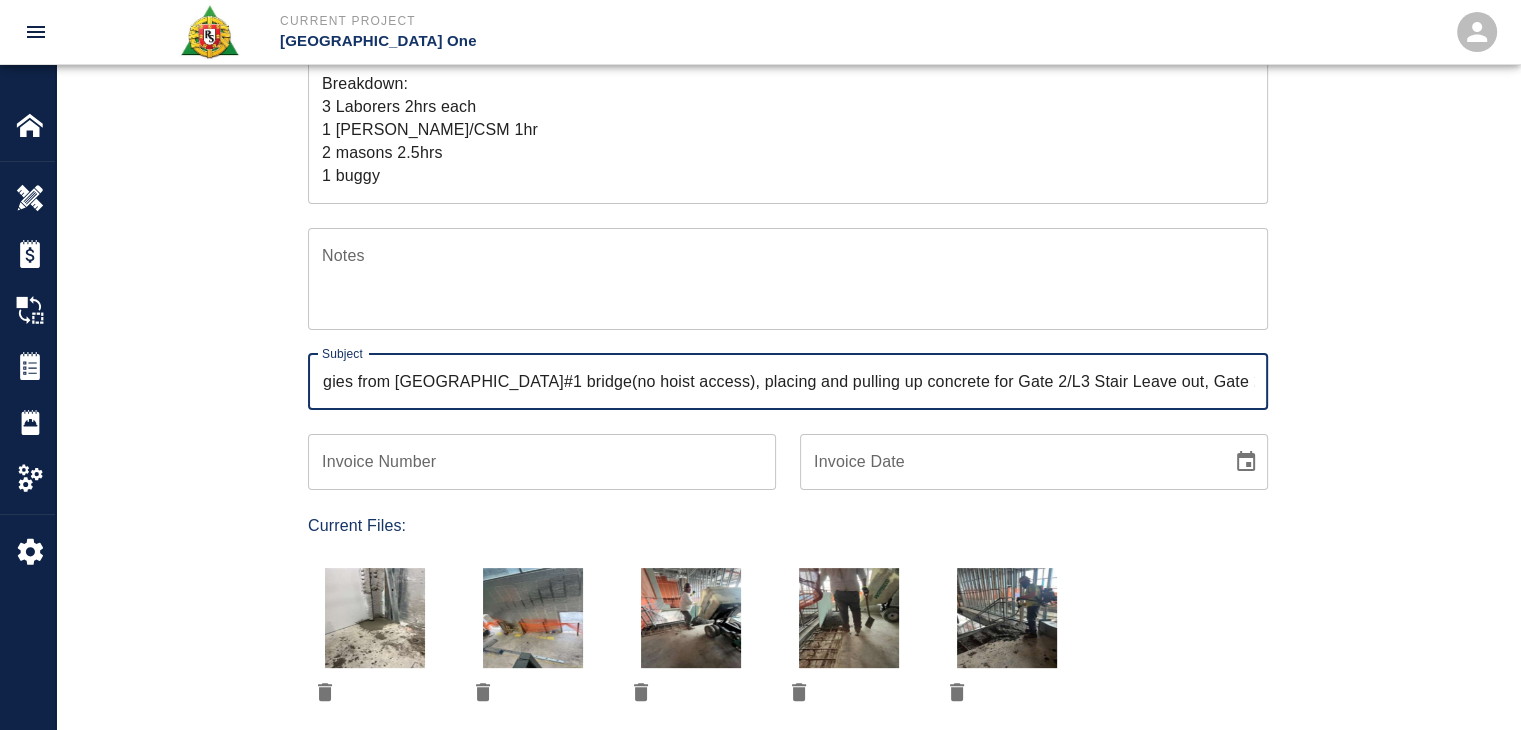 drag, startPoint x: 1055, startPoint y: 404, endPoint x: 1535, endPoint y: 497, distance: 488.92636 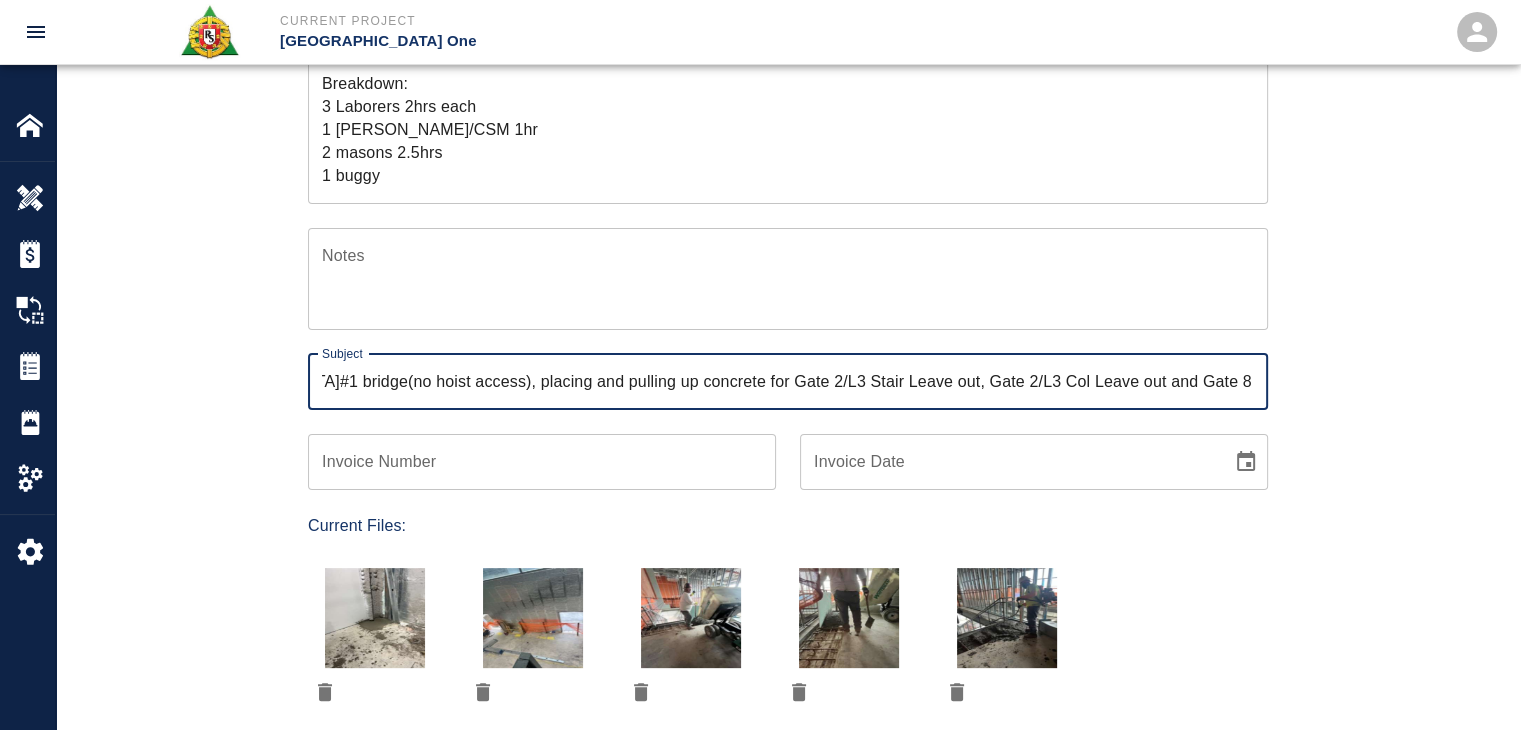 click on "mobilizing concrete via buggies from Vestibule#1 bridge(no hoist access), placing and pulling up concrete for Gate 2/L3 Stair Leave out, Gate 2/L3 Col Leave out and Gate 8 diving boards." at bounding box center (788, 382) 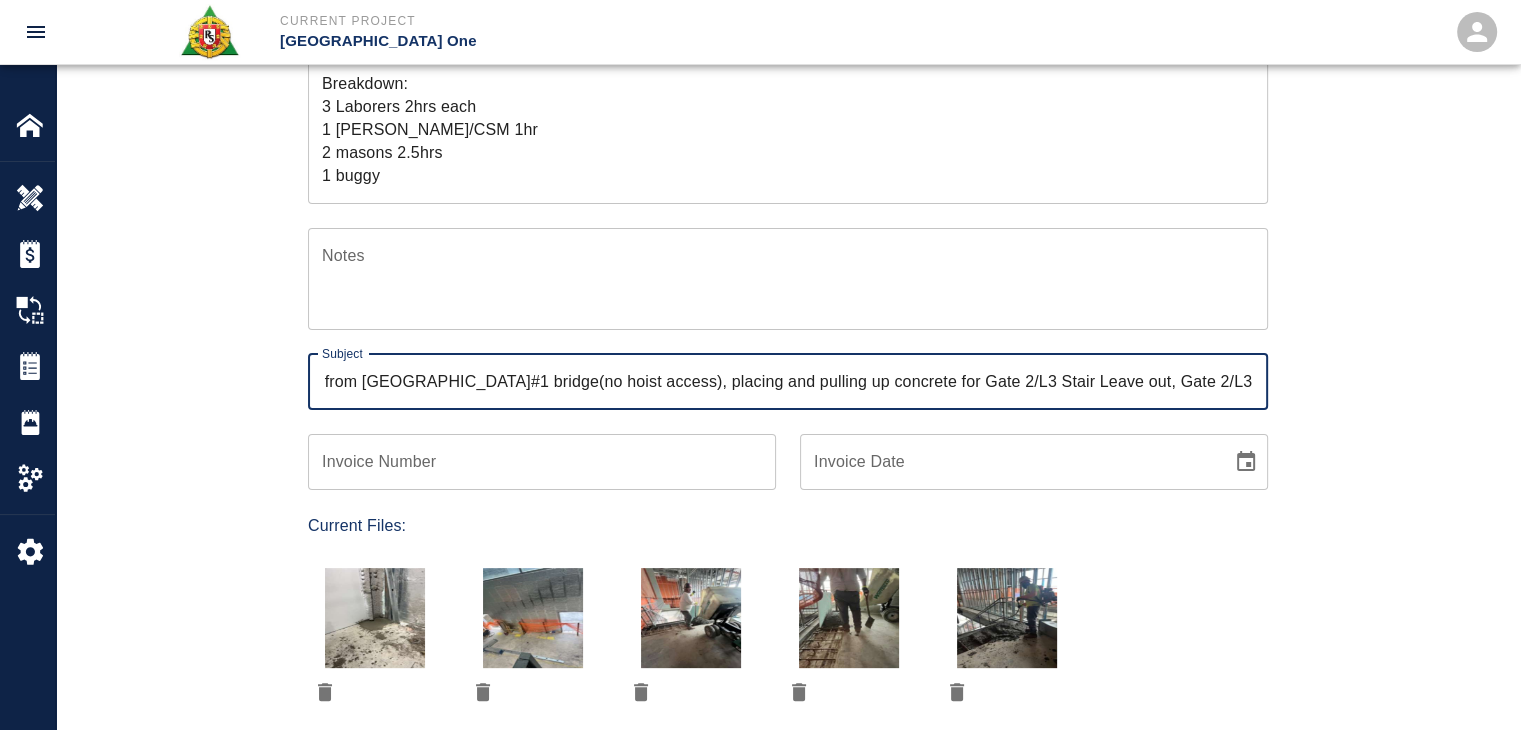 scroll, scrollTop: 0, scrollLeft: 234, axis: horizontal 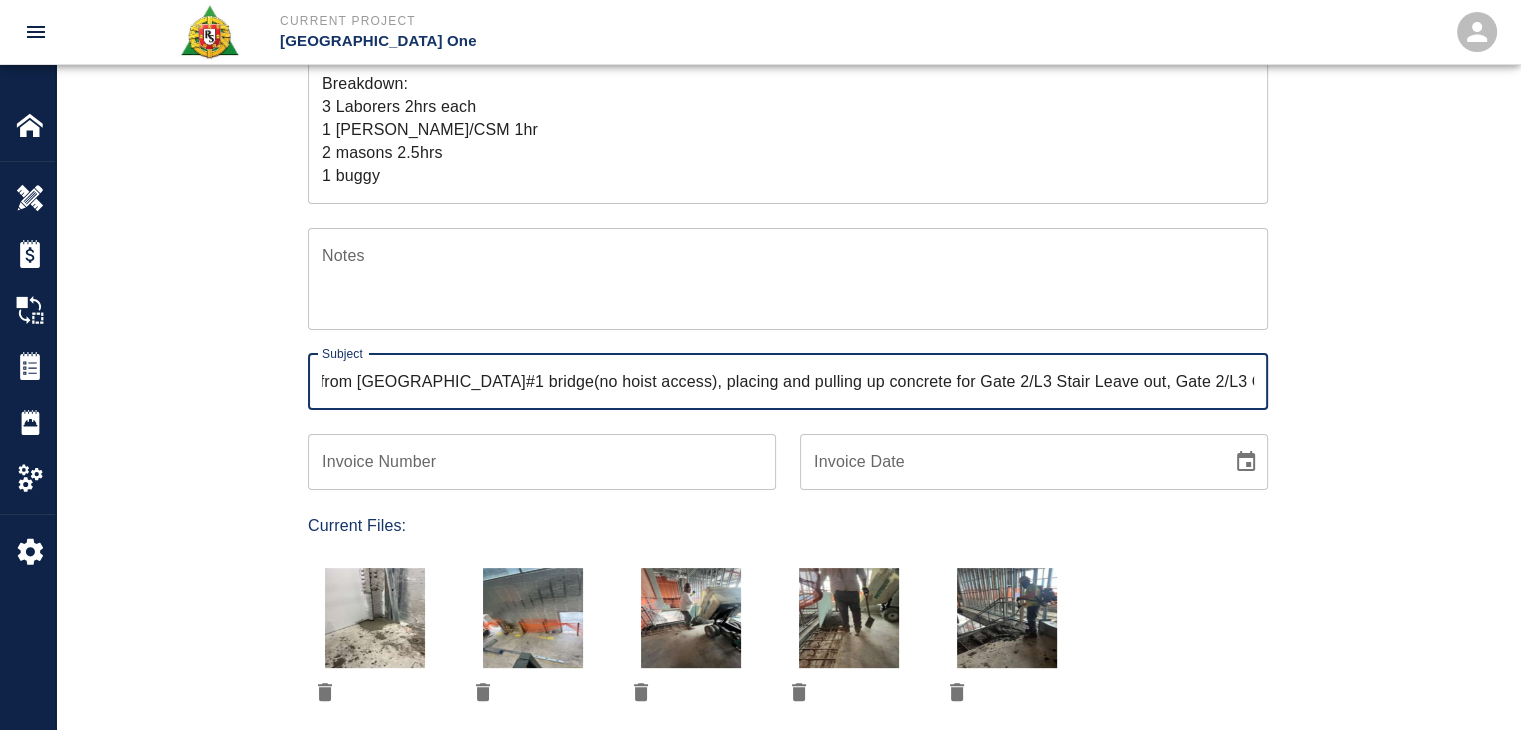 type on "mobilizing concrete via buggies from Vestibule#1 bridge(no hoist access), placing and pulling up concrete for Gate 2/L3 Stair Leave out, Gate 2/L3 Col Leave out." 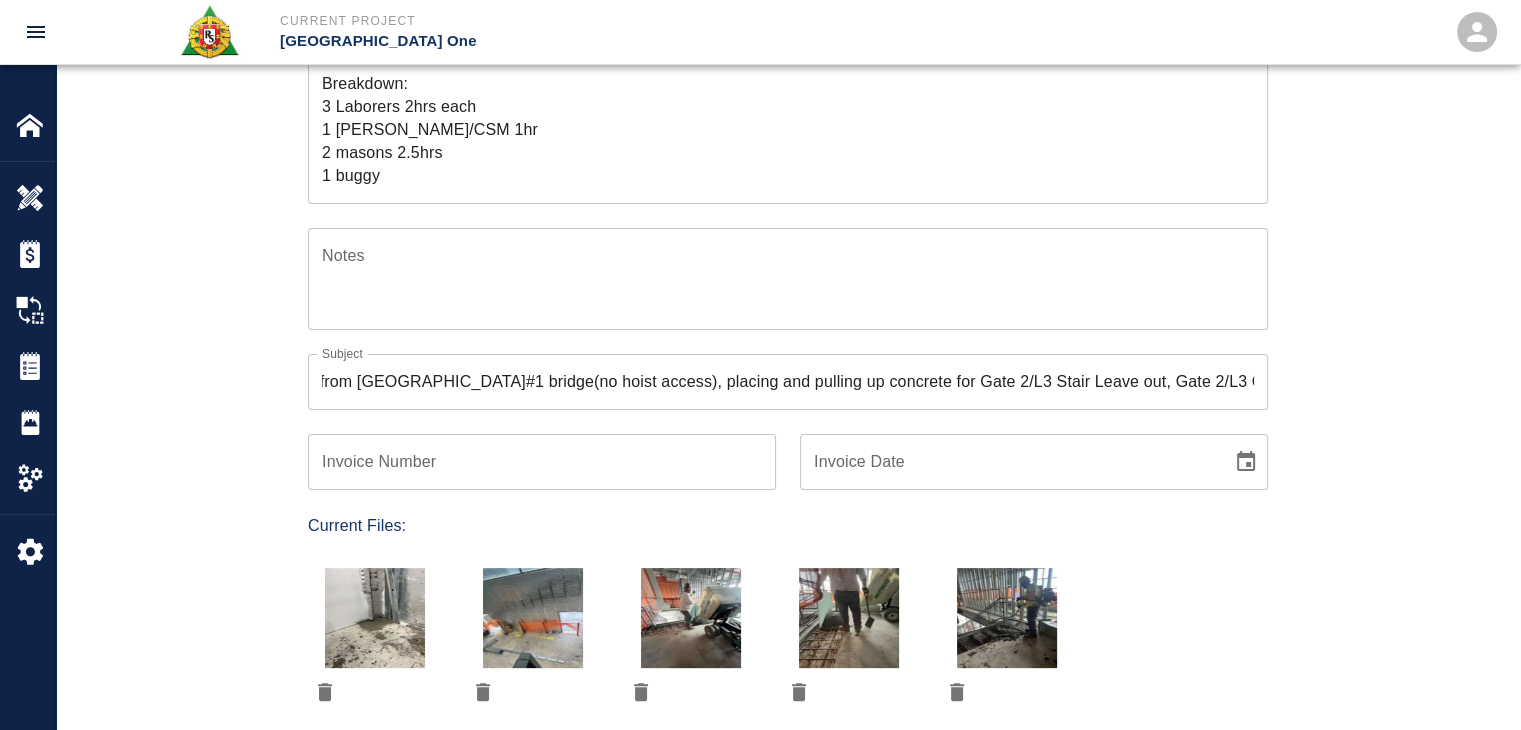 scroll, scrollTop: 0, scrollLeft: 0, axis: both 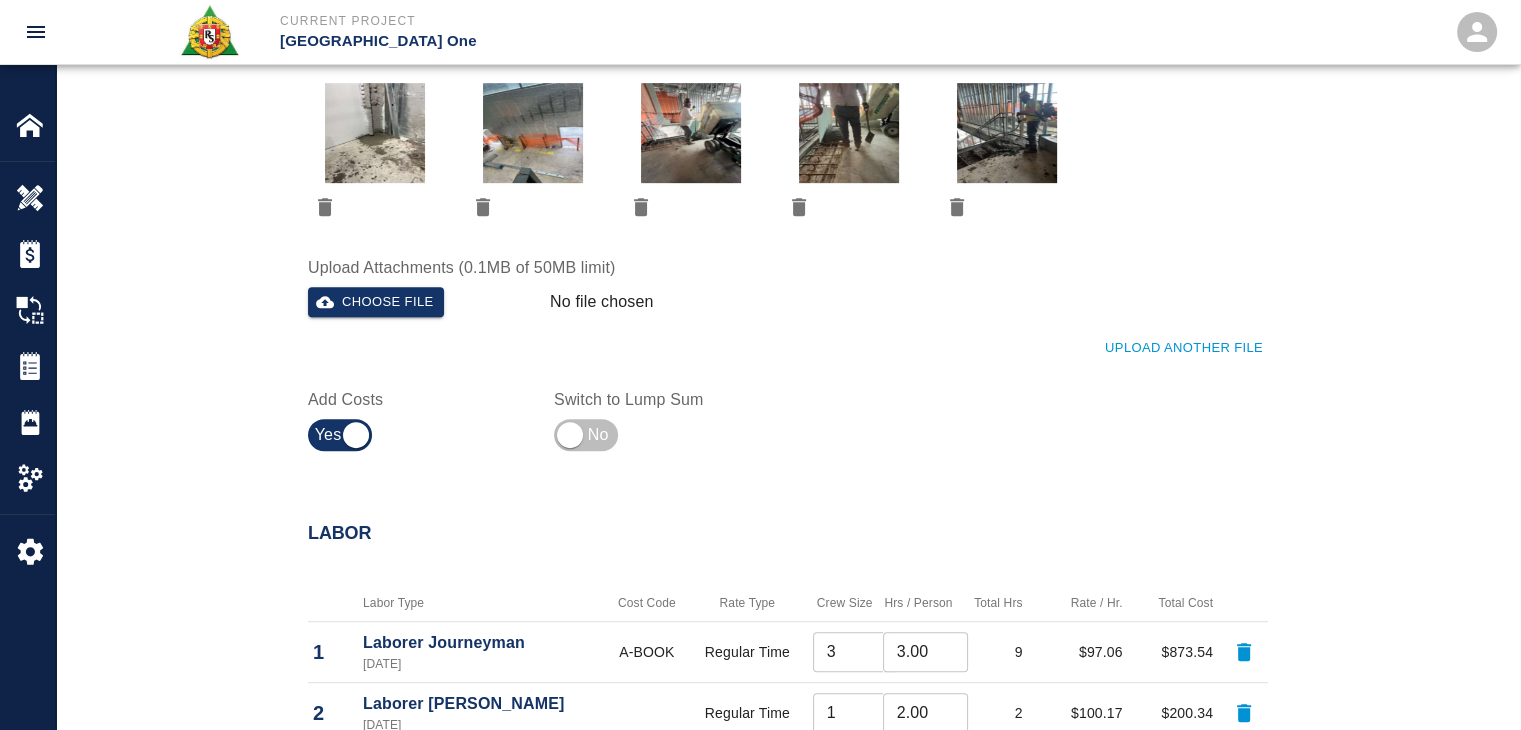 click at bounding box center [483, 207] 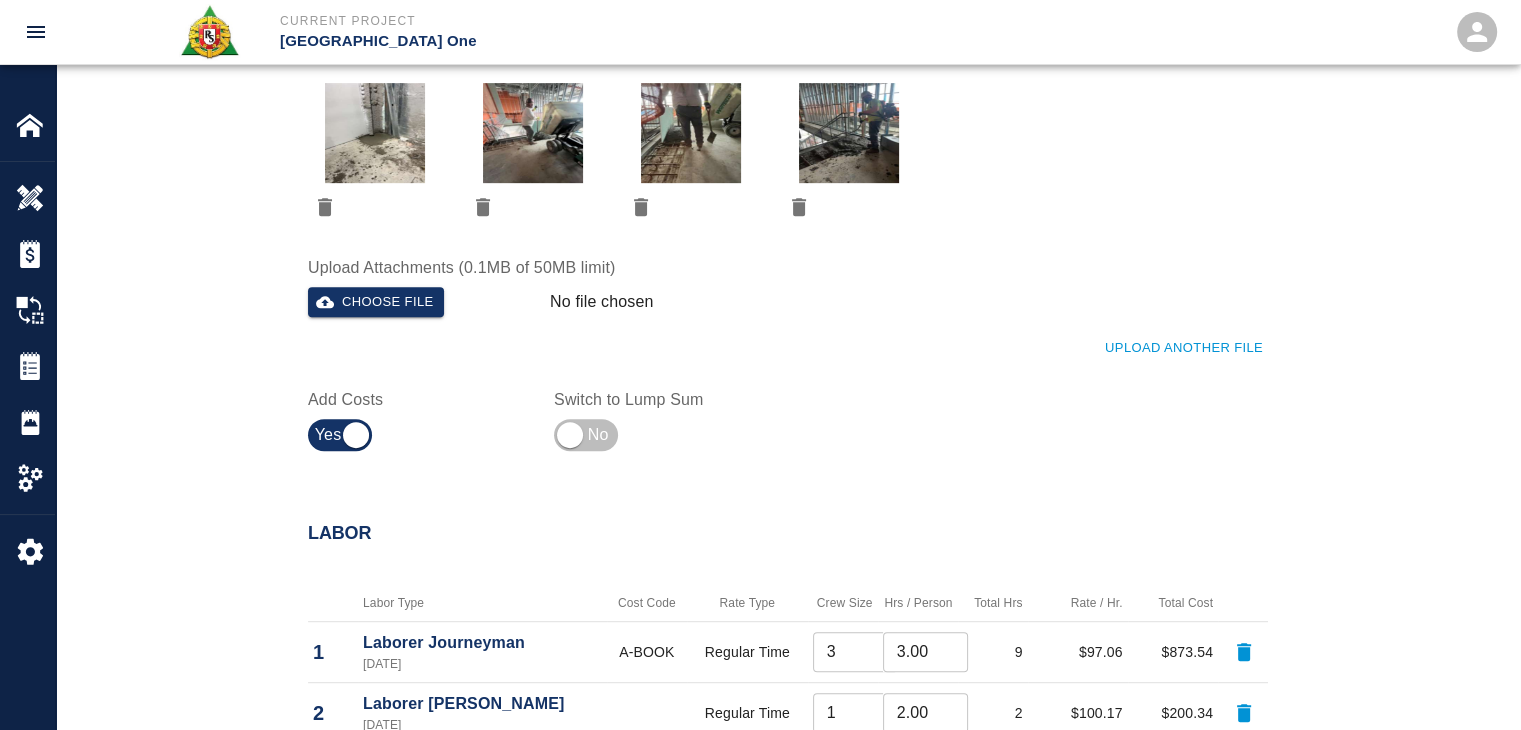 click on "No file chosen" at bounding box center [824, 298] 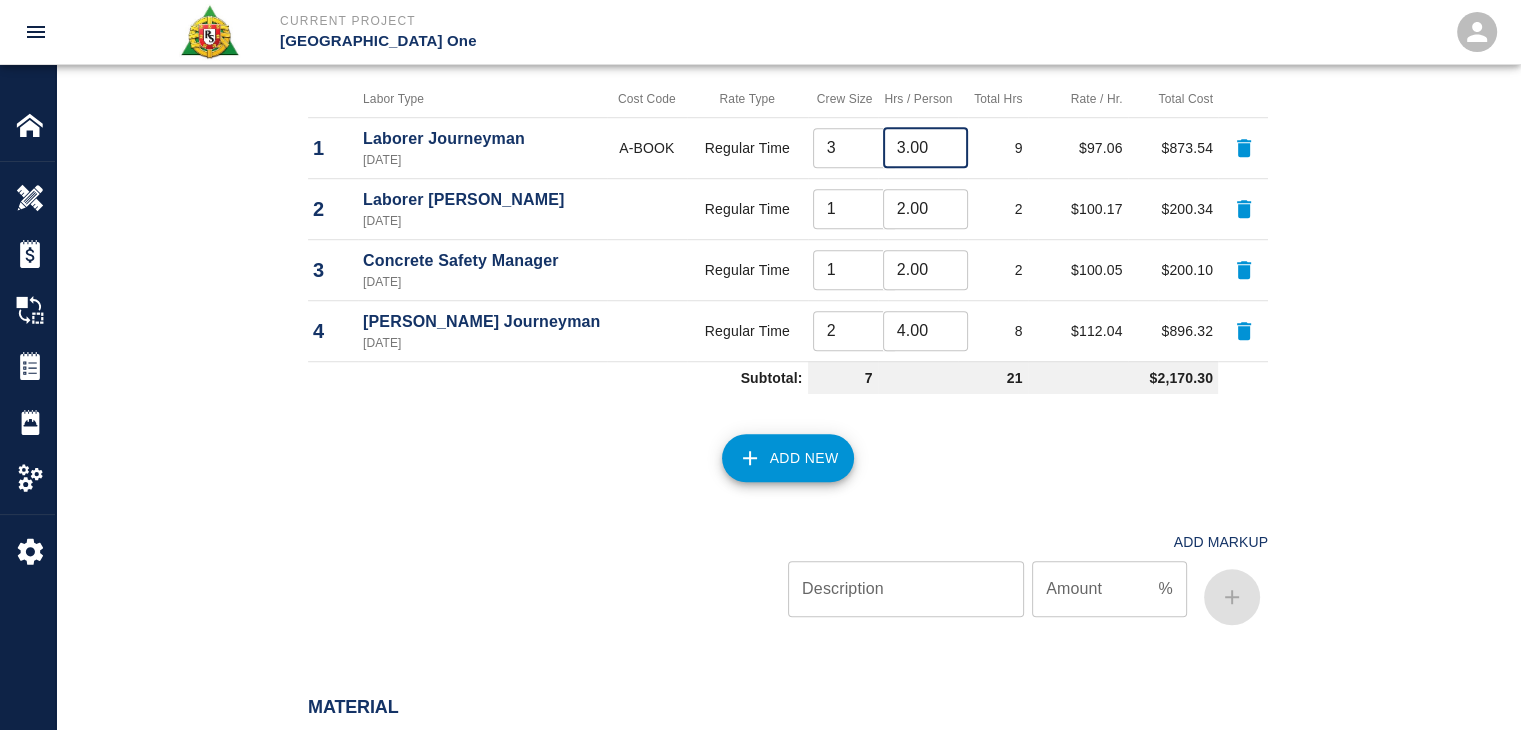 click on "3.00" at bounding box center (925, 148) 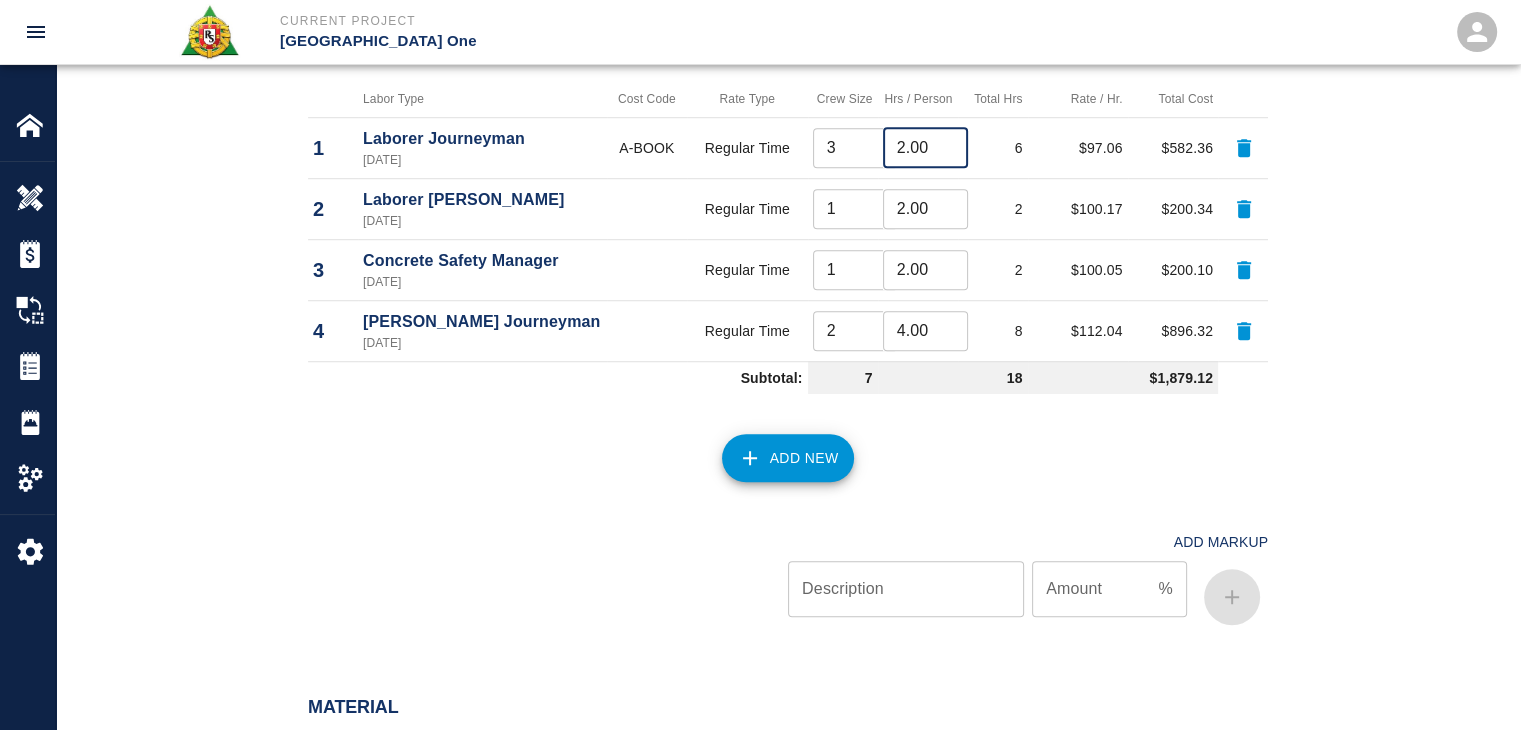 type on "2.00" 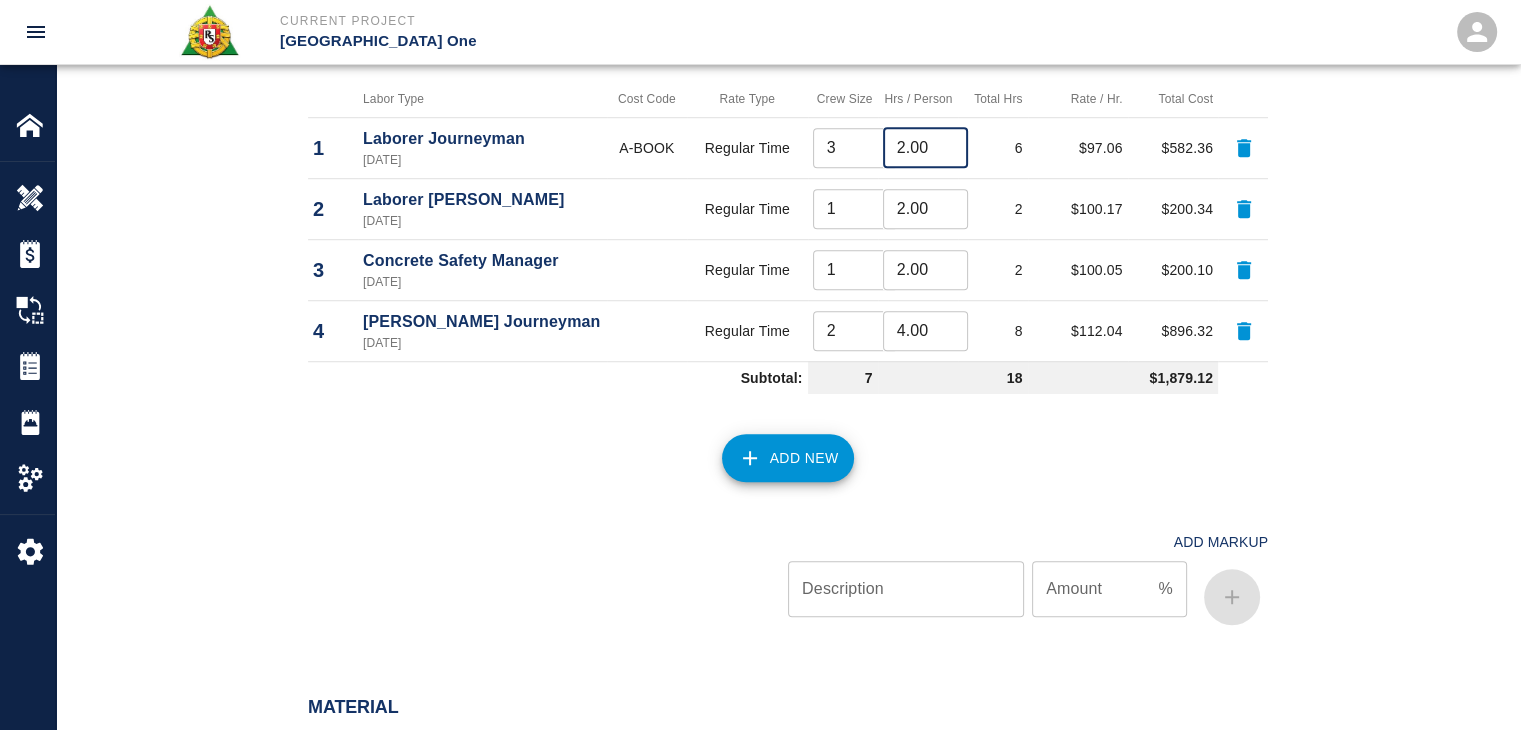 click on "2.00" at bounding box center [925, 209] 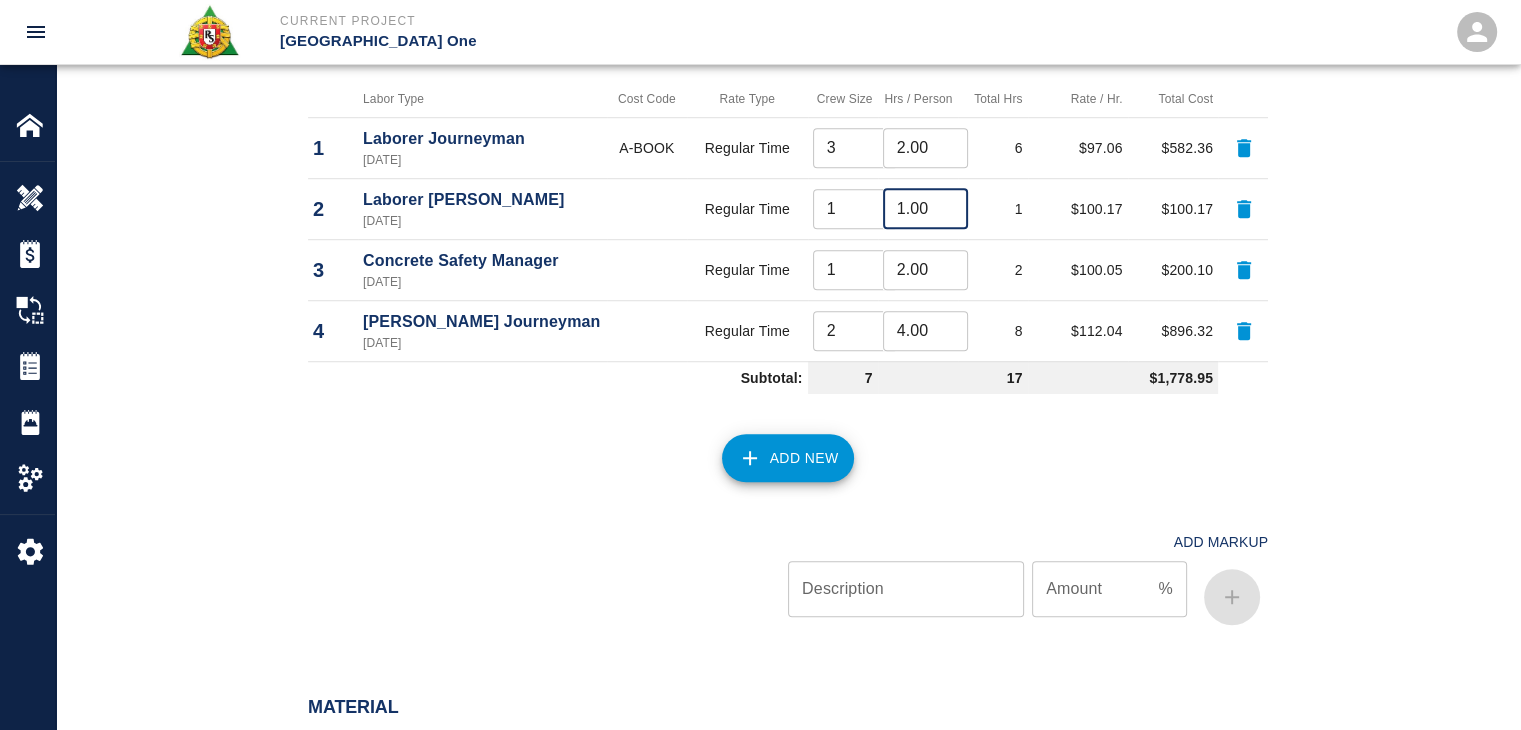 type on "1.00" 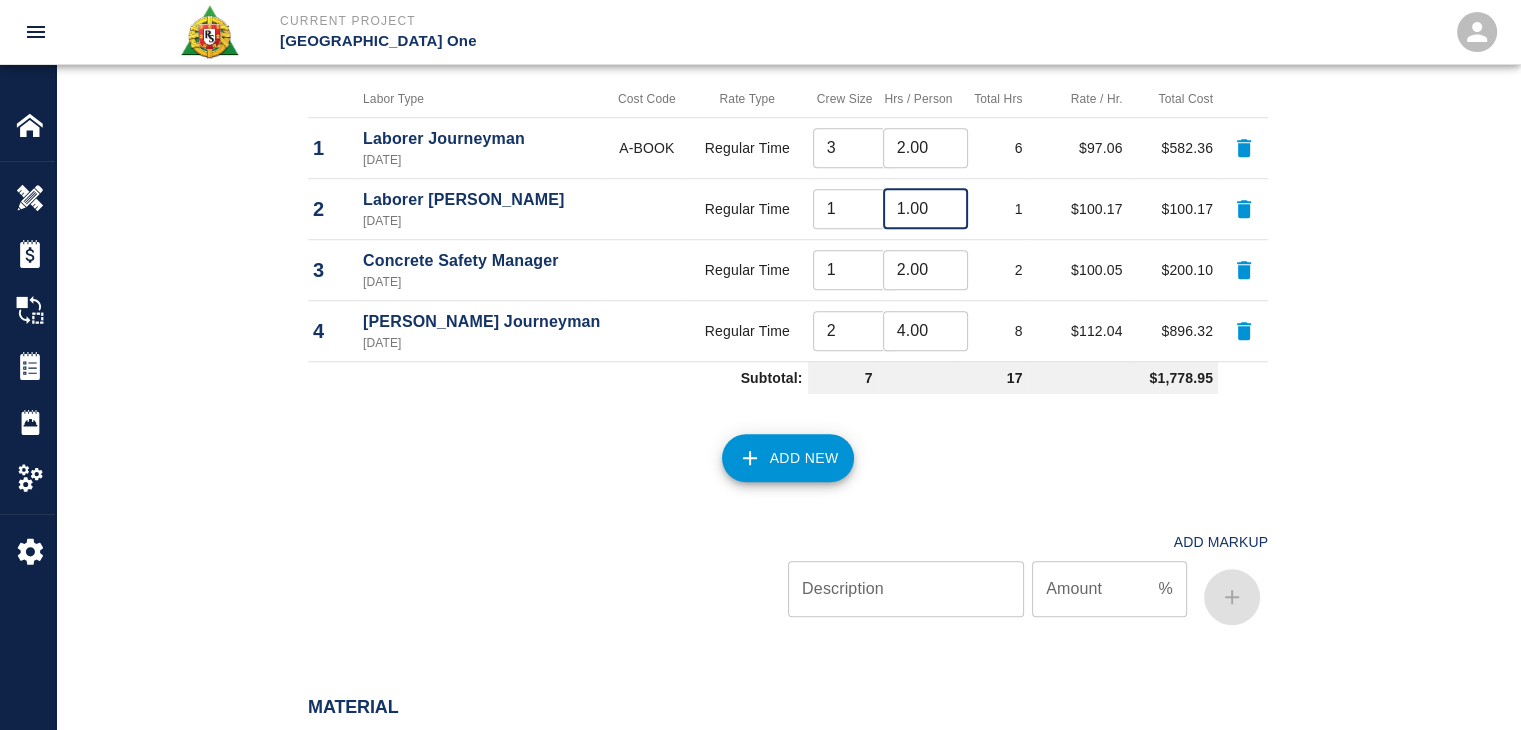 click on "2.00" at bounding box center (925, 270) 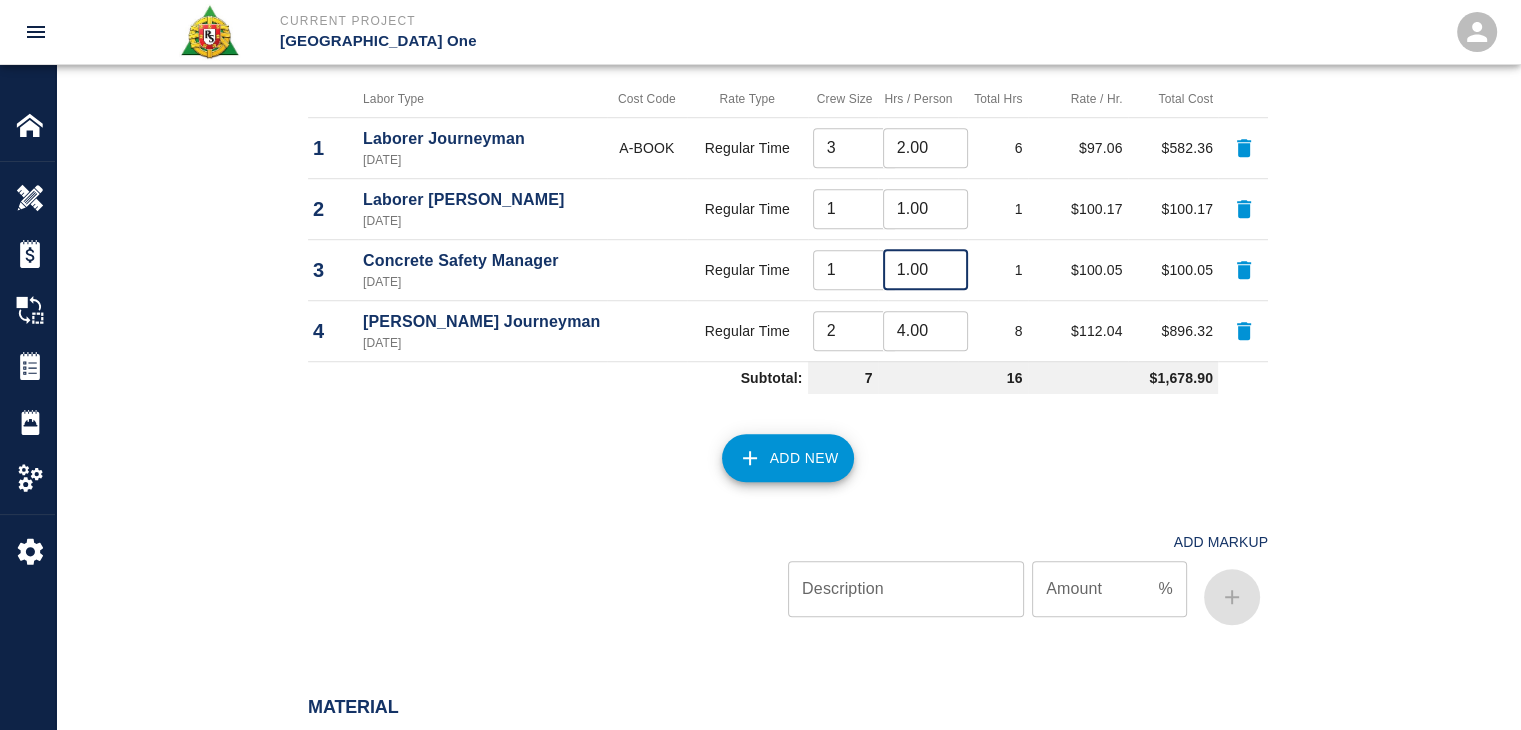 type on "1.00" 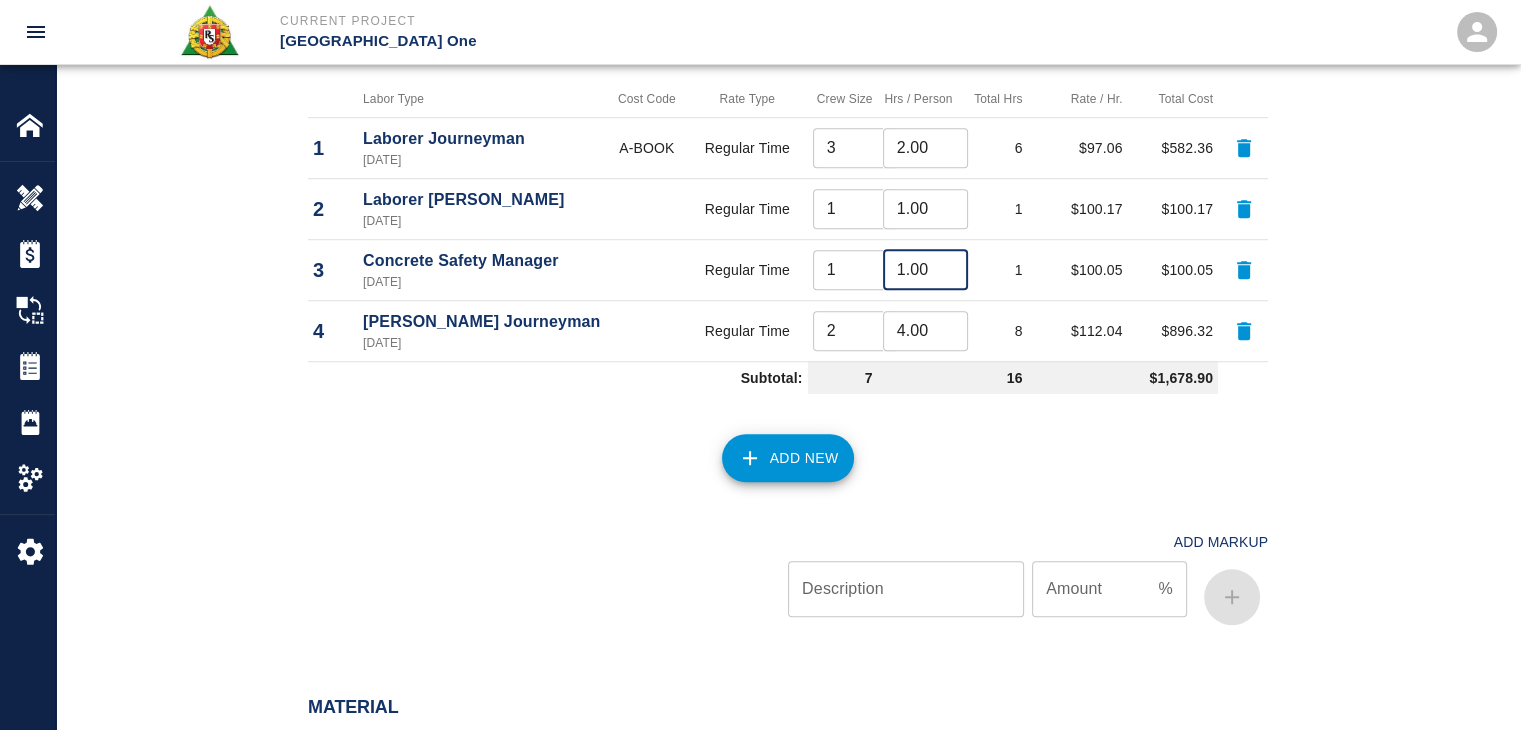 click on "4.00" at bounding box center [925, 331] 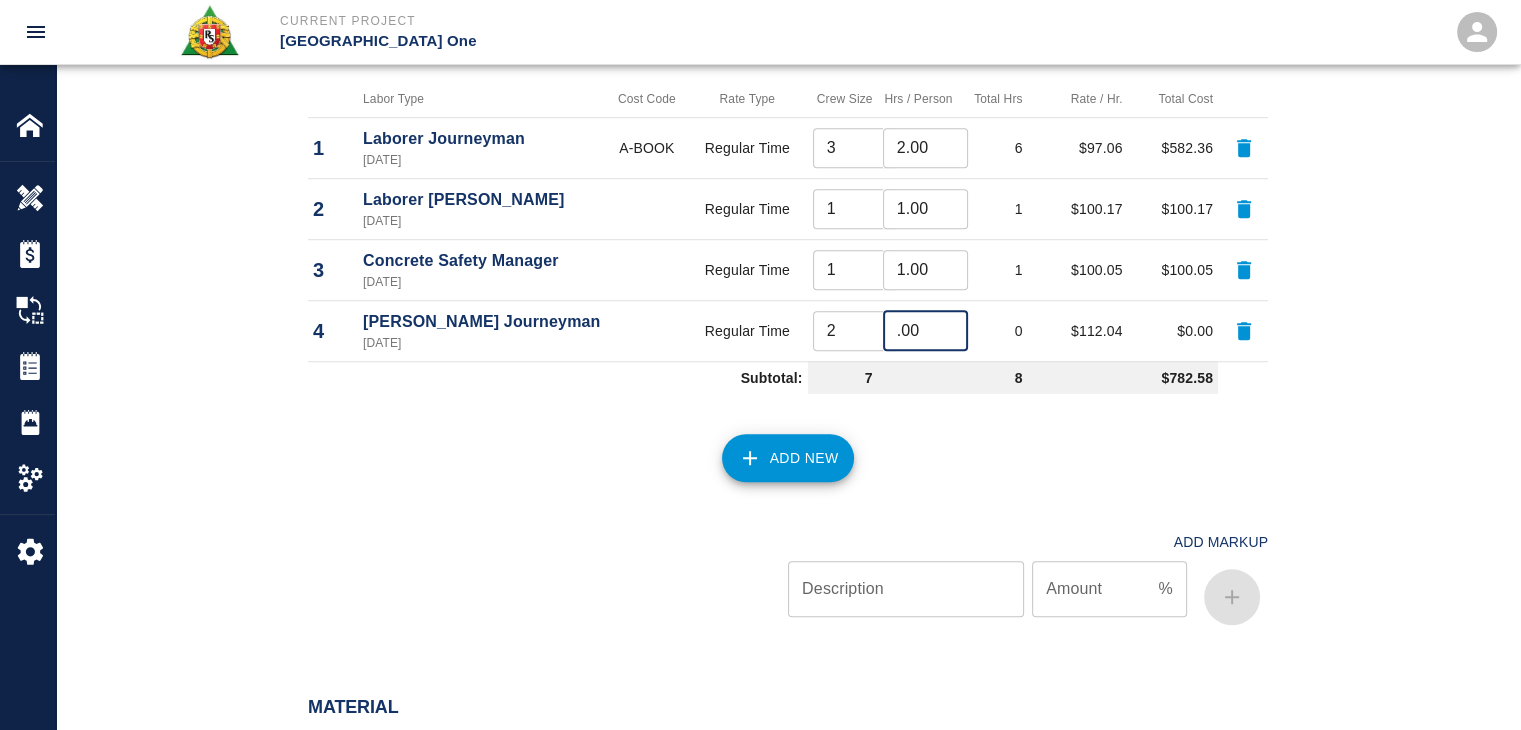 click on ".00" at bounding box center [925, 331] 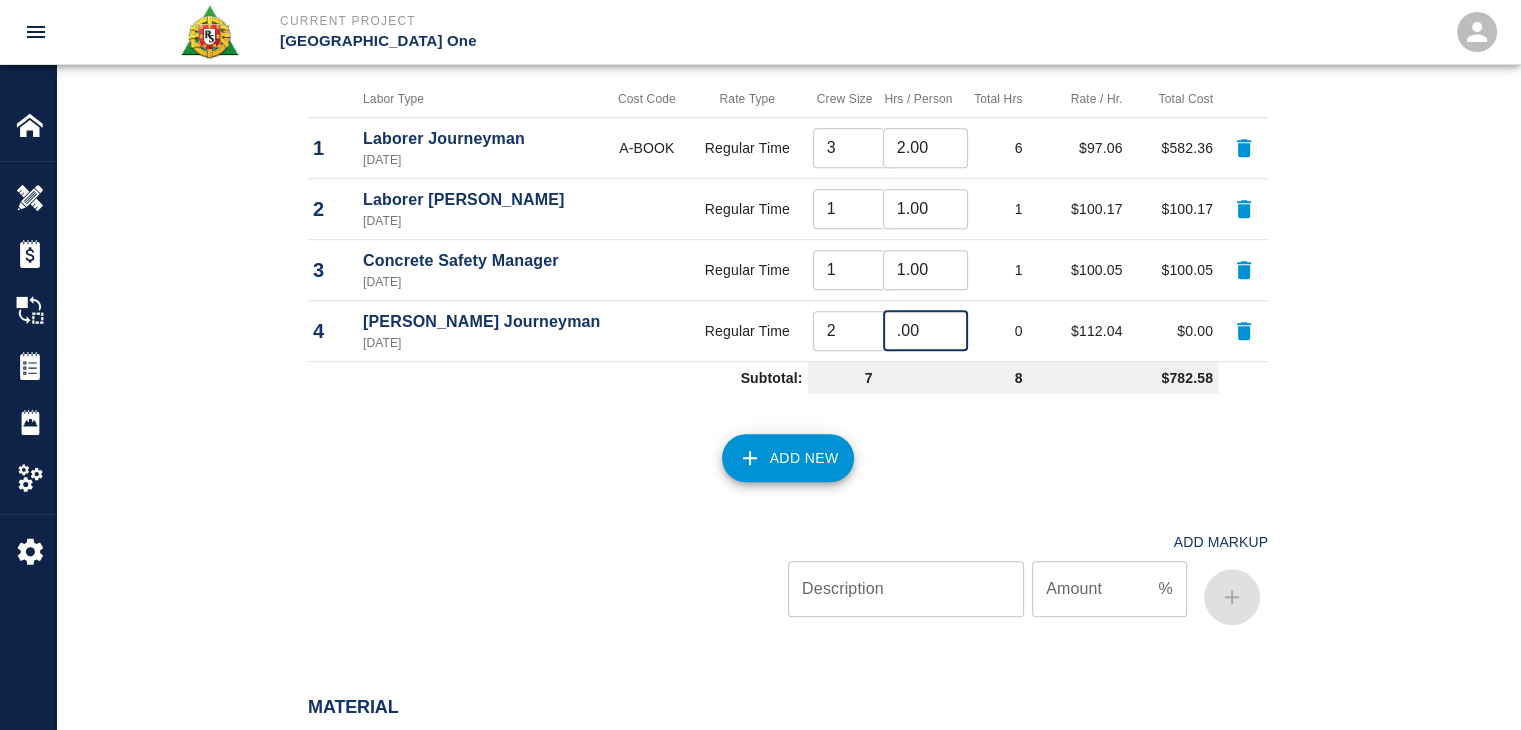 type on ".0" 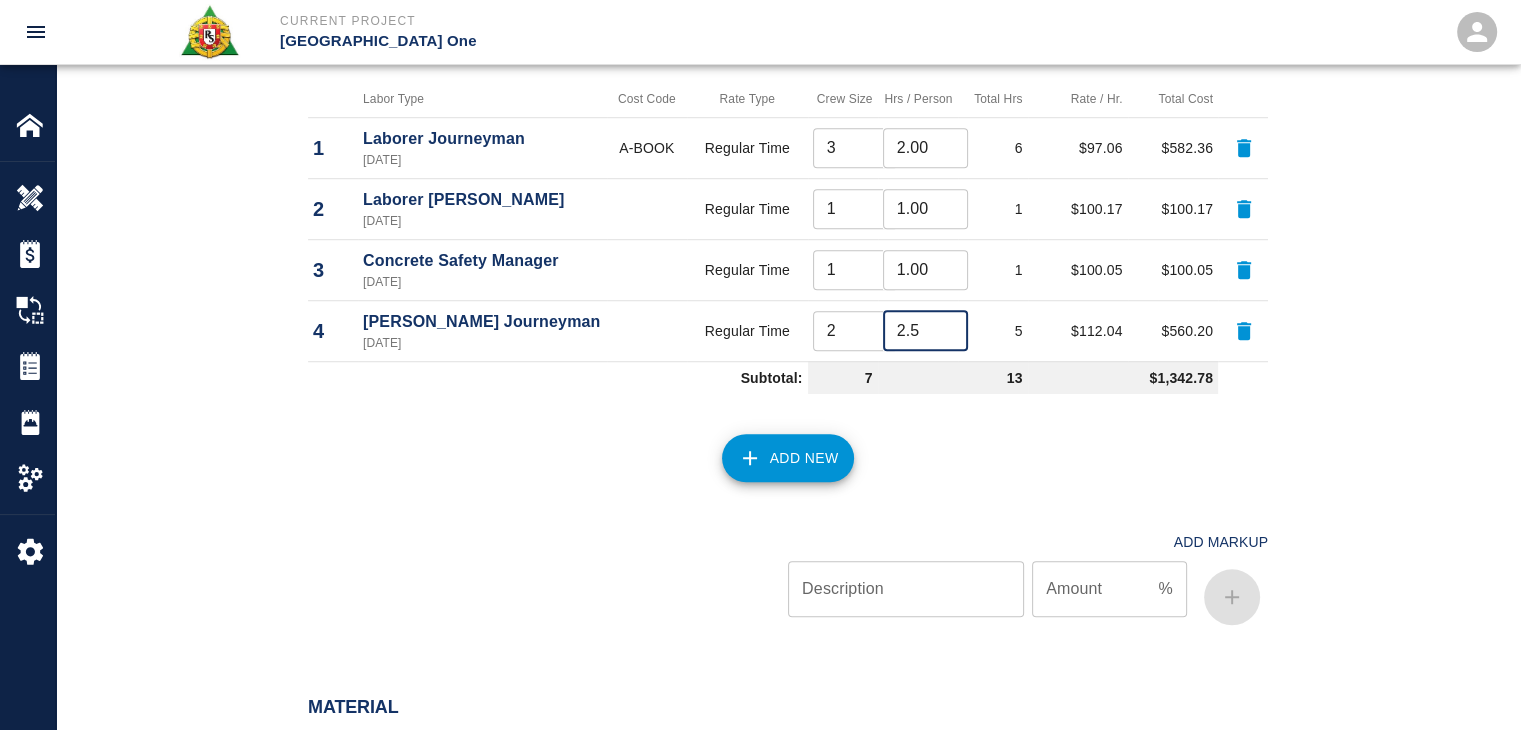 type on "2.5" 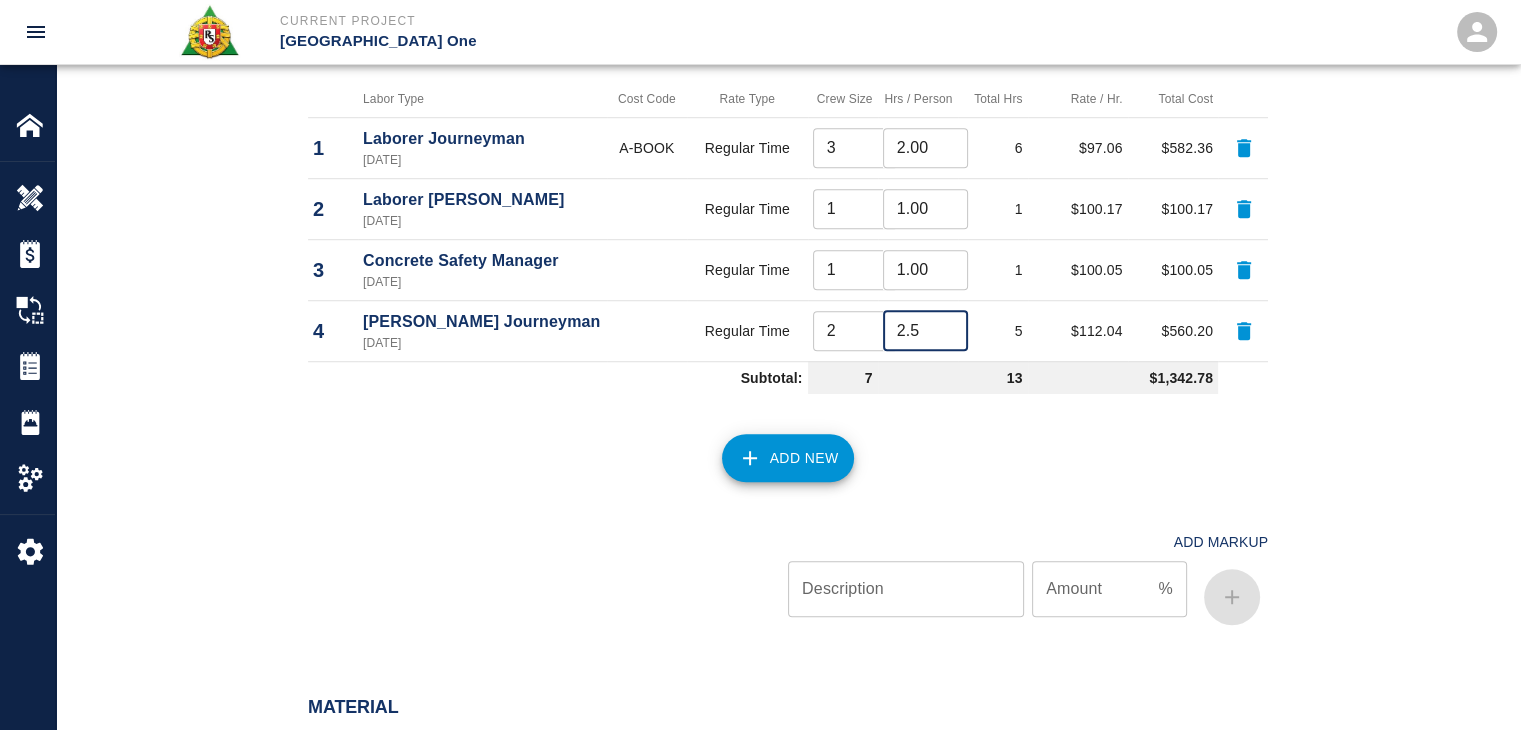 click on "Add Markup Description Description Amount % Amount" at bounding box center [776, 561] 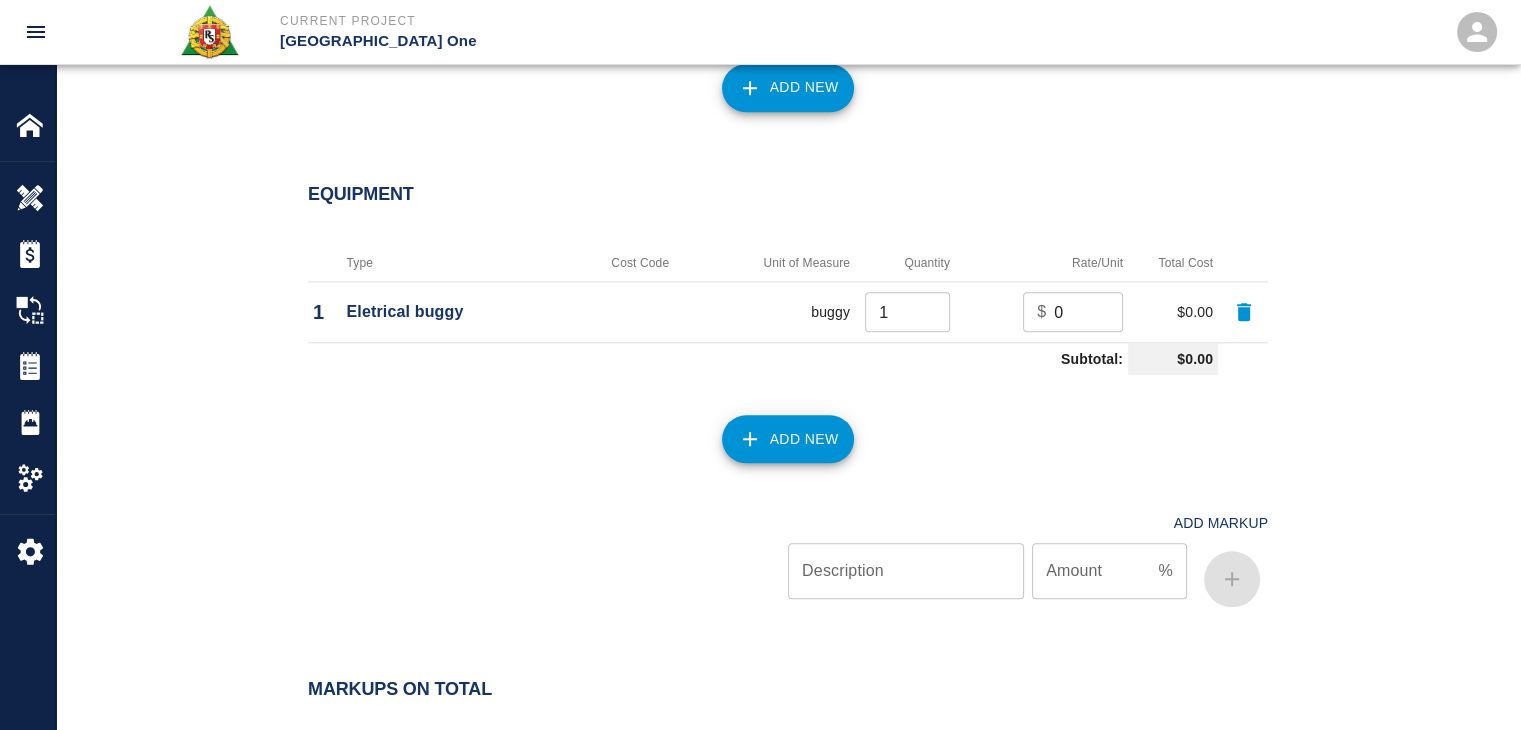 scroll, scrollTop: 2114, scrollLeft: 0, axis: vertical 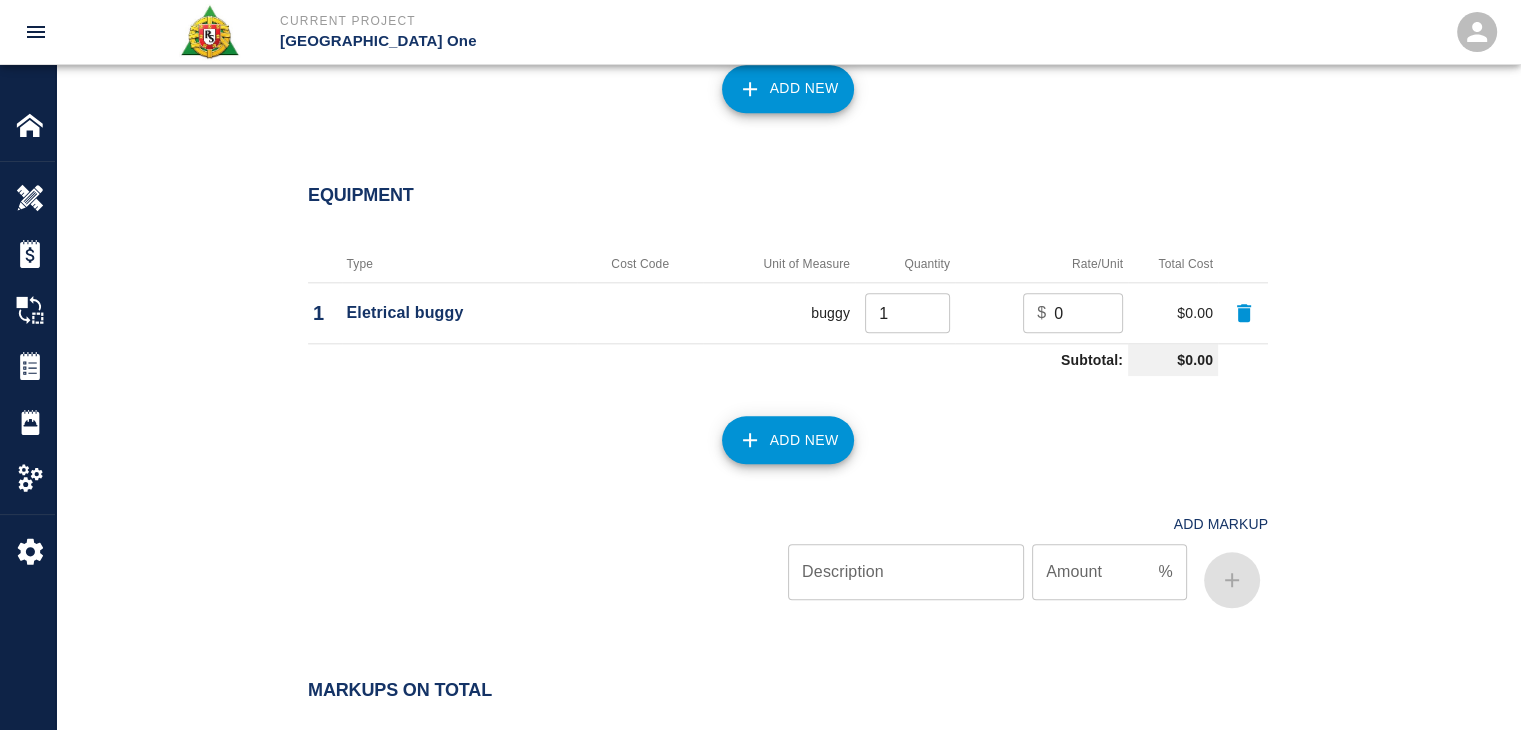 click 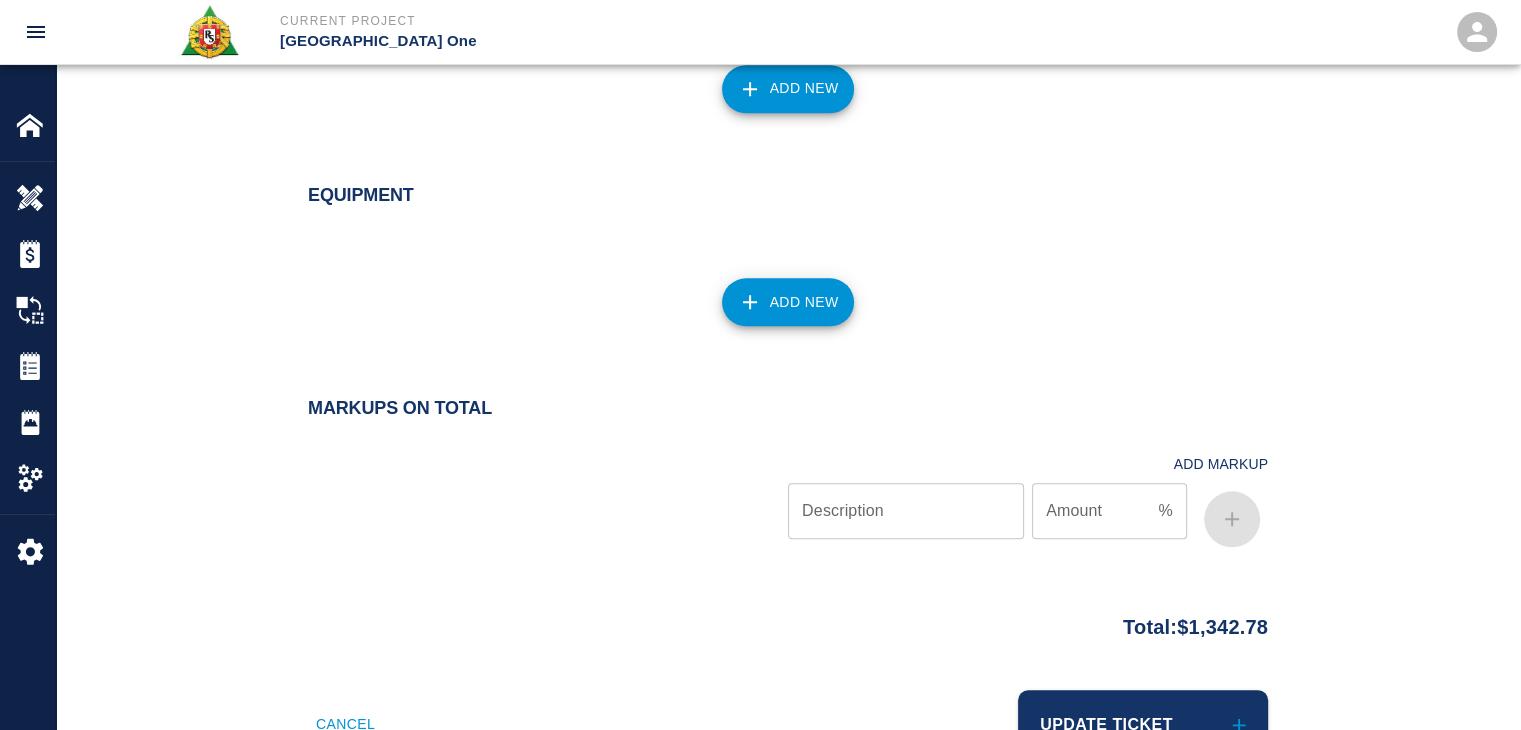 click on "Add New" at bounding box center [788, 302] 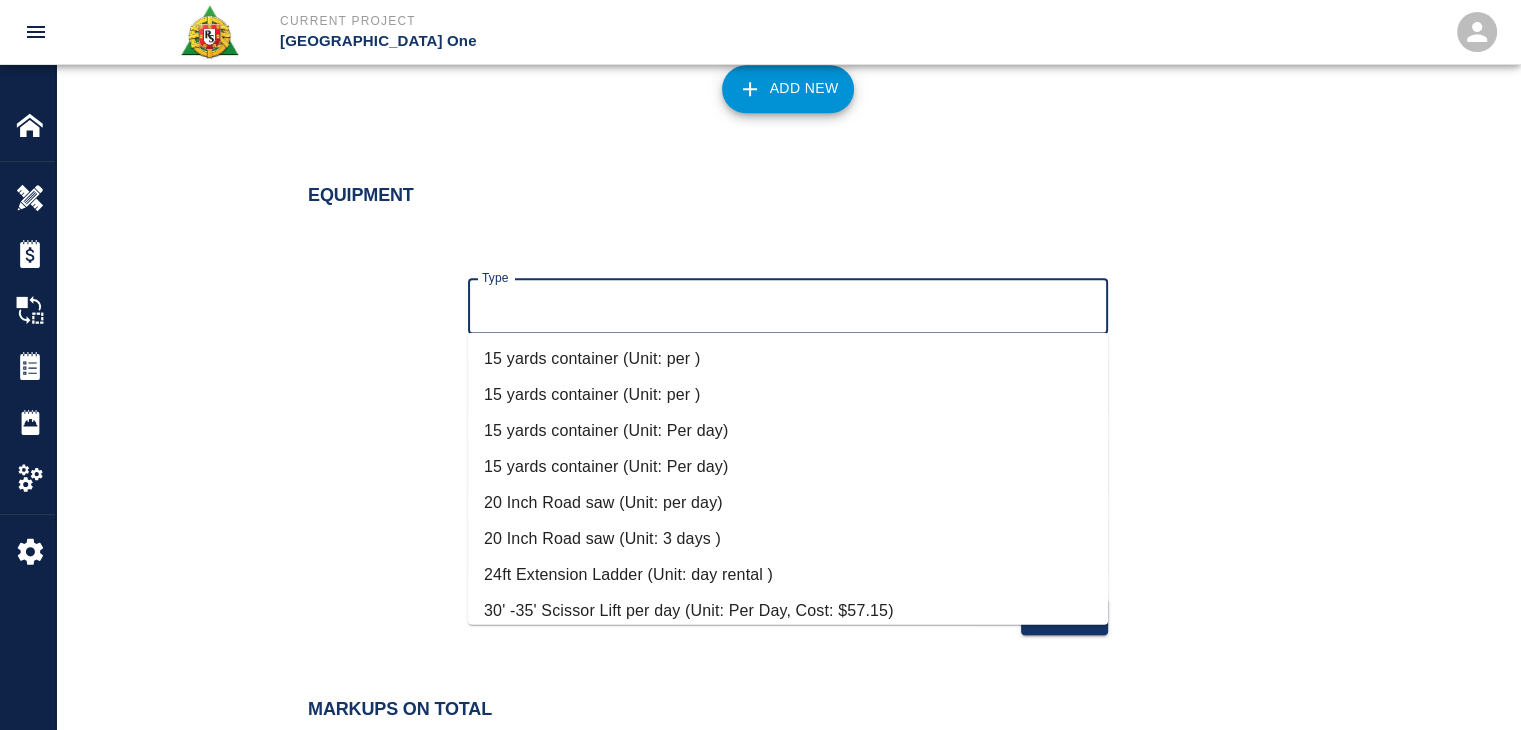 click on "Type" at bounding box center [788, 306] 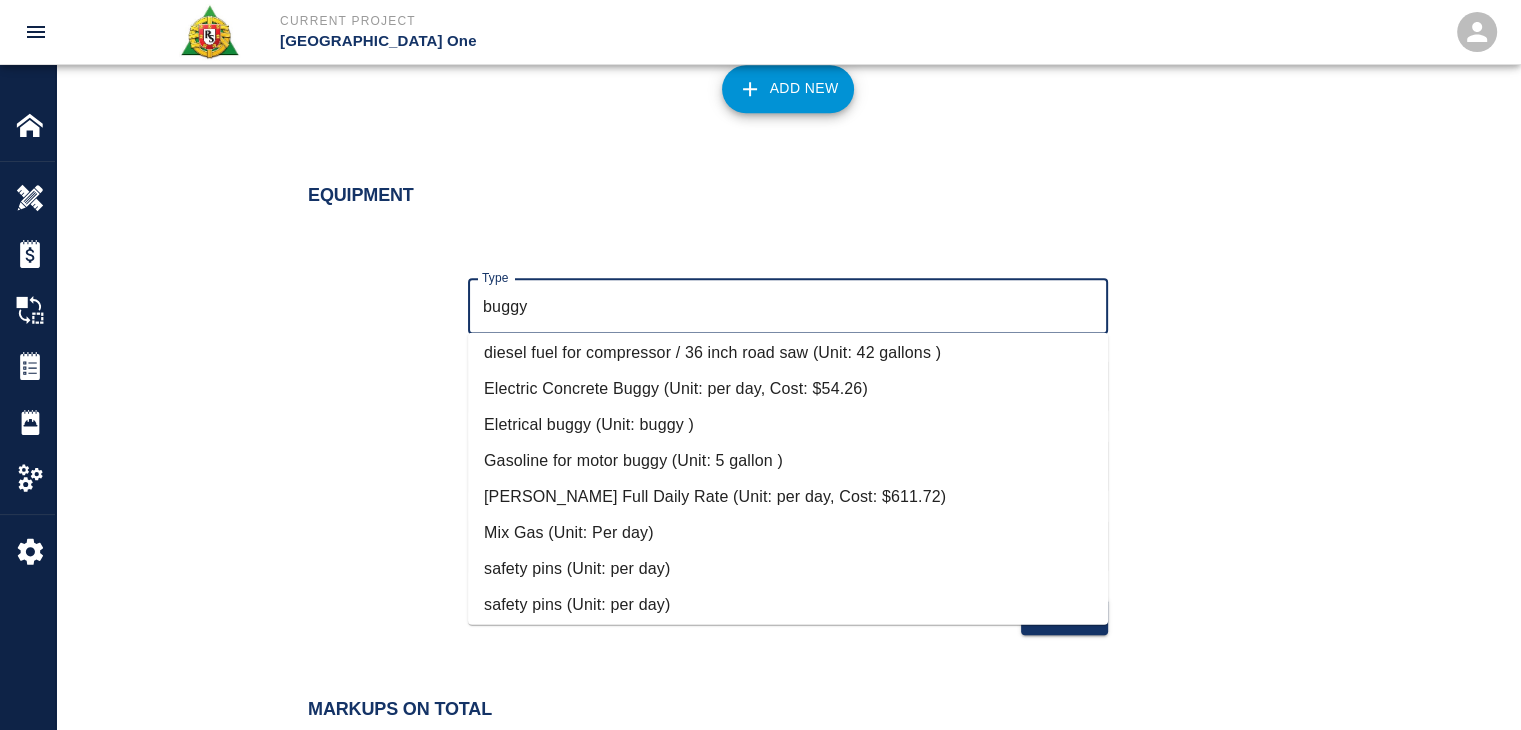 scroll, scrollTop: 132, scrollLeft: 0, axis: vertical 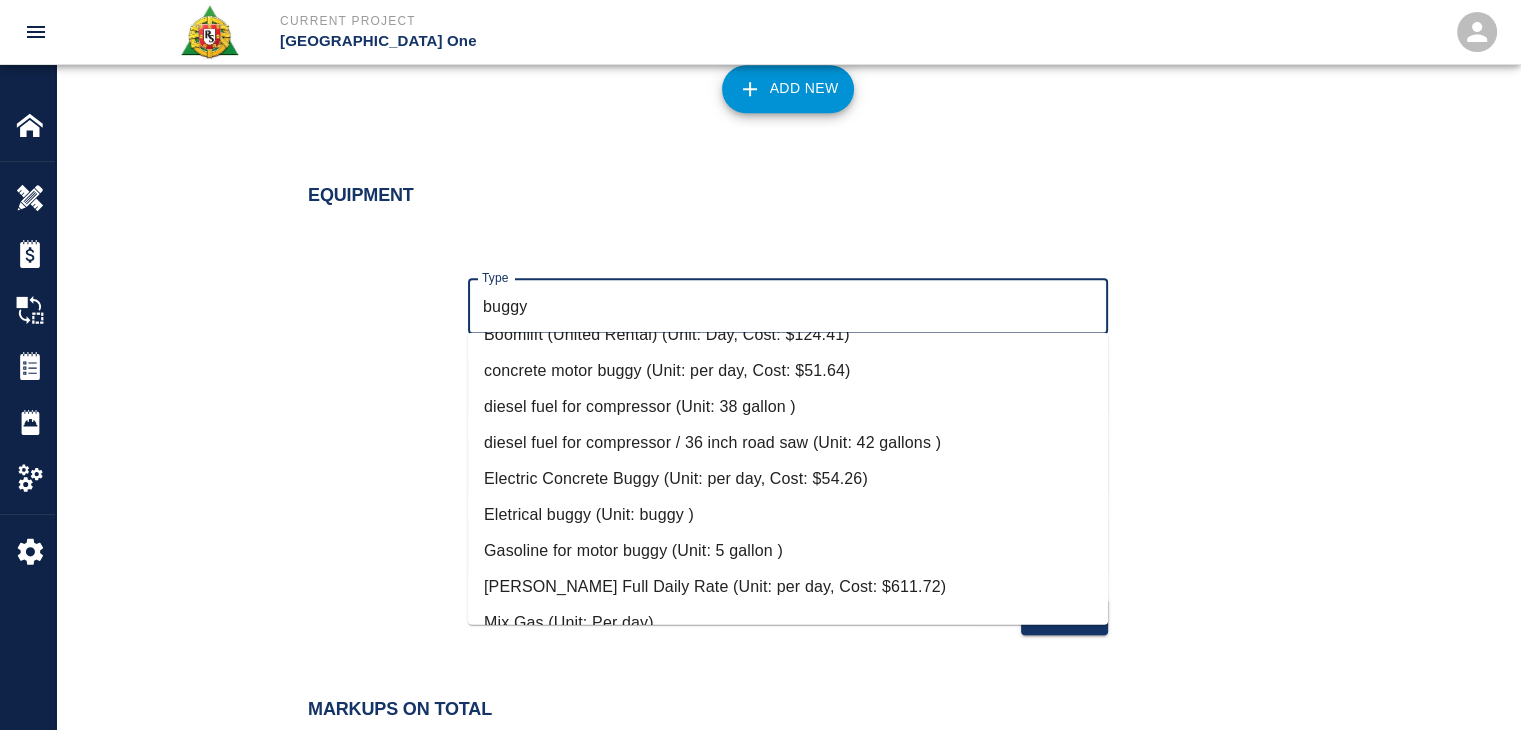 click on "Electric Concrete Buggy (Unit: per day, Cost: $54.26)" at bounding box center (788, 478) 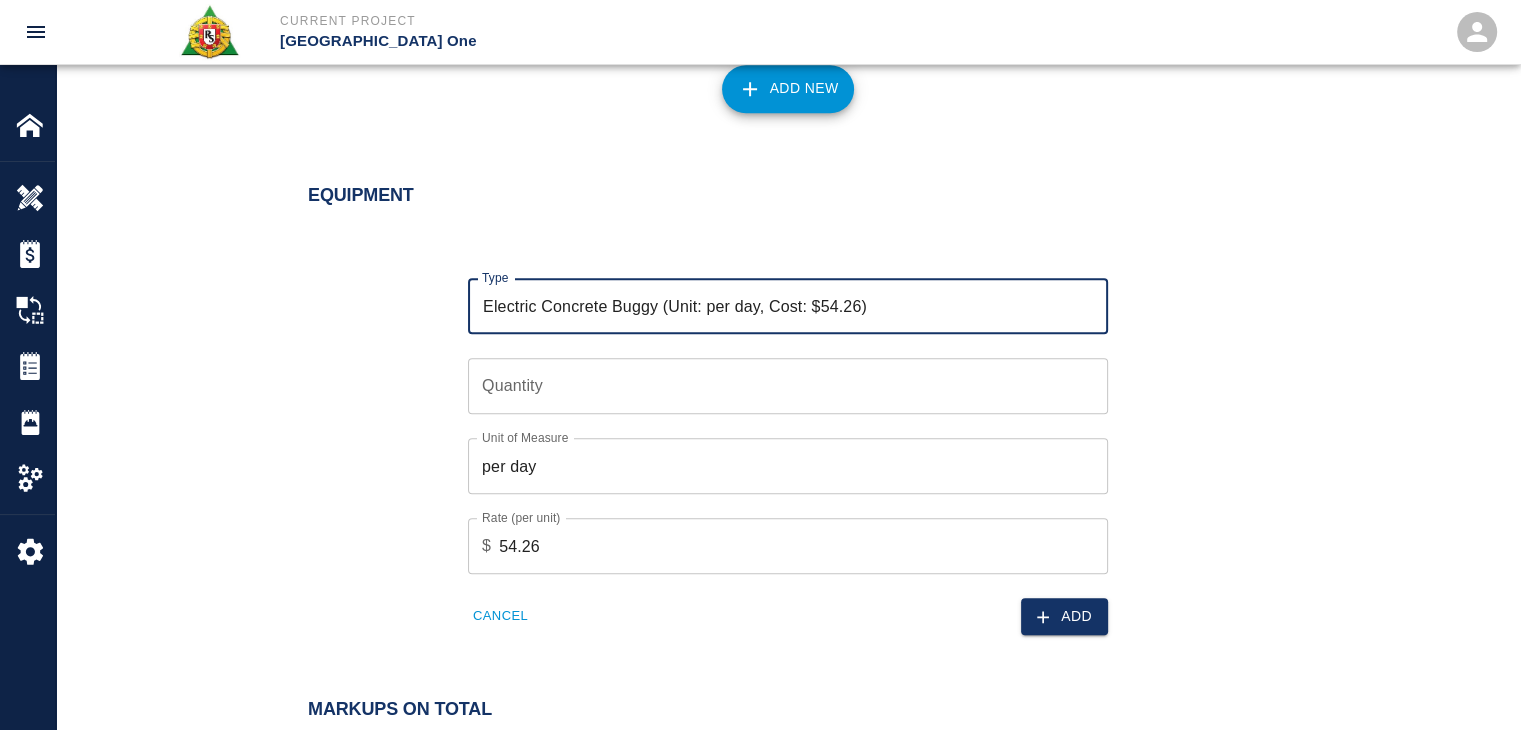 type on "Electric Concrete Buggy (Unit: per day, Cost: $54.26)" 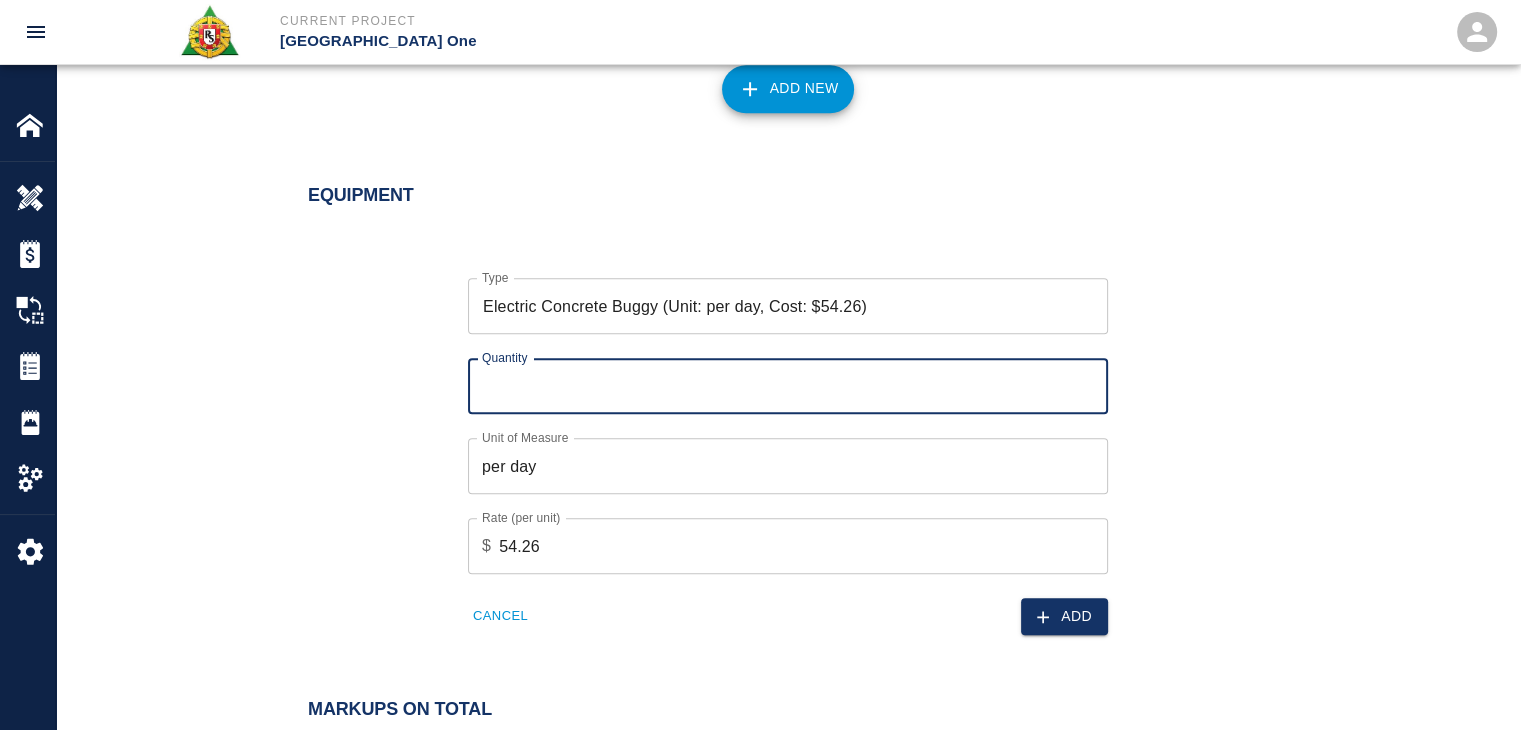 click on "Quantity" at bounding box center (788, 386) 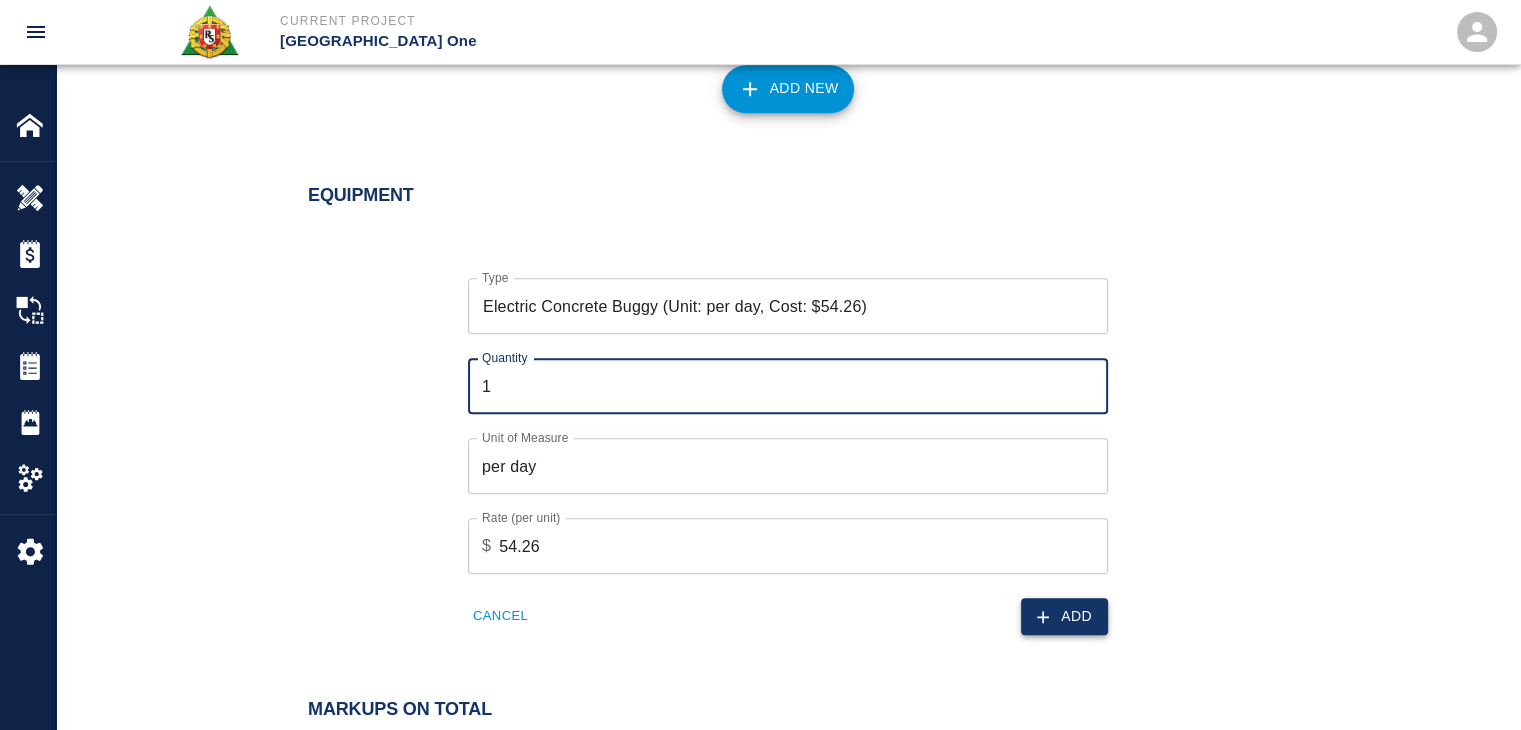 type on "1" 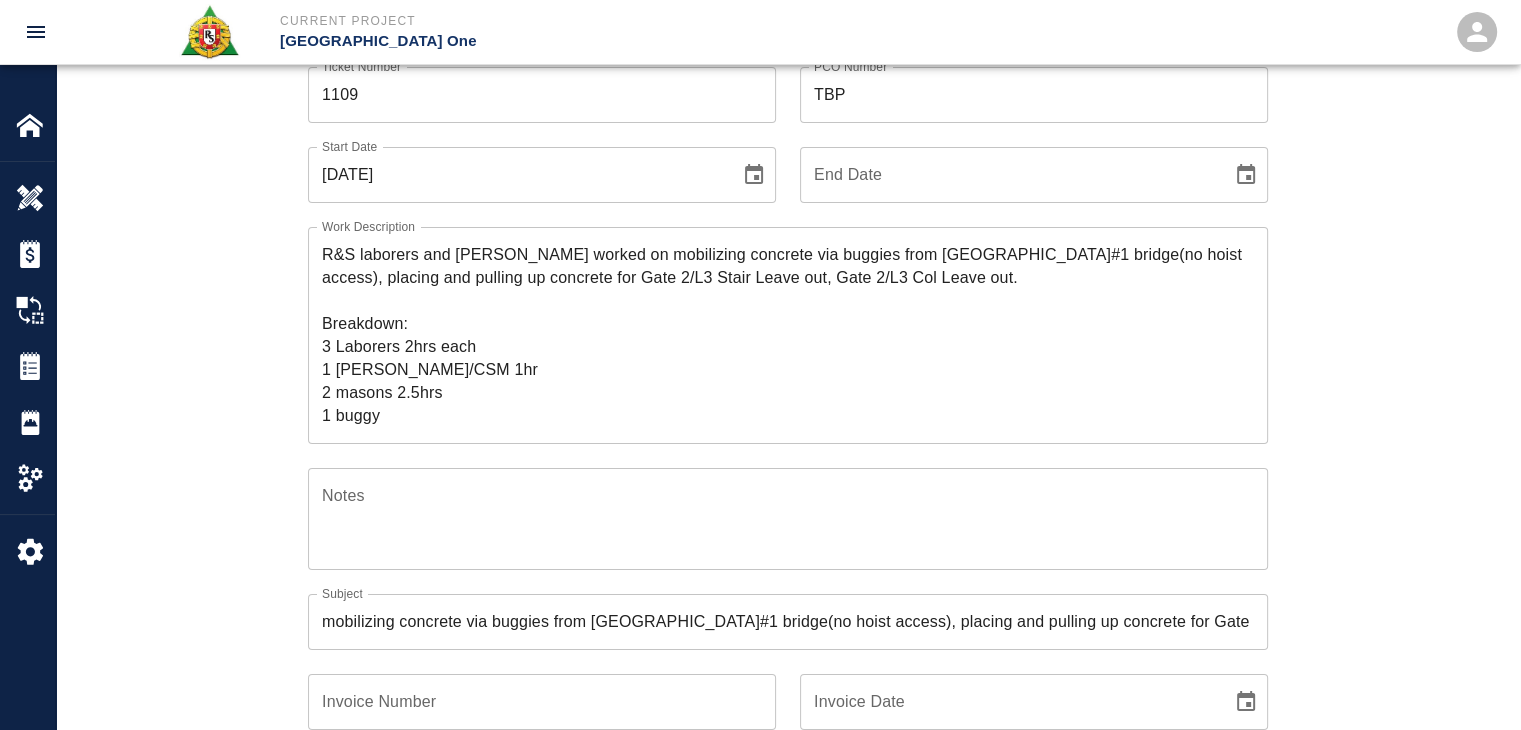 scroll, scrollTop: 0, scrollLeft: 0, axis: both 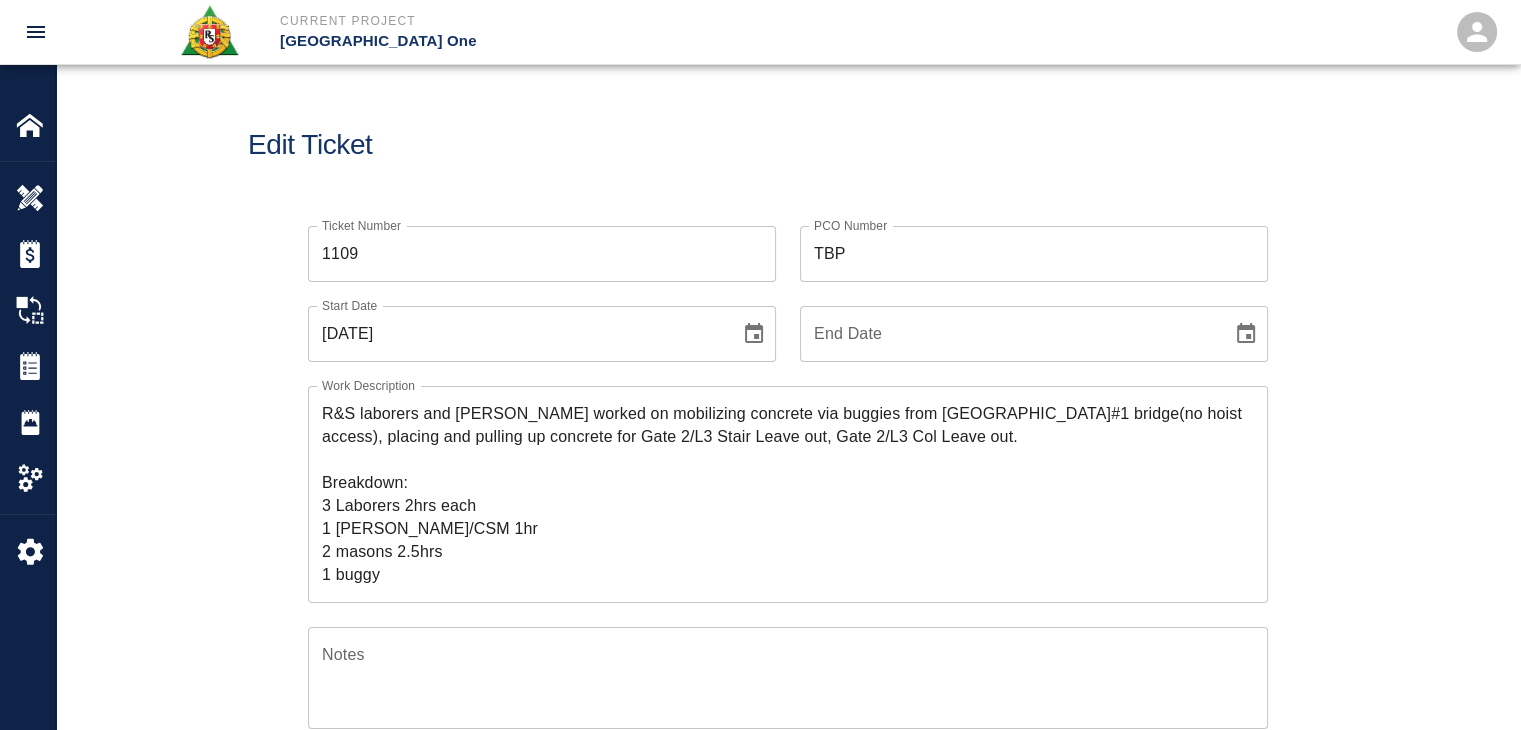 click on "Ticket Number 1109 Ticket Number PCO Number TBP PCO Number Start Date  06/17/2025 Start Date  End Date End Date Work Description R&S laborers and masons worked on mobilizing concrete via buggies from Vestibule#1 bridge(no hoist access), placing and pulling up concrete for Gate 2/L3 Stair Leave out, Gate 2/L3 Col Leave out.
Breakdown:
3 Laborers 2hrs each
1 Foreman/CSM 1hr
2 masons 2.5hrs
1 buggy x Work Description Notes x Notes Subject mobilizing concrete via buggies from Vestibule#1 bridge(no hoist access), placing and pulling up concrete for Gate 2/L3 Stair Leave out, Gate 2/L3 Col Leave out. Subject Invoice Number Invoice Number Invoice Date Invoice Date Current Files: Upload Attachments (0.1MB of 50MB limit) Choose file No file chosen Upload Another File Add Costs Switch to Lump Sum" at bounding box center (788, 773) 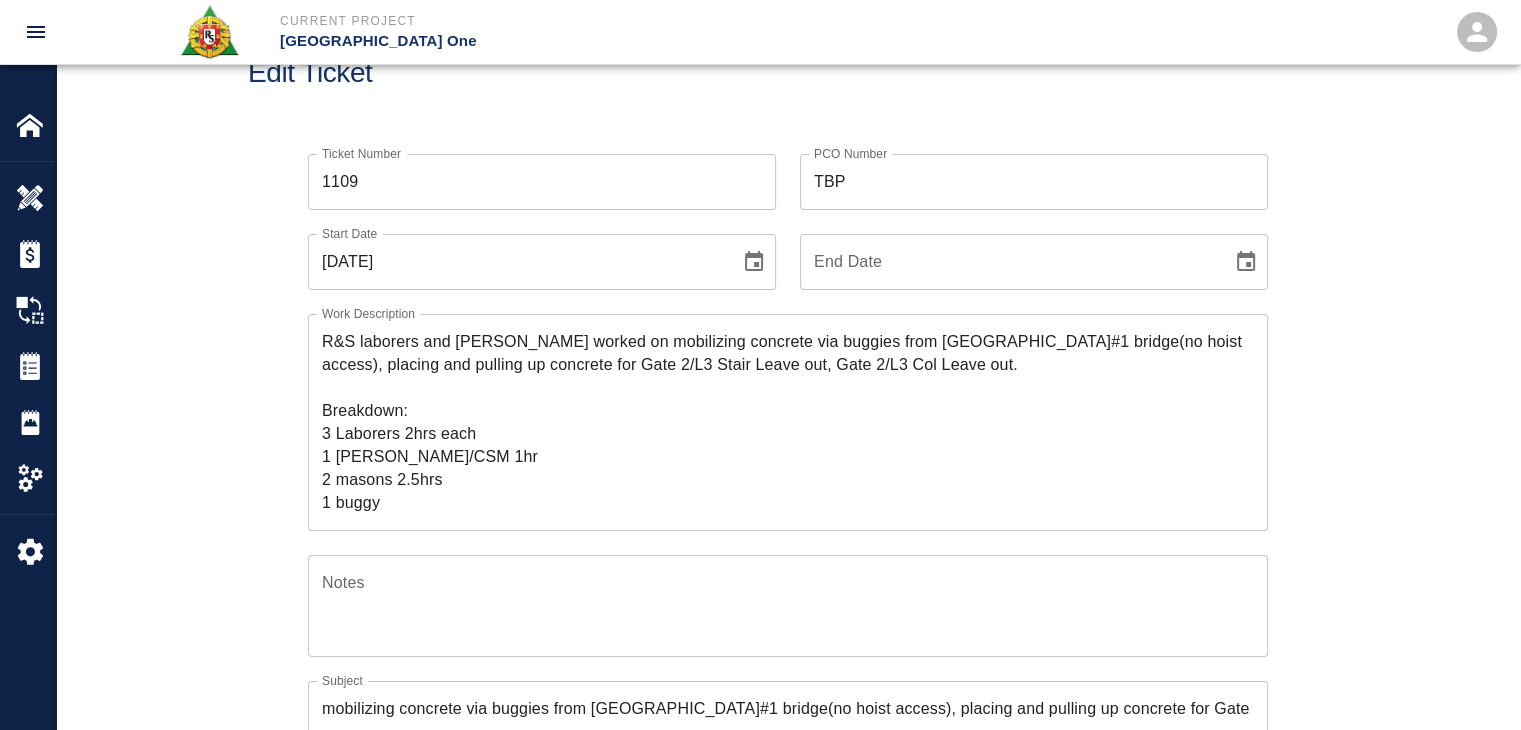 click on "Edit Ticket" at bounding box center [788, 73] 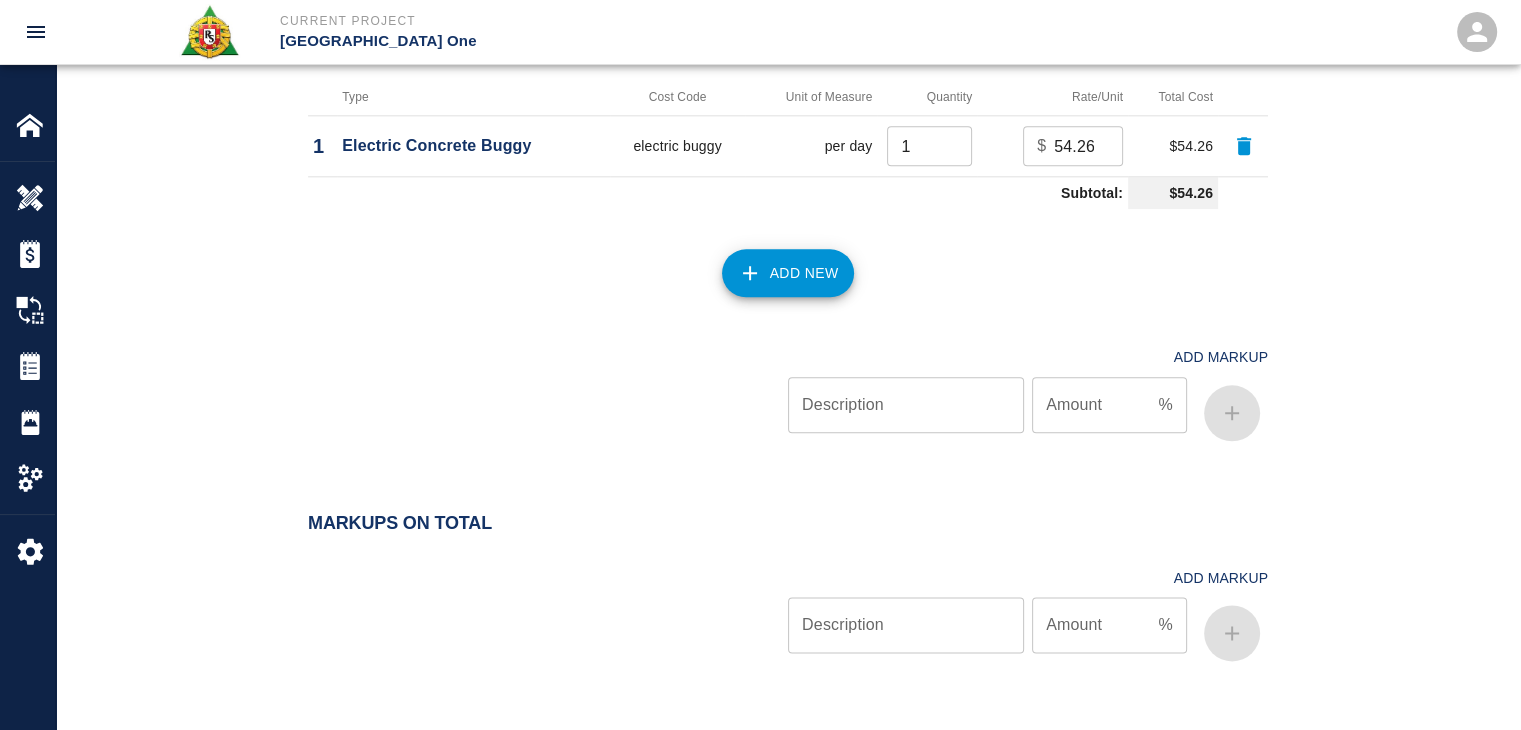 scroll, scrollTop: 2471, scrollLeft: 0, axis: vertical 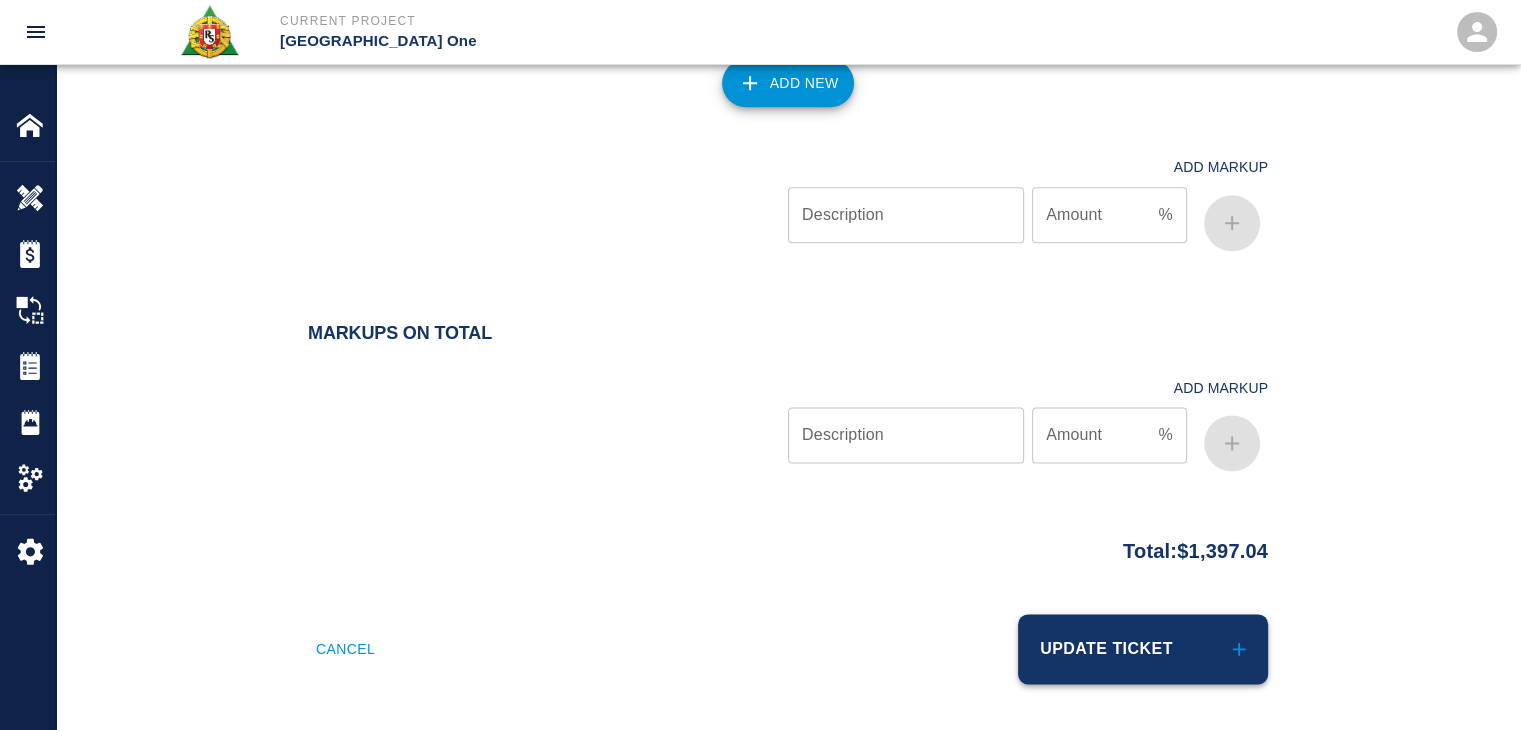 click on "Update Ticket" at bounding box center [1143, 649] 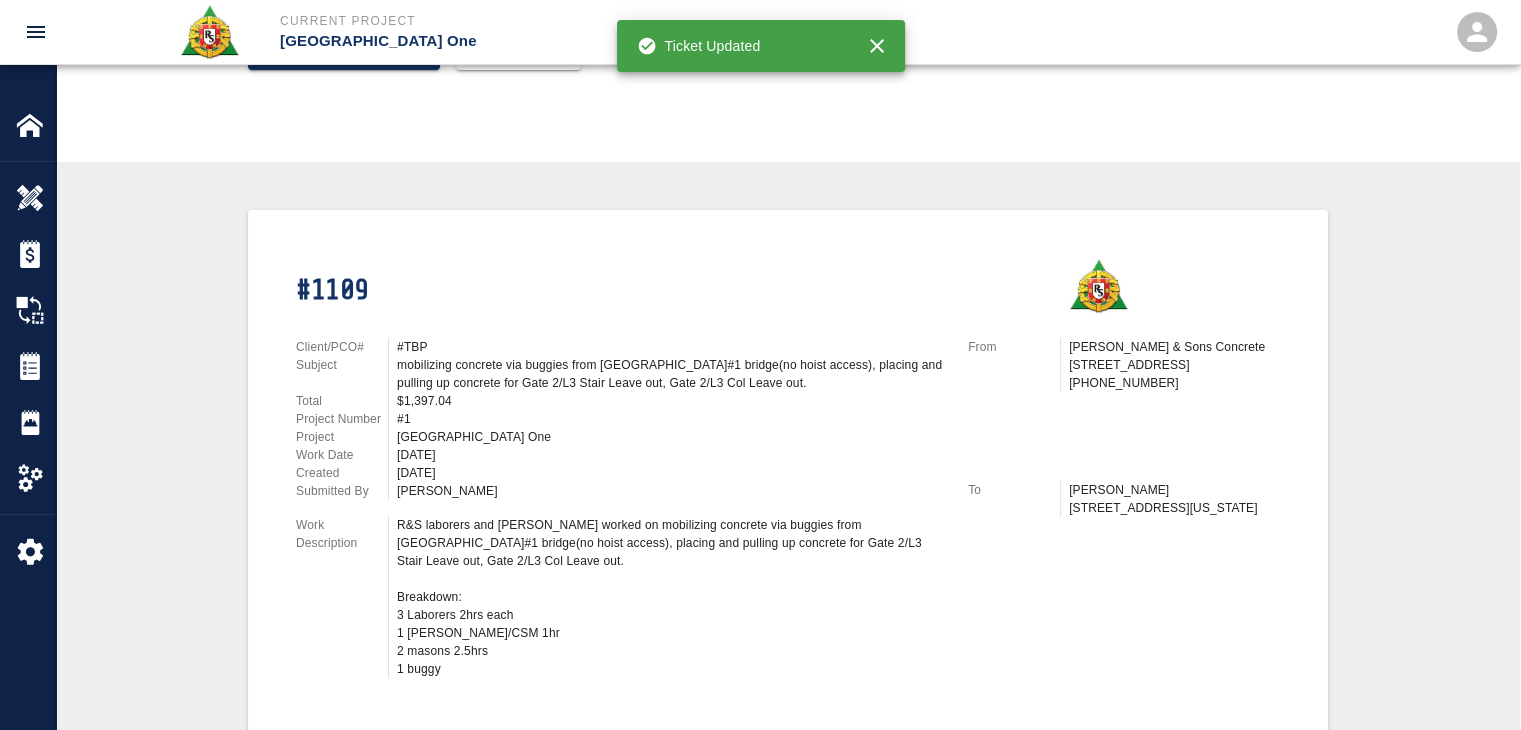 scroll, scrollTop: 192, scrollLeft: 0, axis: vertical 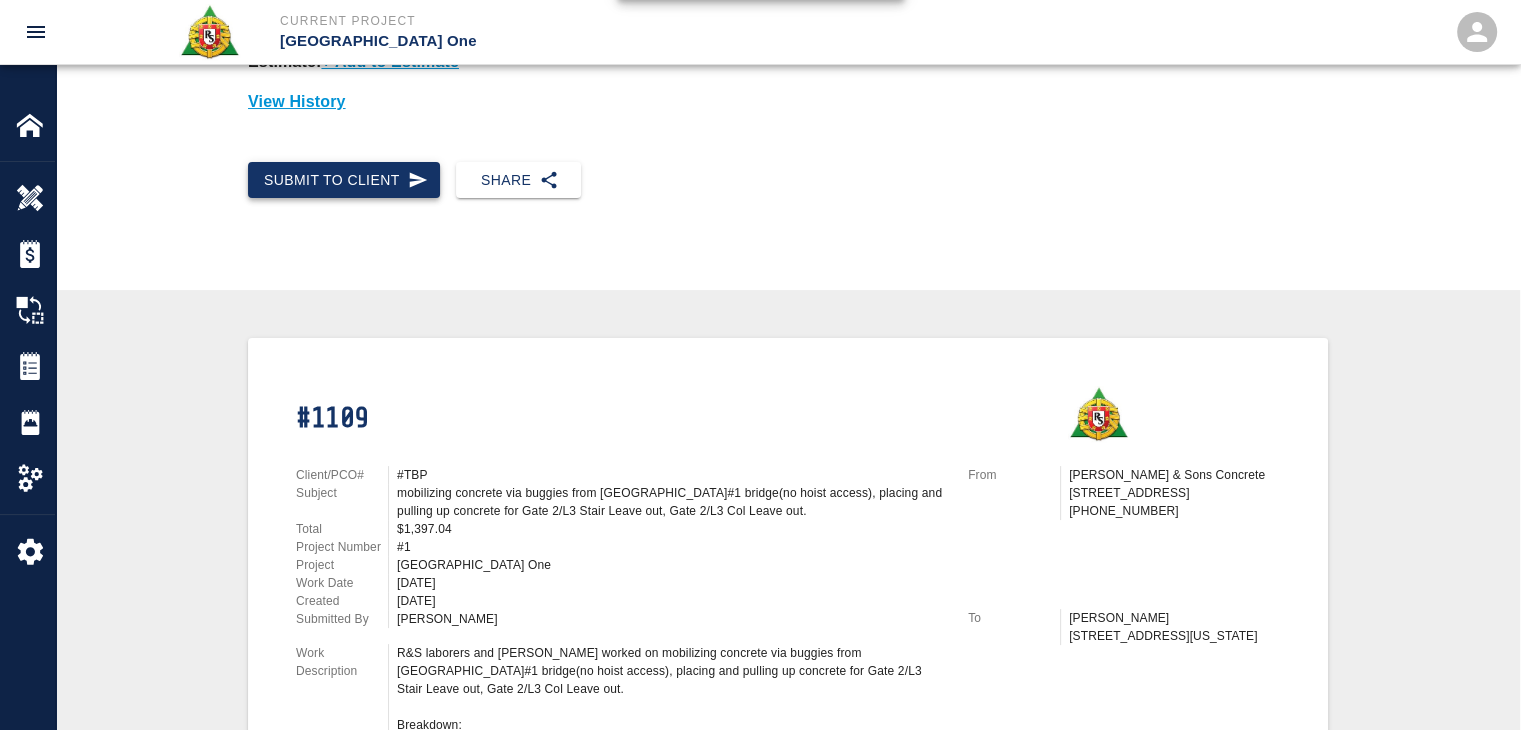 click on "Submit to Client" at bounding box center [344, 180] 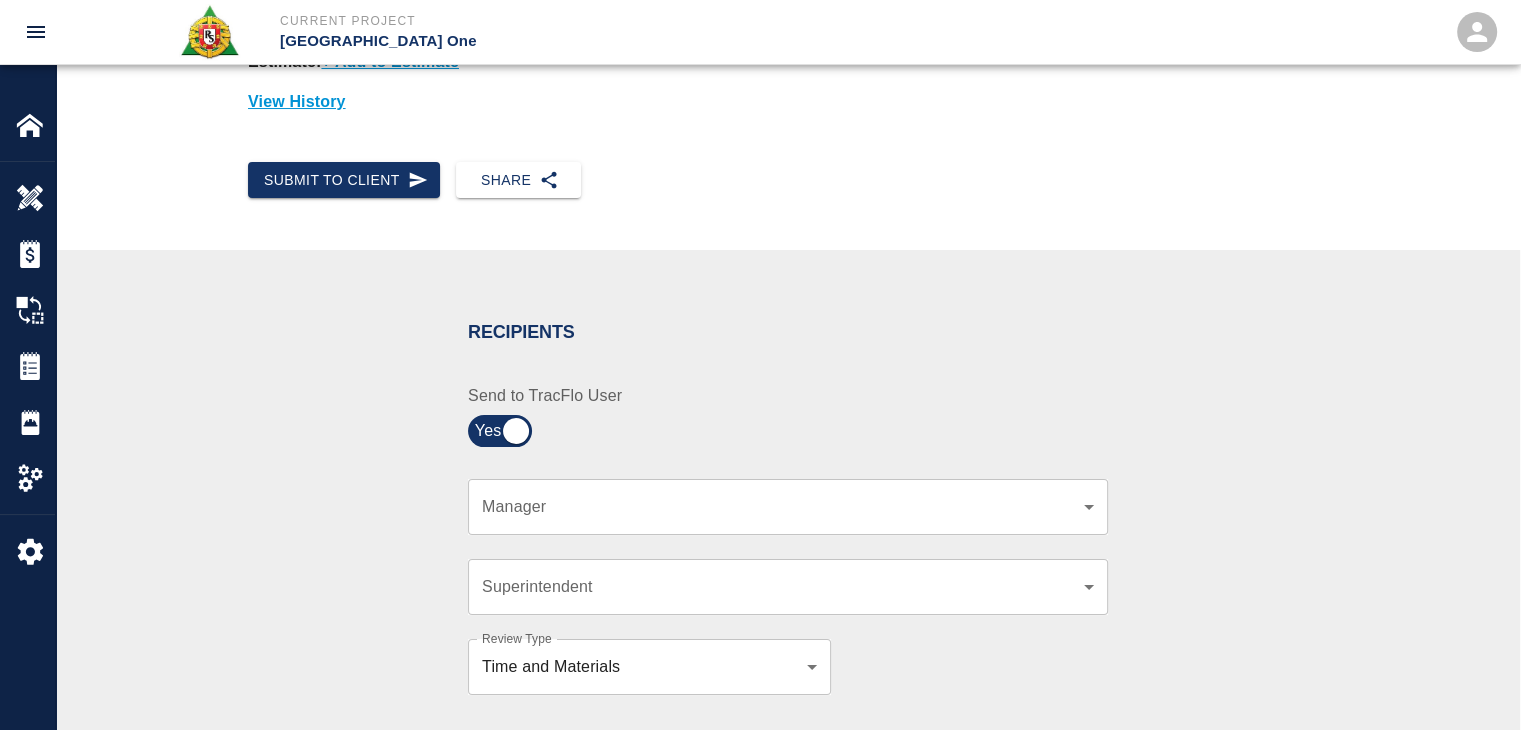 scroll, scrollTop: 276, scrollLeft: 0, axis: vertical 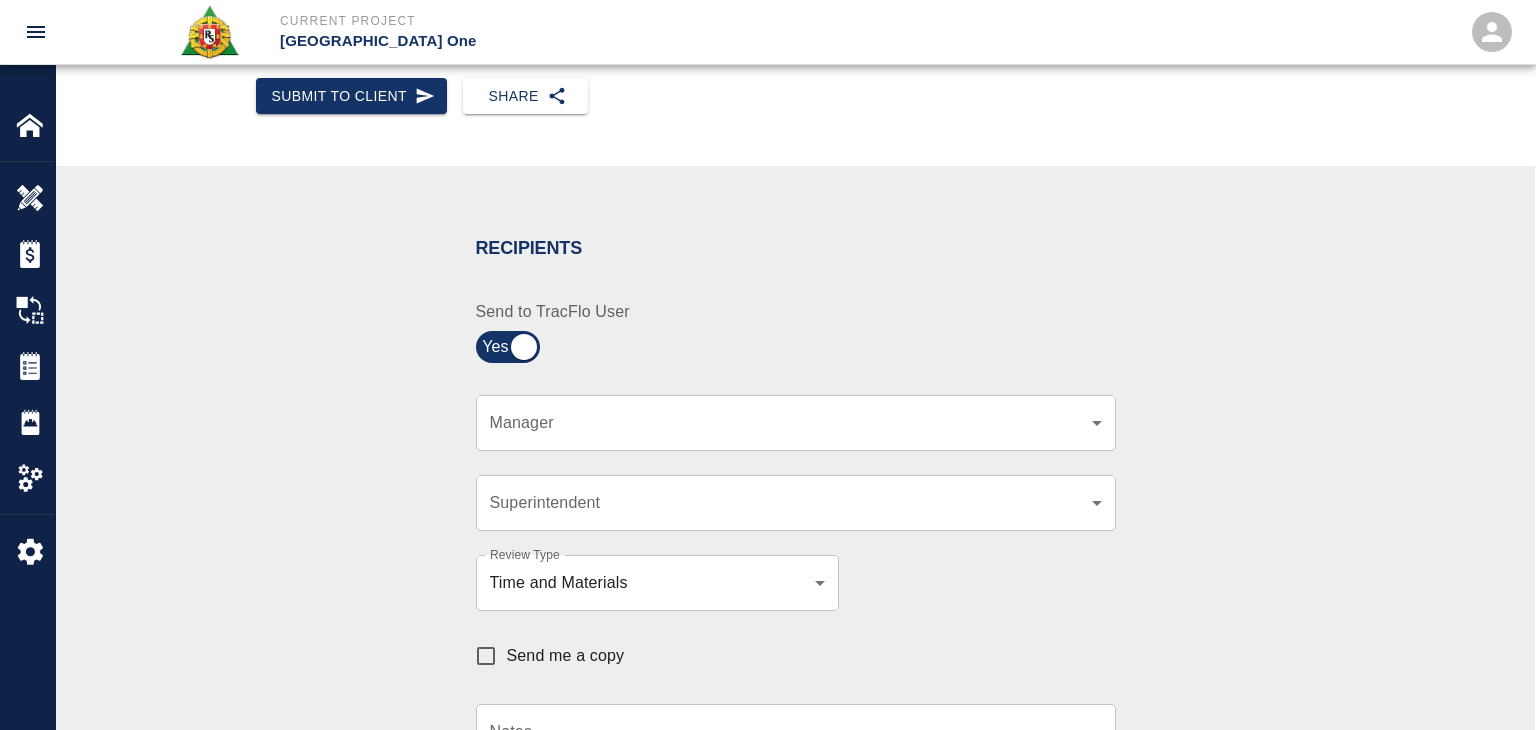 click on "Current Project JFK Terminal One Home JFK Terminal One Overview Estimates Change Orders Tickets Daily Reports Project Settings Settings Powered By Terms of Service  |  Privacy Policy Ticket Download Edit Status :   Open Action :   T&M Revise Estimate:  + Add to Estimate View History Submit to Client Share Recipients Internal Team ​ Internal Team Notes x Notes Cancel Send Recipients Send to TracFlo User Manager ​ Manager Superintendent ​ Superintendent Review Type Time and Materials tm Review Type Send me a copy Notes x Notes Upload Attachments (10MB limit) Choose file No file chosen Upload Another File Cancel Send Request Time and Material Revision Notes   * x Notes   * Upload Attachments (10MB limit) Choose file No file chosen Upload Another File Cancel Send Time and Materials Reject Notes   * x Notes   * Upload Attachments (10MB limit) Choose file No file chosen Upload Another File Cancel Send Approve Ticket Time and Materials Signature Clear Notes x Notes Upload Attachments (10MB limit) Cancel" at bounding box center [768, 89] 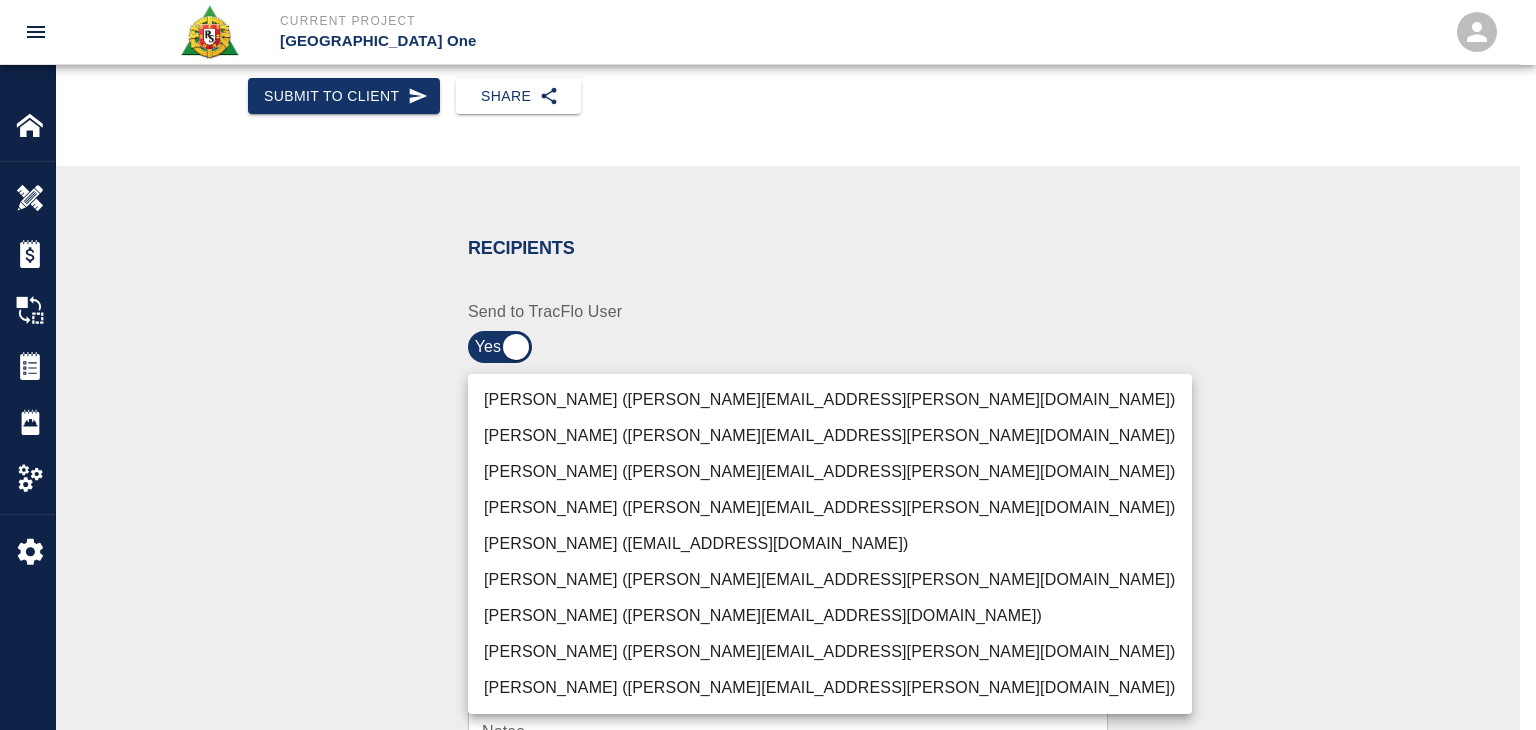 click on "Dylan  Sims (dylan.sims@aecom.com)" at bounding box center (830, 652) 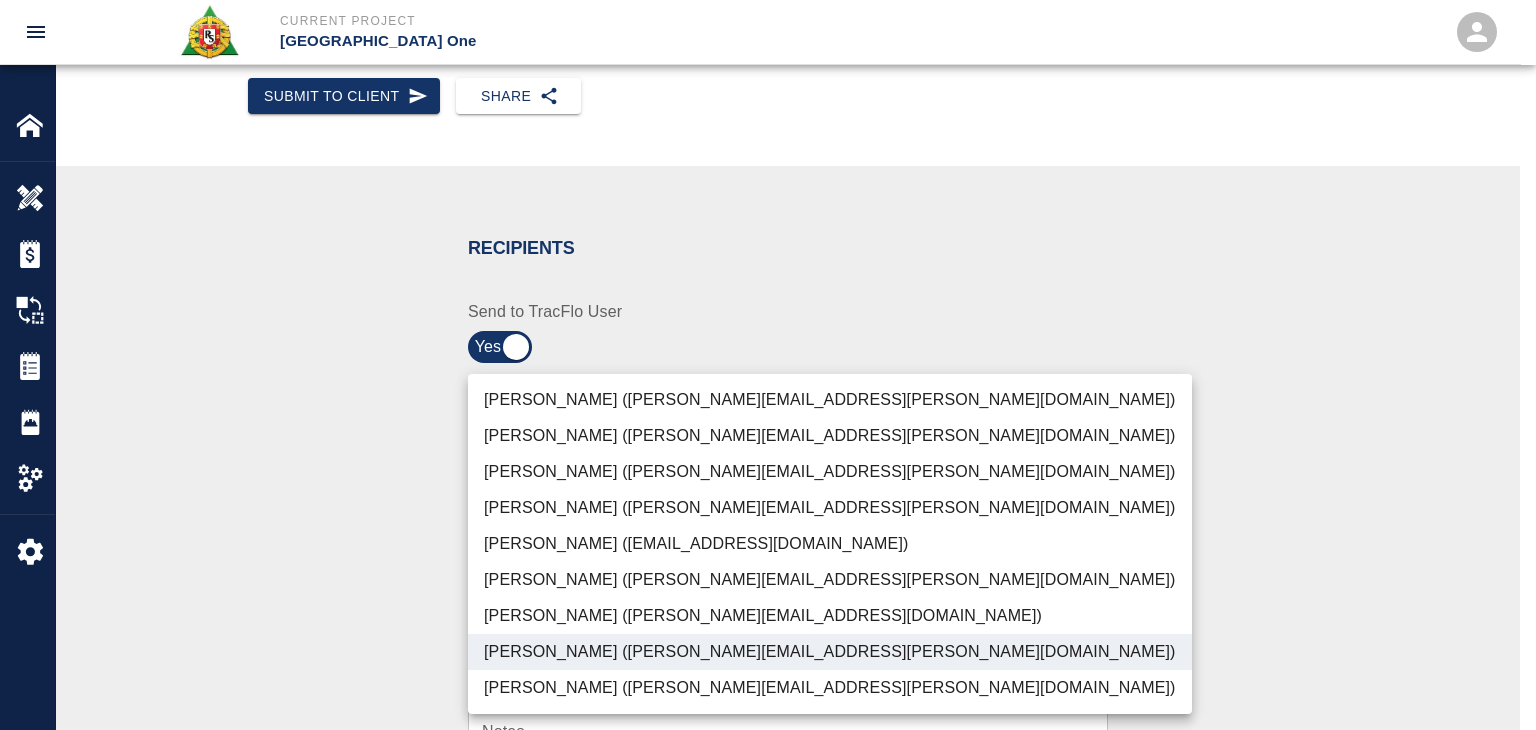 click on "Peter Hardecker (peter.hardecker@aecom.com)" at bounding box center [830, 400] 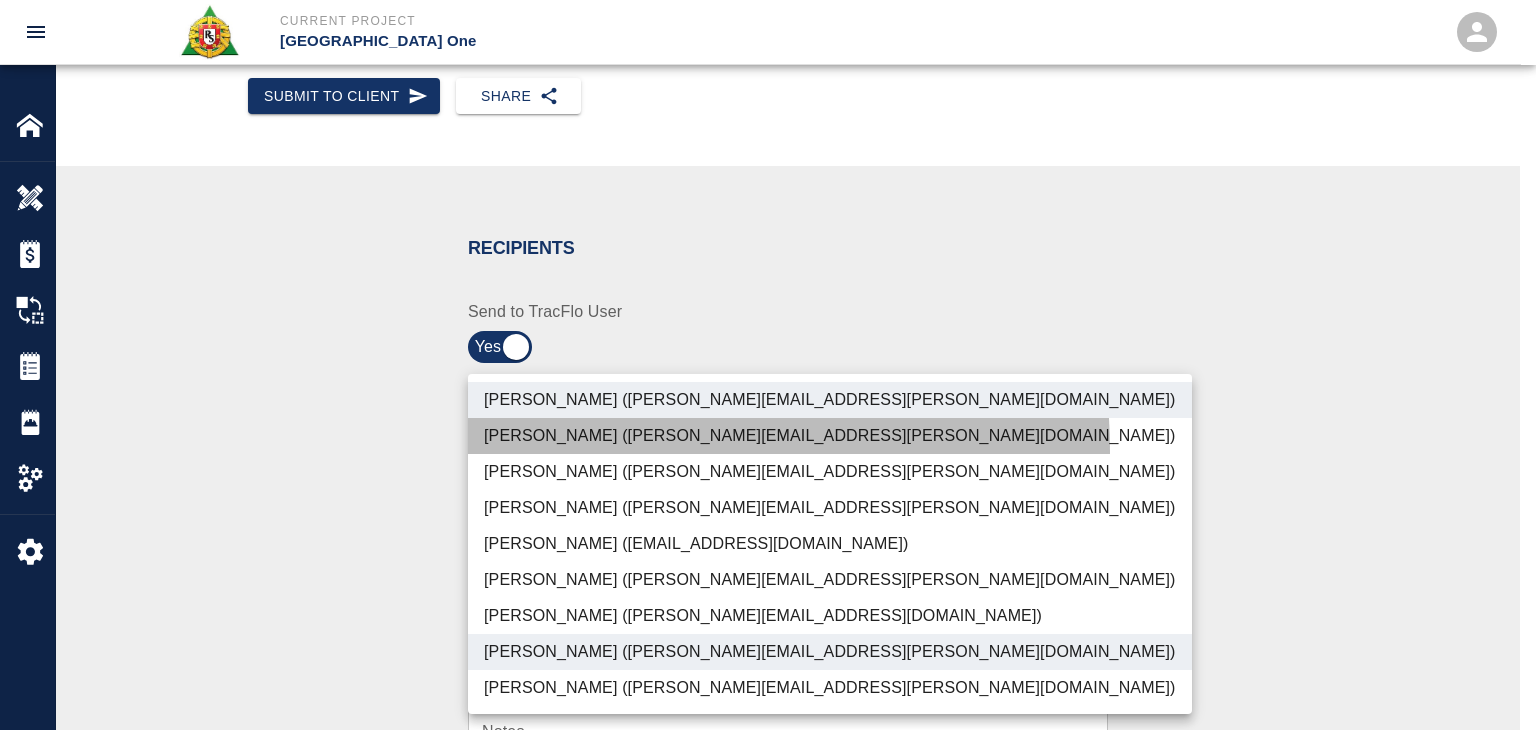click on "Juan Estevez (juan.estevez@aecom.com)" at bounding box center (830, 436) 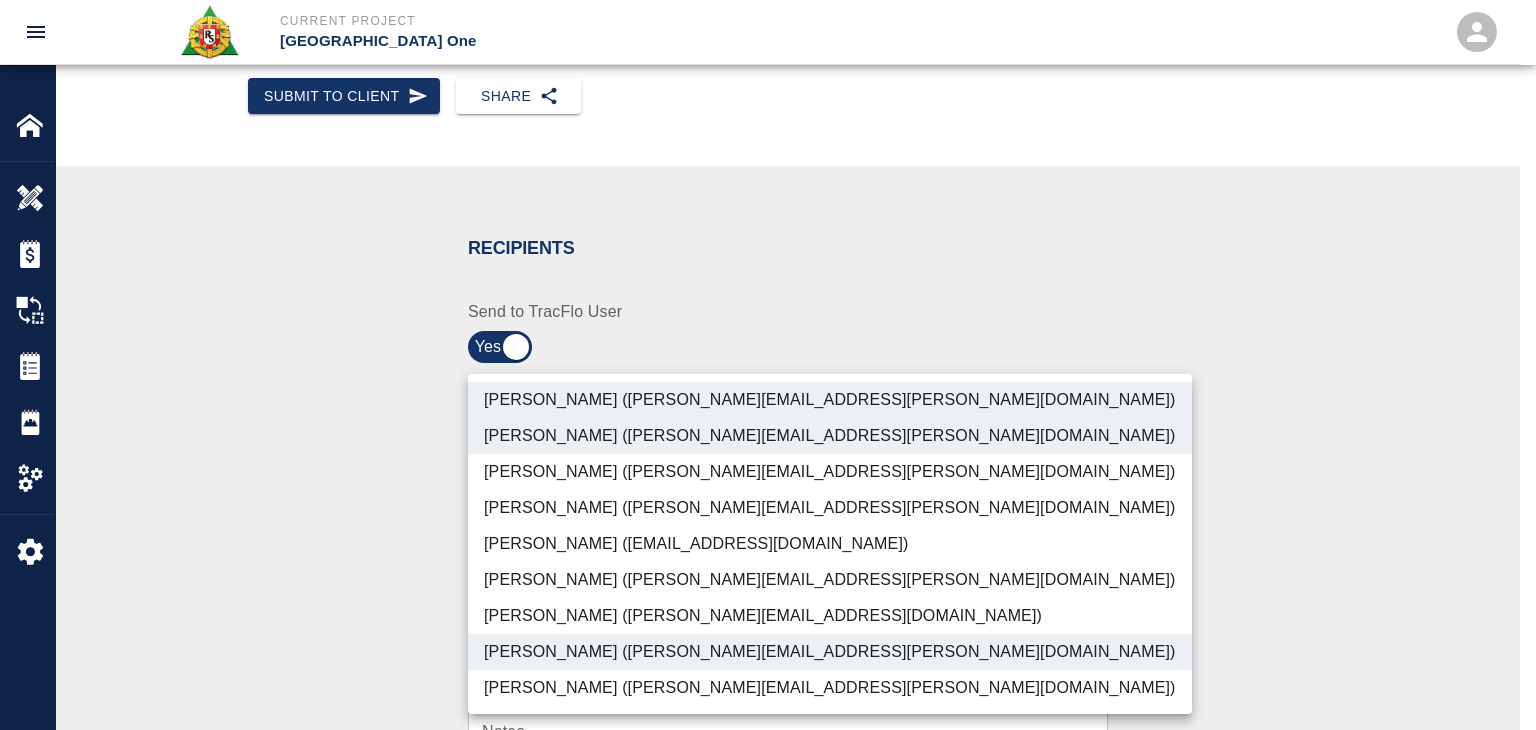 click on "Parin Kanani (parin.kanani@aecom.com)" at bounding box center [830, 472] 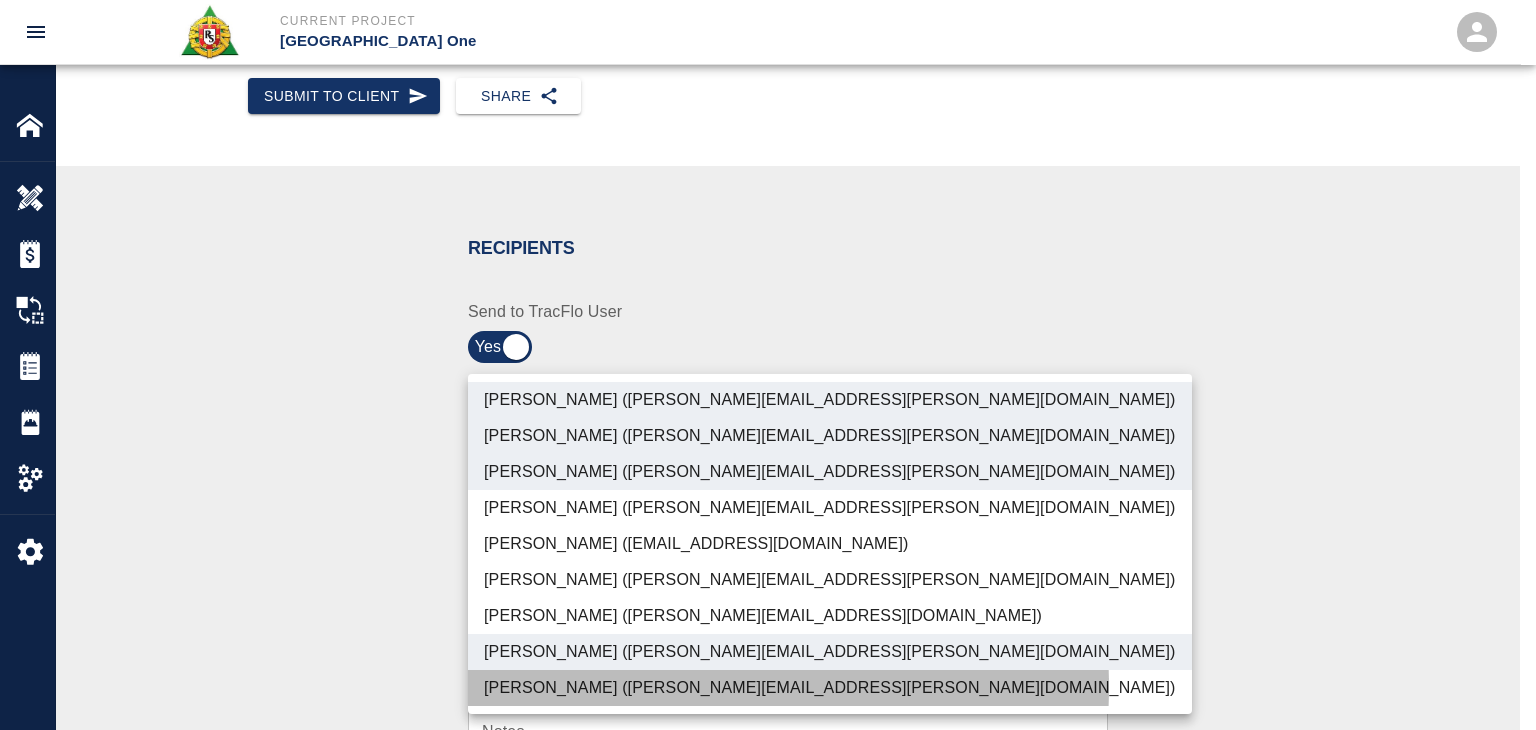 click on "Shane  Lamay (shane.lamay@aecom.com)" at bounding box center (830, 688) 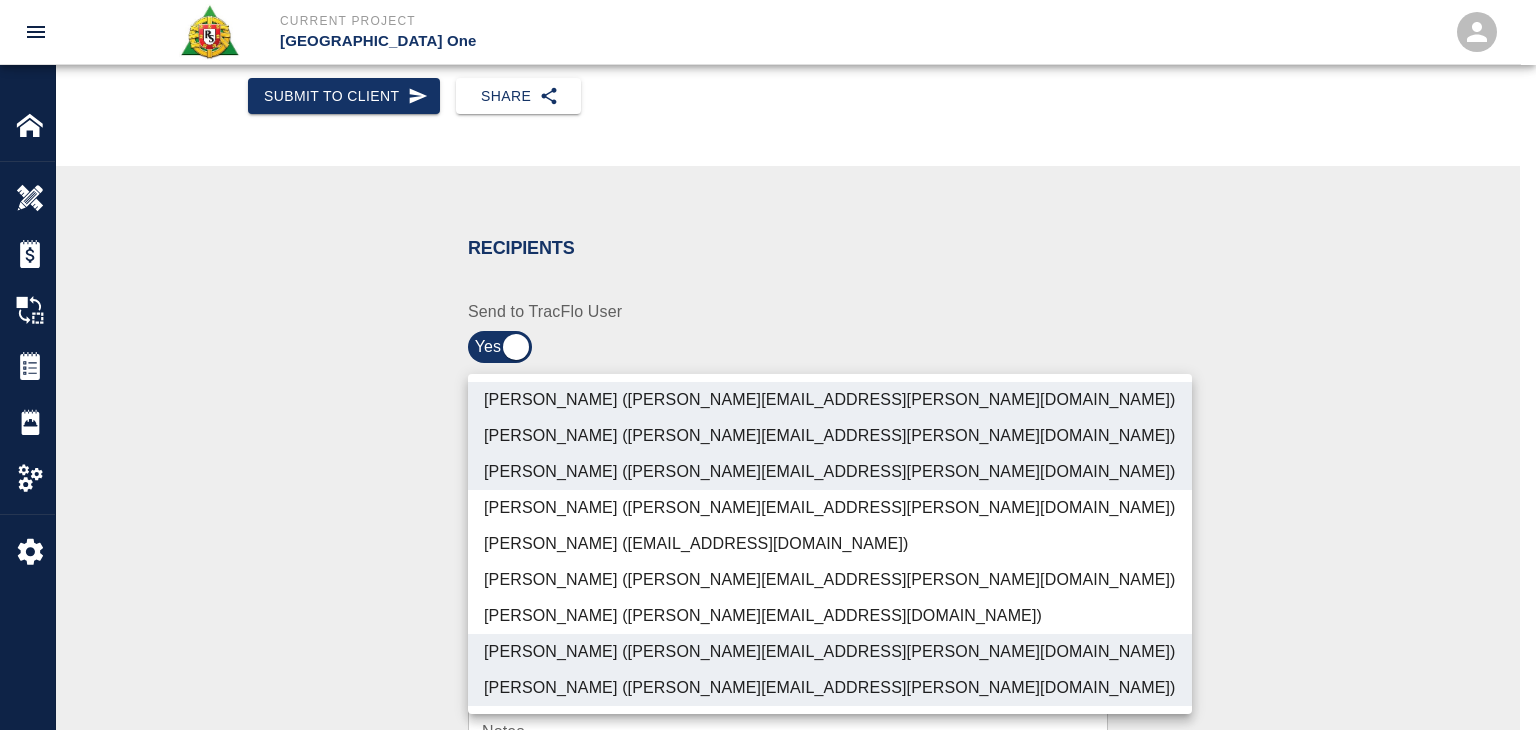 click on "Patrick Testino (patrick.testino@aecom.com)" at bounding box center (830, 616) 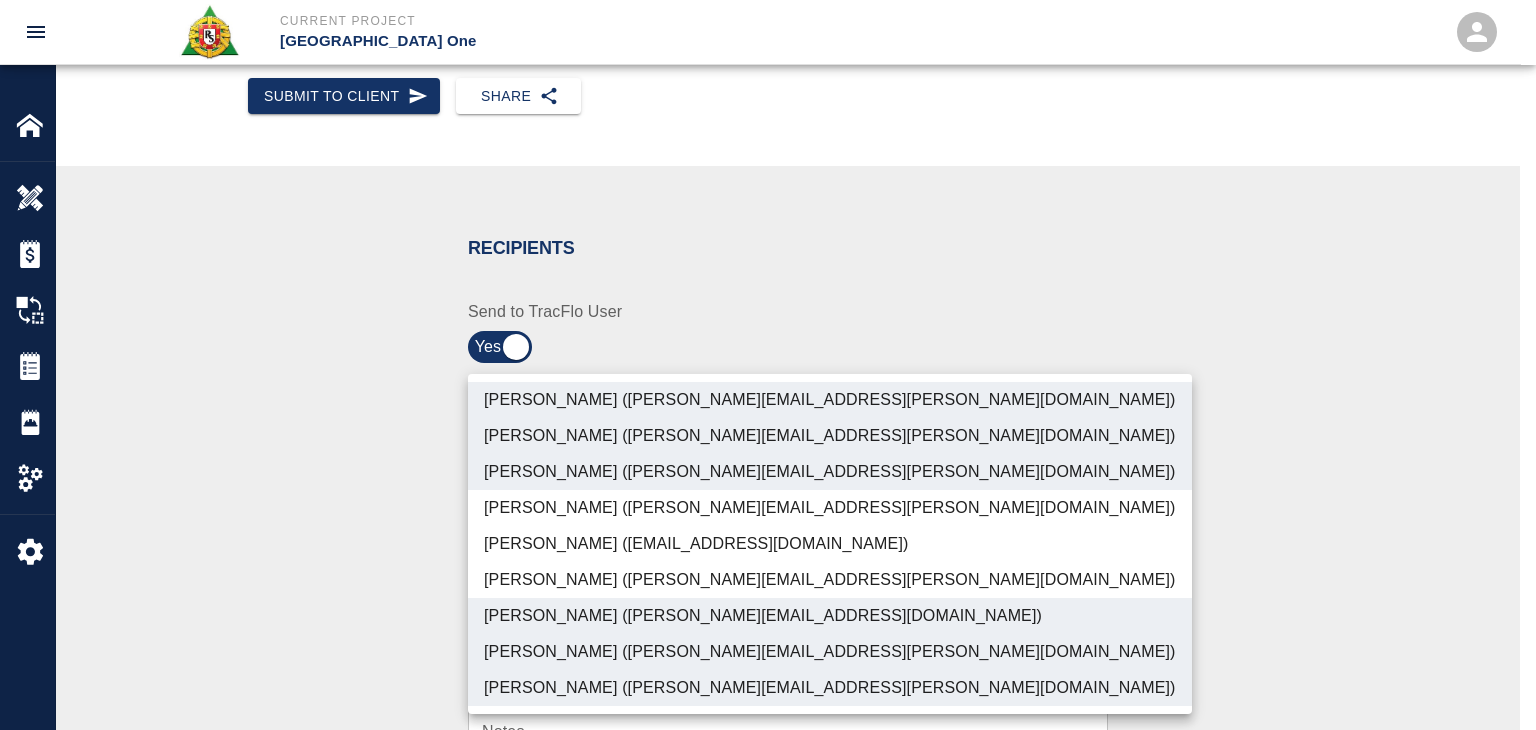 click on "Juan Estevez (juan.estevez@aecom.com)" at bounding box center [830, 436] 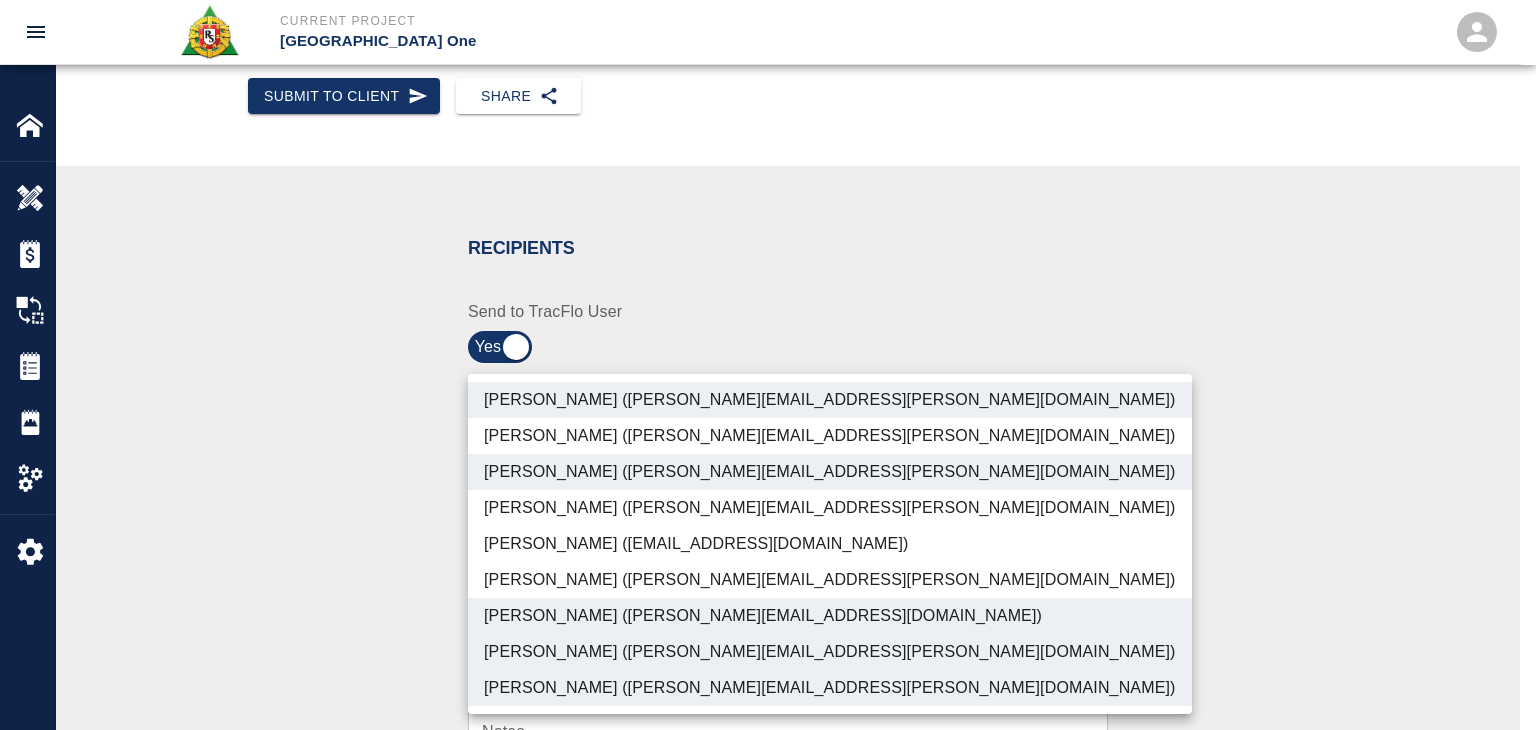 click on "Peter Hardecker (peter.hardecker@aecom.com) Juan Estevez (juan.estevez@aecom.com) Parin Kanani (parin.kanani@aecom.com) Michael Tomechko (michael.tomechko@aecom.com) Anjaneya Naik (aj@tracflo.io) Matt Vecchione (matt.vecchione@aecom.com) Patrick Testino (patrick.testino@aecom.com) Dylan  Sims (dylan.sims@aecom.com) Shane  Lamay (shane.lamay@aecom.com)" at bounding box center [830, 544] 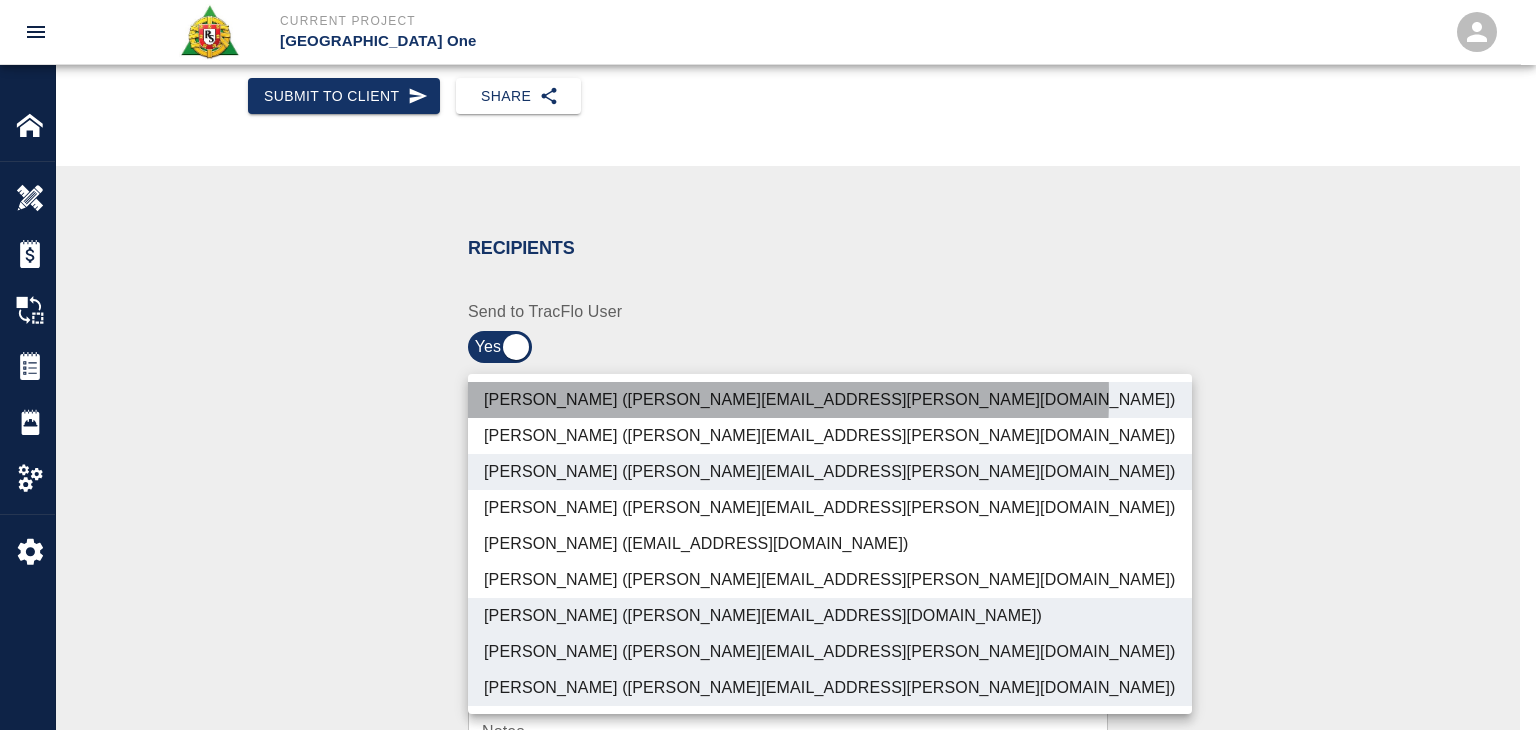 click on "Peter Hardecker (peter.hardecker@aecom.com)" at bounding box center [830, 400] 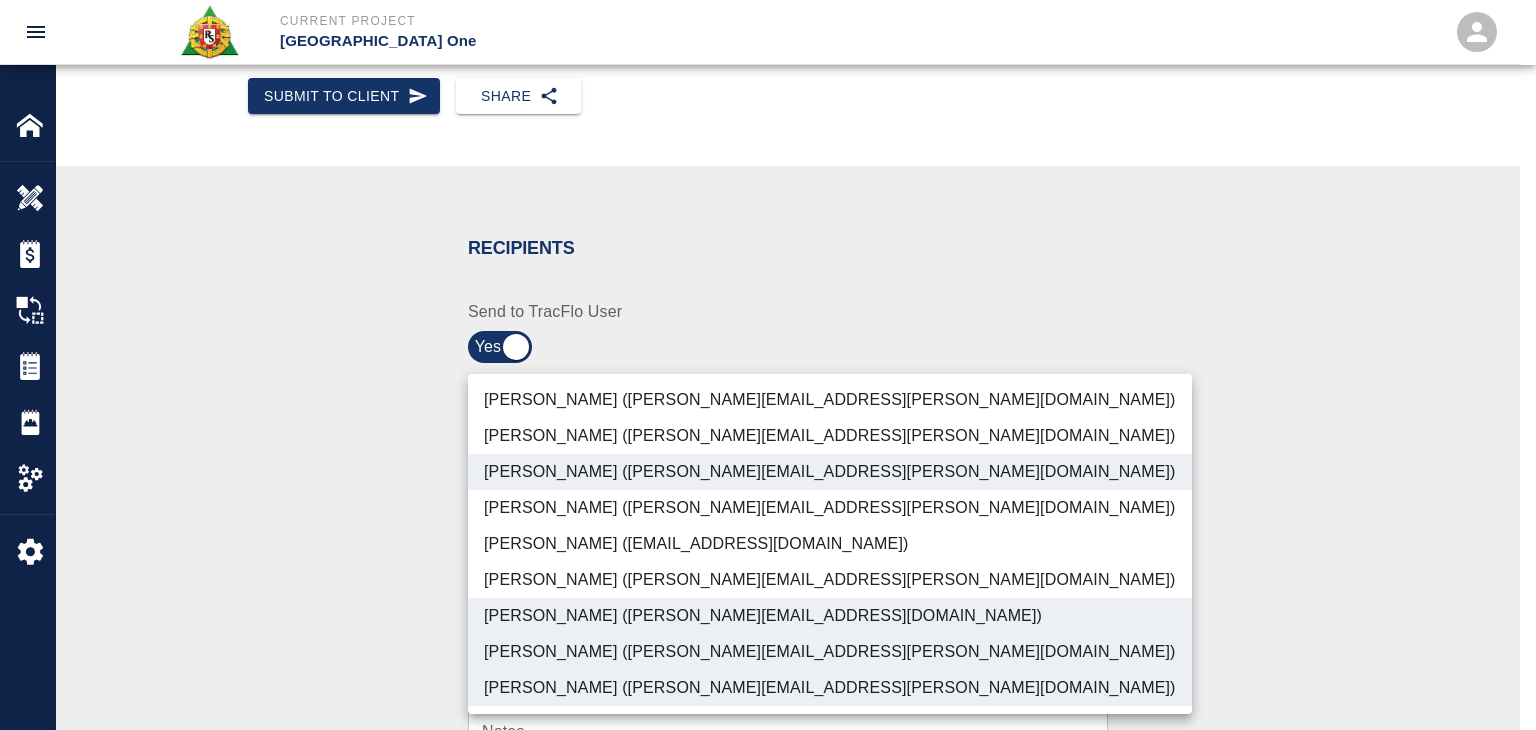 click on "Parin Kanani (parin.kanani@aecom.com)" at bounding box center [830, 472] 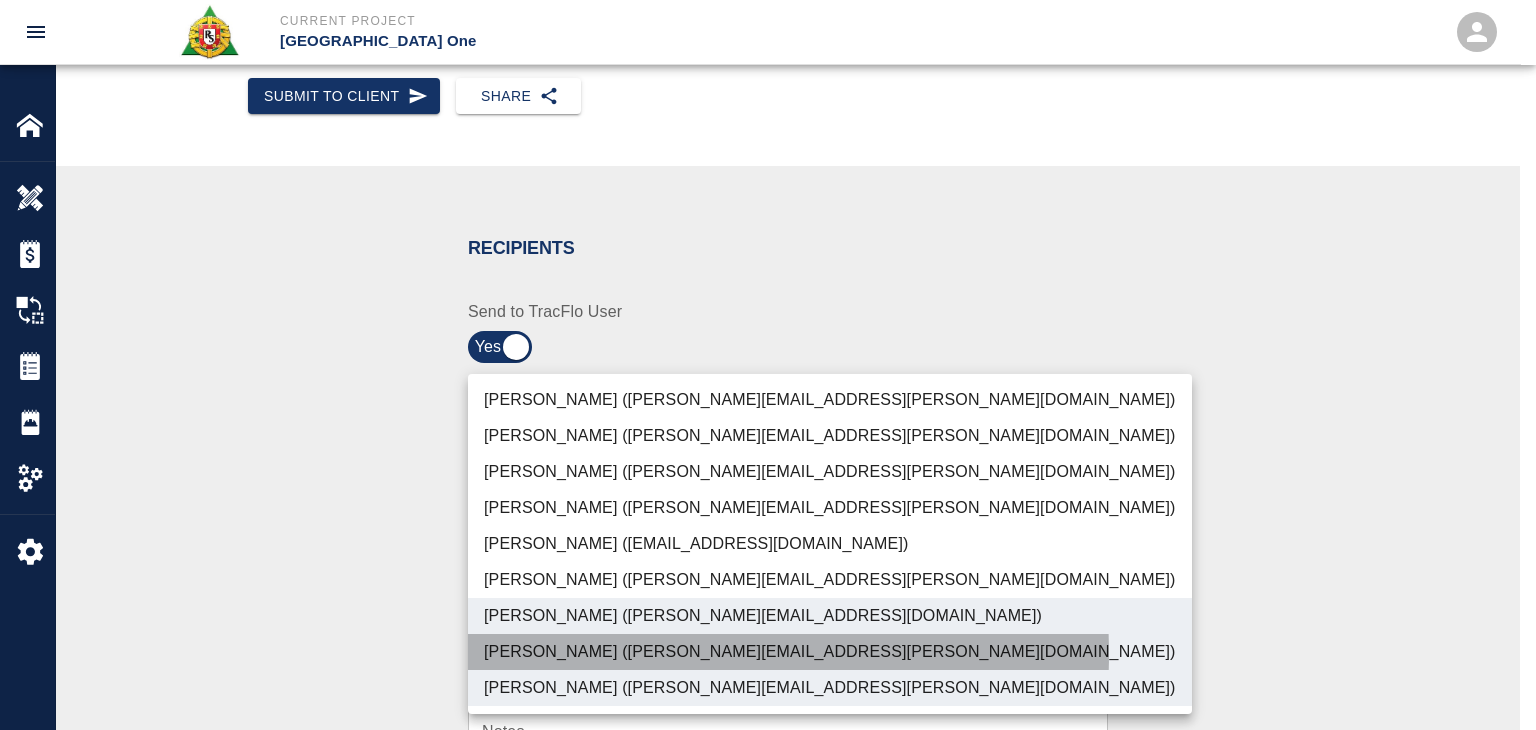 click on "Dylan  Sims (dylan.sims@aecom.com)" at bounding box center [830, 652] 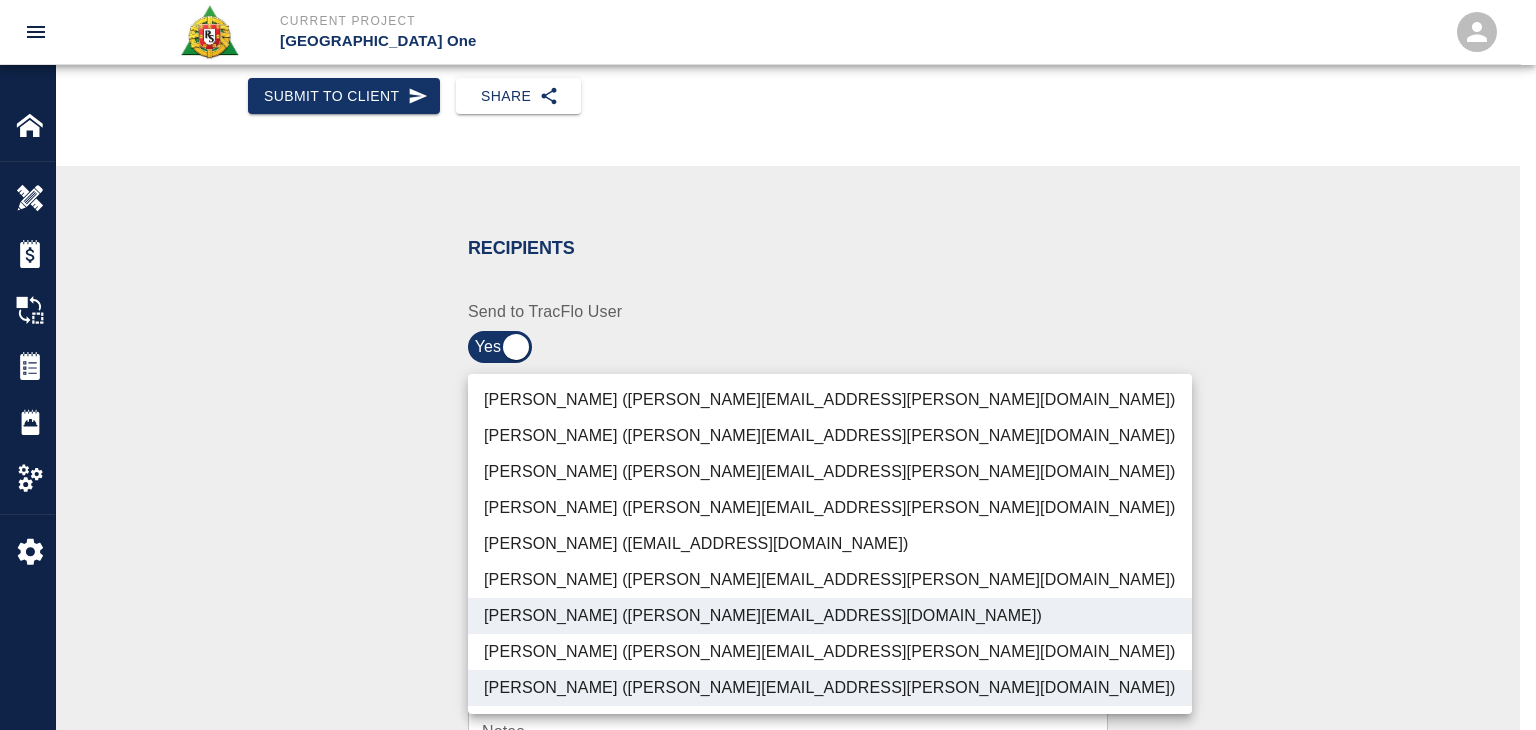 click on "Patrick Testino (patrick.testino@aecom.com)" at bounding box center (830, 616) 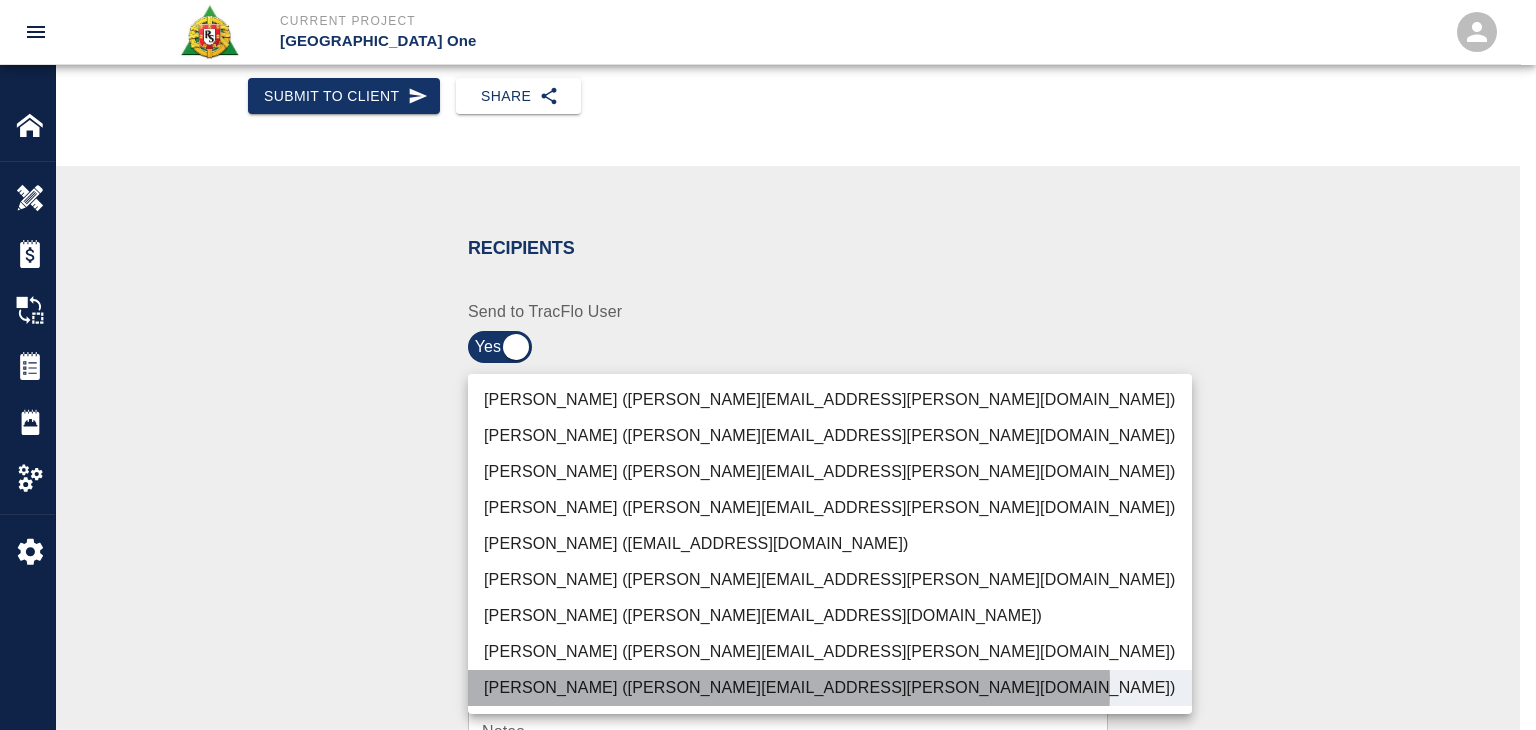 click on "Shane  Lamay (shane.lamay@aecom.com)" at bounding box center [830, 688] 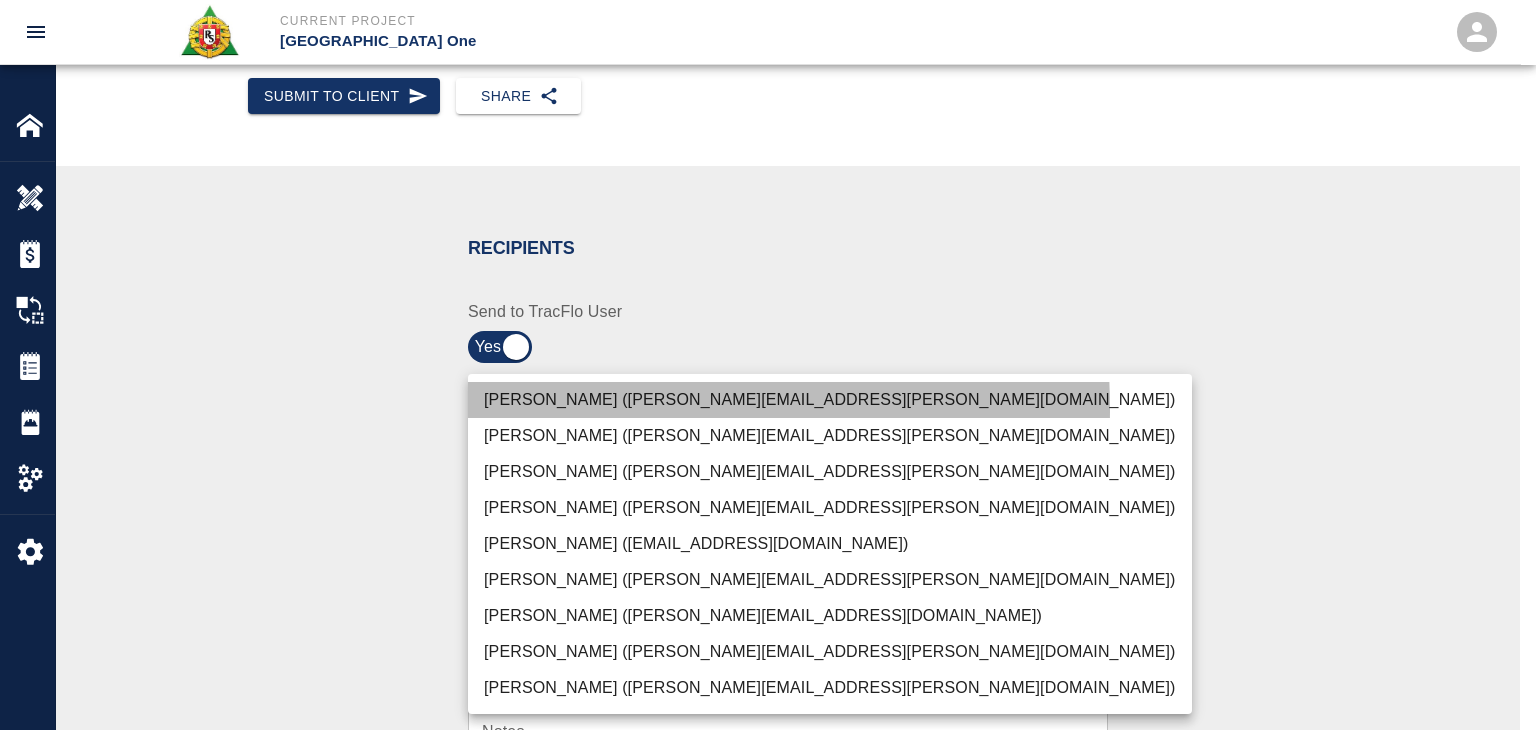 click on "Peter Hardecker (peter.hardecker@aecom.com)" at bounding box center [830, 400] 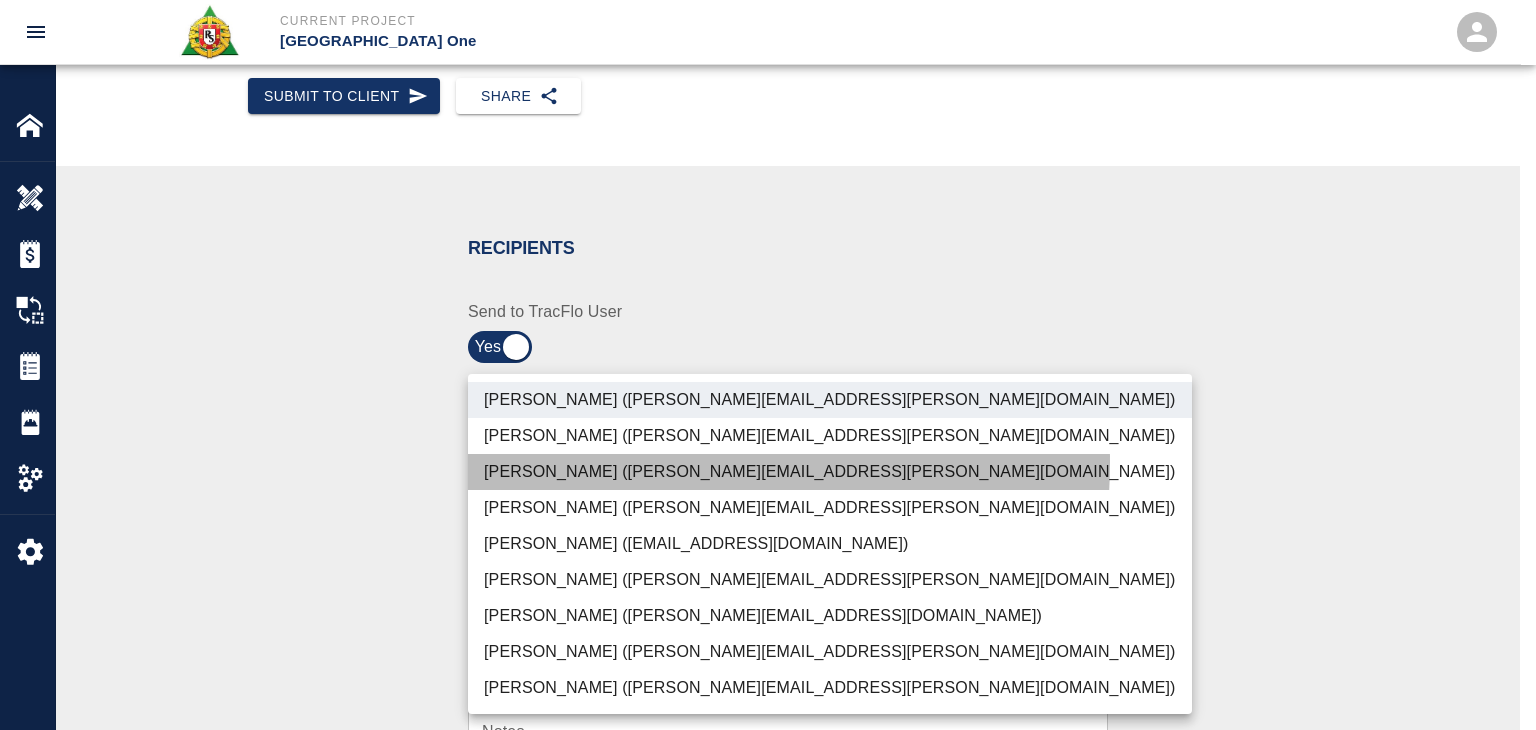 click on "Parin Kanani (parin.kanani@aecom.com)" at bounding box center [830, 472] 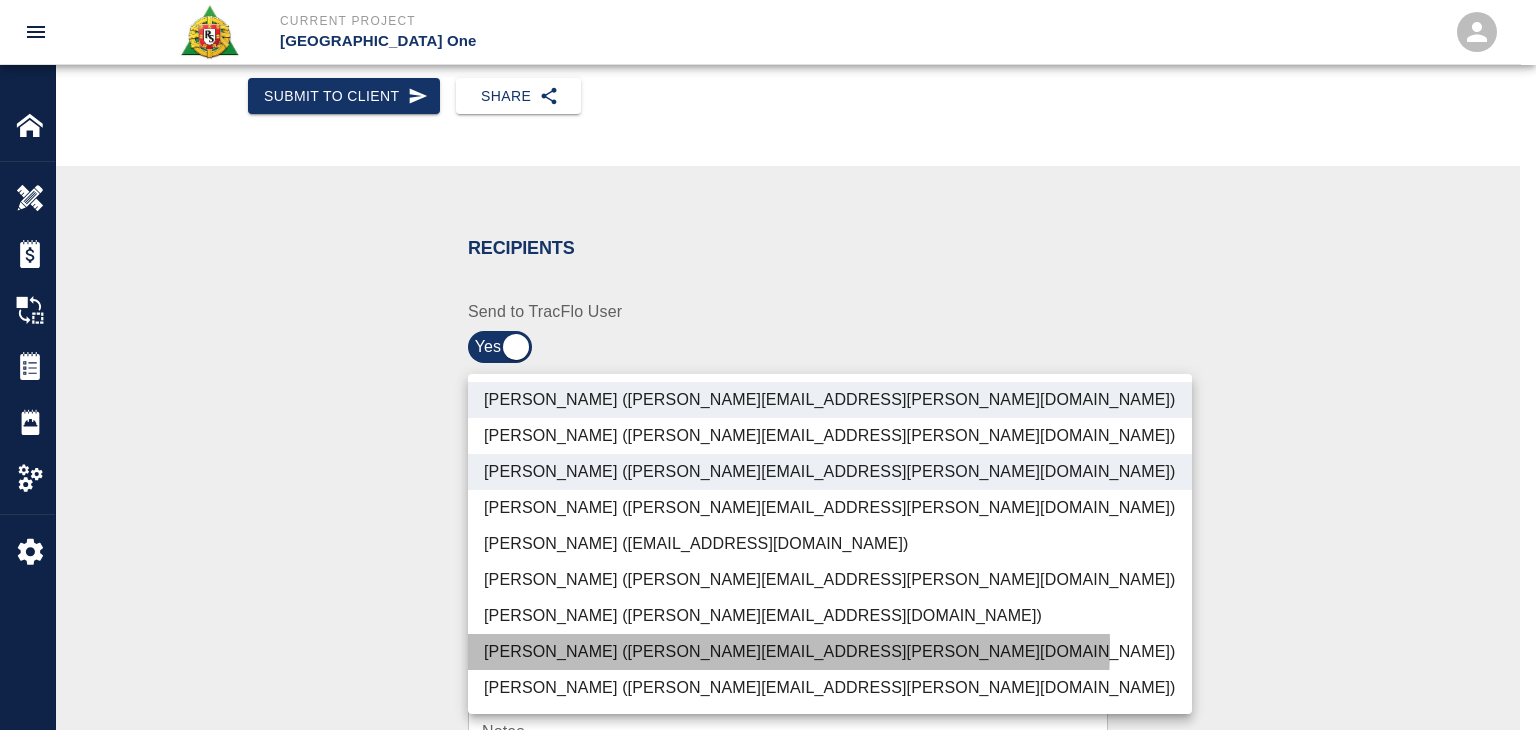 click on "Dylan  Sims (dylan.sims@aecom.com)" at bounding box center (830, 652) 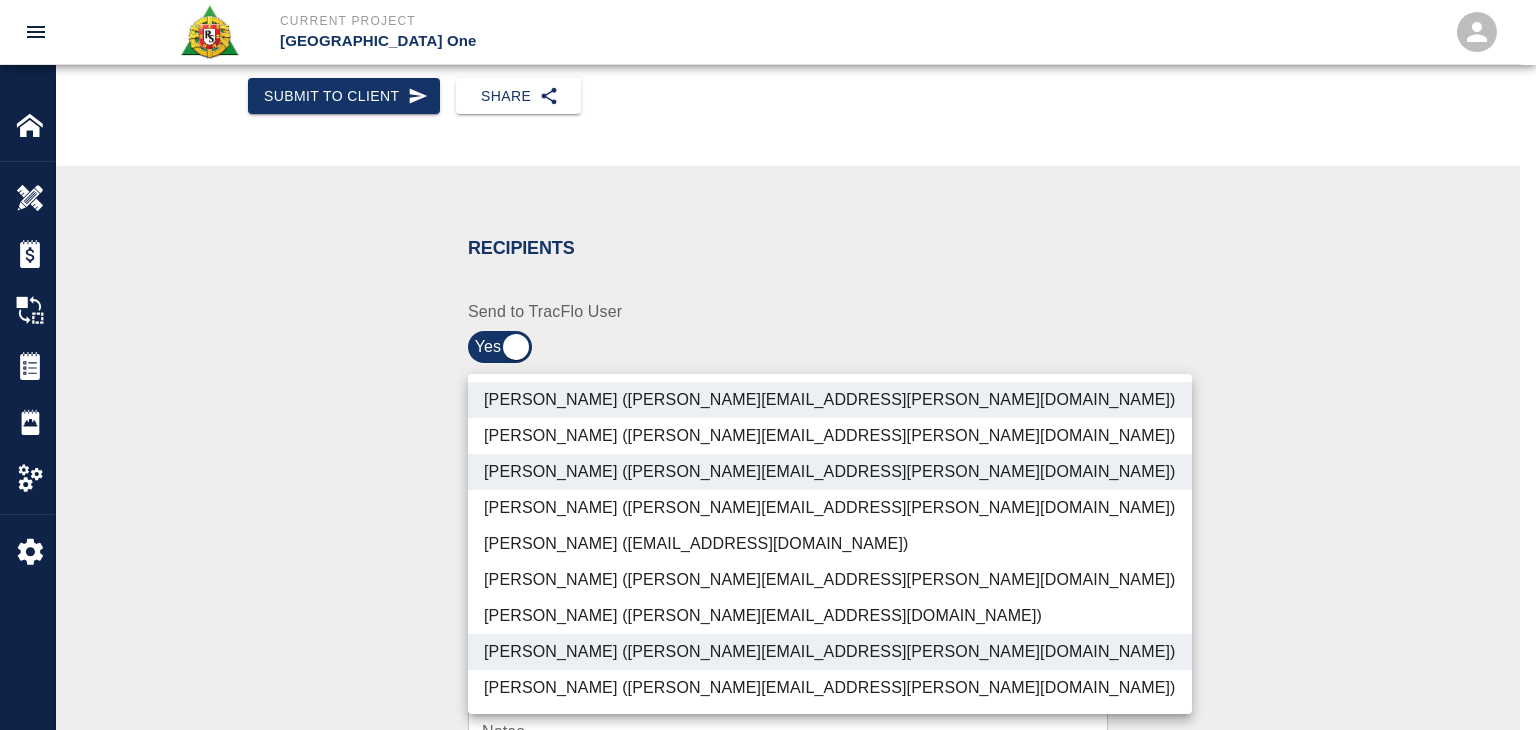 click on "Patrick Testino (patrick.testino@aecom.com)" at bounding box center [830, 616] 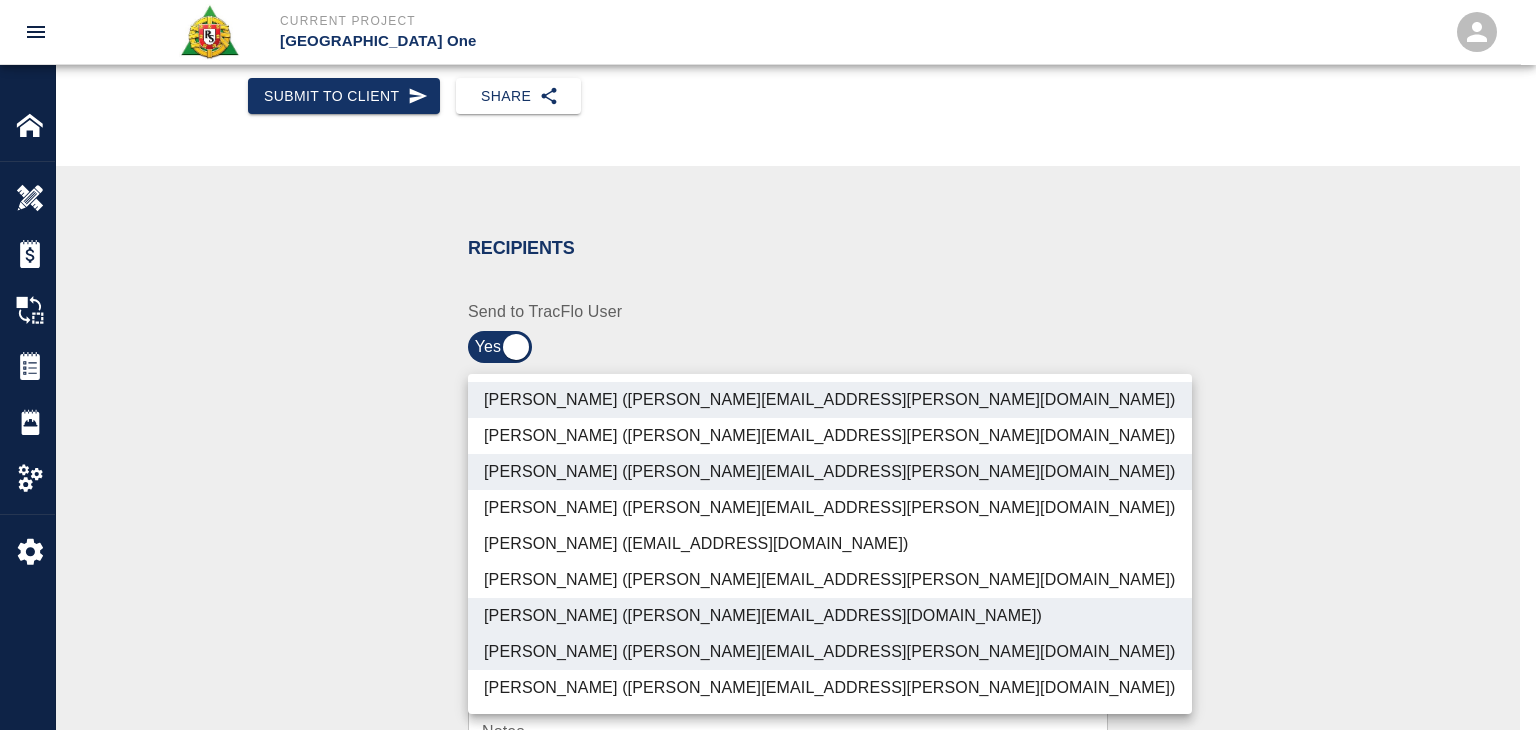 click on "Shane  Lamay (shane.lamay@aecom.com)" at bounding box center (830, 688) 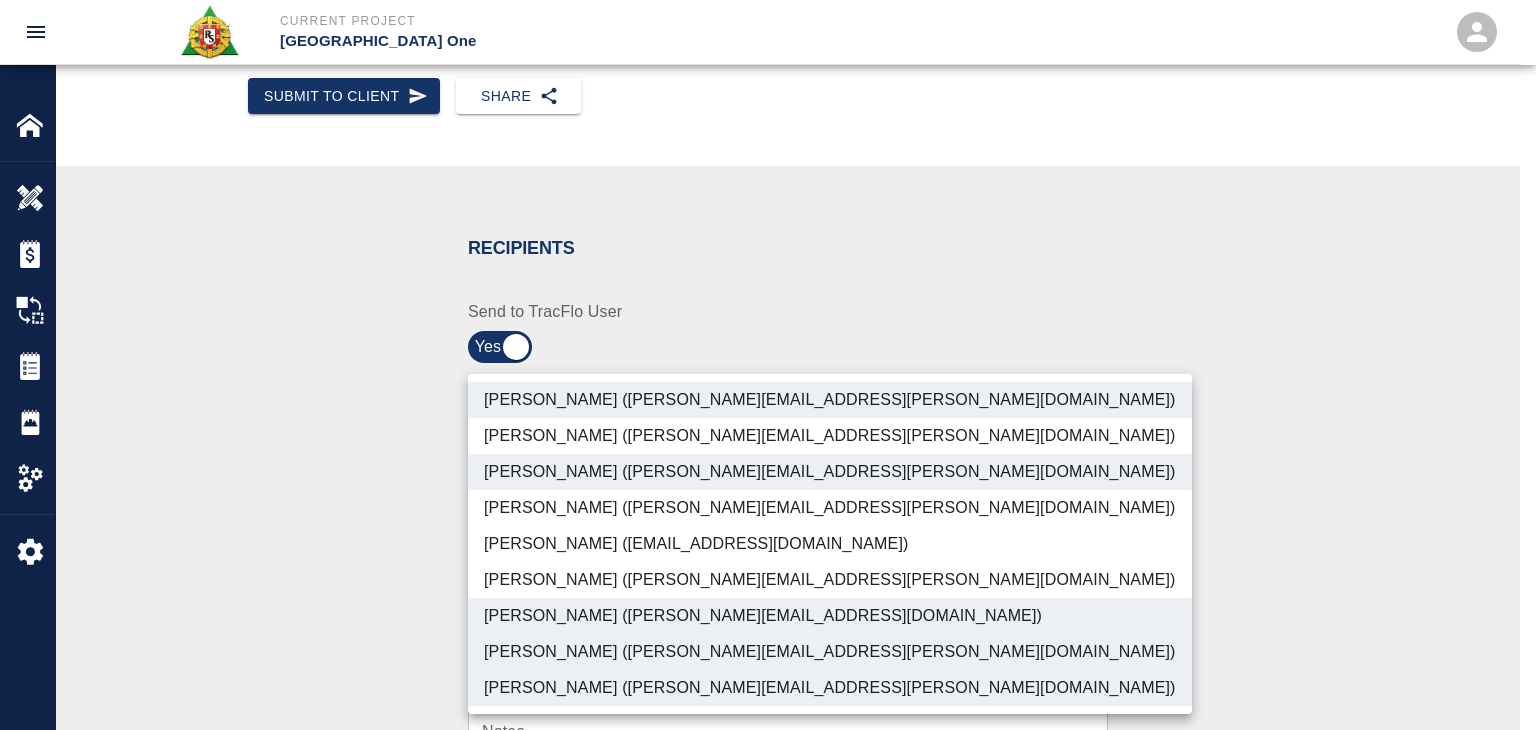 click at bounding box center [768, 365] 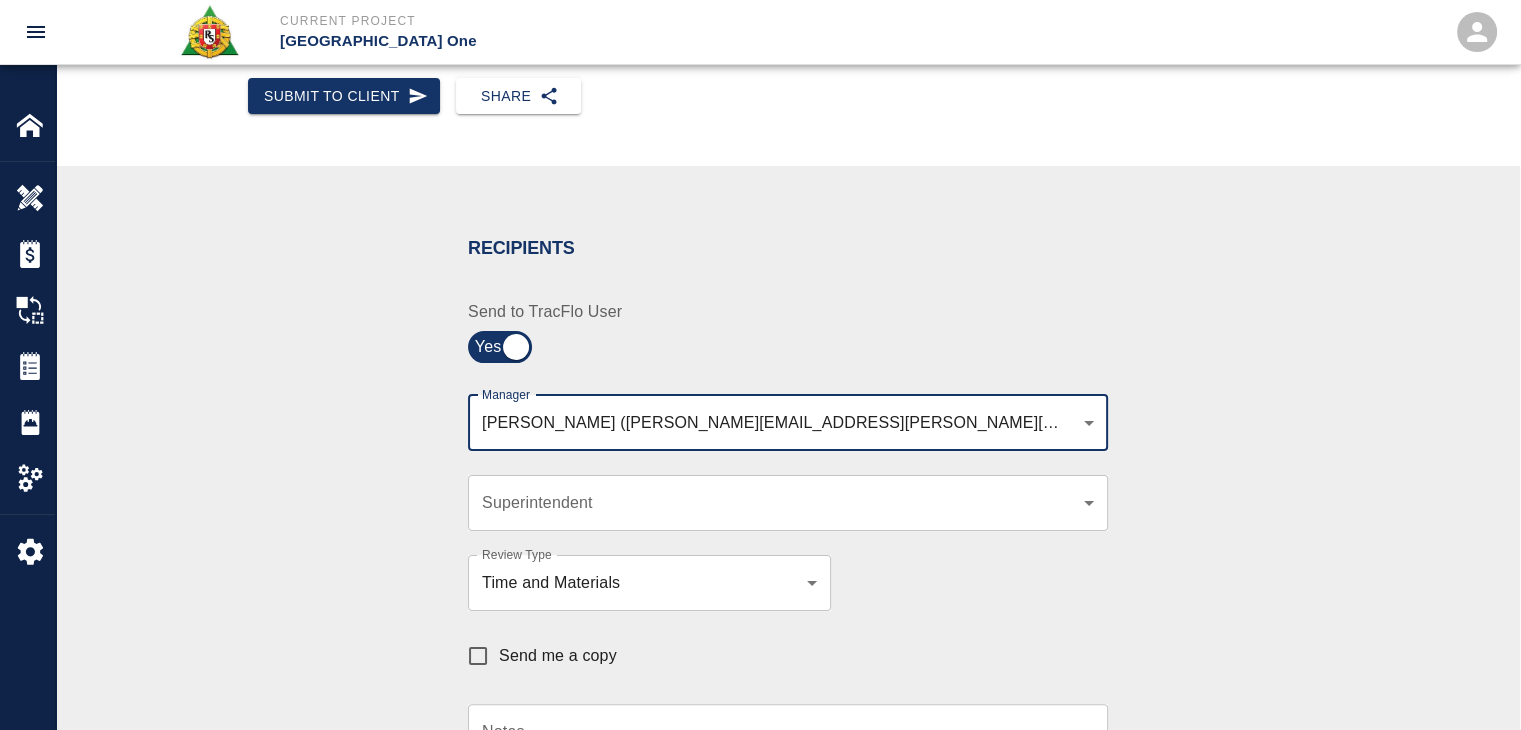 click on "Peter Hardecker (peter.hardecker@aecom.com) ,  Parin Kanani (parin.kanani@aecom.com) ,  Patrick Testino (patrick.testino@aecom.com) ,  Dylan  Sims (dylan.sims@aecom.com) ,  Shane  Lamay (shane.lamay@aecom.com) ede96749-2565-4a65-a76c-ac2c5448e16e,69d78ca4-8a93-4c72-a988-7271956ccf0b,b38a77e7-14a9-4fe5-854d-de5ae580779f,ad99d3f3-0d6a-454b-884d-b6347b22a41f,c39cceed-408b-425c-8e6e-2ba4124ec740 Manager" at bounding box center [788, 423] 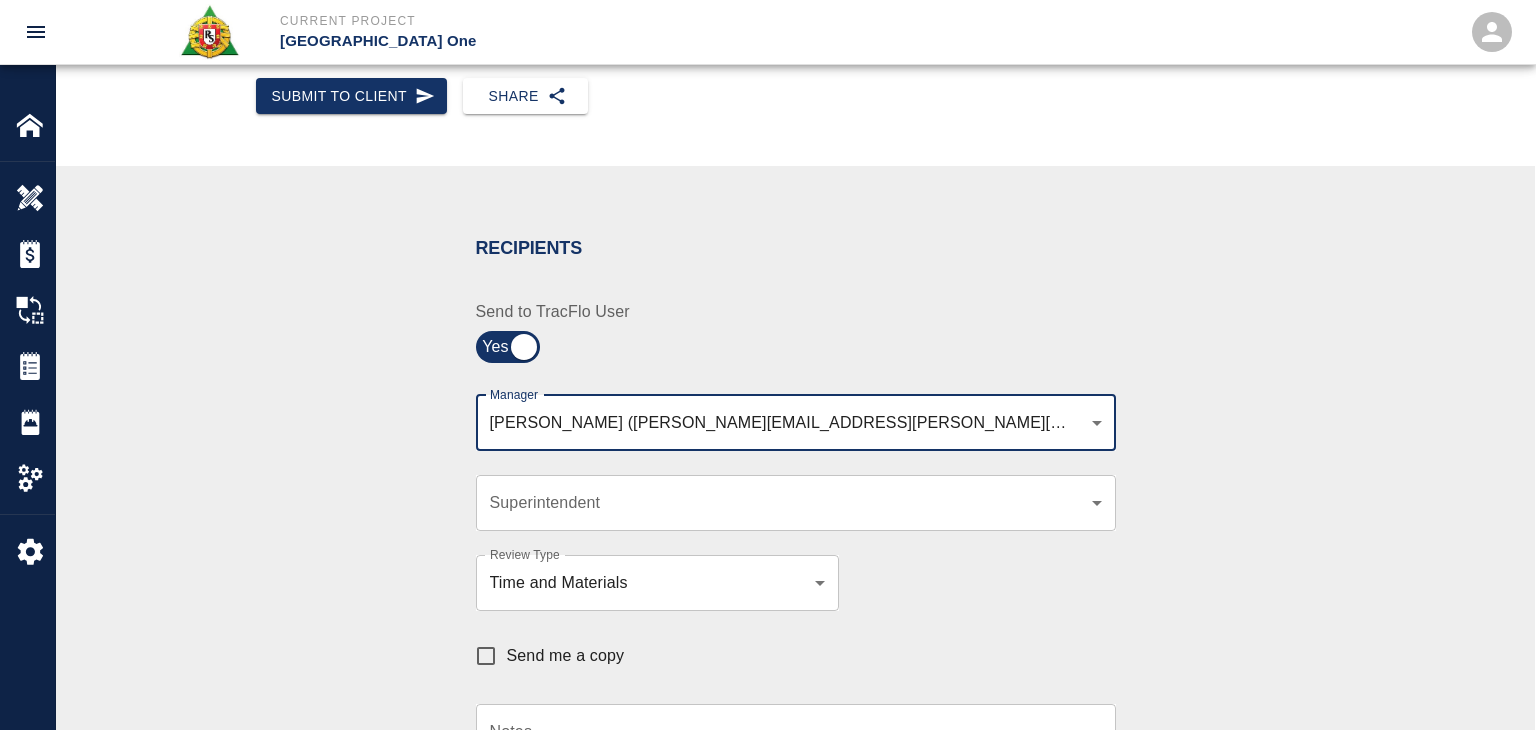 click on "Current Project JFK Terminal One Home JFK Terminal One Overview Estimates Change Orders Tickets Daily Reports Project Settings Settings Powered By Terms of Service  |  Privacy Policy Ticket Download Edit Status :   Open Action :   T&M Revise Estimate:  + Add to Estimate View History Submit to Client Share Recipients Internal Team ​ Internal Team Notes x Notes Cancel Send Recipients Send to TracFlo User Manager Peter Hardecker (peter.hardecker@aecom.com) ,  Parin Kanani (parin.kanani@aecom.com) ,  Patrick Testino (patrick.testino@aecom.com) ,  Dylan  Sims (dylan.sims@aecom.com) ,  Shane  Lamay (shane.lamay@aecom.com) ede96749-2565-4a65-a76c-ac2c5448e16e,69d78ca4-8a93-4c72-a988-7271956ccf0b,b38a77e7-14a9-4fe5-854d-de5ae580779f,ad99d3f3-0d6a-454b-884d-b6347b22a41f,c39cceed-408b-425c-8e6e-2ba4124ec740 Manager Superintendent ​ Superintendent Review Type Time and Materials tm Review Type Send me a copy Notes x Notes Upload Attachments (10MB limit) Choose file No file chosen Upload Another File Cancel Send Notes" at bounding box center [768, 89] 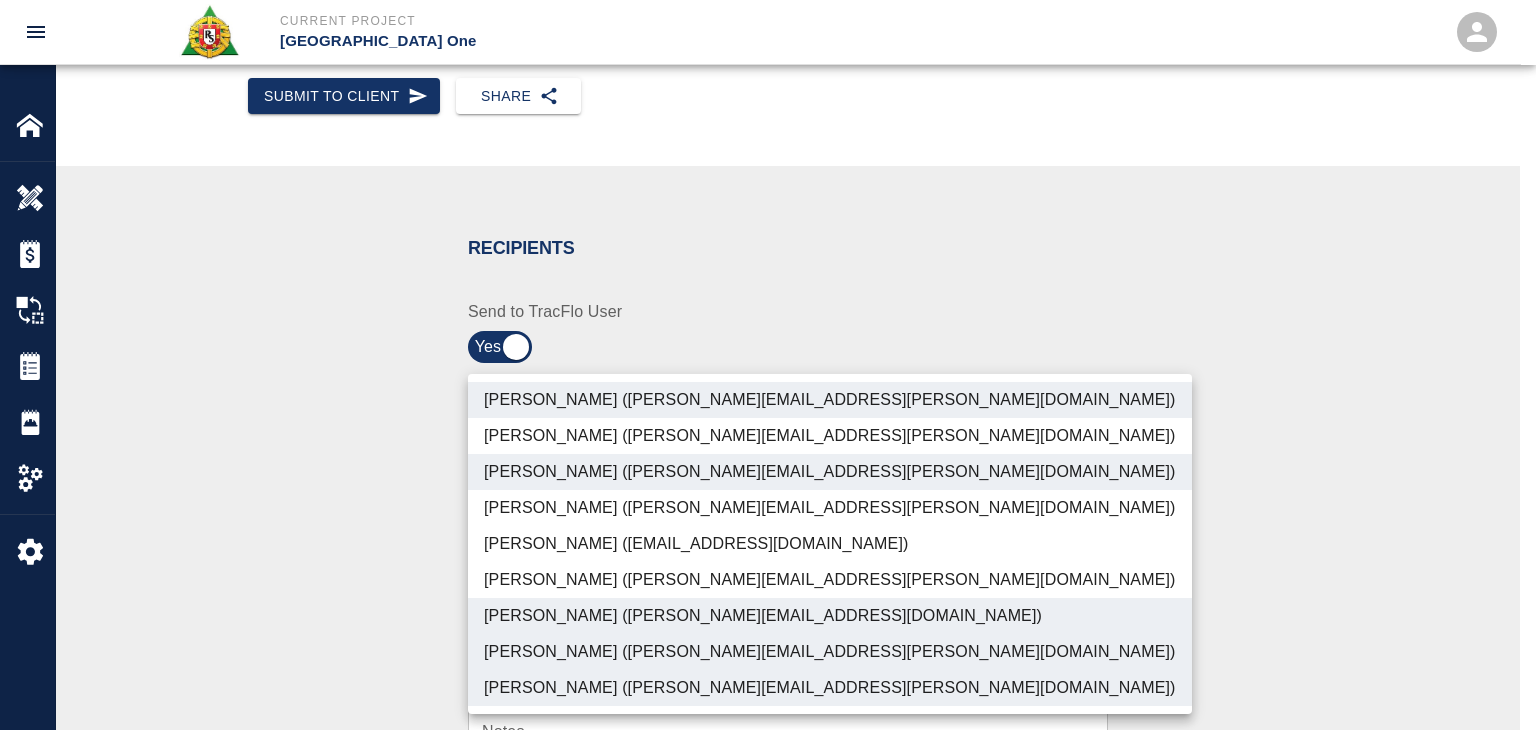 click at bounding box center [768, 365] 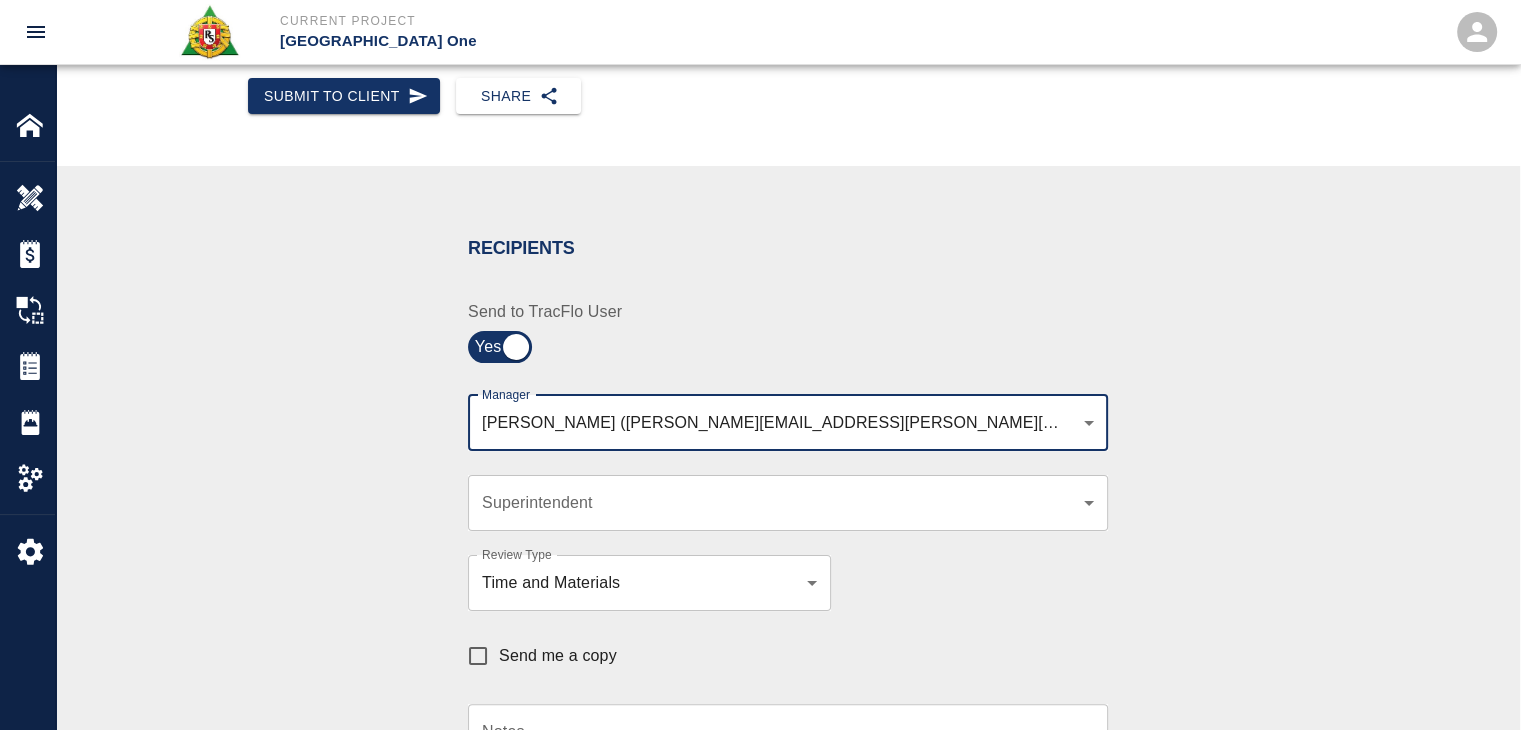 scroll, scrollTop: 524, scrollLeft: 0, axis: vertical 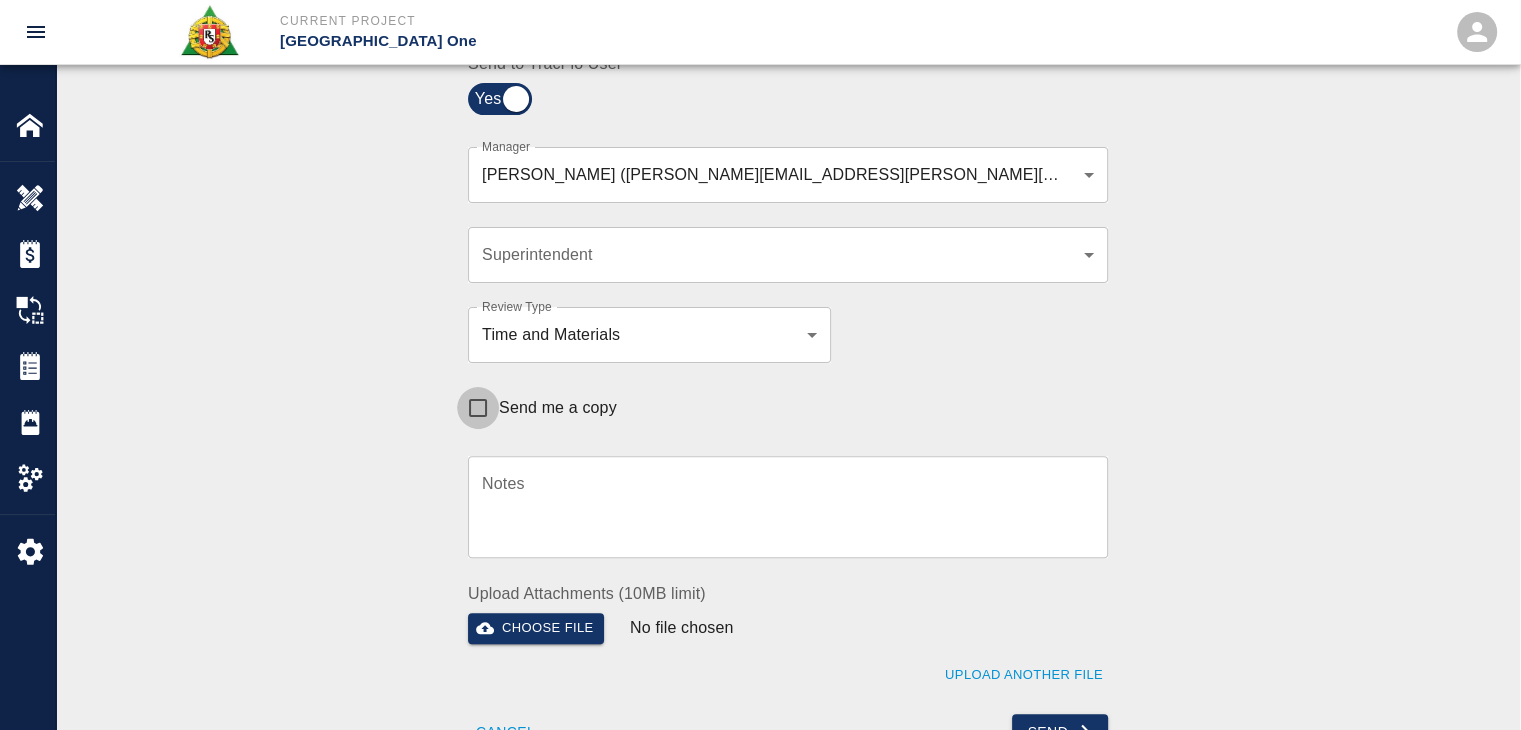 click on "Send me a copy" at bounding box center (478, 408) 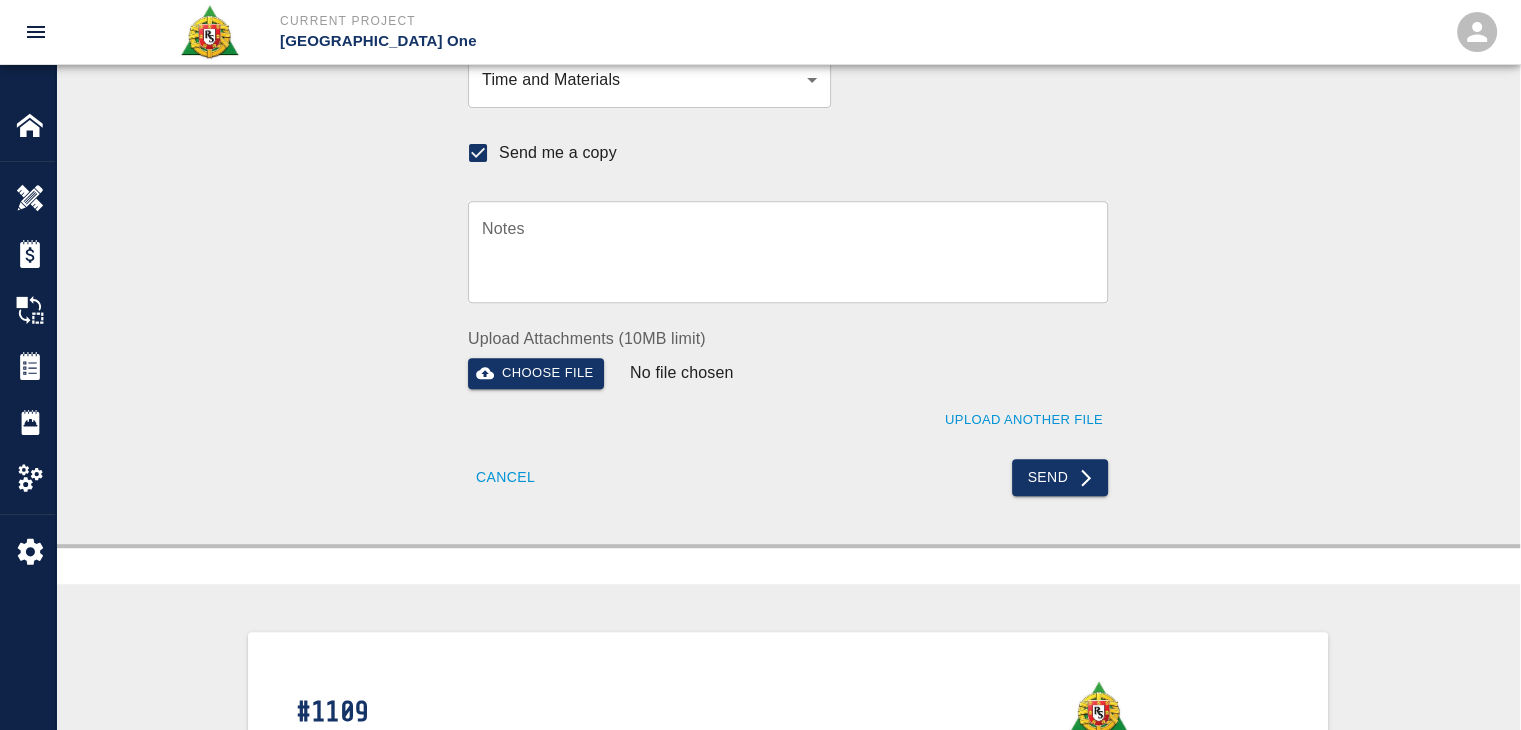 scroll, scrollTop: 564, scrollLeft: 0, axis: vertical 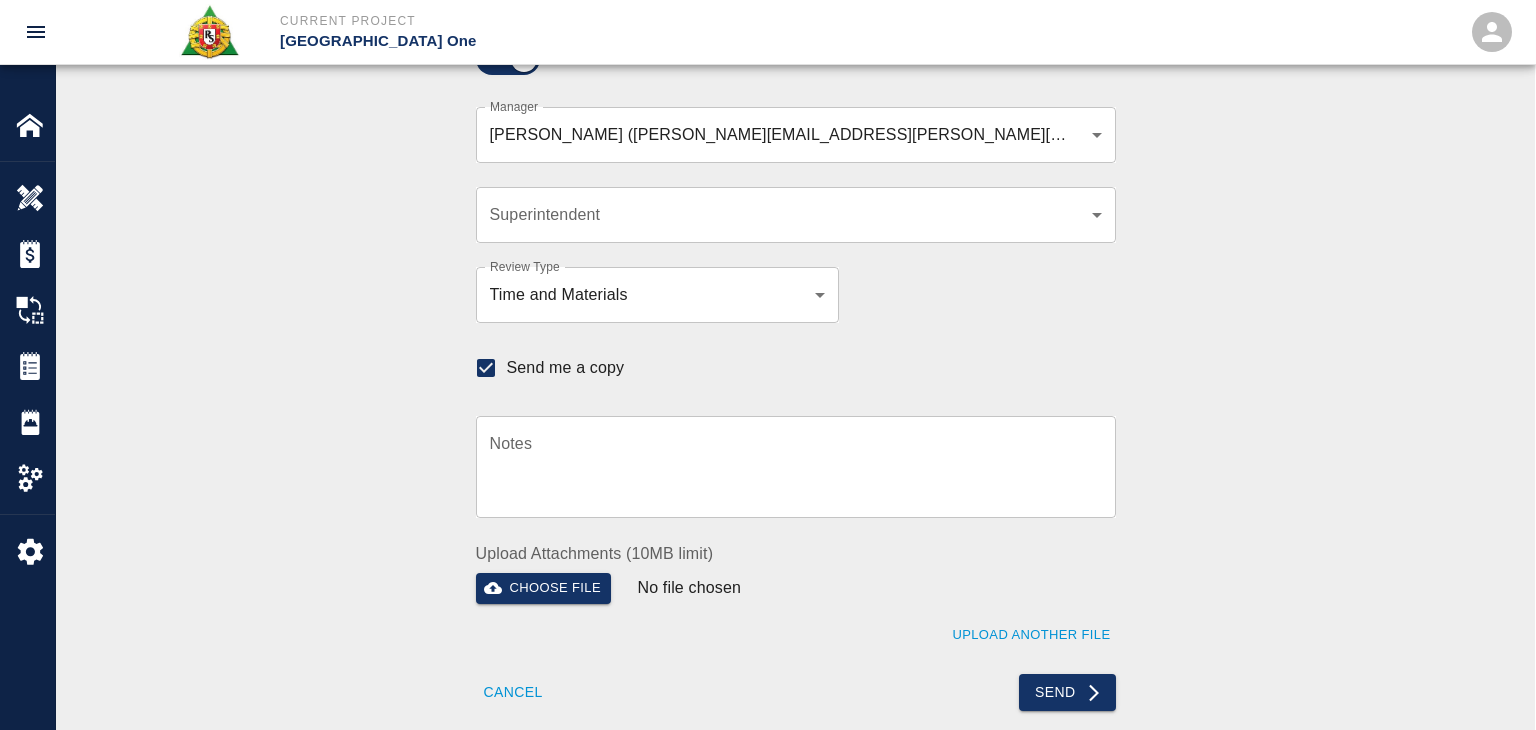 click on "Current Project JFK Terminal One Home JFK Terminal One Overview Estimates Change Orders Tickets Daily Reports Project Settings Settings Powered By Terms of Service  |  Privacy Policy Ticket Download Edit Status :   Open Action :   T&M Revise Estimate:  + Add to Estimate View History Submit to Client Share Recipients Internal Team ​ Internal Team Notes x Notes Cancel Send Recipients Send to TracFlo User Manager Peter Hardecker (peter.hardecker@aecom.com) ,  Parin Kanani (parin.kanani@aecom.com) ,  Patrick Testino (patrick.testino@aecom.com) ,  Dylan  Sims (dylan.sims@aecom.com) ,  Shane  Lamay (shane.lamay@aecom.com) ede96749-2565-4a65-a76c-ac2c5448e16e,69d78ca4-8a93-4c72-a988-7271956ccf0b,b38a77e7-14a9-4fe5-854d-de5ae580779f,ad99d3f3-0d6a-454b-884d-b6347b22a41f,c39cceed-408b-425c-8e6e-2ba4124ec740 Manager Superintendent ​ Superintendent Review Type Time and Materials tm Review Type Send me a copy Notes x Notes Upload Attachments (10MB limit) Choose file No file chosen Upload Another File Cancel Send Notes" at bounding box center [768, -199] 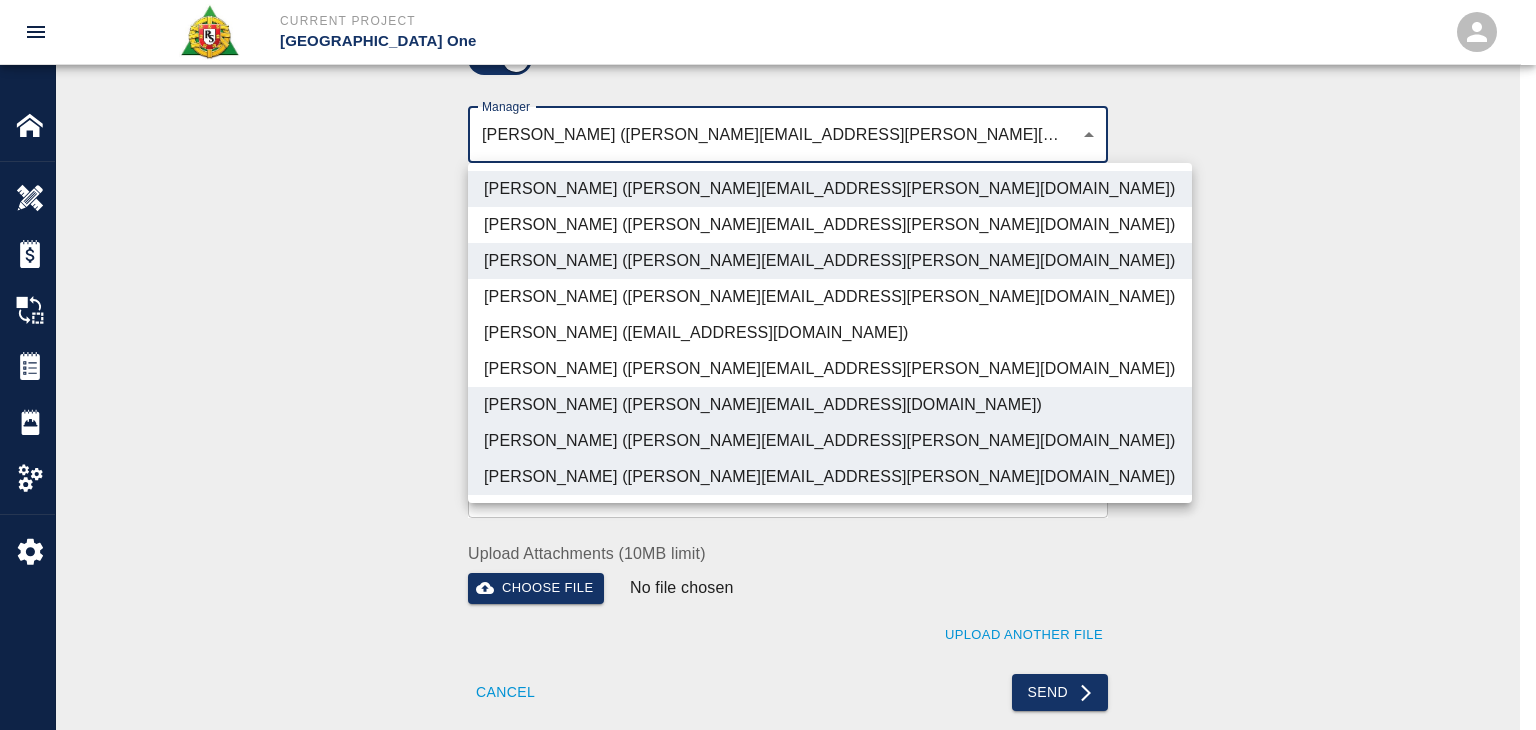 click on "Peter Hardecker (peter.hardecker@aecom.com)" at bounding box center [830, 189] 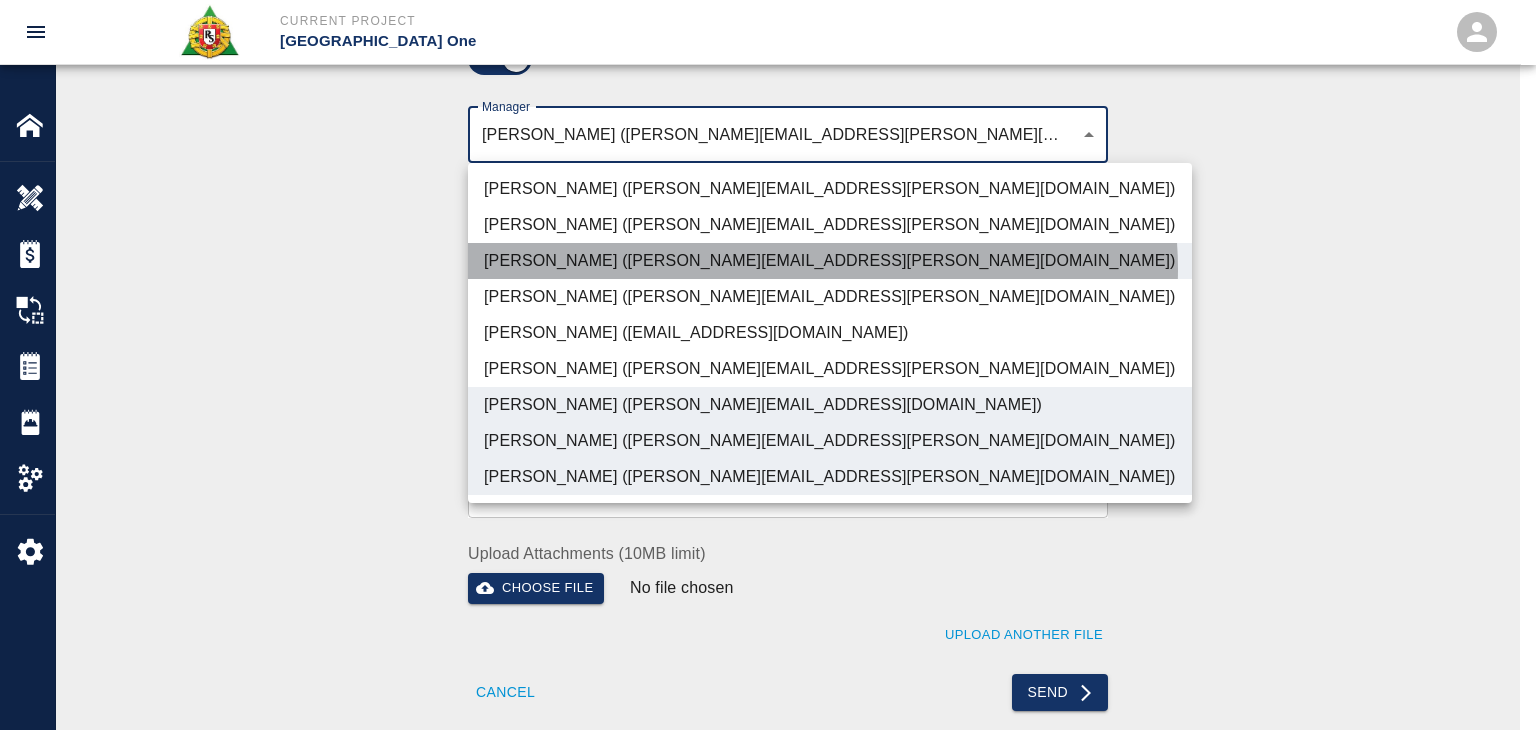 click on "Parin Kanani (parin.kanani@aecom.com)" at bounding box center (830, 261) 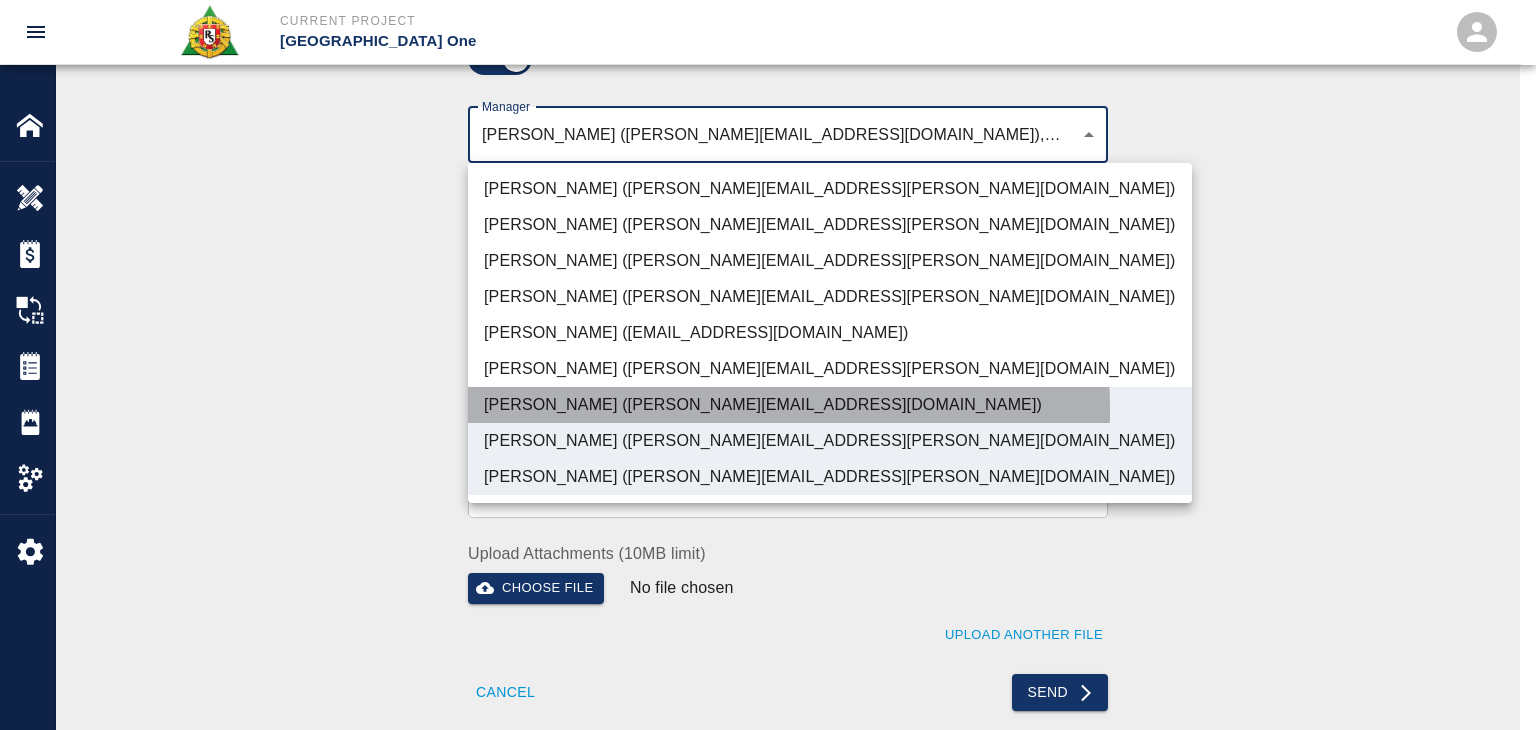 click on "Patrick Testino (patrick.testino@aecom.com)" at bounding box center (830, 405) 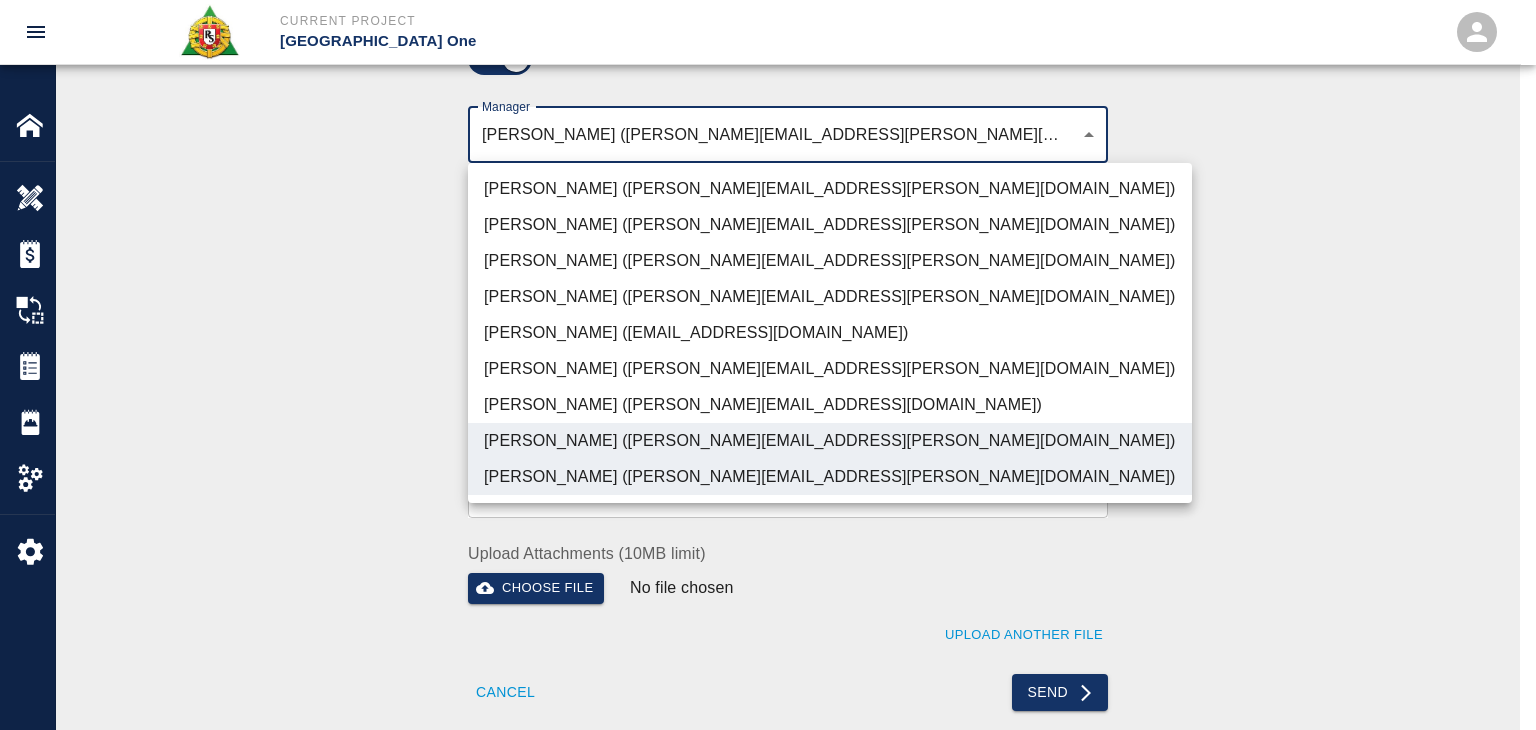 click on "Shane  Lamay (shane.lamay@aecom.com)" at bounding box center (830, 477) 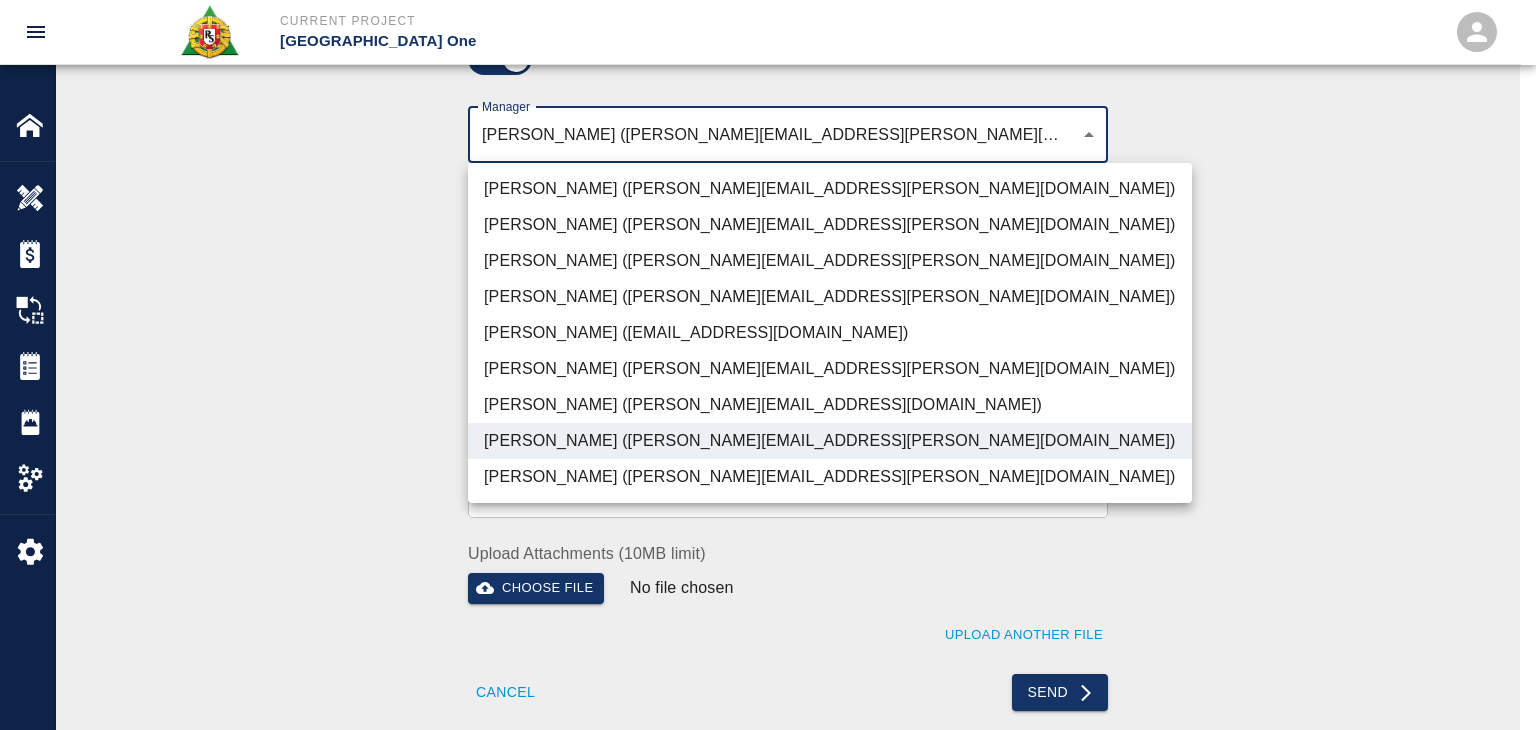 click at bounding box center (768, 365) 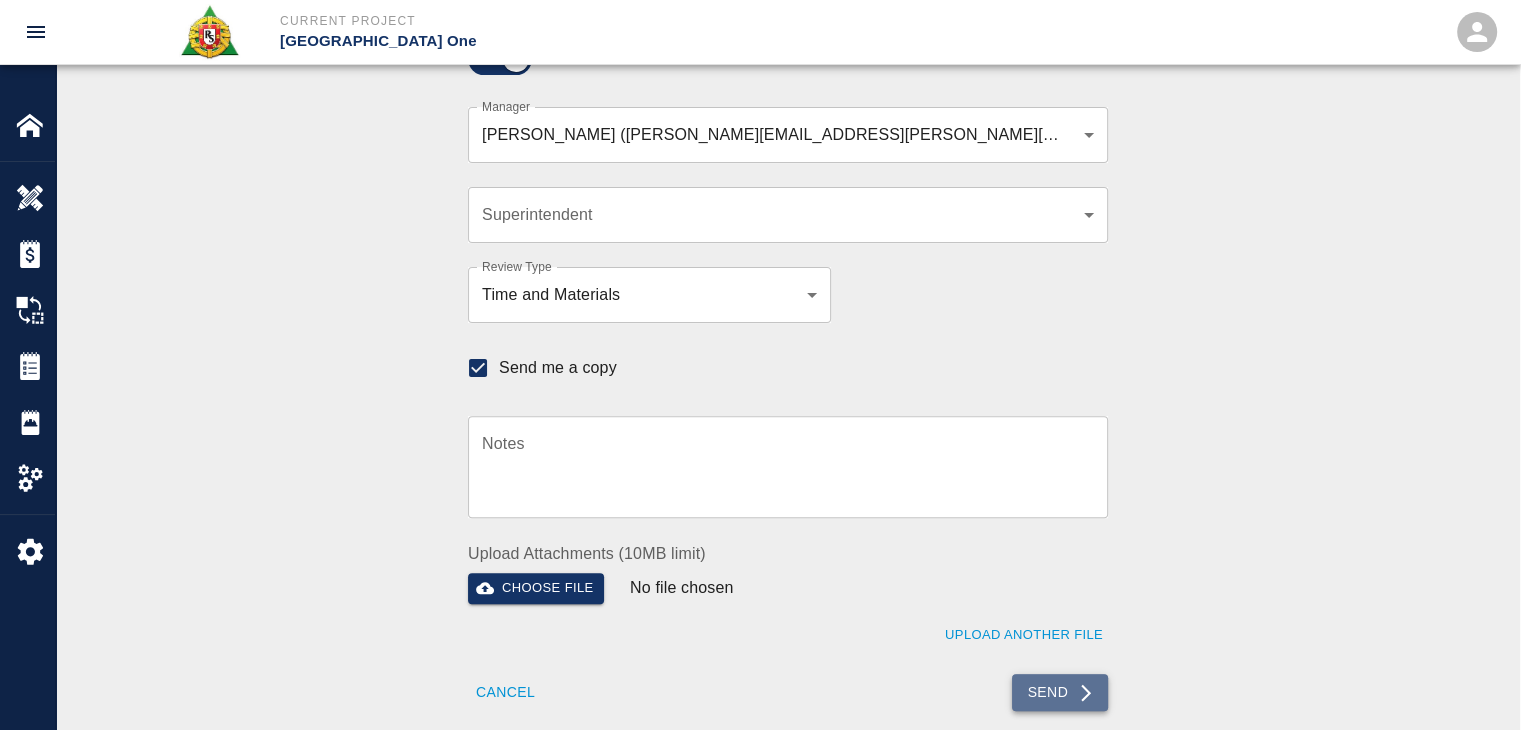 click on "Send" at bounding box center (1060, 692) 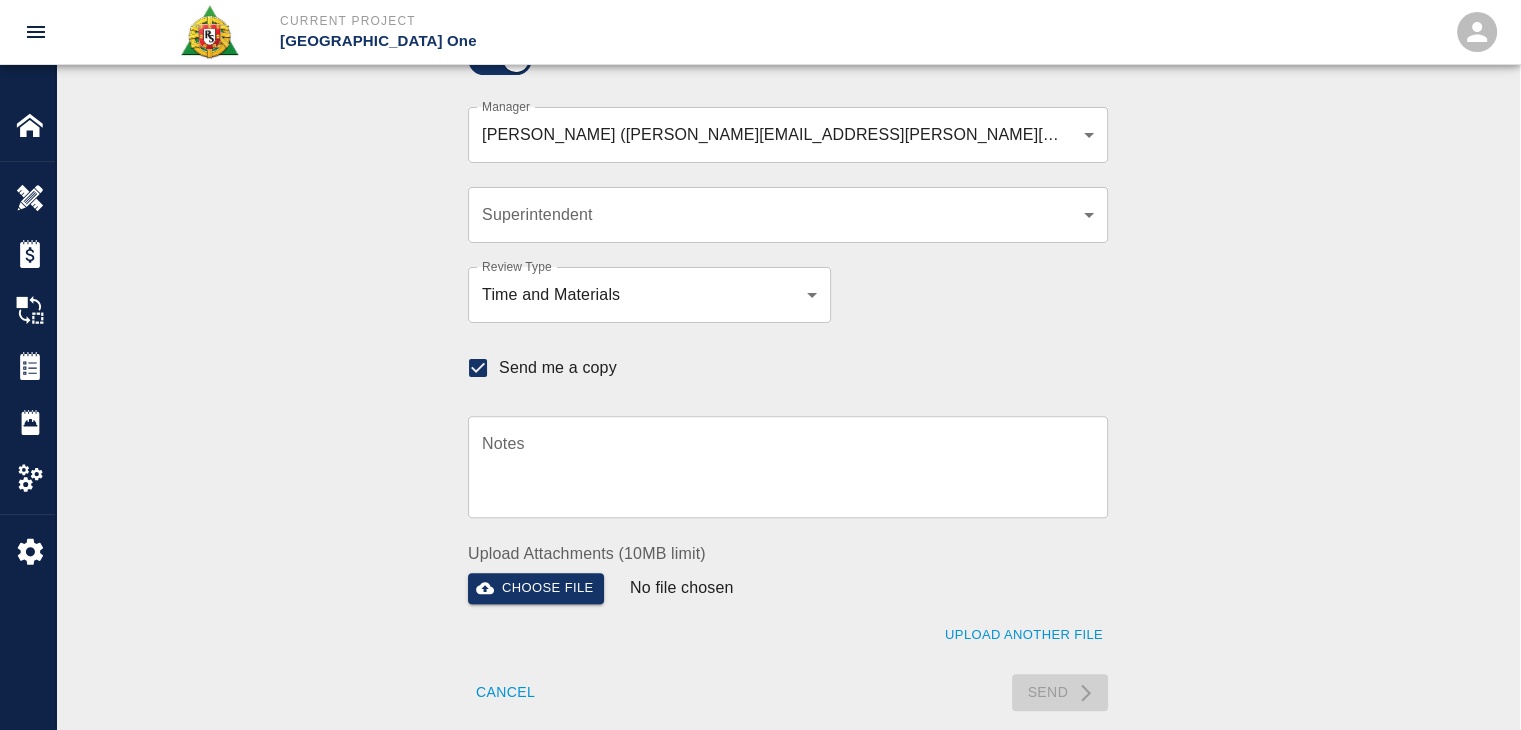 type 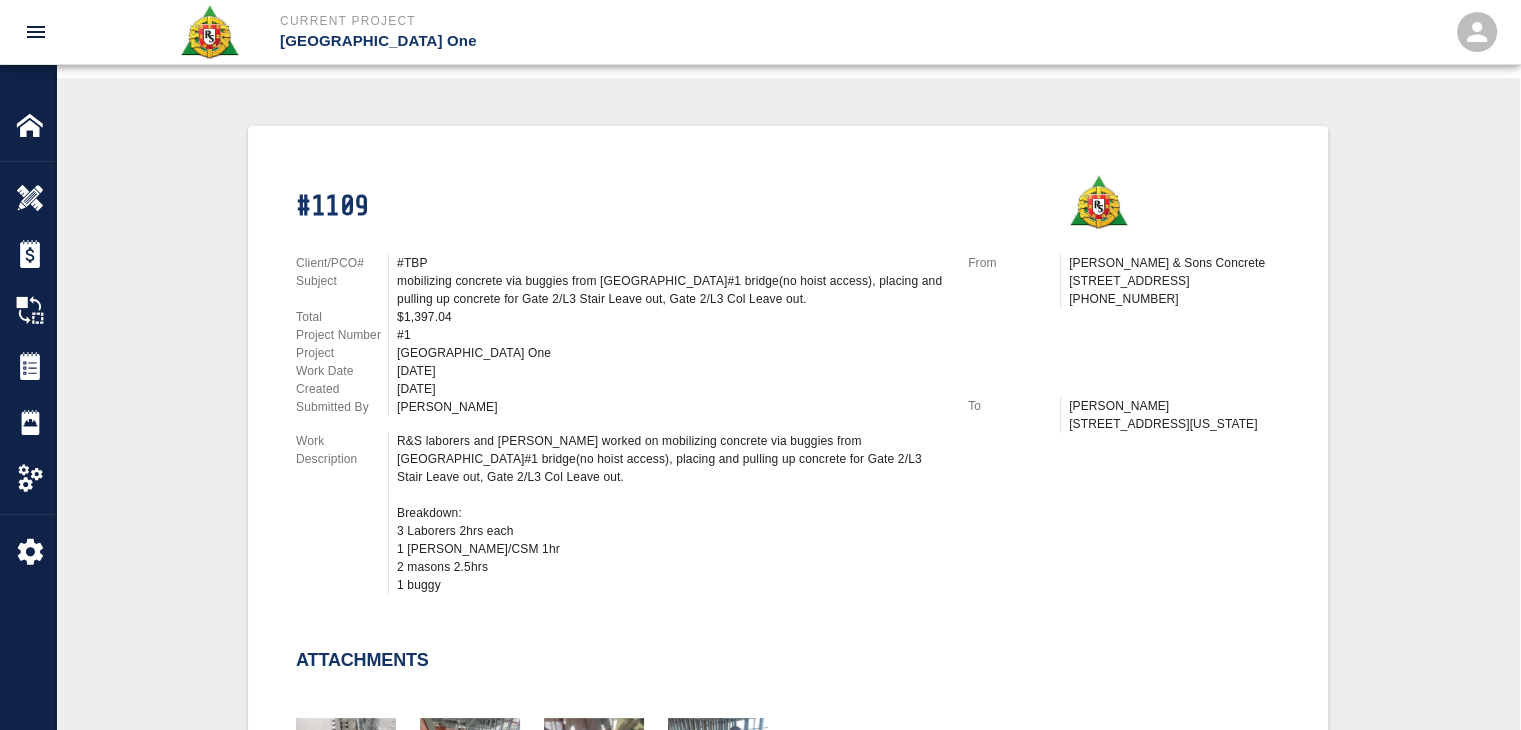 scroll, scrollTop: 0, scrollLeft: 0, axis: both 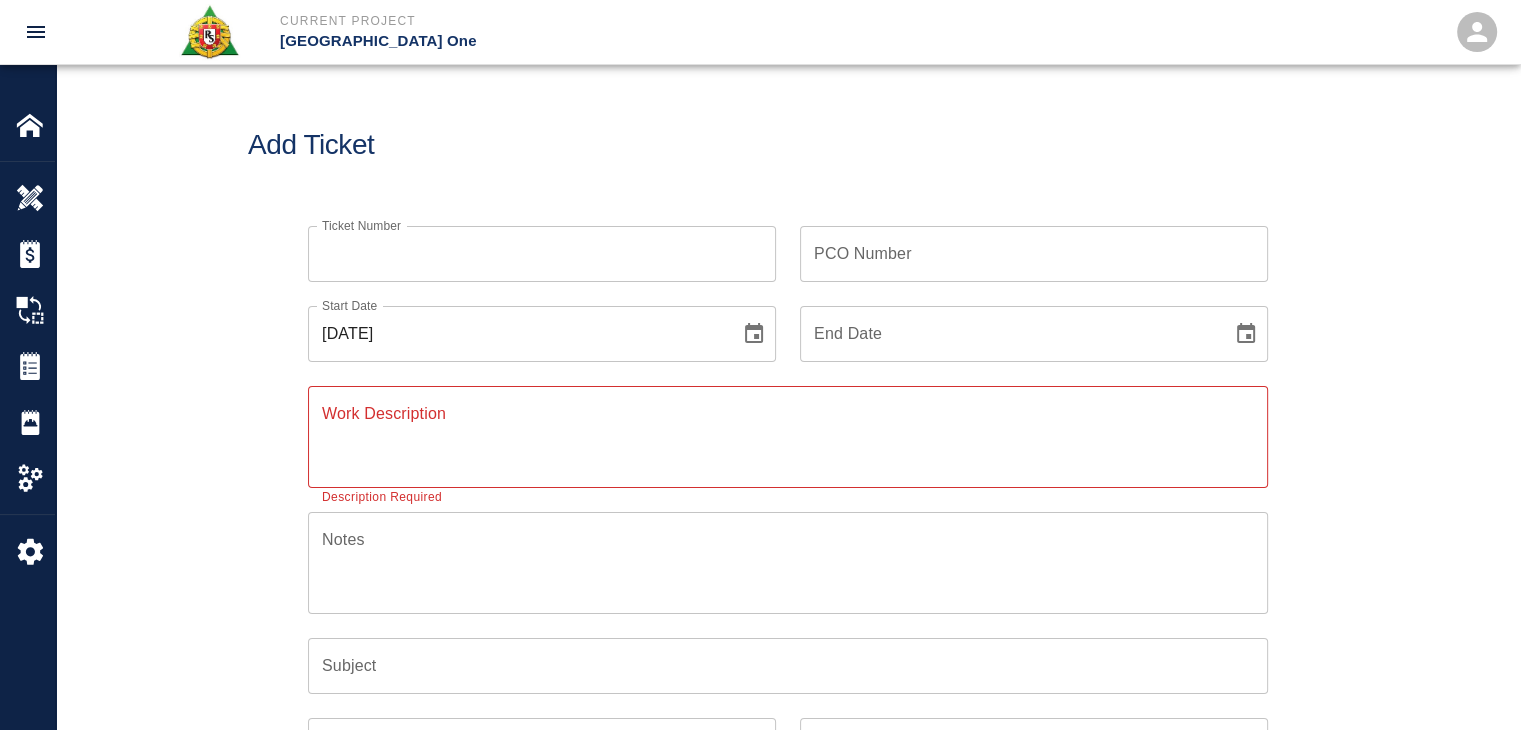 checkbox on "false" 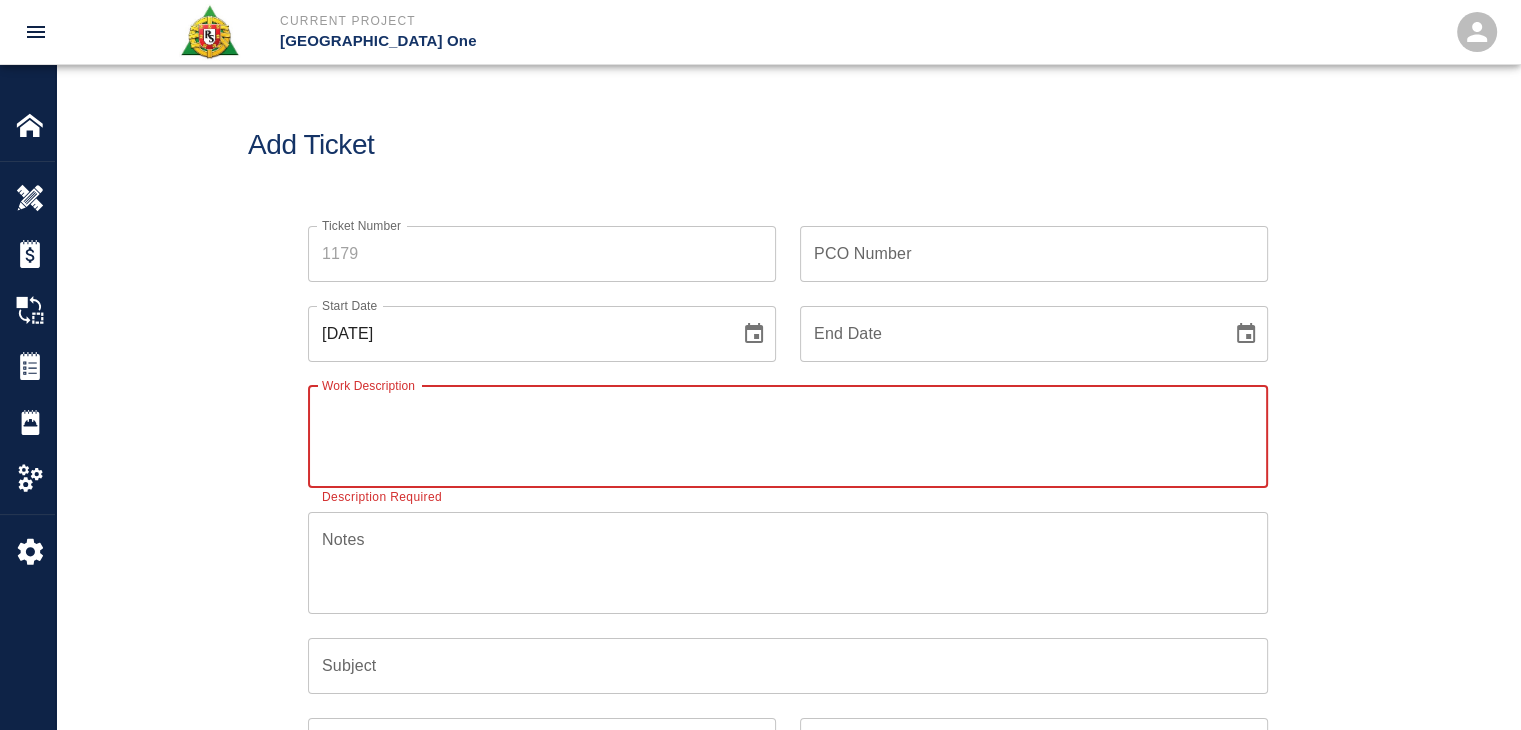 paste on "R&S laborers and [PERSON_NAME] worked on mobilizing concrete via buggies from [GEOGRAPHIC_DATA]#1 bridge(no hoist access), placing and pulling up concrete for Gate 2/L3 Stair Leave out, Gate 2/L3 Col Leave out and Gate 8 diving boards.
Breakdown:
3 Laborers 3hrs each
1 [PERSON_NAME]/CSM 2hrs
2 masons 4hrs
1 buggy" 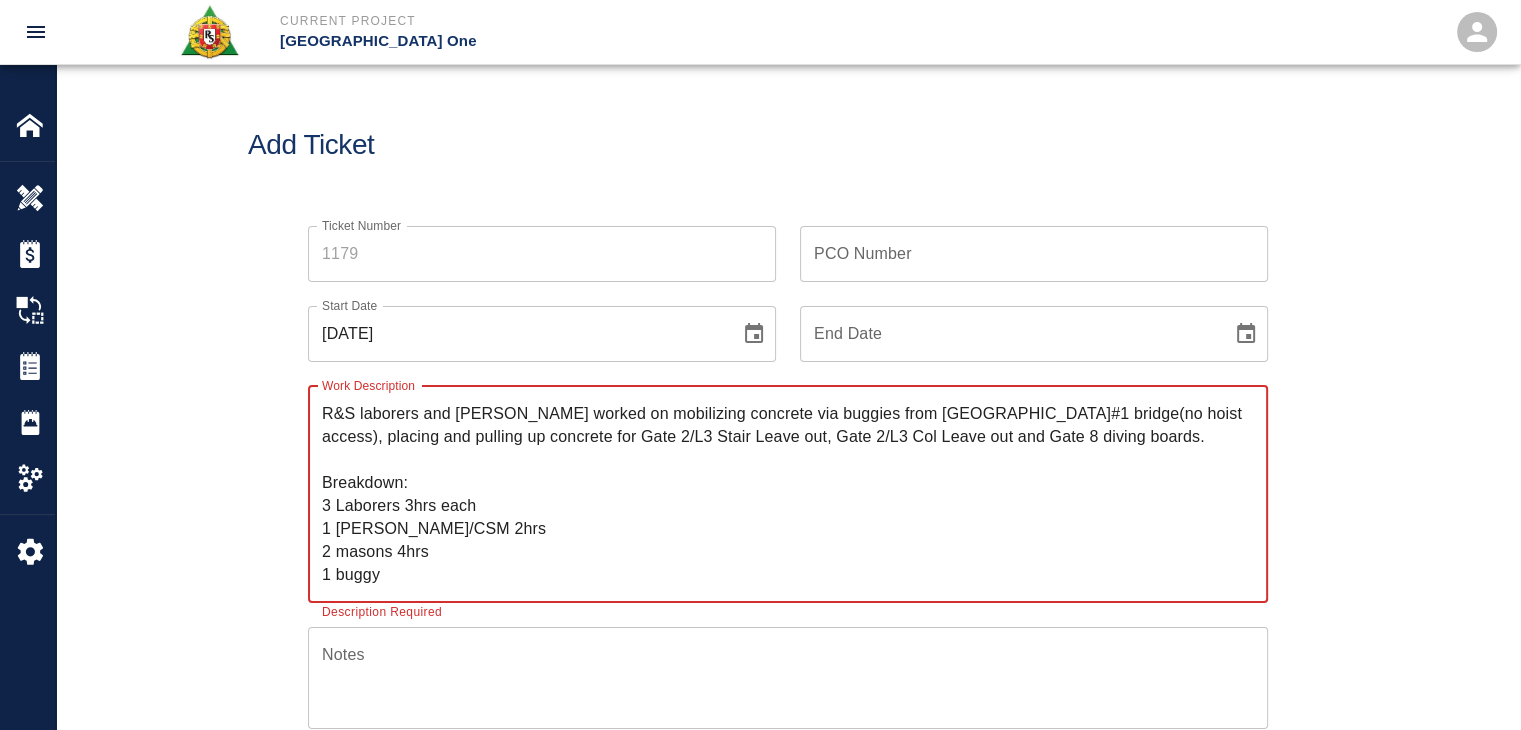 click on "R&S laborers and [PERSON_NAME] worked on mobilizing concrete via buggies from [GEOGRAPHIC_DATA]#1 bridge(no hoist access), placing and pulling up concrete for Gate 2/L3 Stair Leave out, Gate 2/L3 Col Leave out and Gate 8 diving boards.
Breakdown:
3 Laborers 3hrs each
1 [PERSON_NAME]/CSM 2hrs
2 masons 4hrs
1 buggy" at bounding box center (788, 494) 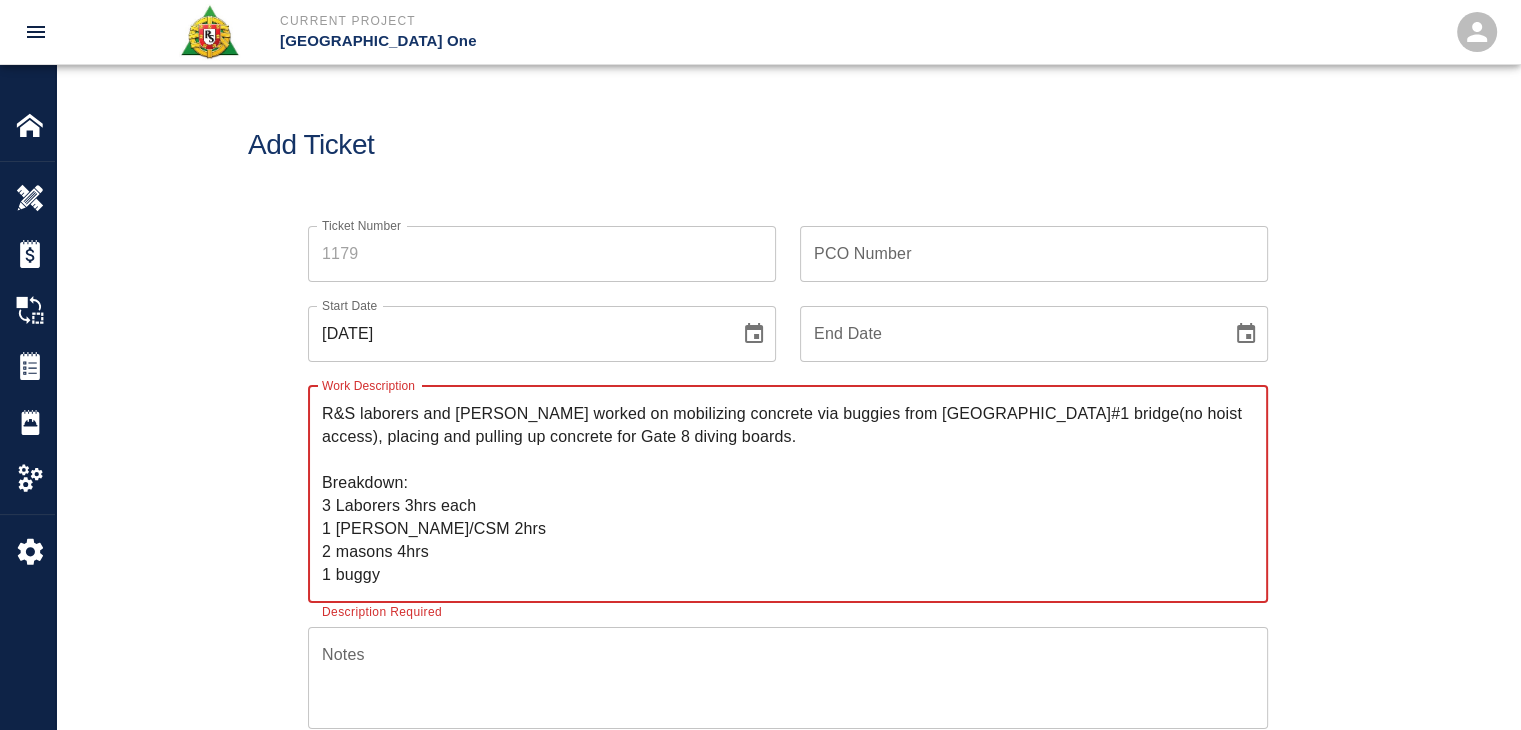 click on "R&S laborers and [PERSON_NAME] worked on mobilizing concrete via buggies from [GEOGRAPHIC_DATA]#1 bridge(no hoist access), placing and pulling up concrete for Gate 8 diving boards.
Breakdown:
3 Laborers 3hrs each
1 [PERSON_NAME]/CSM 2hrs
2 masons 4hrs
1 buggy" at bounding box center [788, 494] 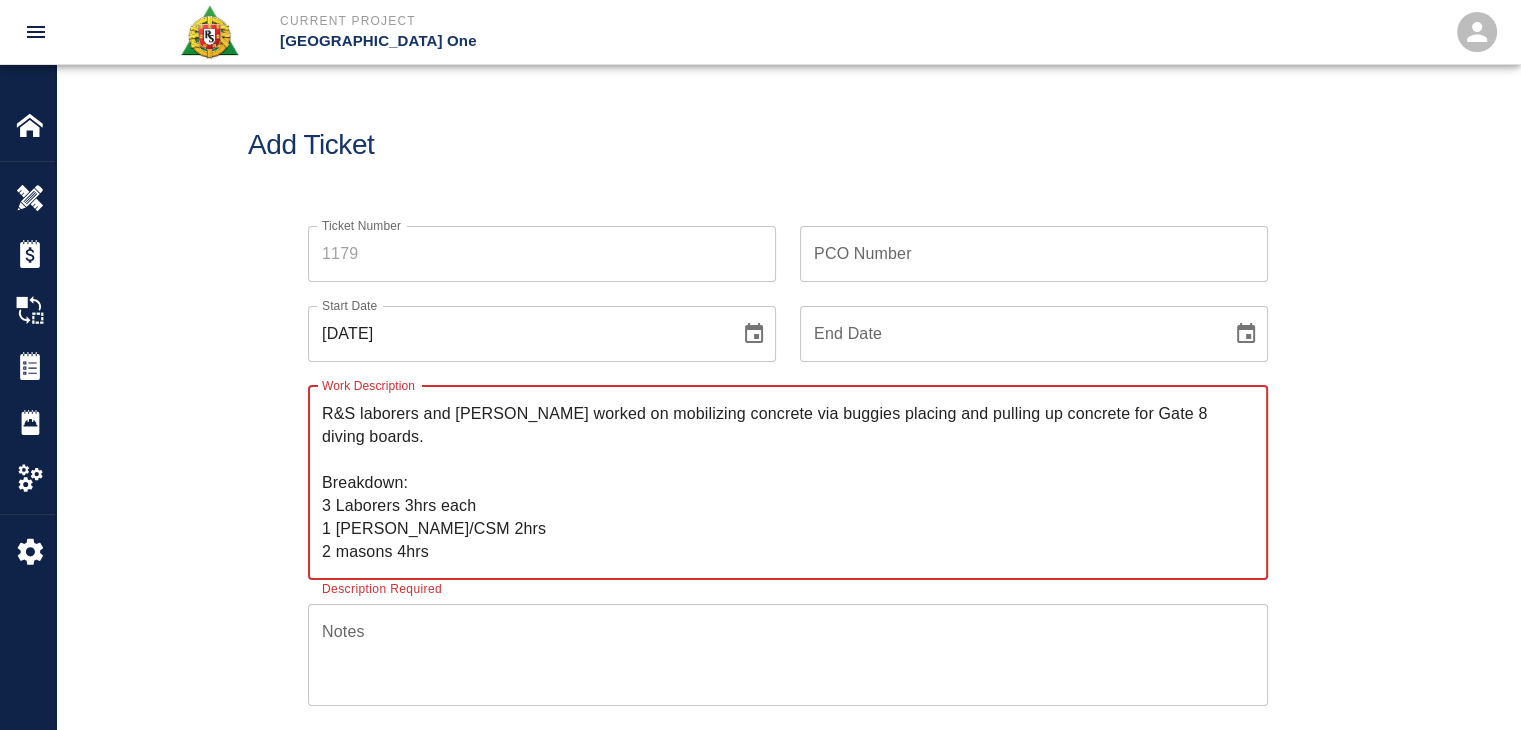 click on "R&S laborers and [PERSON_NAME] worked on mobilizing concrete via buggies placing and pulling up concrete for Gate 8 diving boards.
Breakdown:
3 Laborers 3hrs each
1 [PERSON_NAME]/CSM 2hrs
2 masons 4hrs
1 buggy" at bounding box center [788, 482] 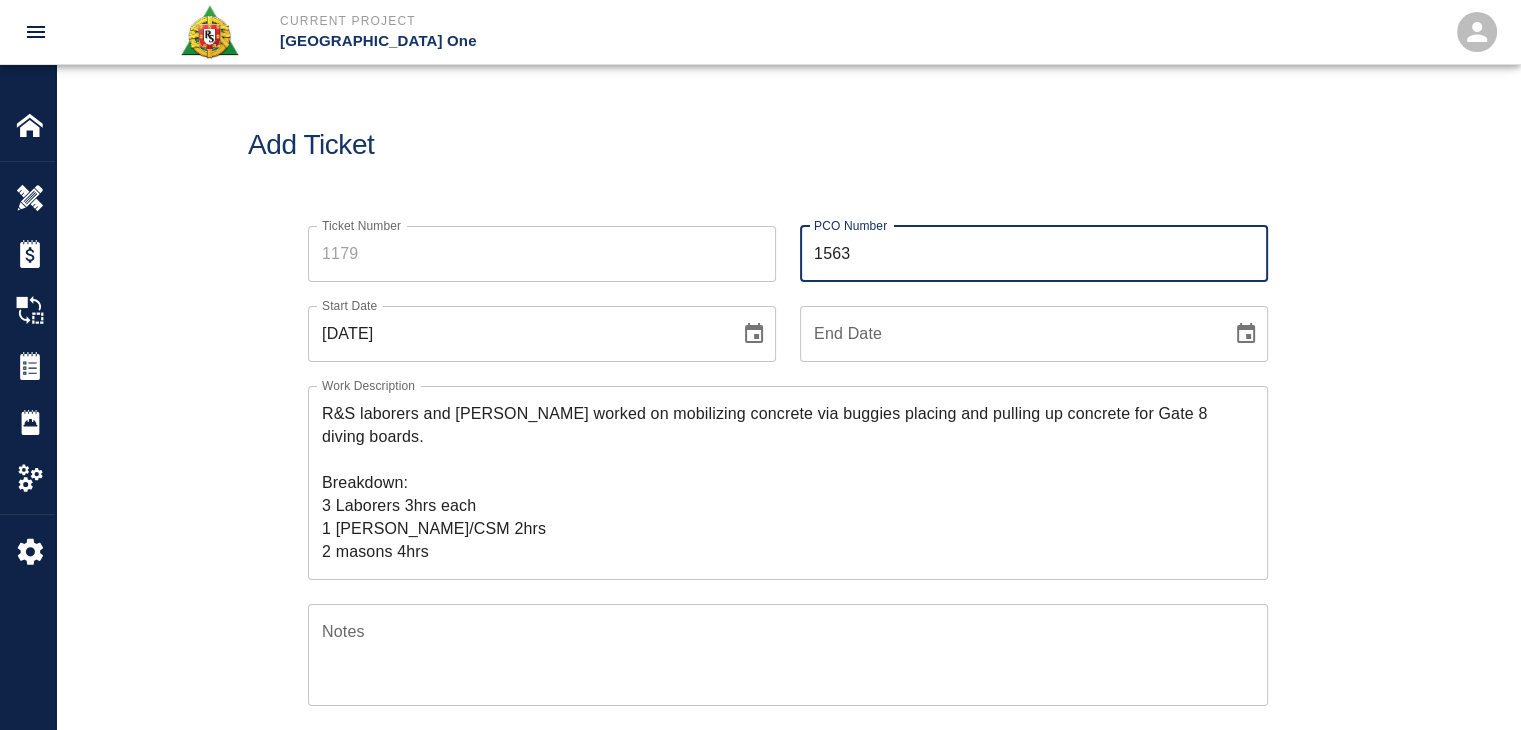type on "1563" 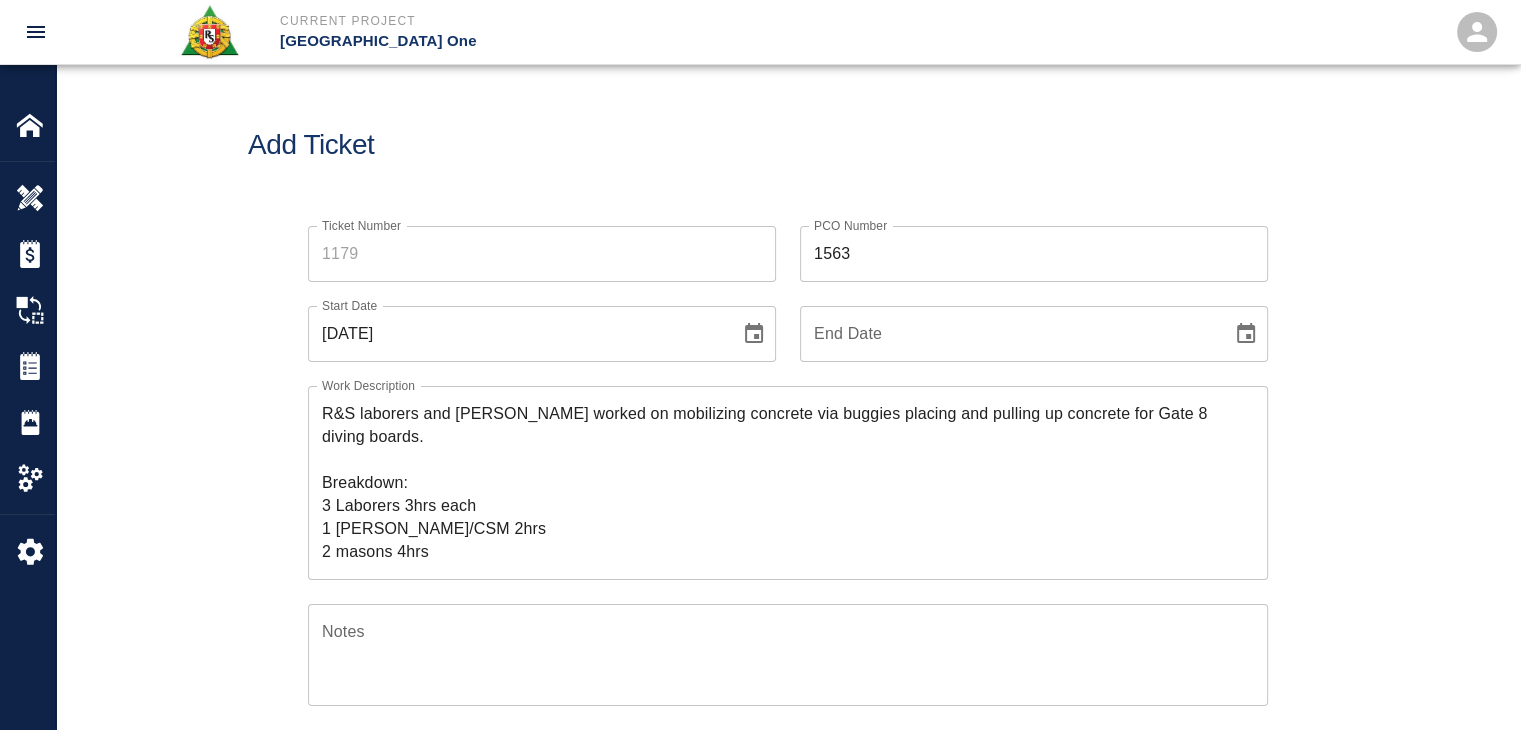 click on "Add Ticket" at bounding box center [788, 145] 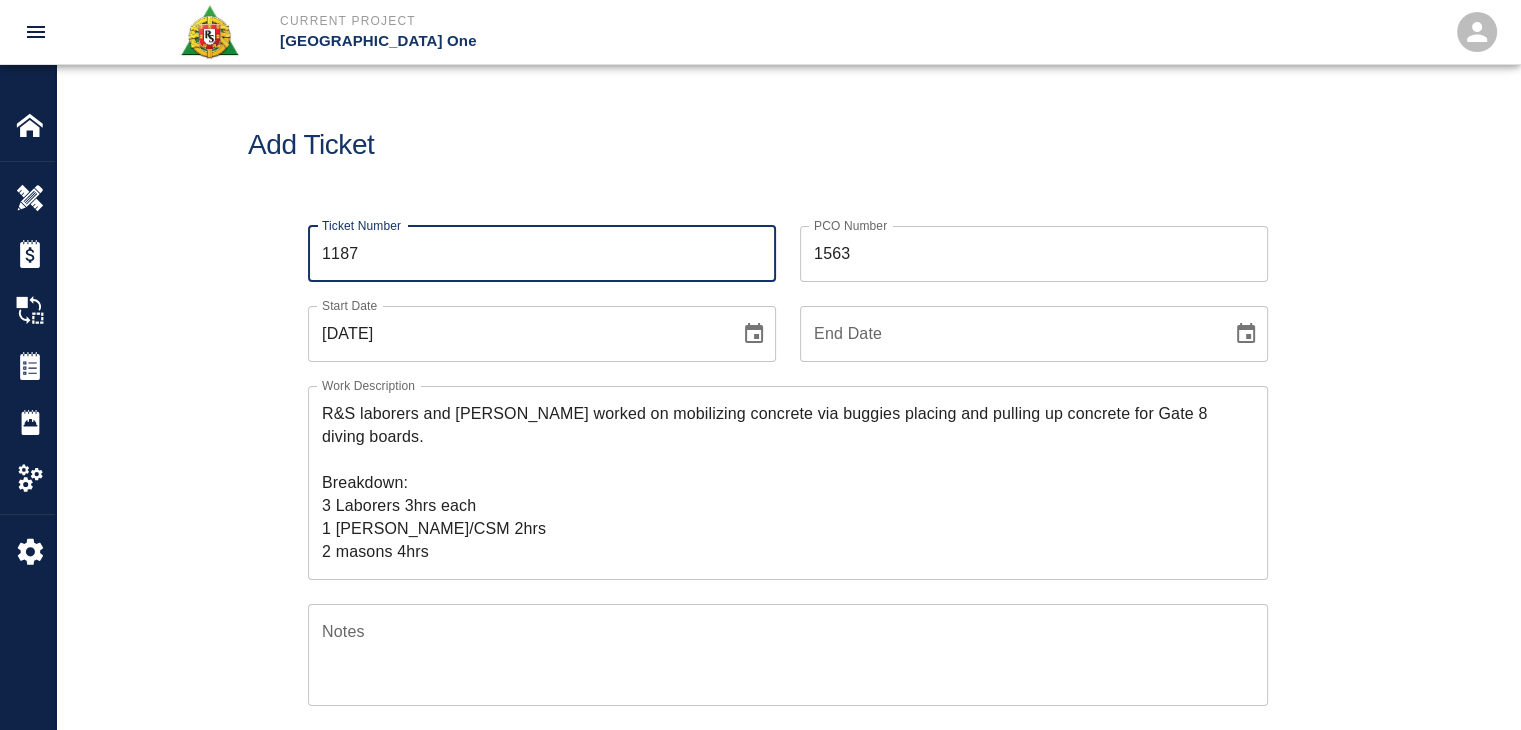 type on "1187" 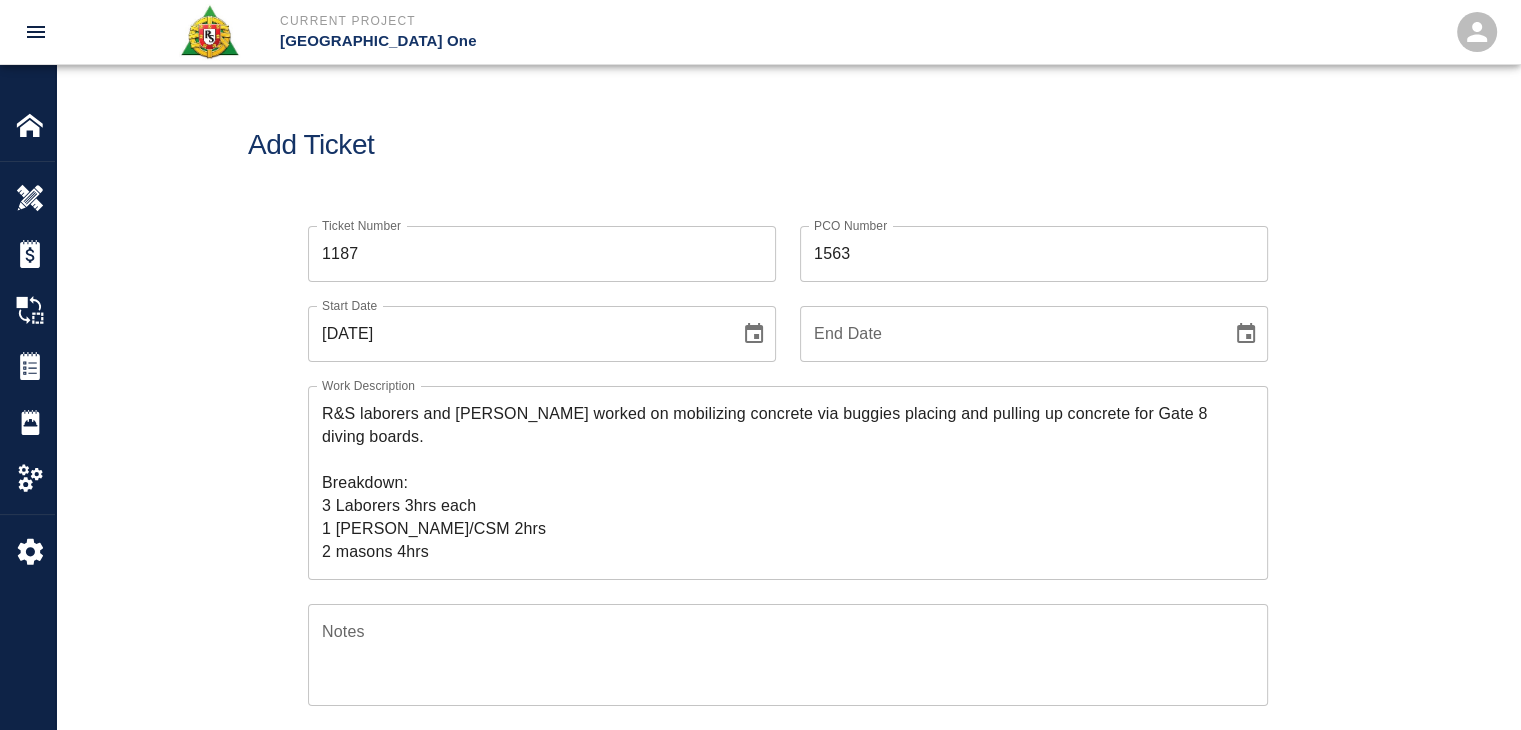 click on "Add Ticket" at bounding box center [788, 145] 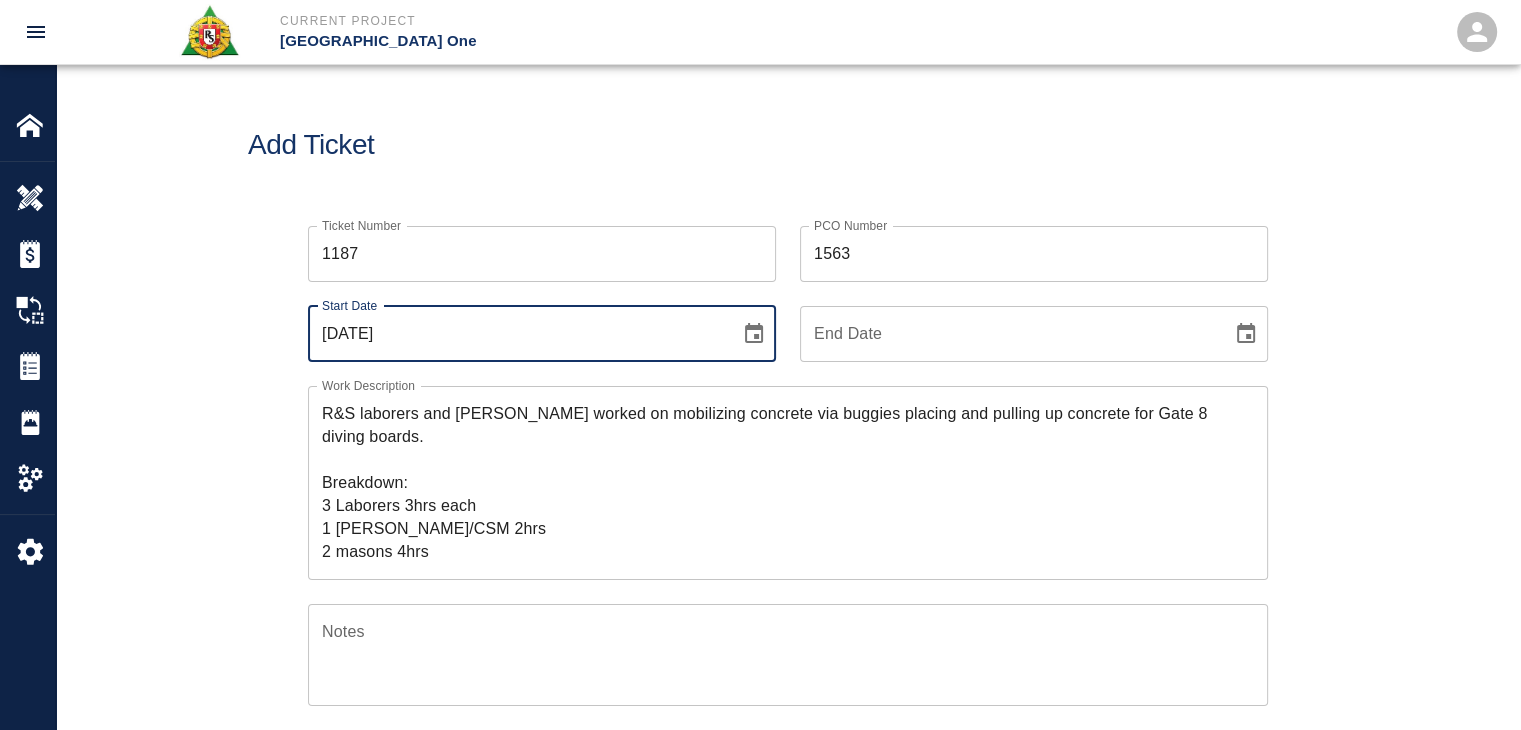 click 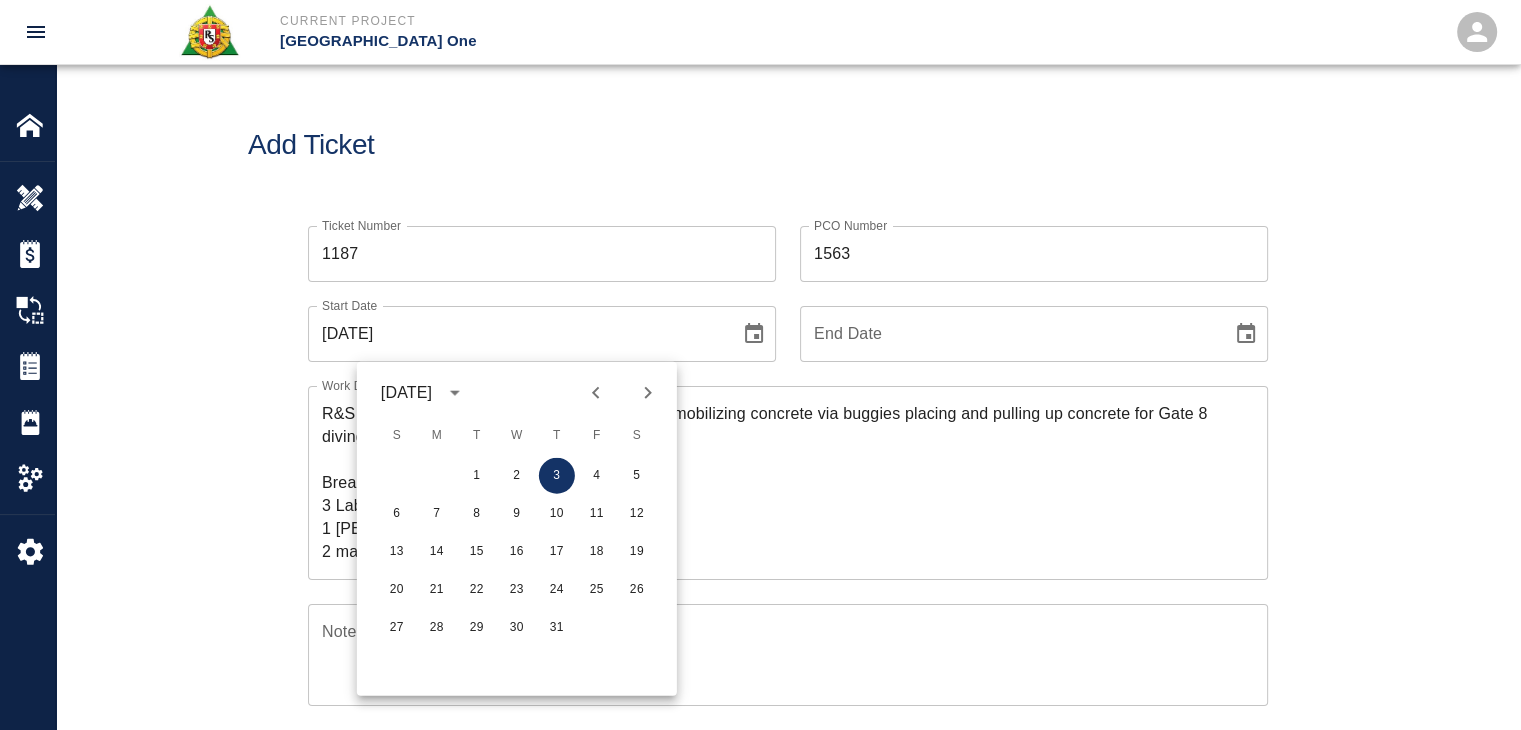 click 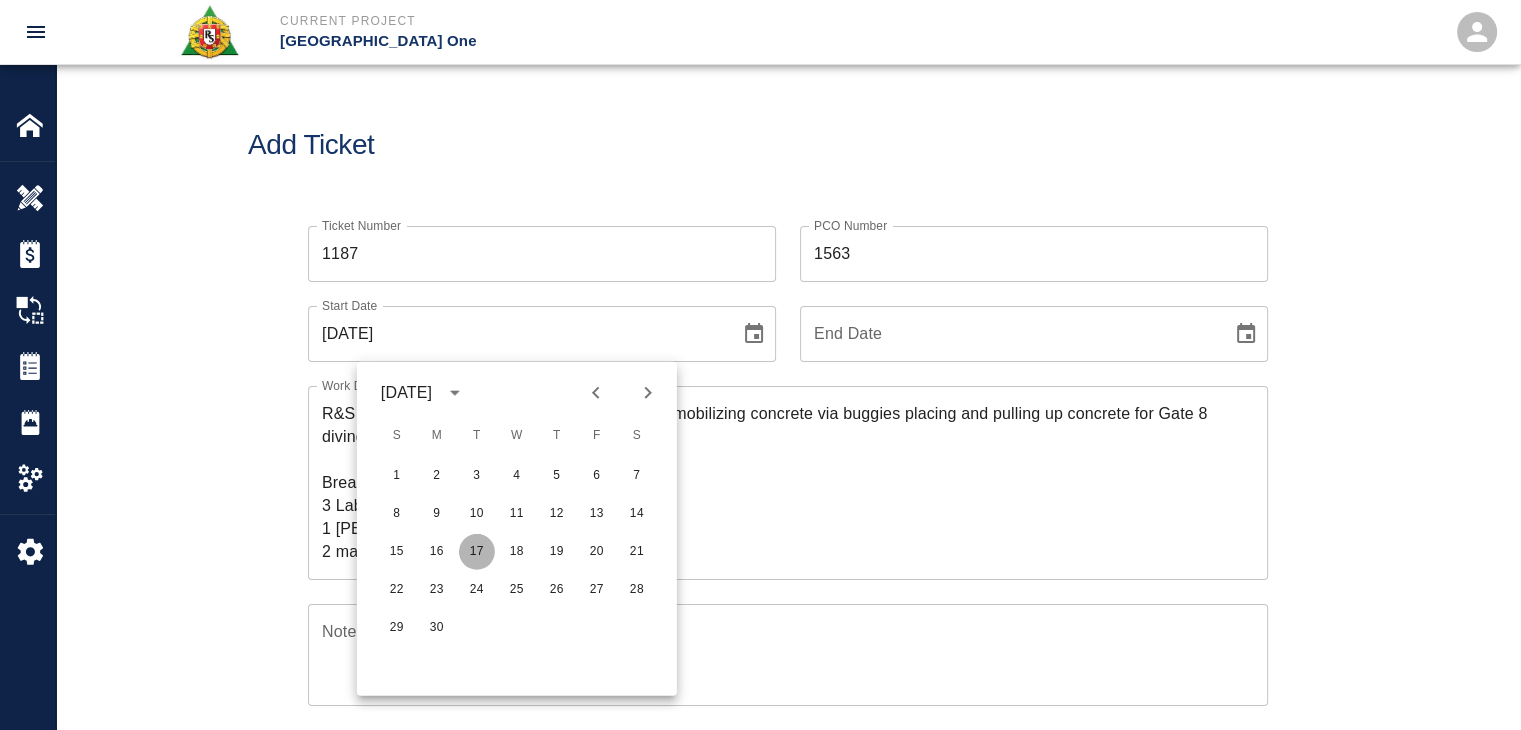 click on "17" at bounding box center [477, 552] 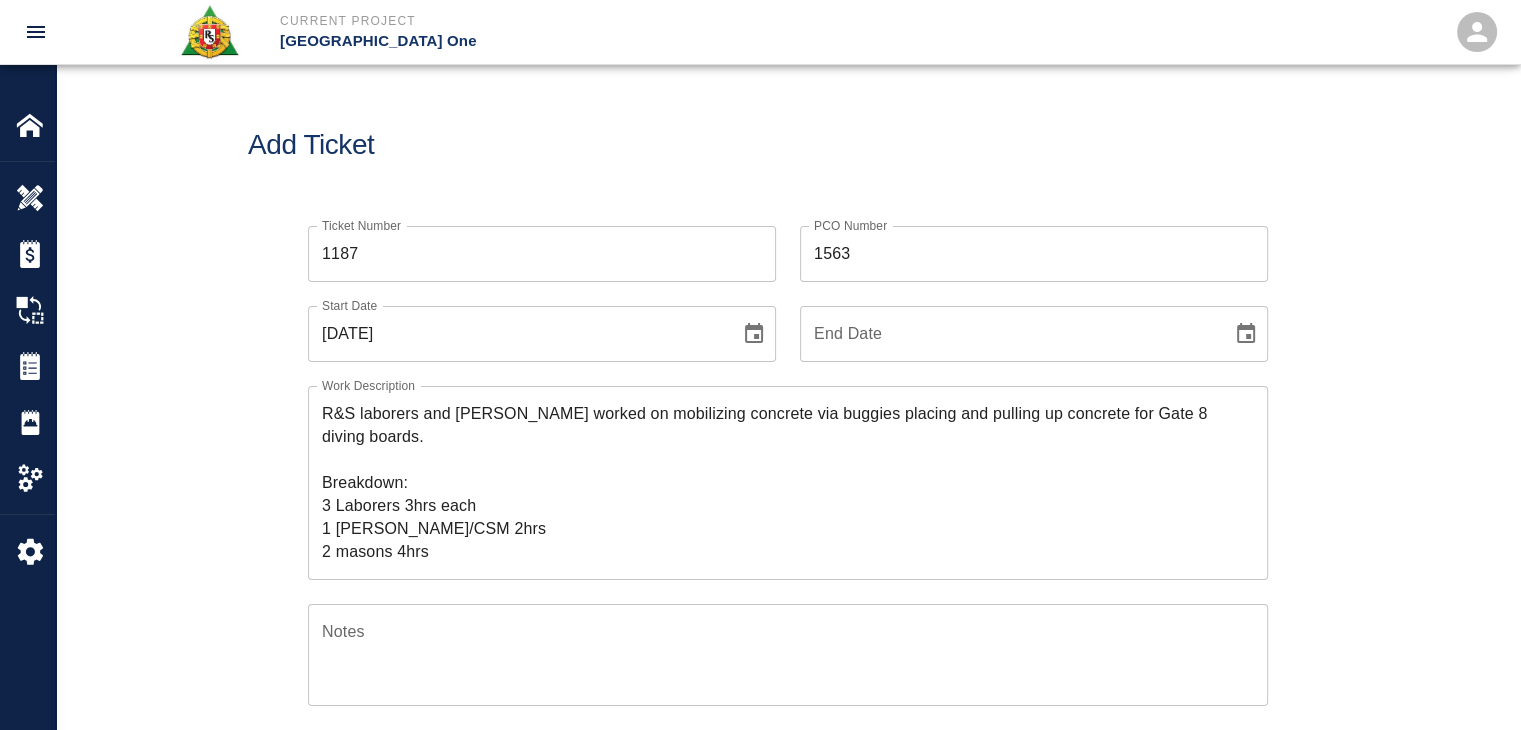 click on "R&S laborers and [PERSON_NAME] worked on mobilizing concrete via buggies placing and pulling up concrete for Gate 8 diving boards.
Breakdown:
3 Laborers 3hrs each
1 [PERSON_NAME]/CSM 2hrs
2 masons 4hrs
1 buggy" at bounding box center [788, 482] 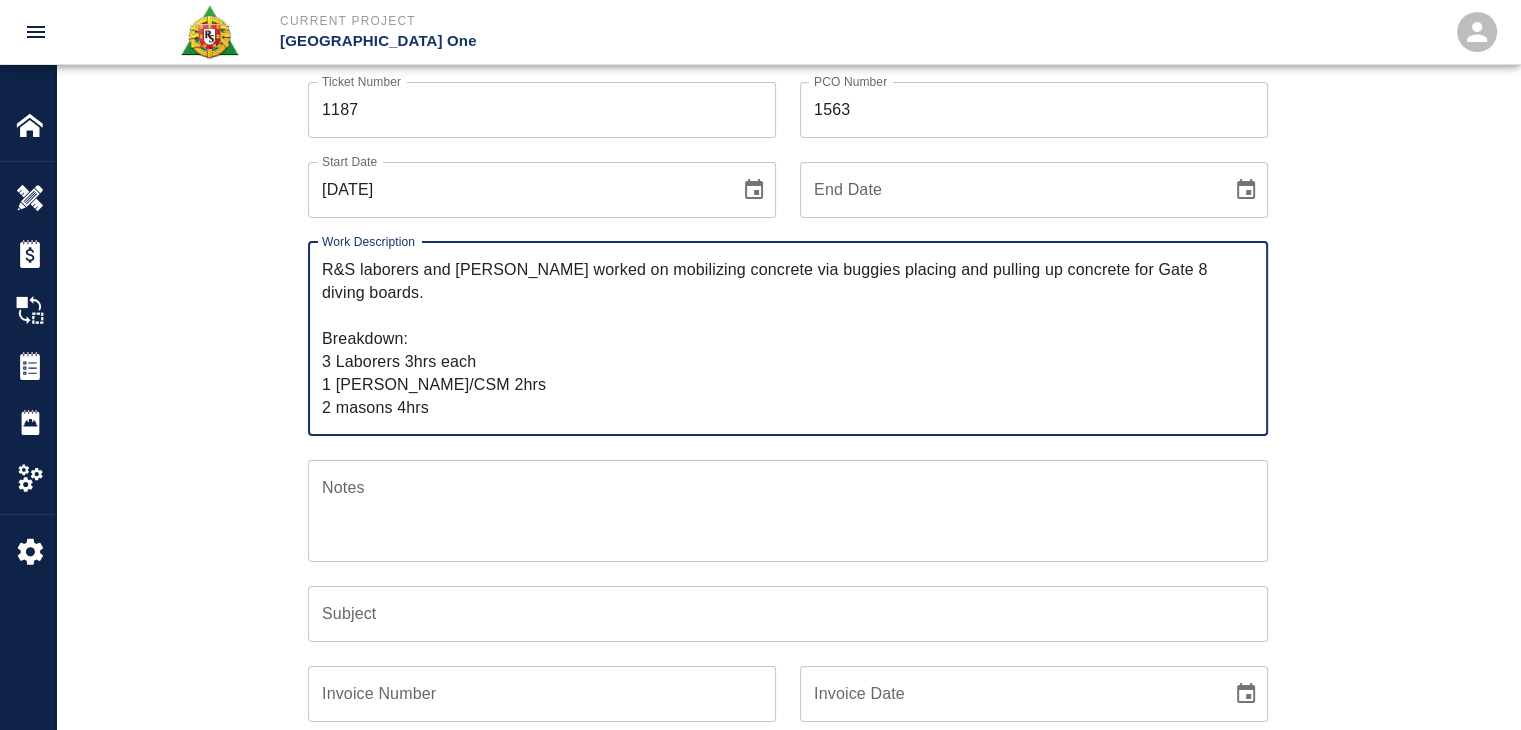 scroll, scrollTop: 148, scrollLeft: 0, axis: vertical 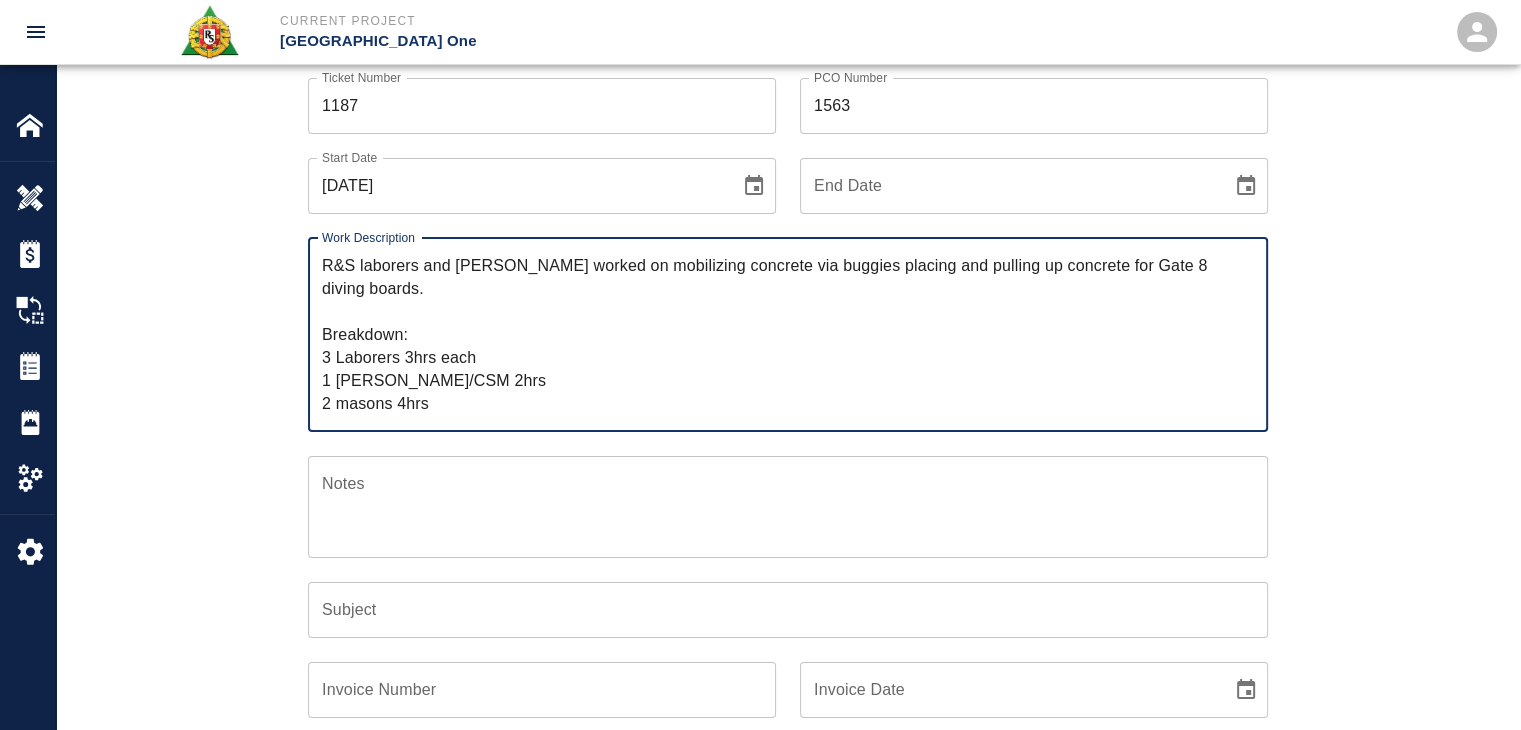 drag, startPoint x: 422, startPoint y: 286, endPoint x: 599, endPoint y: 273, distance: 177.47676 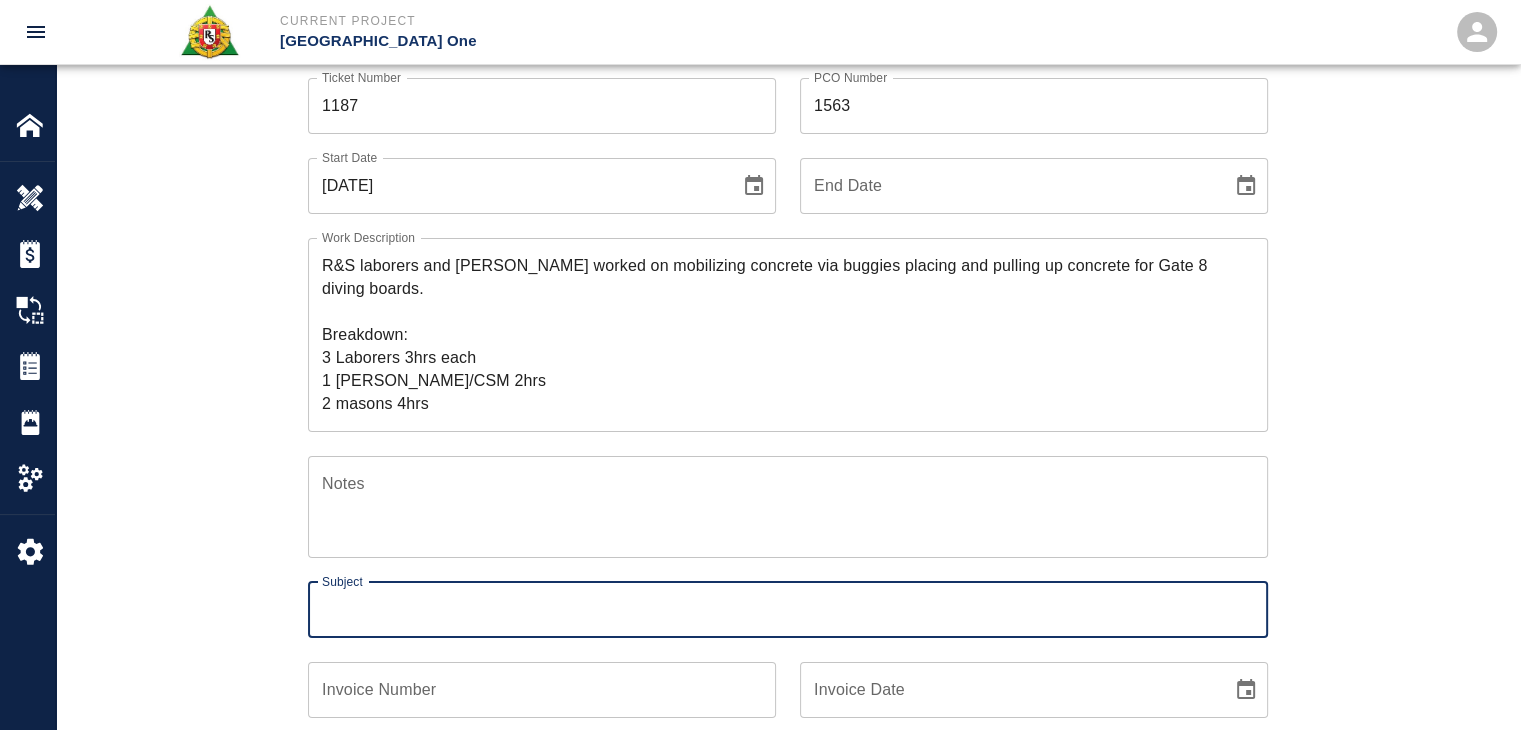 click on "Subject" at bounding box center [788, 610] 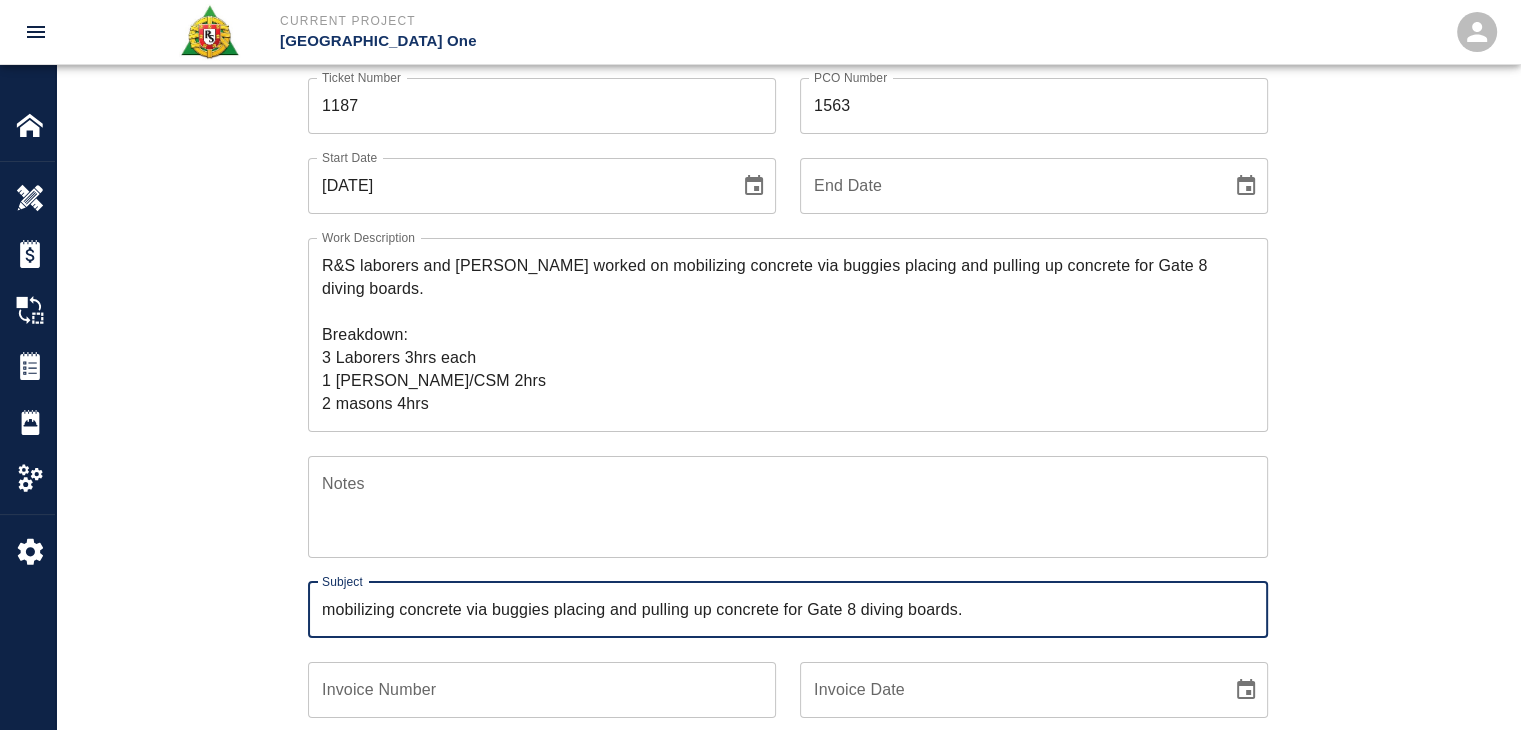 type on "mobilizing concrete via buggies placing and pulling up concrete for Gate 8 diving boards." 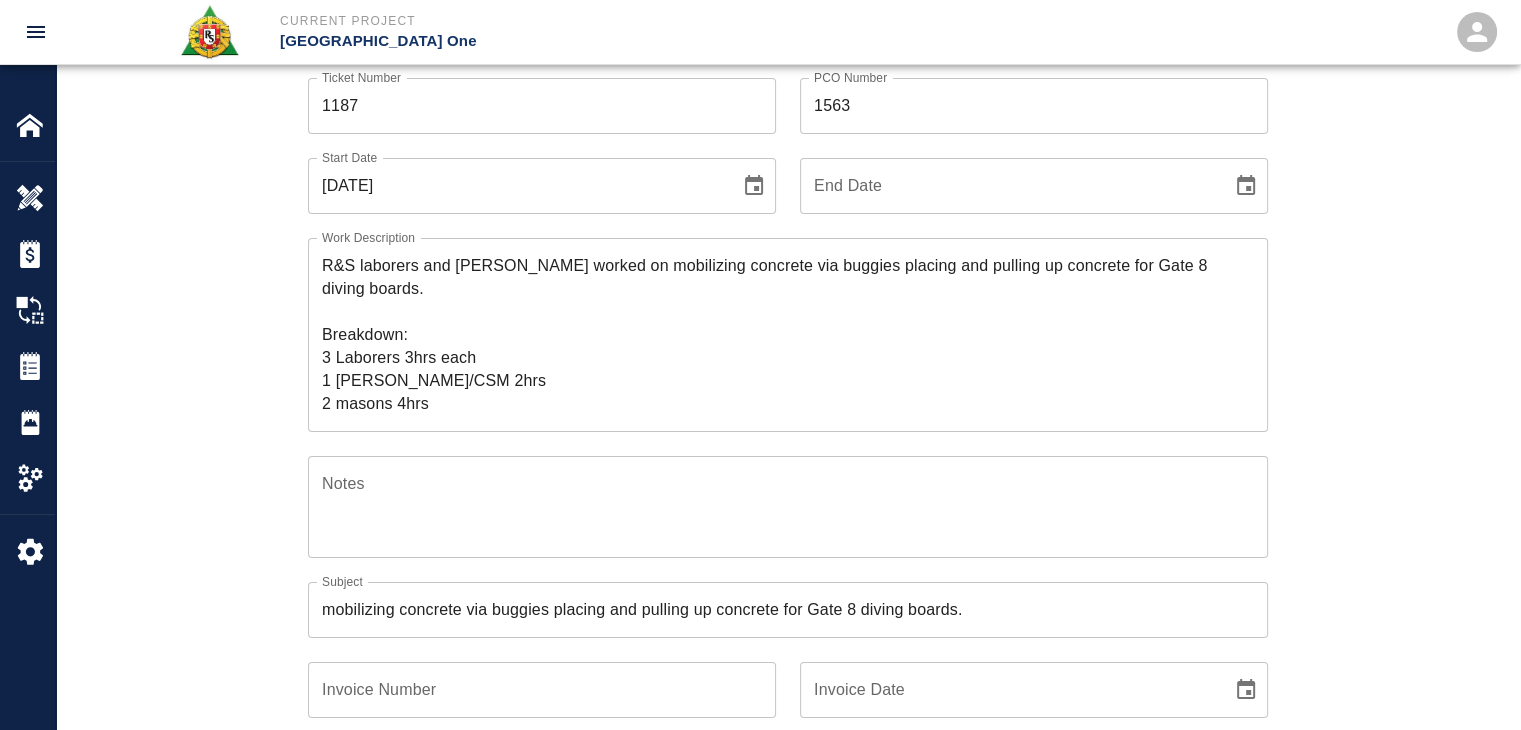 click on "Ticket Number 1187 Ticket Number PCO Number 1563 PCO Number Start Date  [DATE] Start Date  End Date End Date Work Description R&S laborers and masons worked on mobilizing concrete via buggies placing and pulling up concrete for Gate 8 diving boards.
Breakdown:
3 Laborers 3hrs each
1 [PERSON_NAME]/CSM 2hrs
2 masons 4hrs
1 buggy x Work Description Notes x Notes Subject mobilizing concrete via buggies placing and pulling up concrete for Gate 8 diving boards. Subject Invoice Number Invoice Number Invoice Date Invoice Date Upload Attachments (50MB limit) Choose file No file chosen Upload Another File Add Costs" at bounding box center (788, 500) 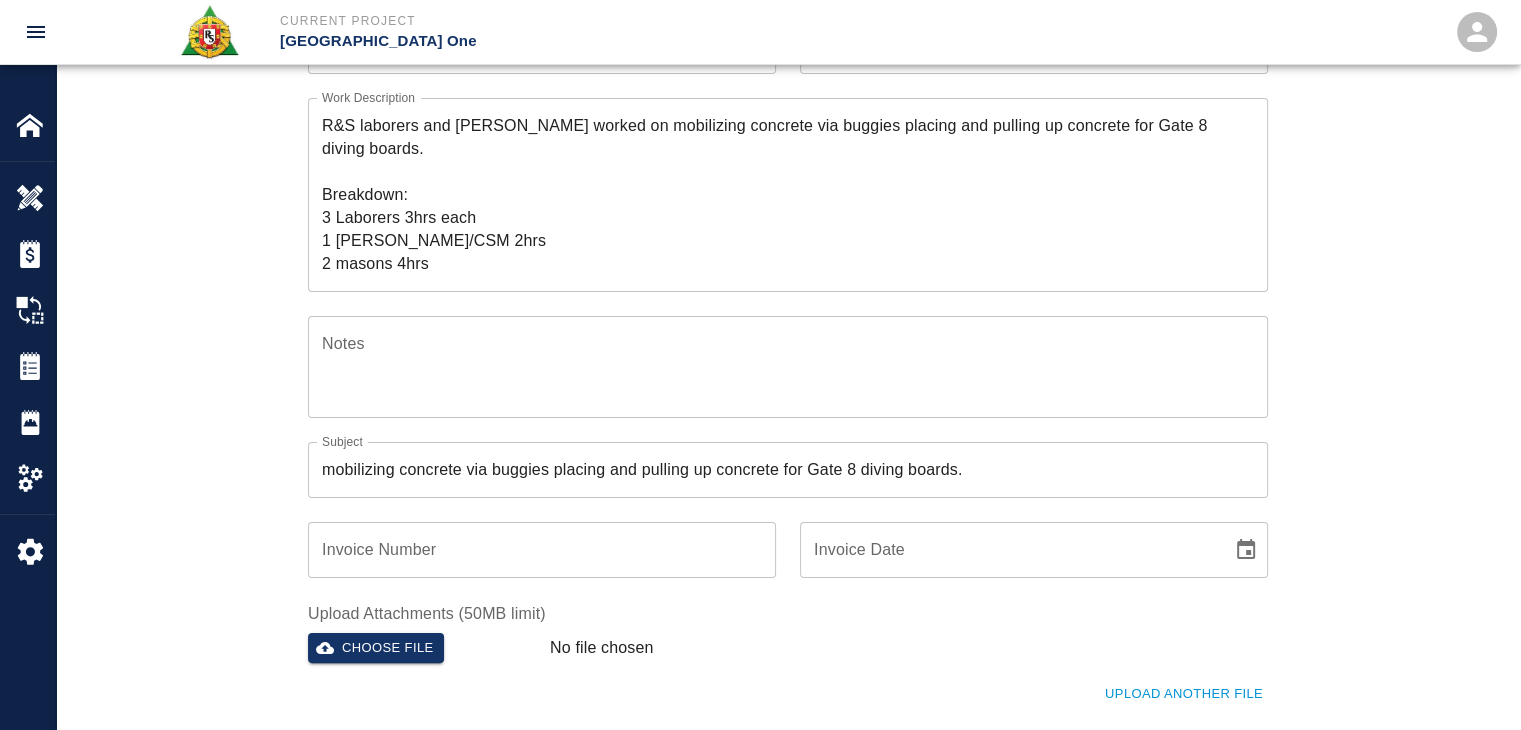 click on "R&S laborers and [PERSON_NAME] worked on mobilizing concrete via buggies placing and pulling up concrete for Gate 8 diving boards.
Breakdown:
3 Laborers 3hrs each
1 [PERSON_NAME]/CSM 2hrs
2 masons 4hrs
1 buggy" at bounding box center [788, 194] 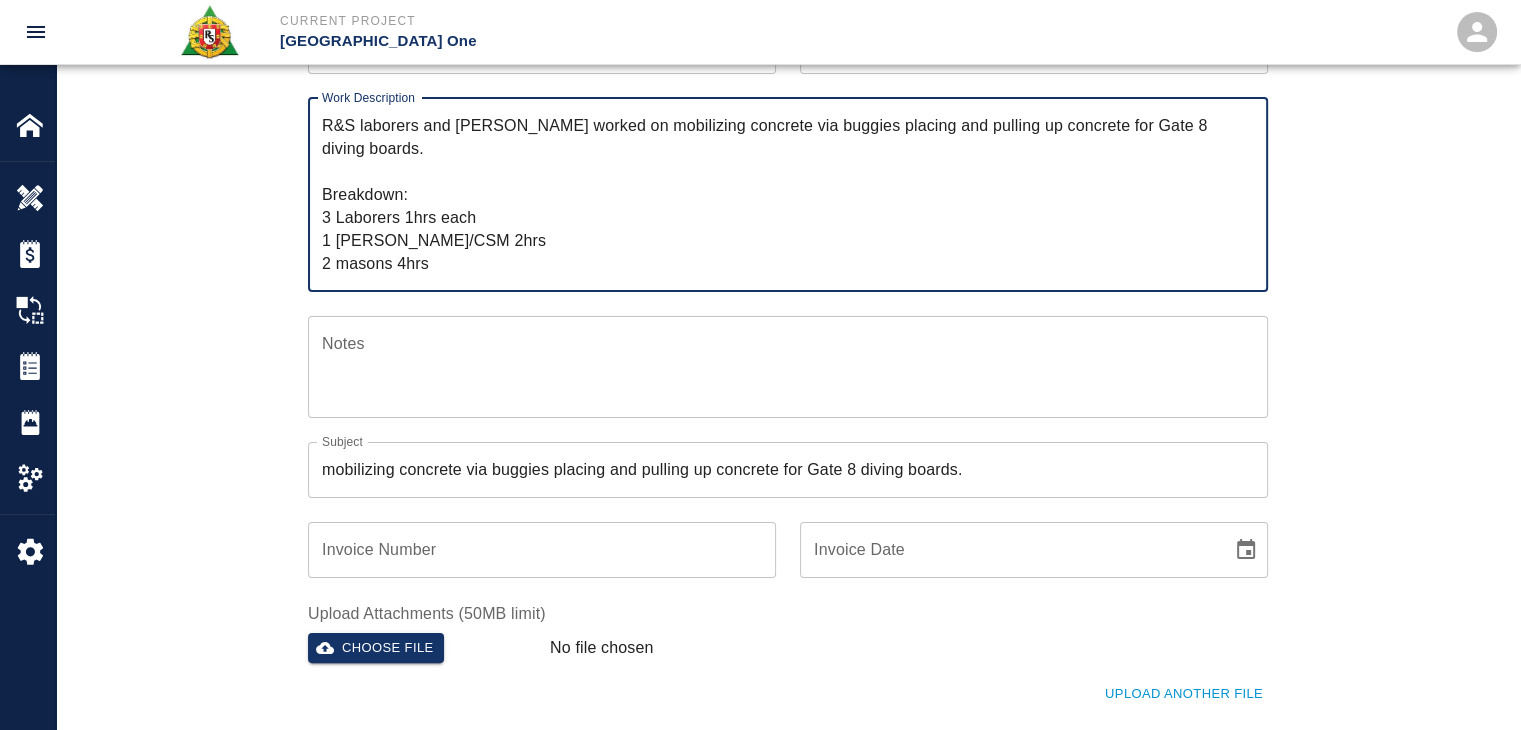 click on "R&S laborers and [PERSON_NAME] worked on mobilizing concrete via buggies placing and pulling up concrete for Gate 8 diving boards.
Breakdown:
3 Laborers 1hrs each
1 [PERSON_NAME]/CSM 2hrs
2 masons 4hrs
1 buggy" at bounding box center [788, 194] 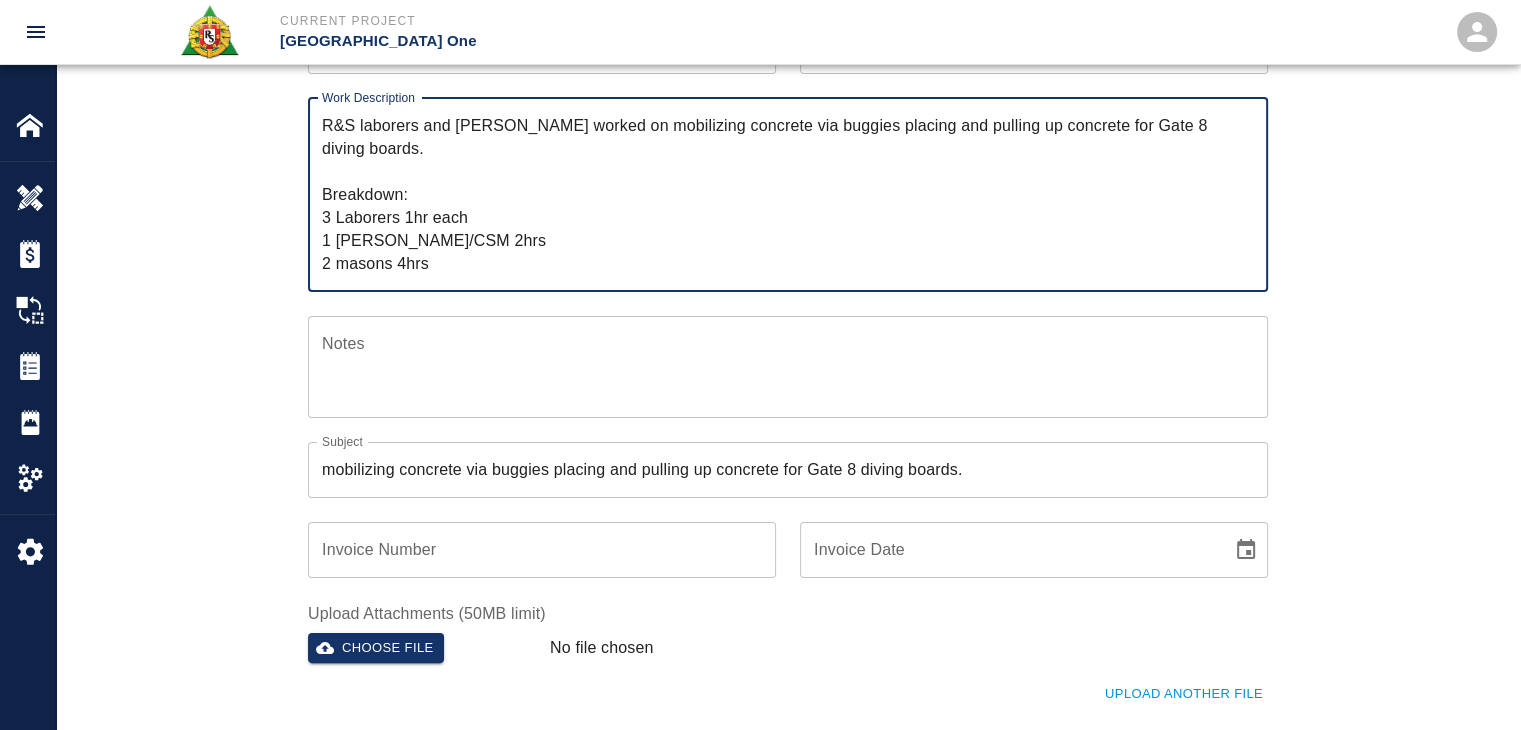 click on "R&S laborers and [PERSON_NAME] worked on mobilizing concrete via buggies placing and pulling up concrete for Gate 8 diving boards.
Breakdown:
3 Laborers 1hr each
1 [PERSON_NAME]/CSM 2hrs
2 masons 4hrs
1 buggy" at bounding box center (788, 194) 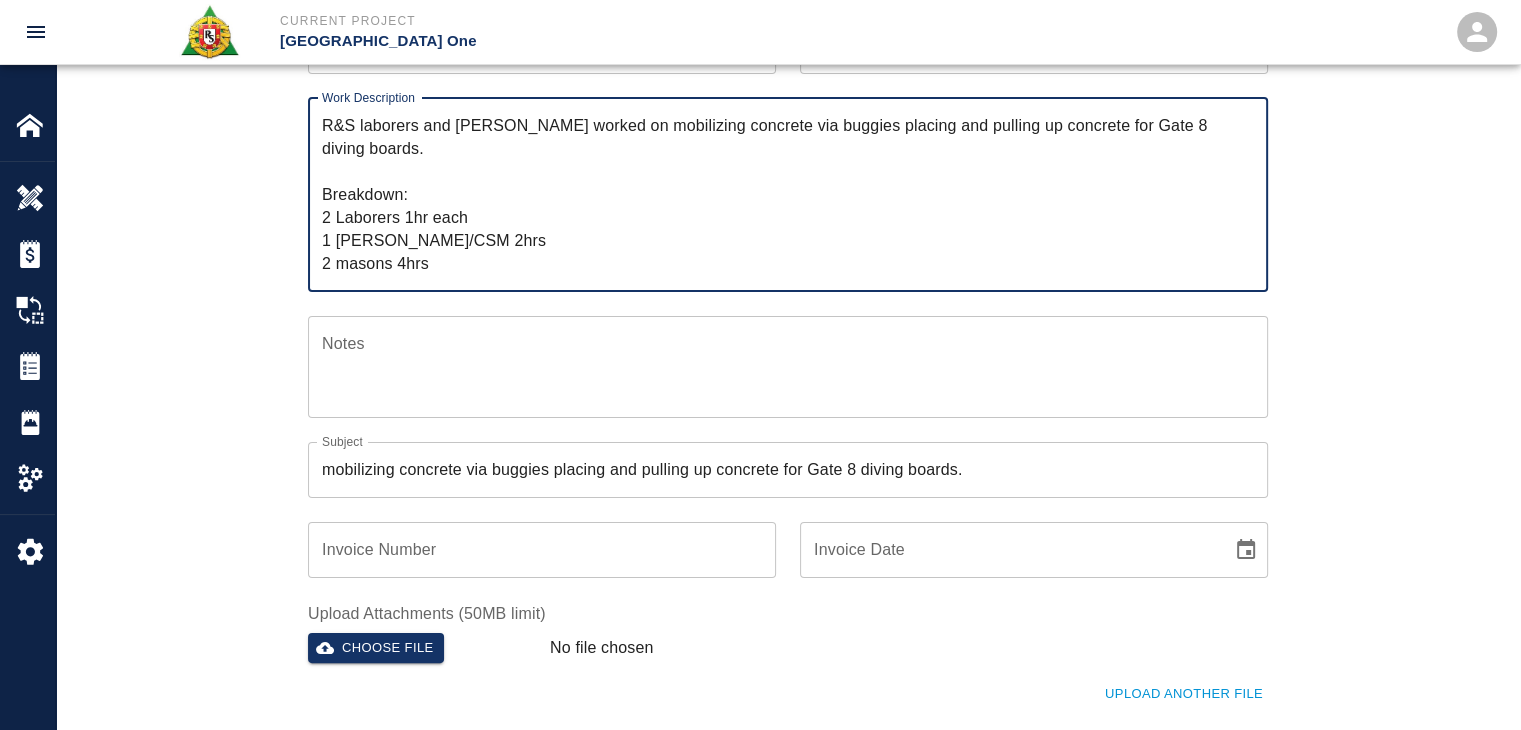 click on "R&S laborers and [PERSON_NAME] worked on mobilizing concrete via buggies placing and pulling up concrete for Gate 8 diving boards.
Breakdown:
2 Laborers 1hr each
1 [PERSON_NAME]/CSM 2hrs
2 masons 4hrs
1 buggy" at bounding box center (788, 194) 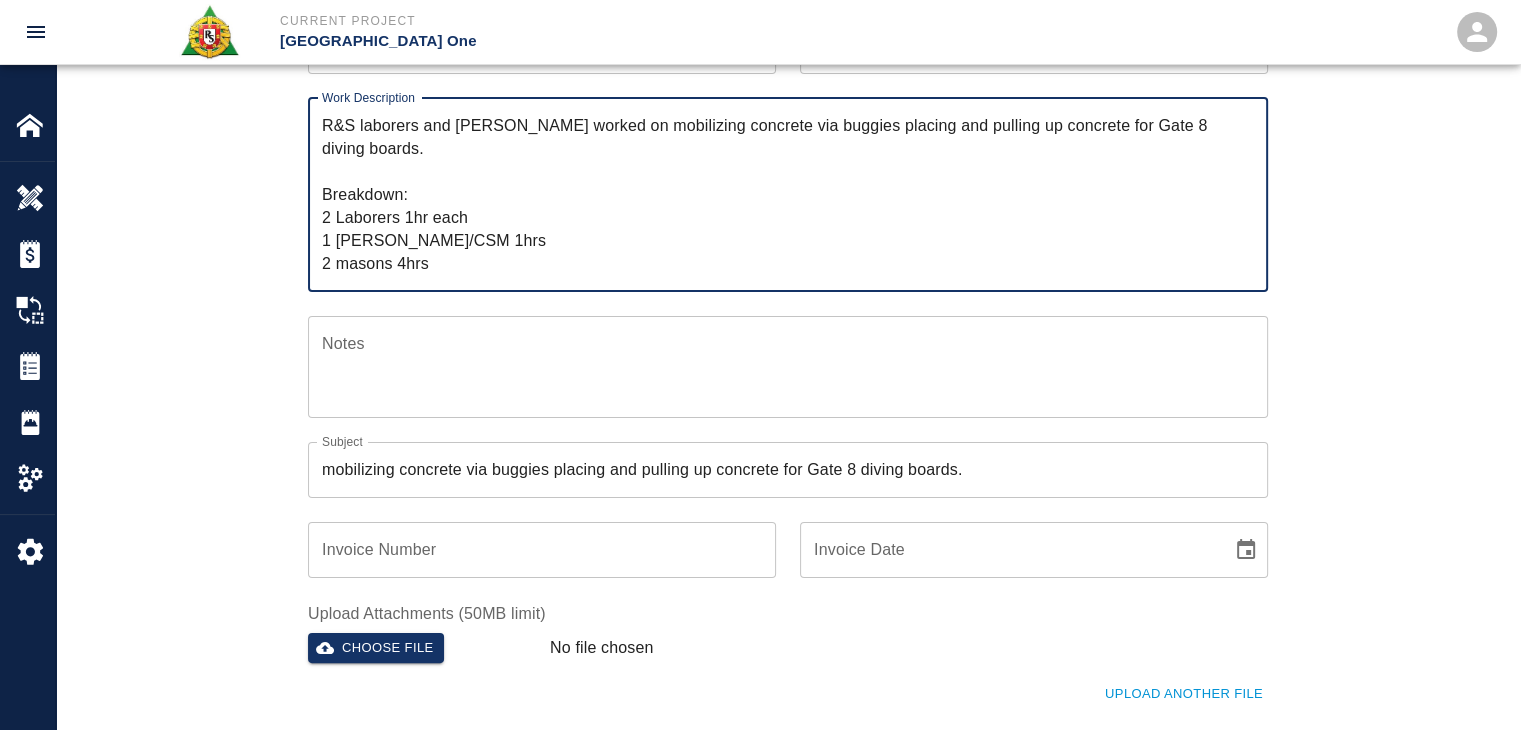 click on "R&S laborers and [PERSON_NAME] worked on mobilizing concrete via buggies placing and pulling up concrete for Gate 8 diving boards.
Breakdown:
2 Laborers 1hr each
1 [PERSON_NAME]/CSM 1hrs
2 masons 4hrs
1 buggy" at bounding box center (788, 194) 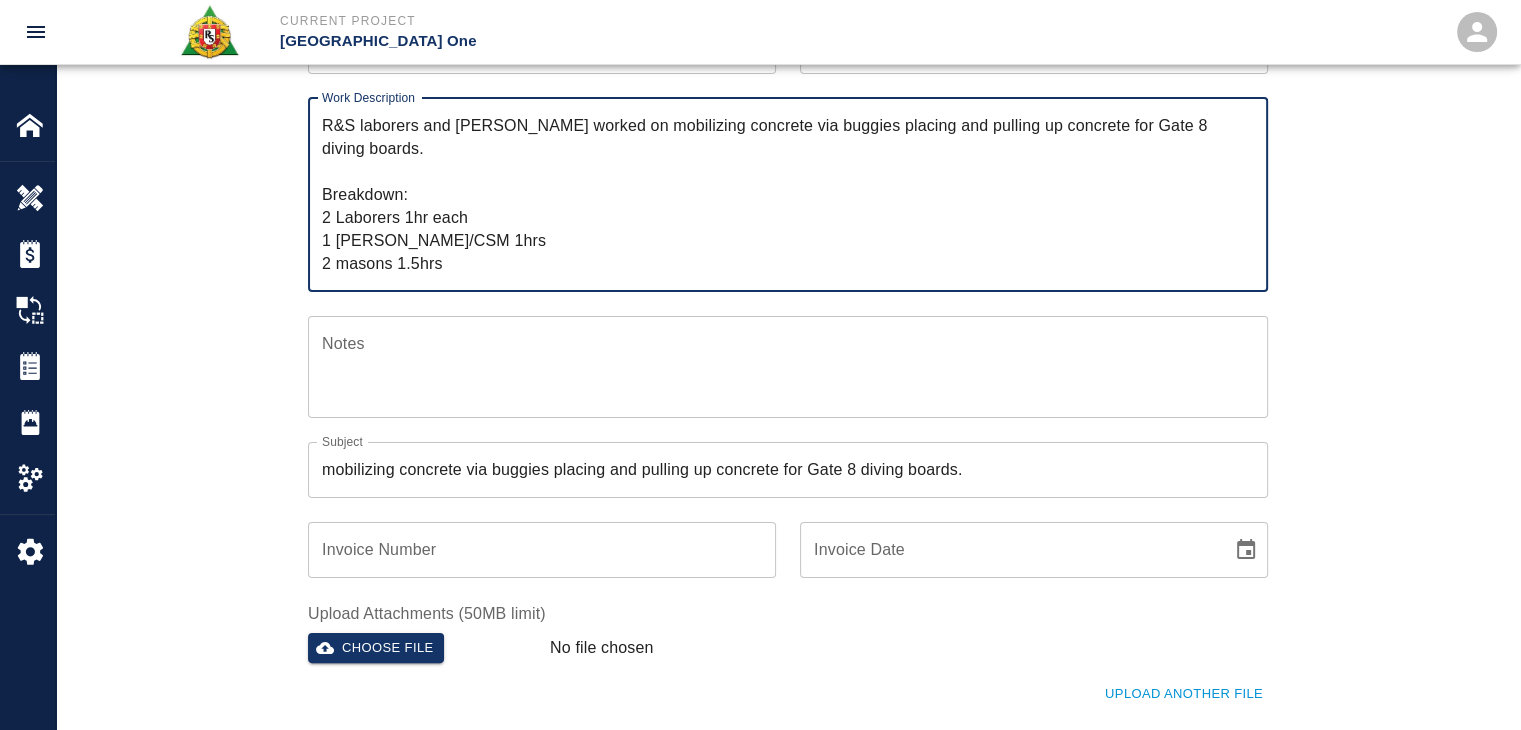 type on "R&S laborers and [PERSON_NAME] worked on mobilizing concrete via buggies placing and pulling up concrete for Gate 8 diving boards.
Breakdown:
2 Laborers 1hr each
1 [PERSON_NAME]/CSM 1hrs
2 masons 1.5hrs
1 buggy" 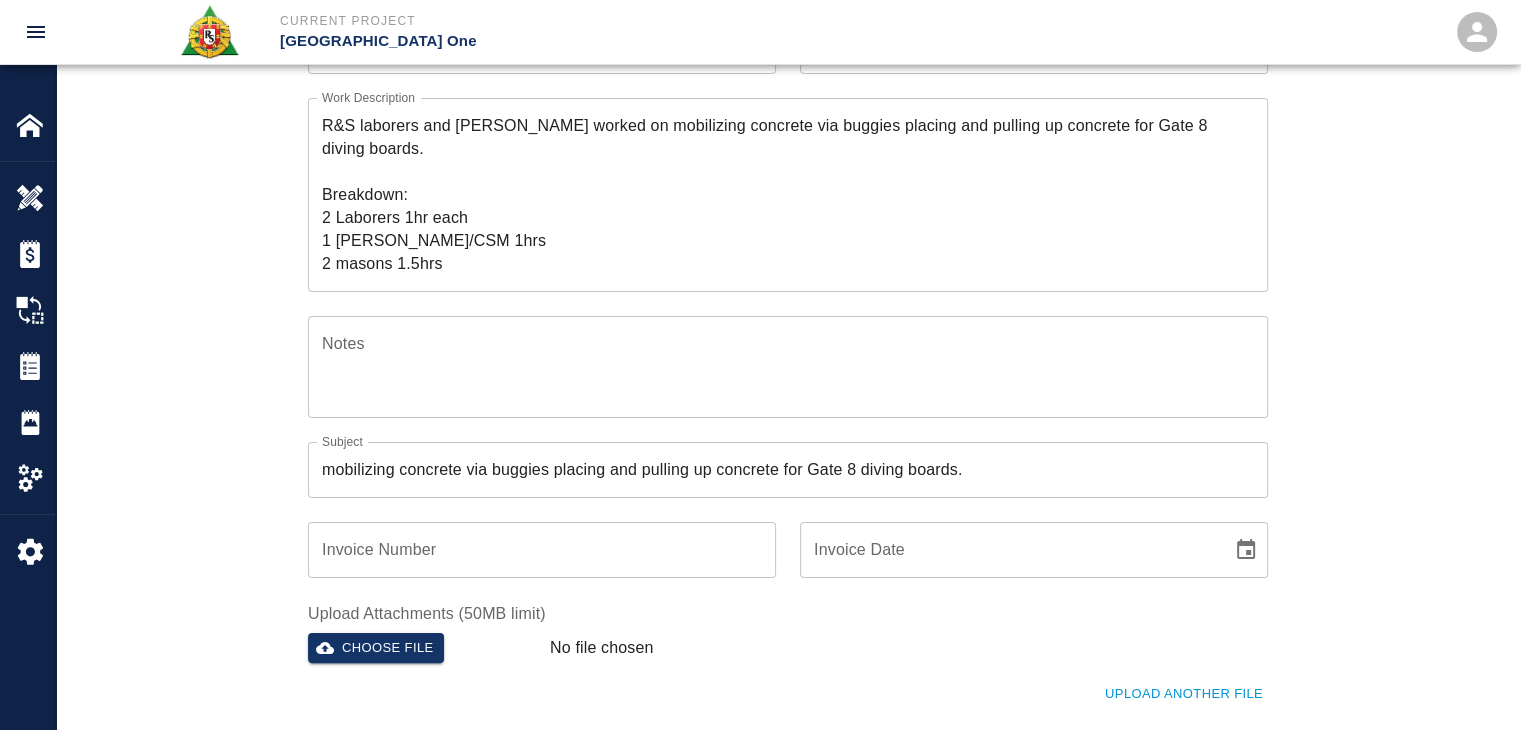 click on "R&S laborers and [PERSON_NAME] worked on mobilizing concrete via buggies placing and pulling up concrete for Gate 8 diving boards.
Breakdown:
2 Laborers 1hr each
1 [PERSON_NAME]/CSM 1hrs
2 masons 1.5hrs
1 buggy" at bounding box center [788, 194] 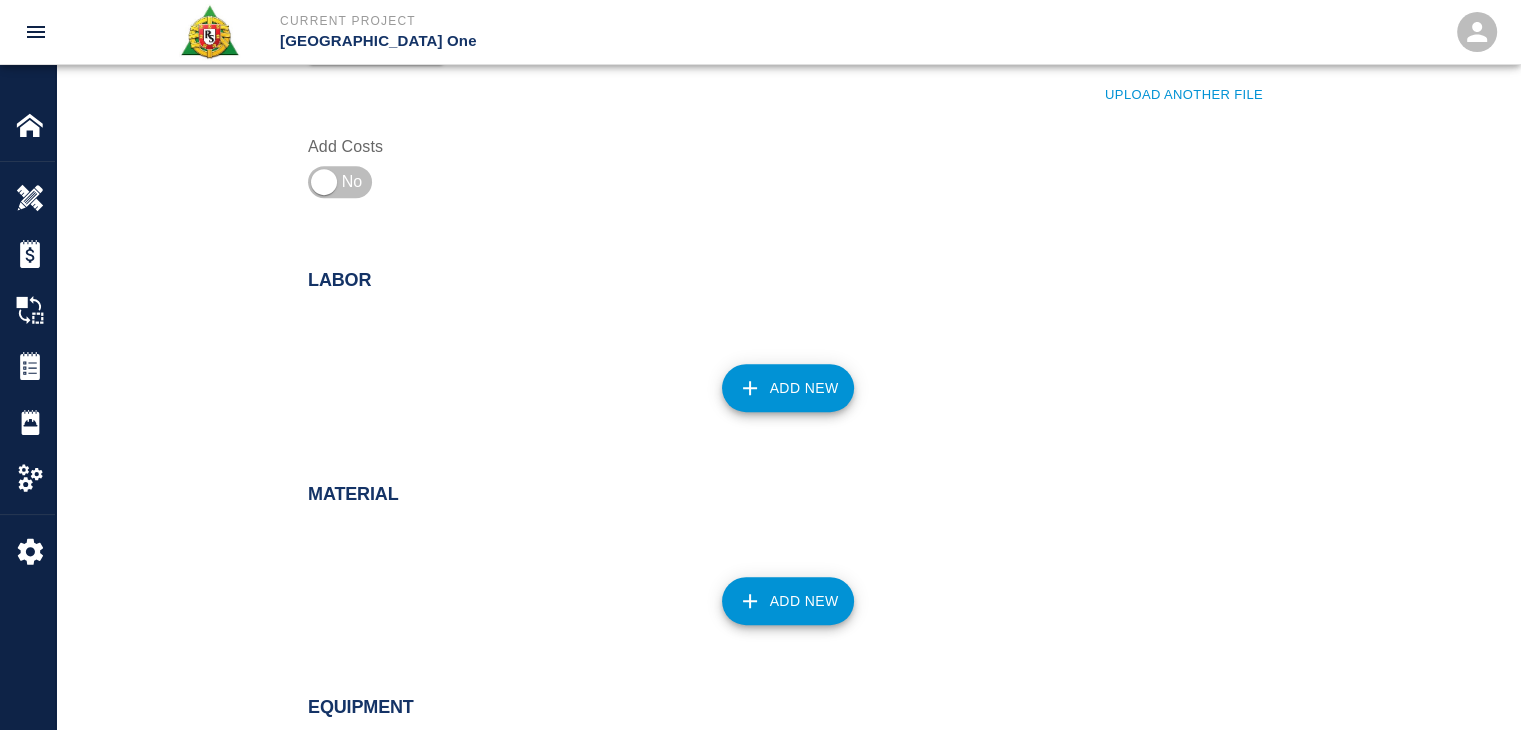 scroll, scrollTop: 916, scrollLeft: 0, axis: vertical 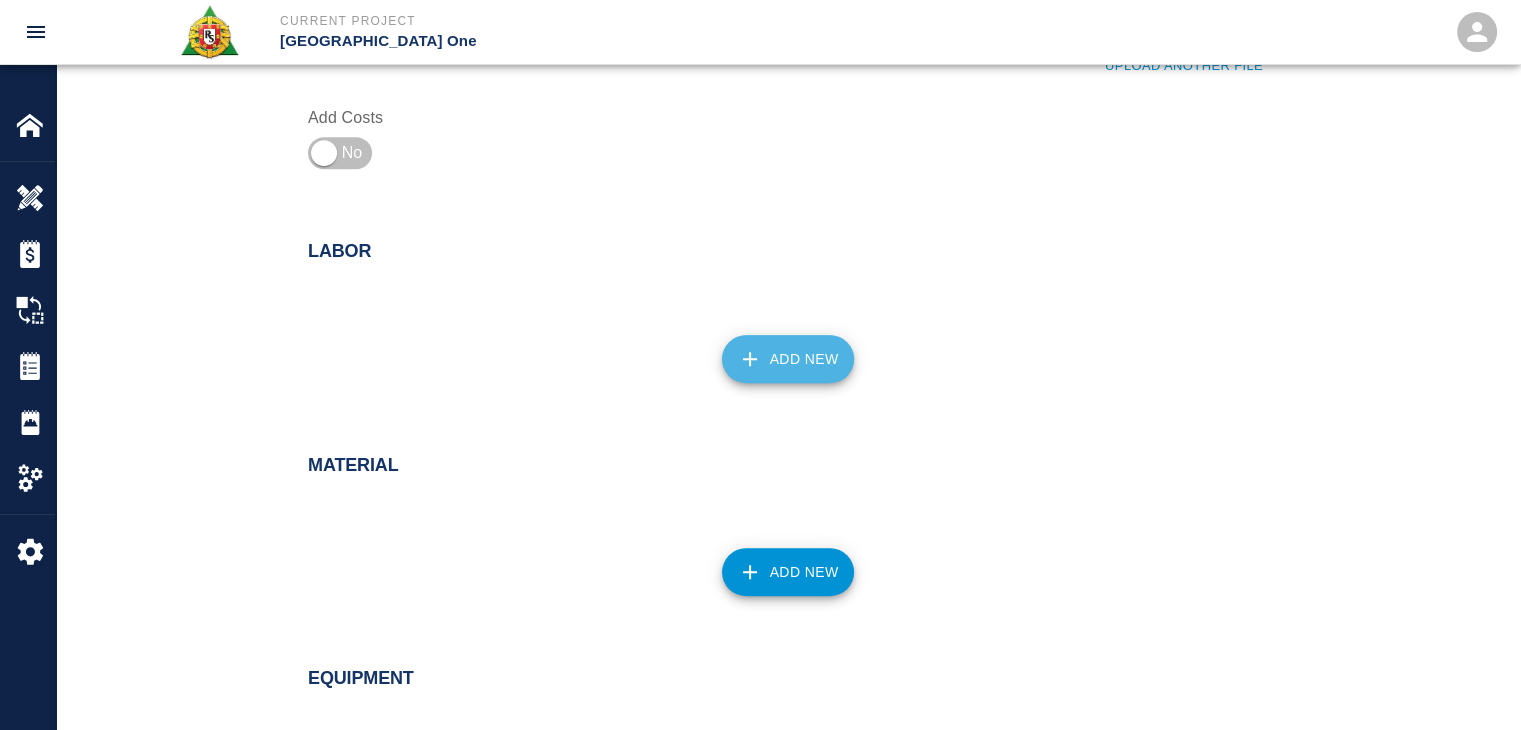 click 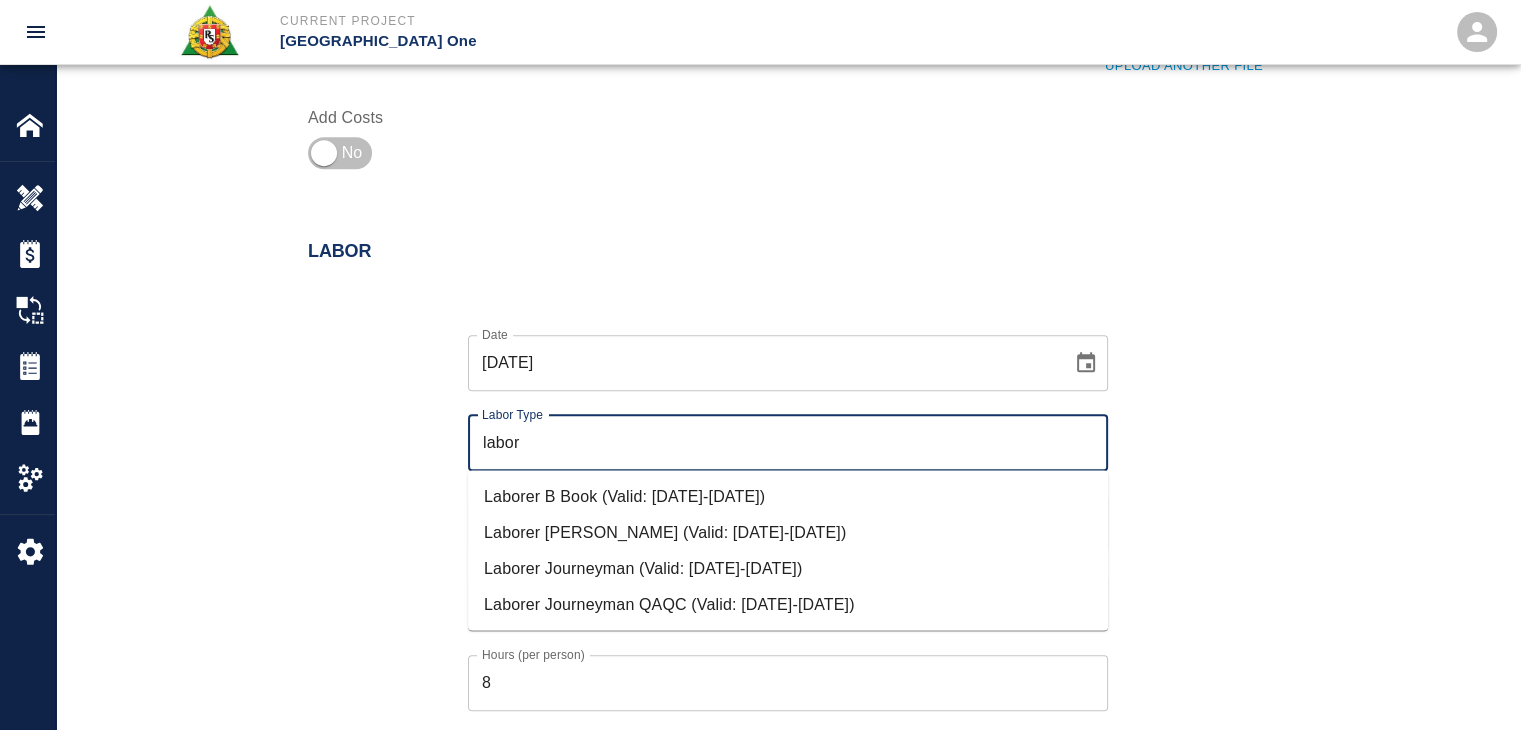 click on "Laborer Journeyman (Valid: [DATE]-[DATE])" at bounding box center [788, 568] 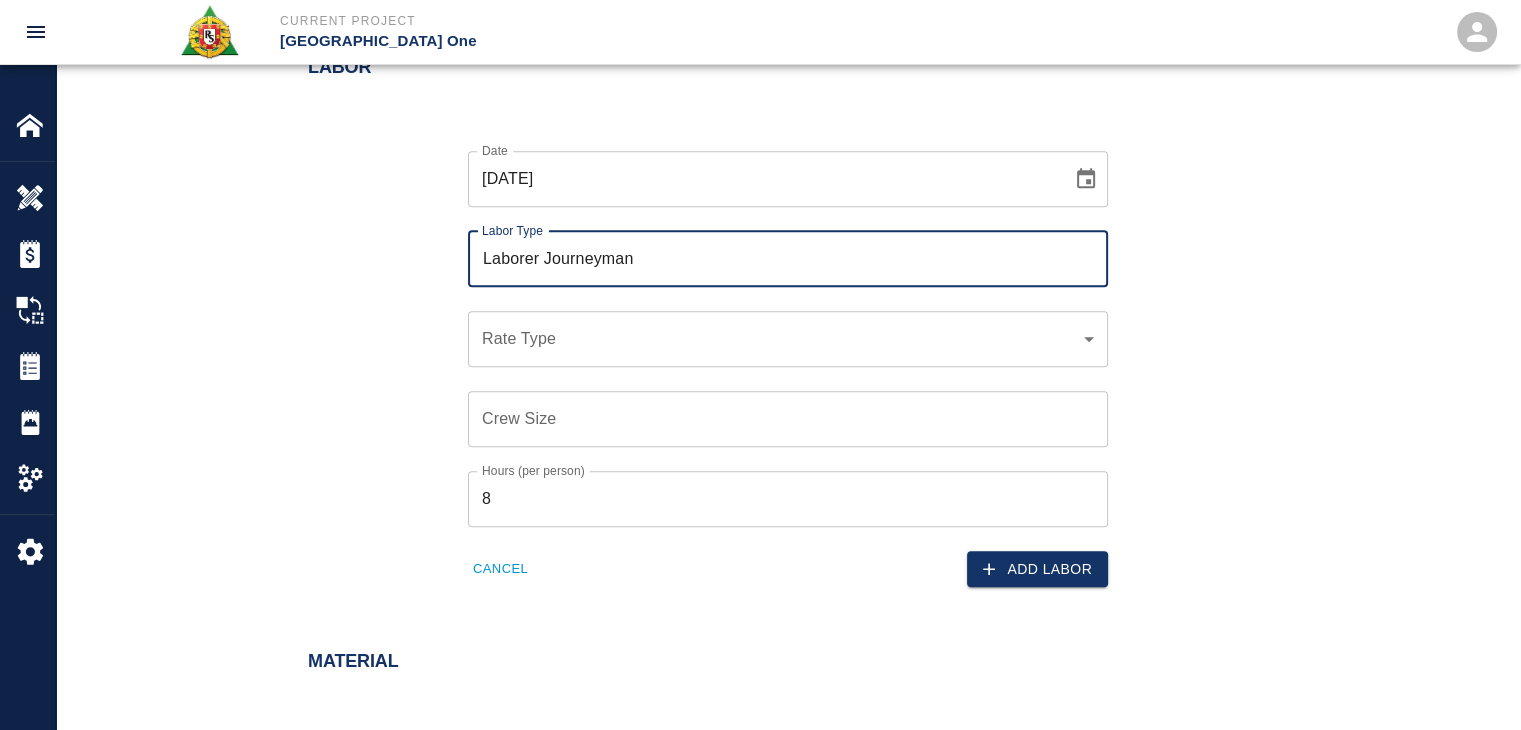 scroll, scrollTop: 1102, scrollLeft: 0, axis: vertical 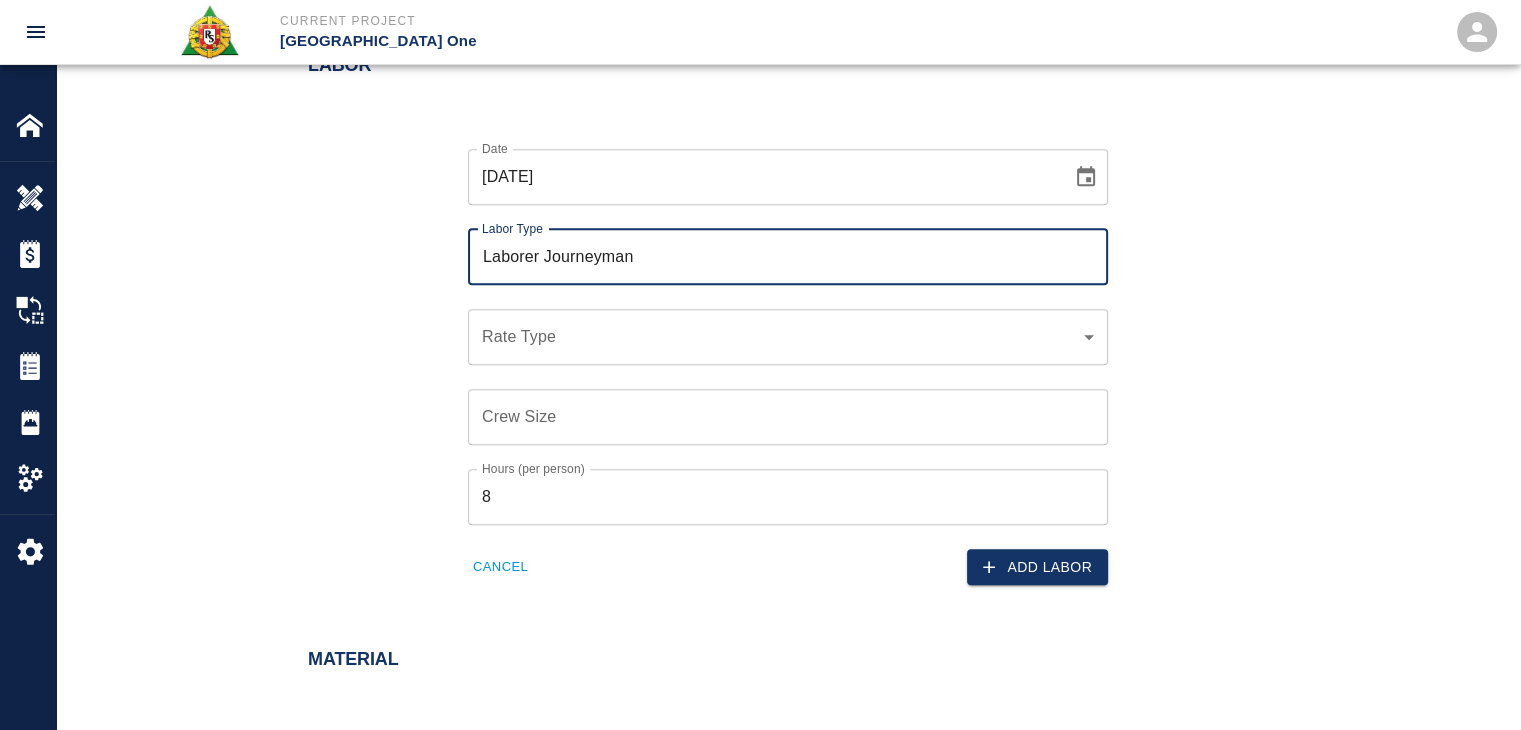 type on "Laborer Journeyman" 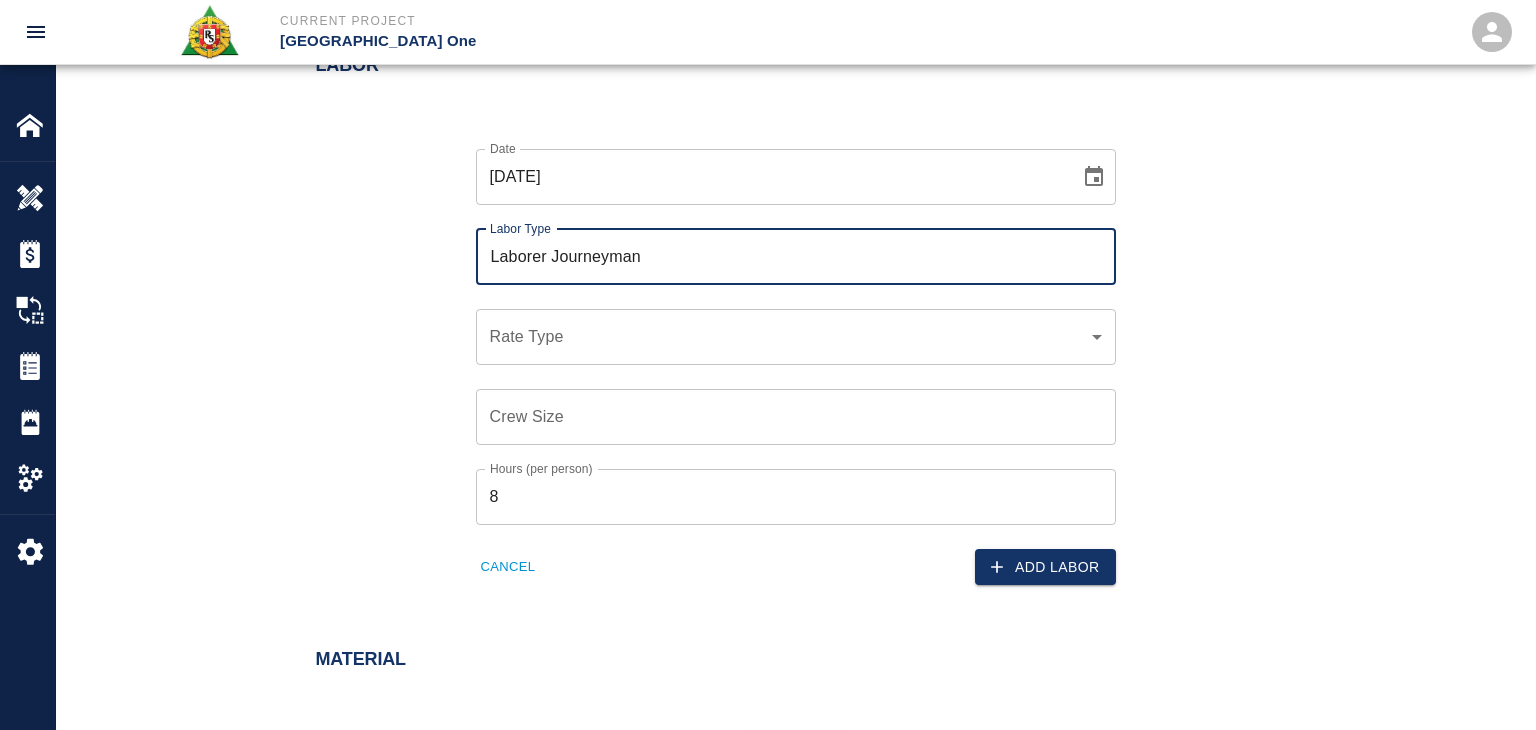 click on "Current Project [GEOGRAPHIC_DATA] One Home [GEOGRAPHIC_DATA] One Overview Estimates Change Orders Tickets Daily Reports Project Settings Settings Powered By Terms of Service  |  Privacy Policy Add Ticket Ticket Number 1187 Ticket Number PCO Number 1563 PCO Number Start Date  [DATE] Start Date  End Date End Date Work Description R&S laborers and masons worked on mobilizing concrete via buggies placing and pulling up concrete for Gate 8 diving boards.
Breakdown:
2 Laborers 1hr each
1 [PERSON_NAME]/CSM 1hrs
2 masons 1.5hrs
1 buggy x Work Description Notes x Notes Subject mobilizing concrete via buggies placing and pulling up concrete for Gate 8 diving boards. Subject Invoice Number Invoice Number Invoice Date Invoice Date Upload Attachments (50MB limit) Choose file No file chosen Upload Another File Add Costs Labor Date [DATE] Date Labor Type Laborer Journeyman Labor Type Rate Type ​ Rate Type Crew Size Crew Size Hours (per person) 8 Hours (per person) Cancel Add Labor Material Add New Equipment Add New Cancel Logout" at bounding box center (768, -737) 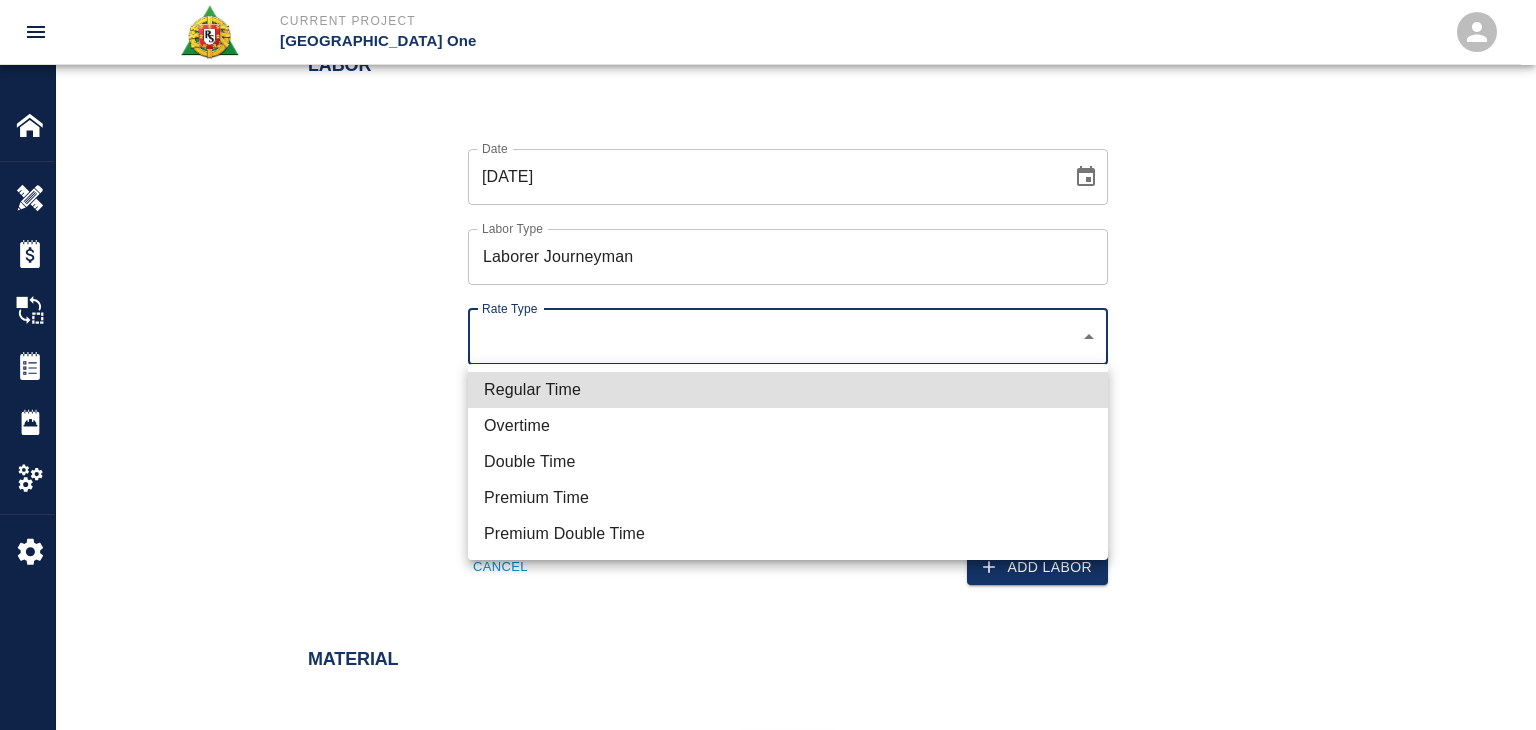 click on "Regular Time" at bounding box center [788, 390] 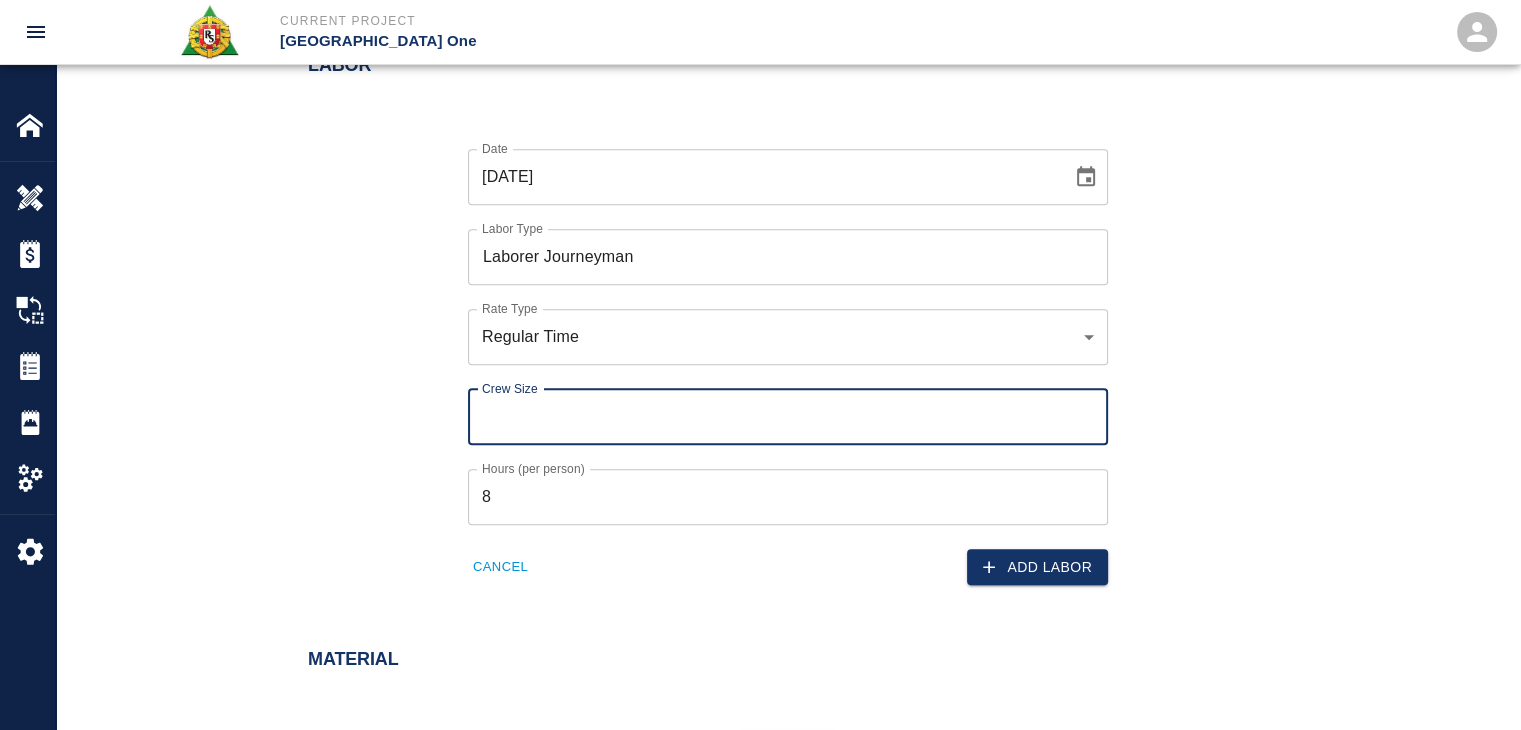 click on "Crew Size" at bounding box center (788, 417) 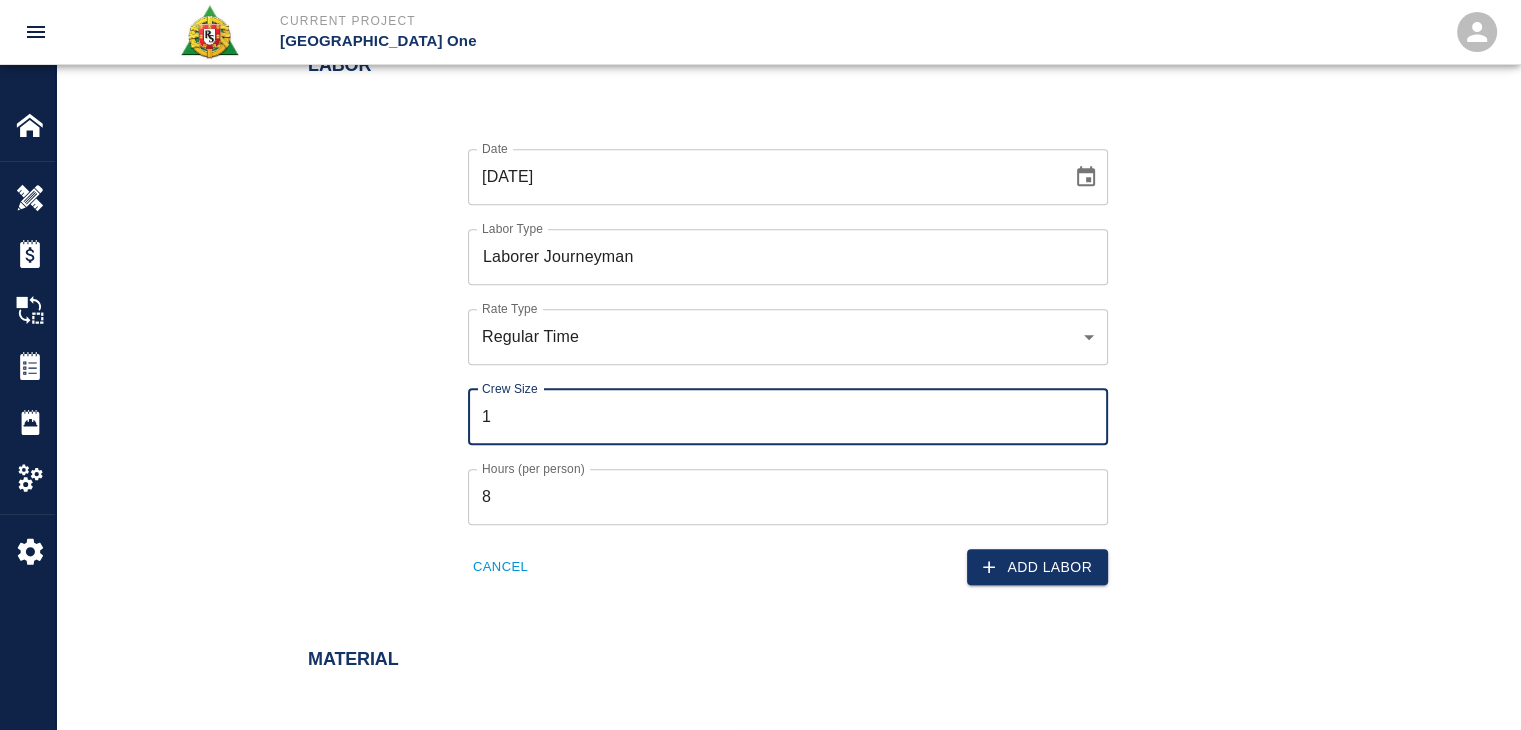 type on "1" 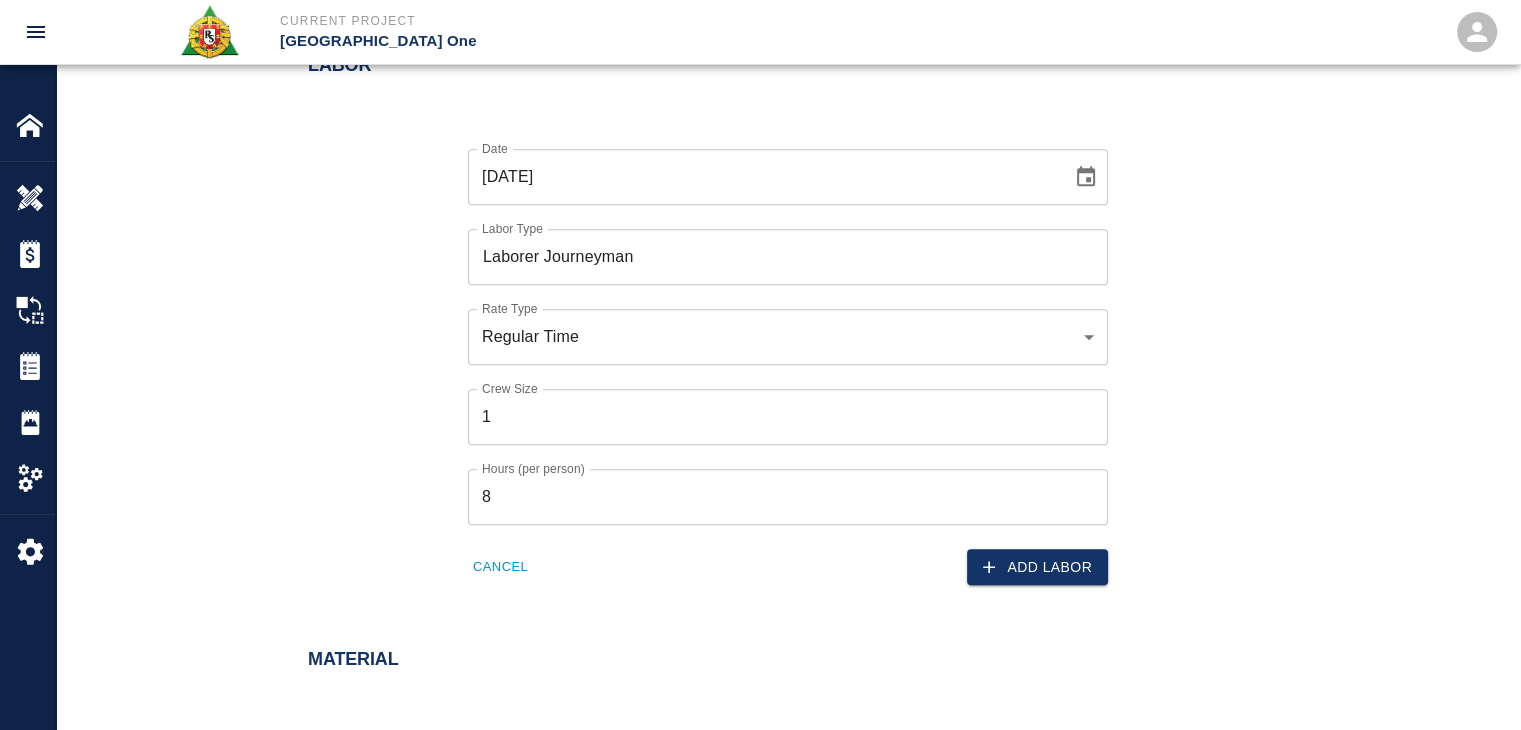 click on "Date [DATE] Date Labor Type Laborer Journeyman Labor Type Rate Type Regular Time rate_rt Rate Type Crew Size 1 Crew Size Hours (per person) 8 Hours (per person) Cancel Add Labor" at bounding box center [776, 351] 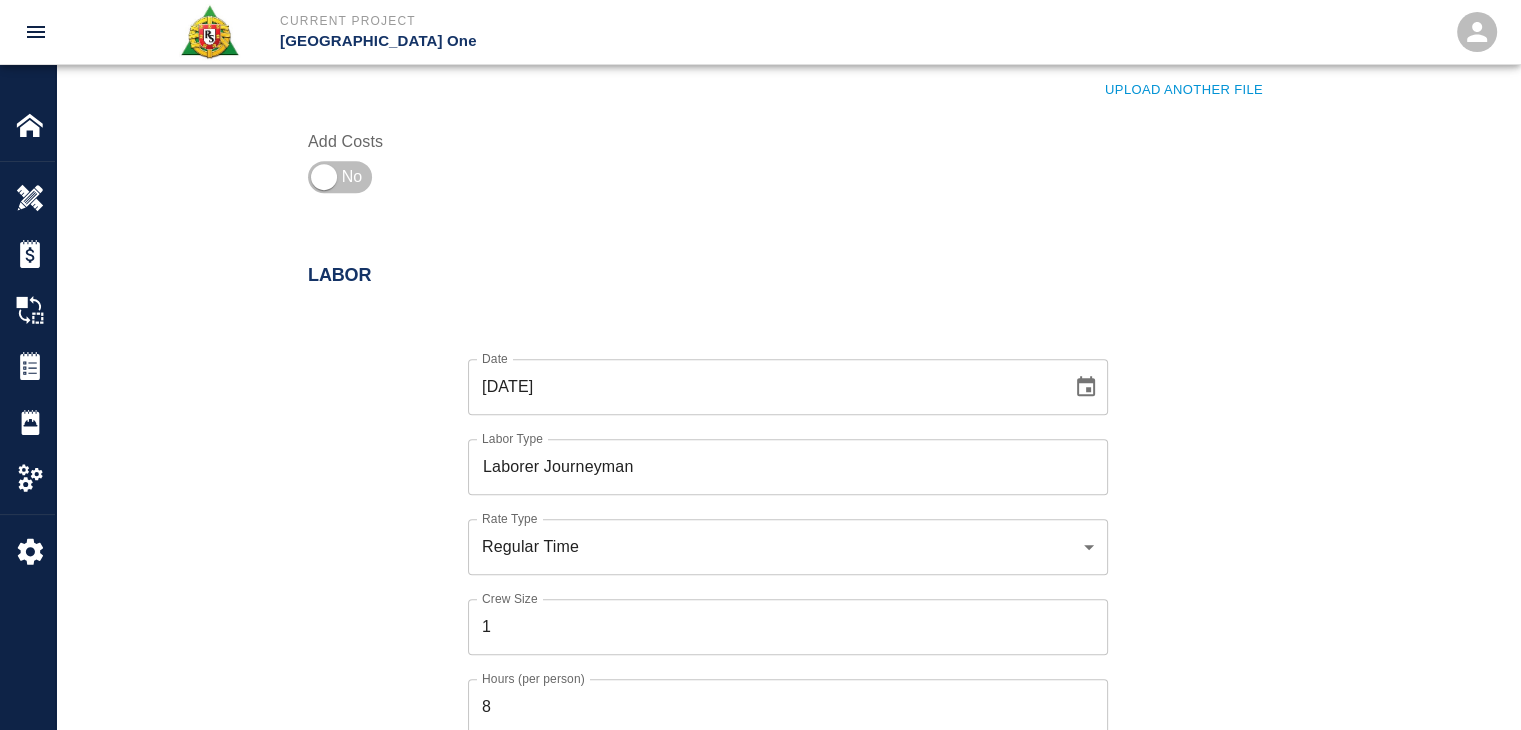 scroll, scrollTop: 1051, scrollLeft: 0, axis: vertical 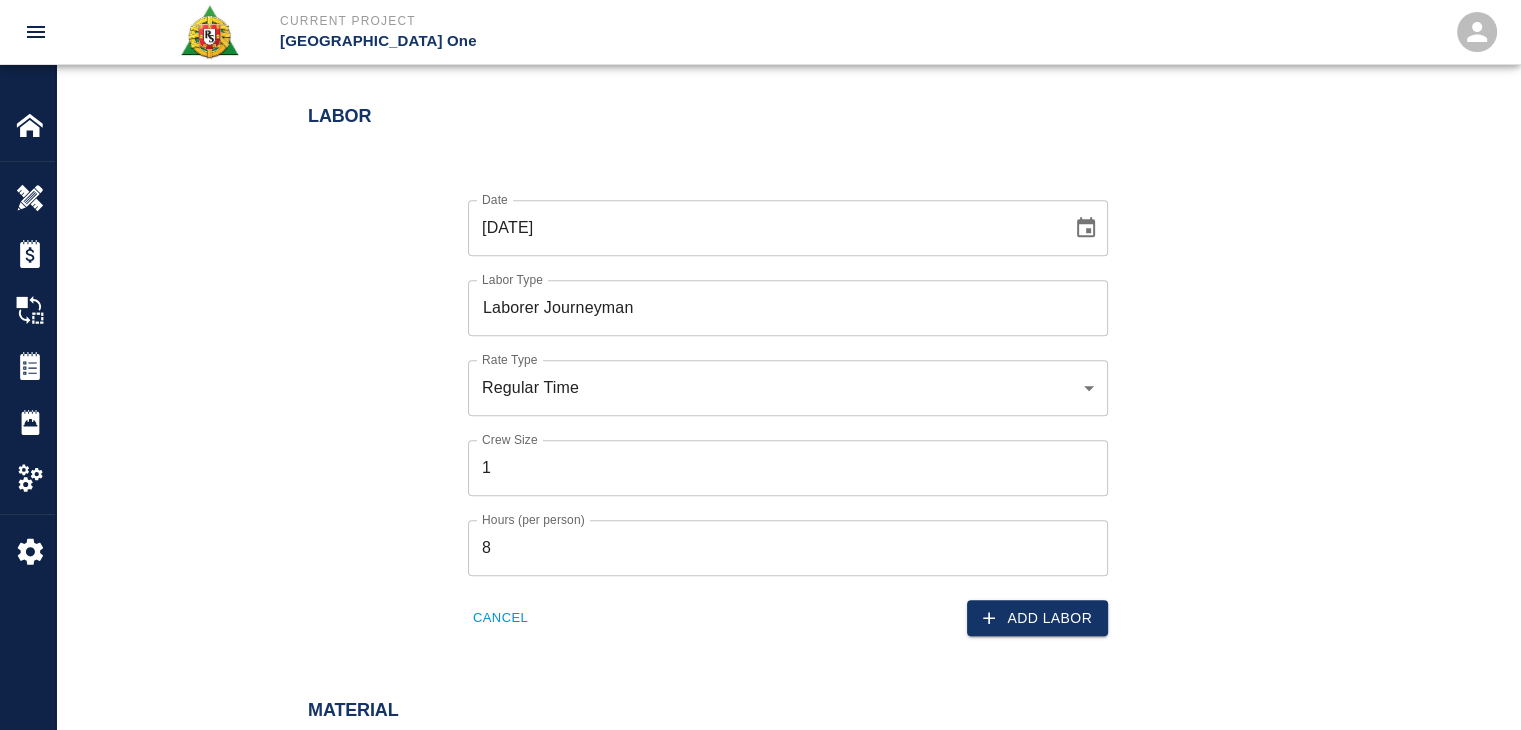 click on "1" at bounding box center (788, 468) 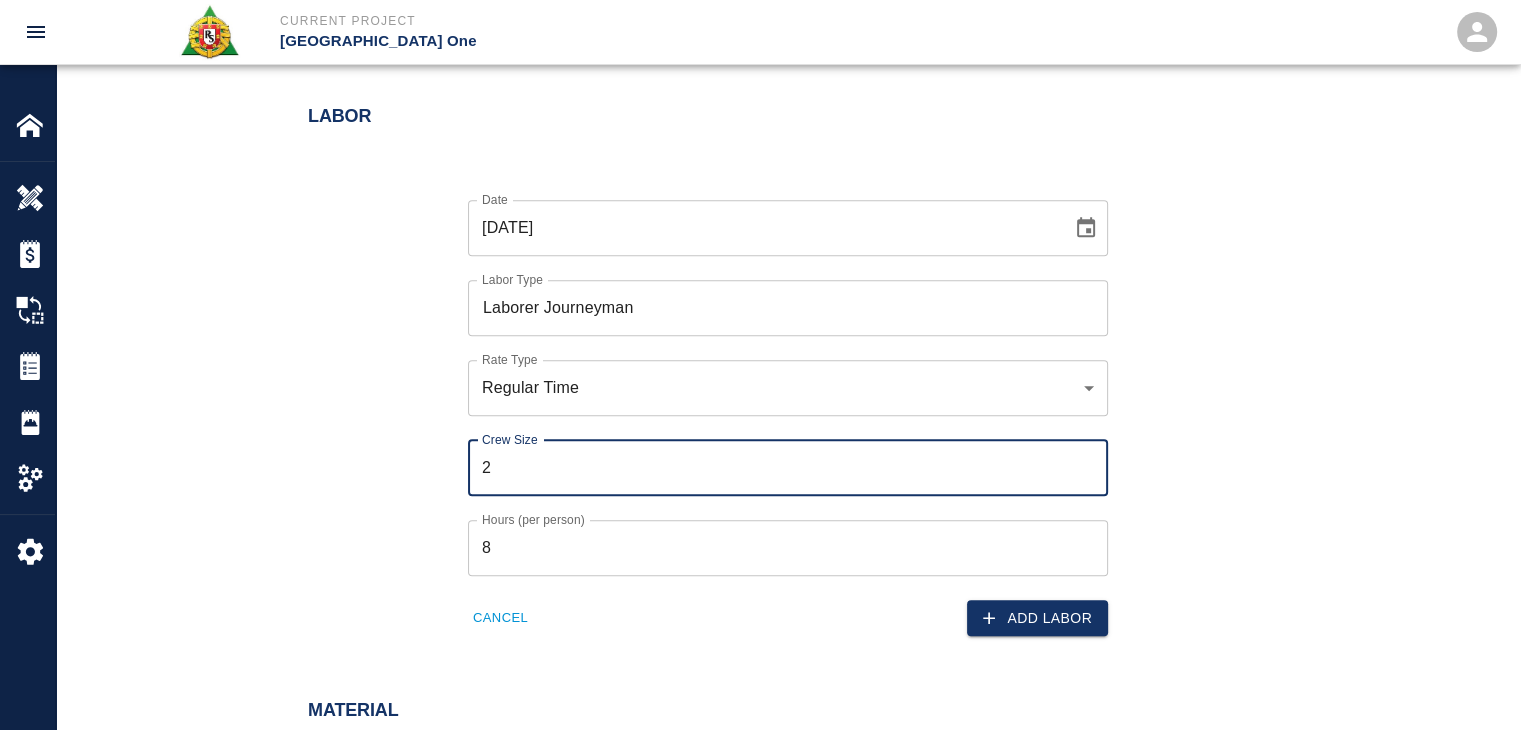 type on "2" 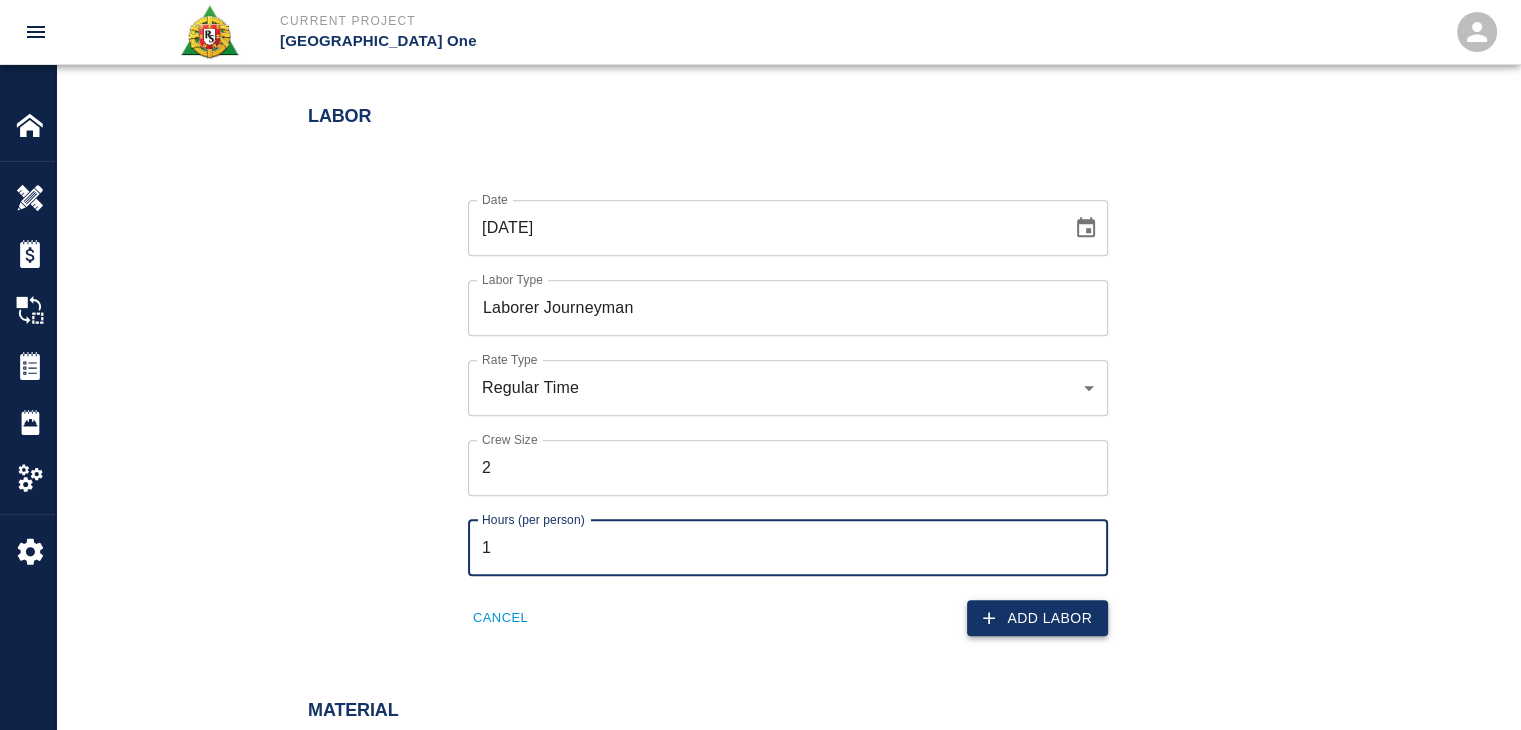 type on "1" 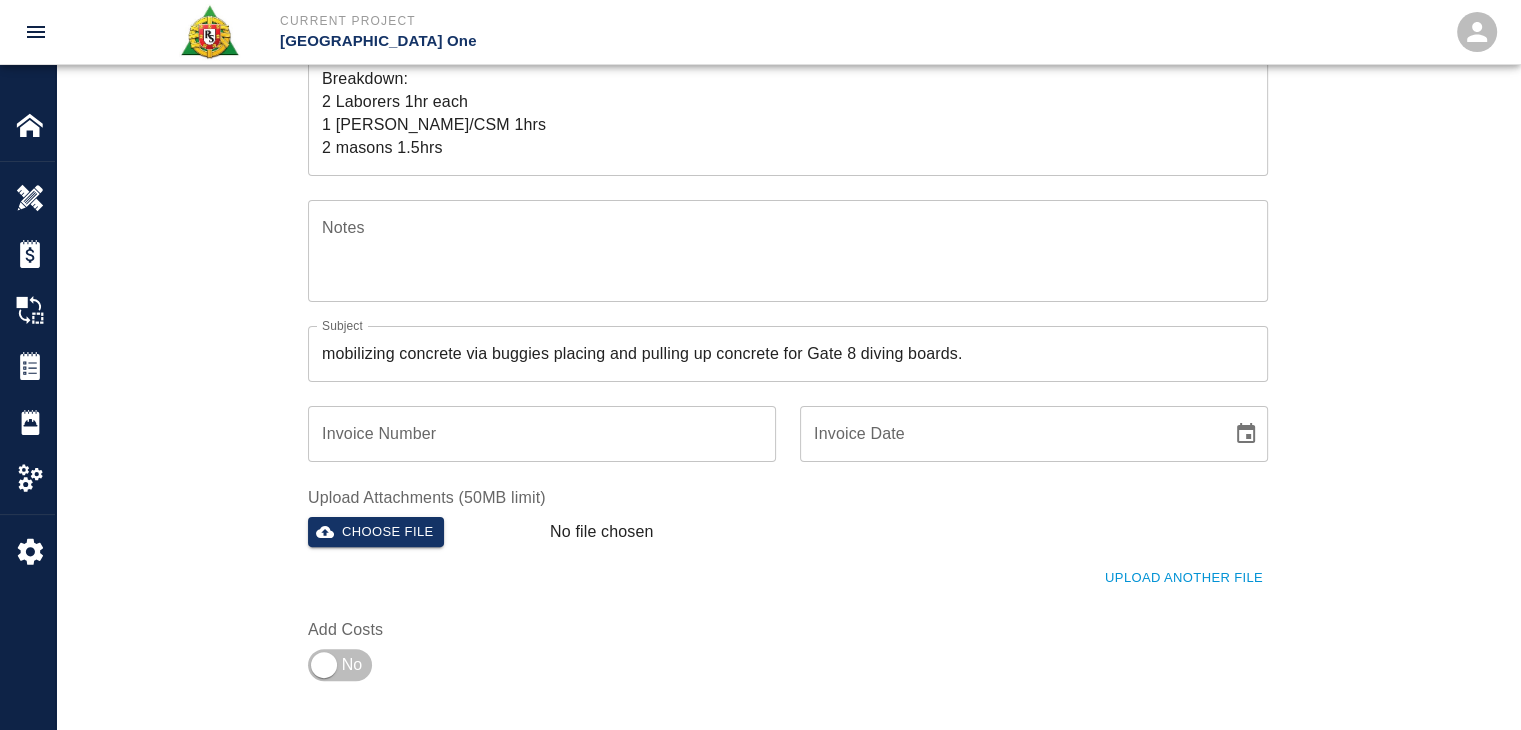 scroll, scrollTop: 398, scrollLeft: 0, axis: vertical 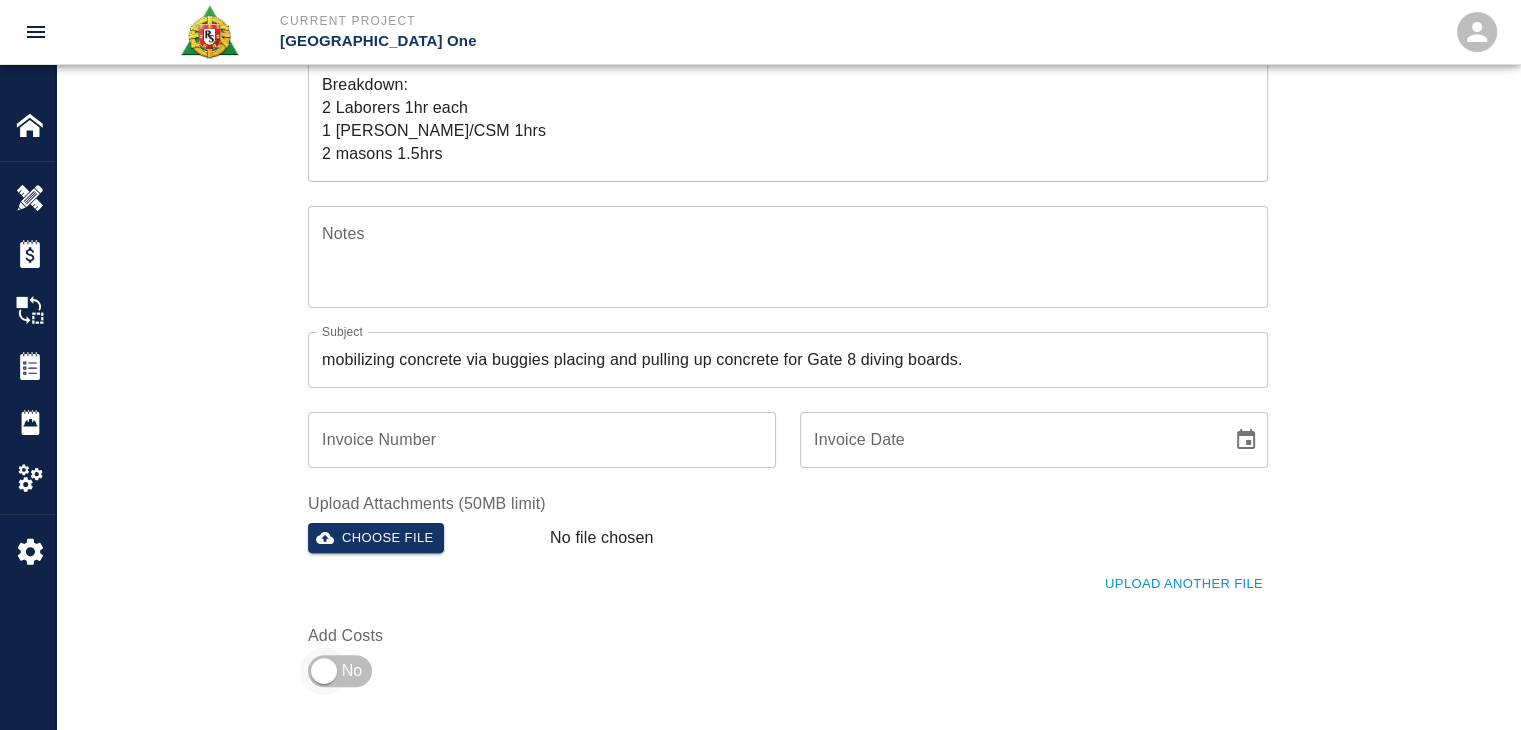 click at bounding box center [324, 671] 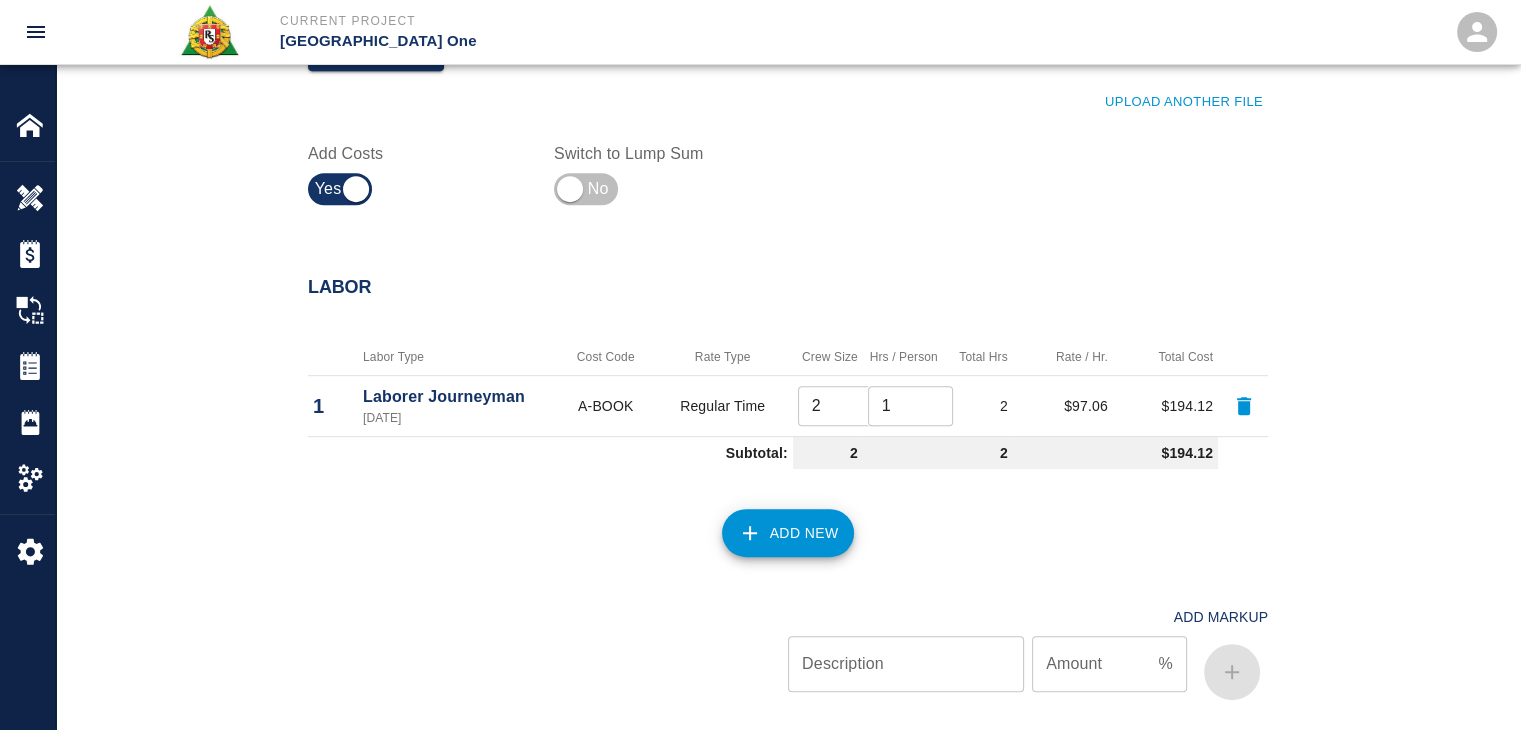 scroll, scrollTop: 883, scrollLeft: 0, axis: vertical 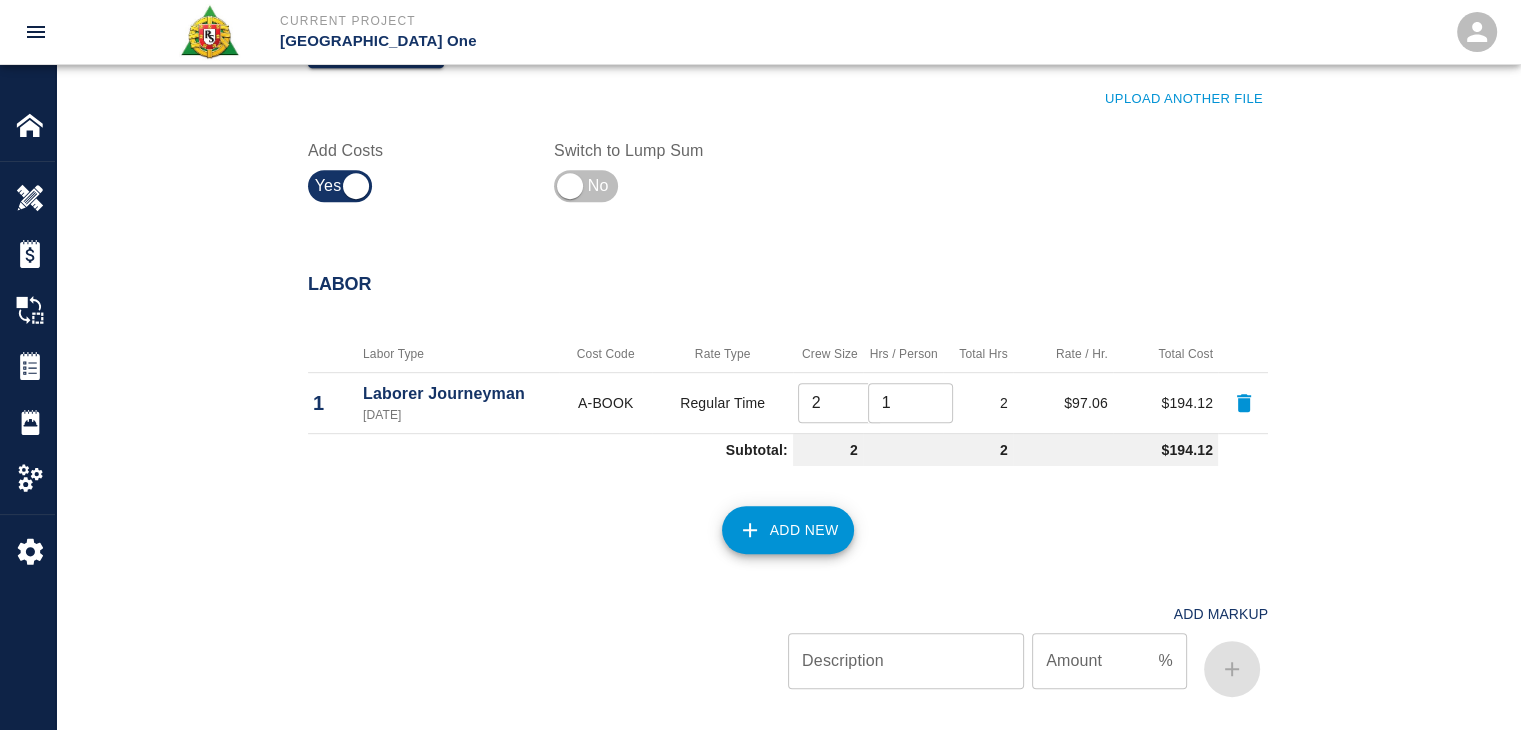 click on "Add New" at bounding box center [788, 530] 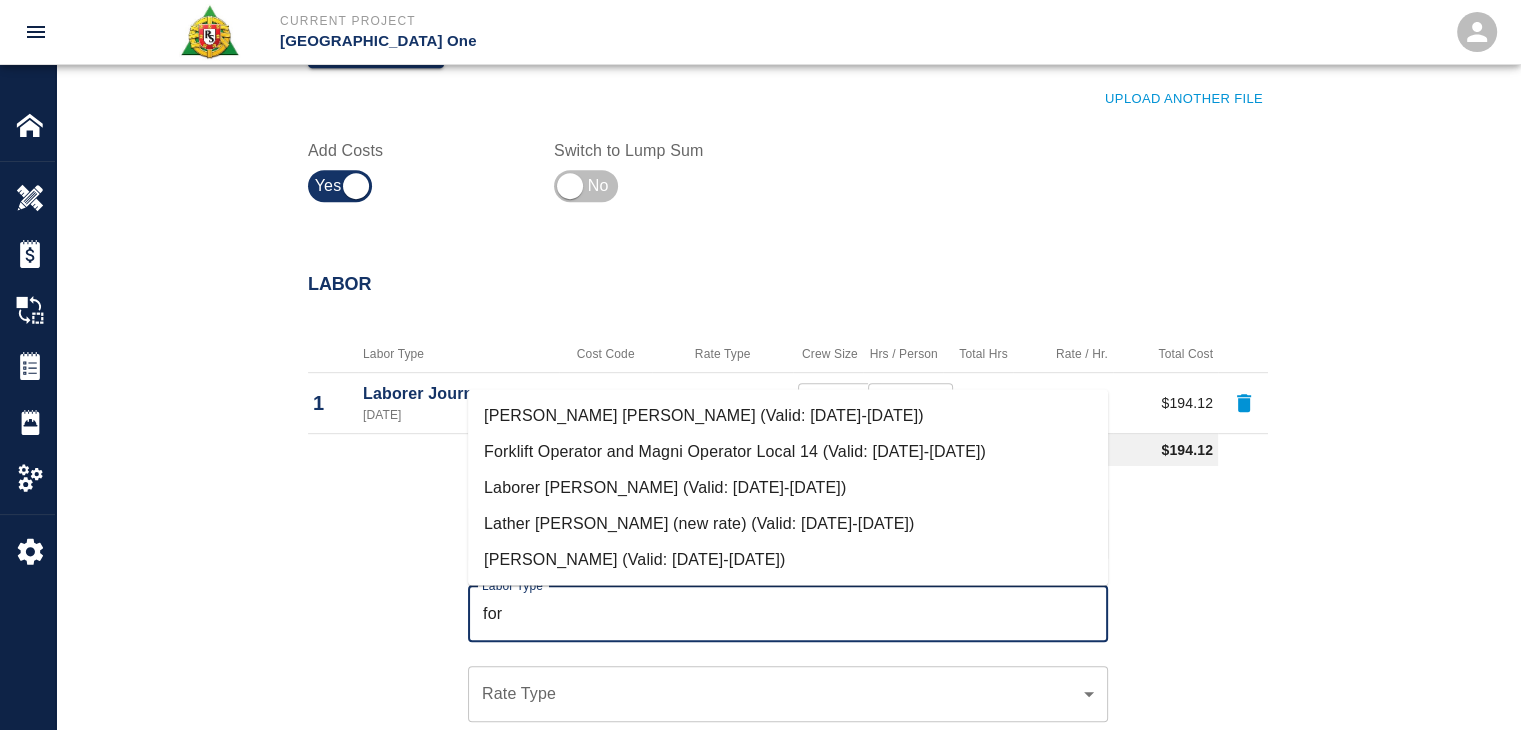 click on "Laborer Foreman  (Valid: 07/01/2024-06/30/2025)" at bounding box center [788, 487] 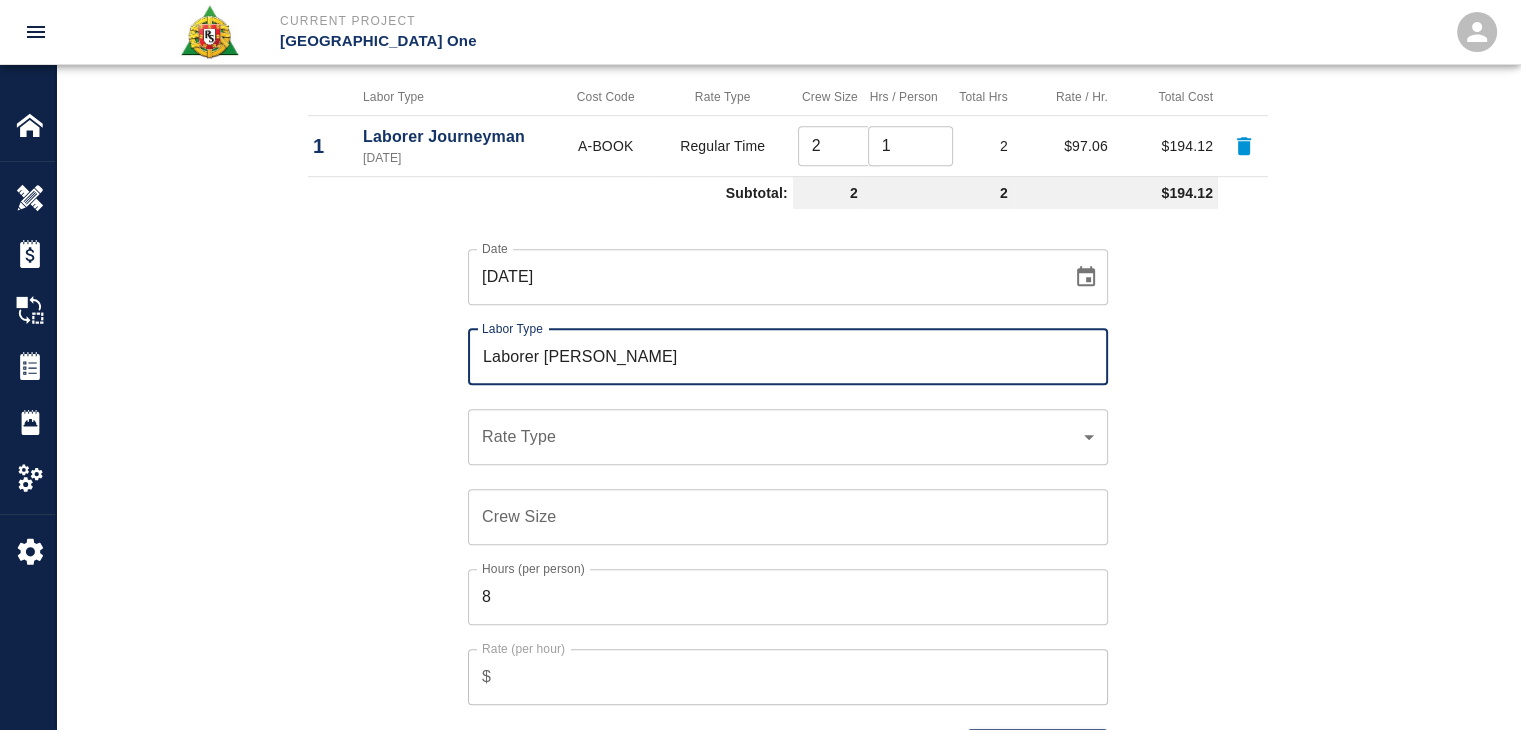 scroll, scrollTop: 1143, scrollLeft: 0, axis: vertical 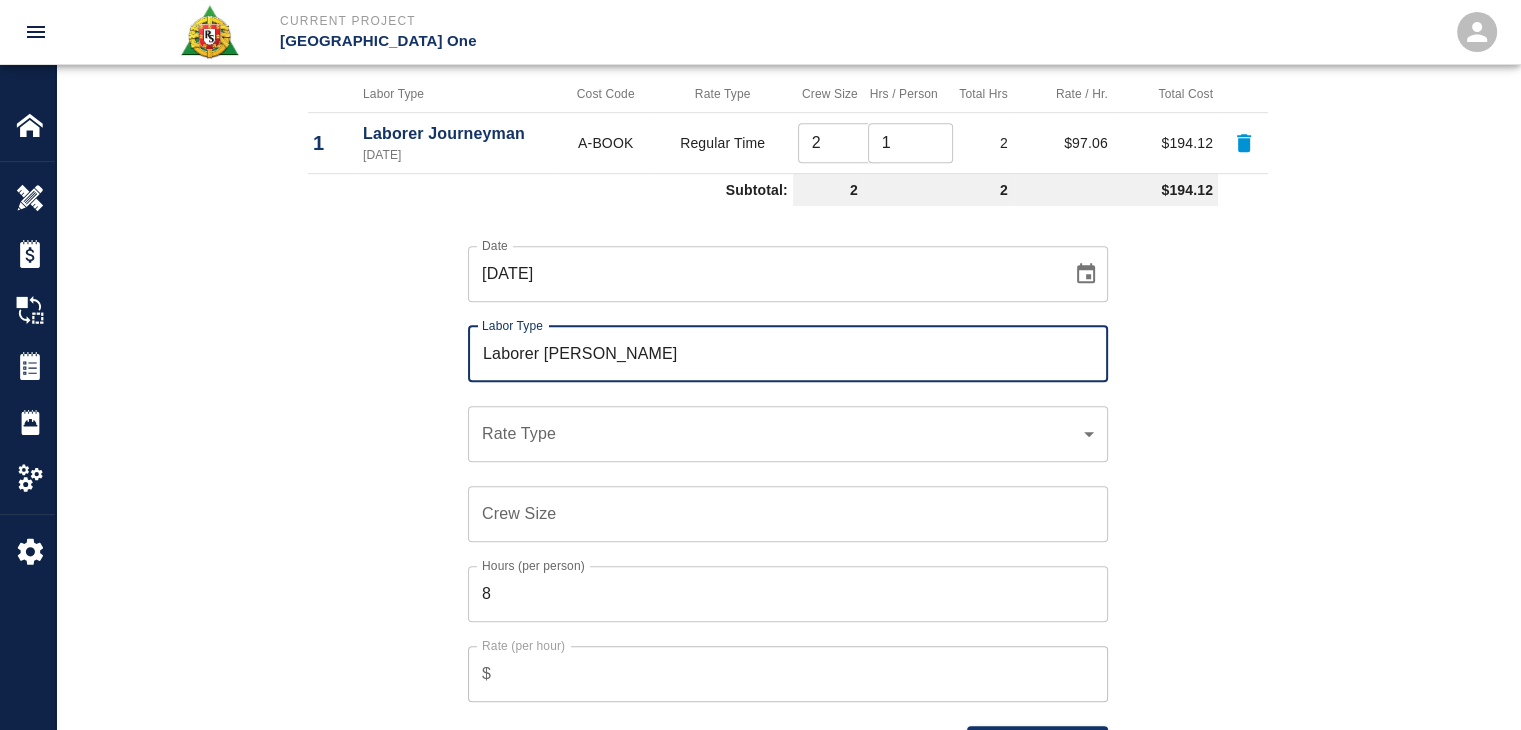 type on "Laborer [PERSON_NAME]" 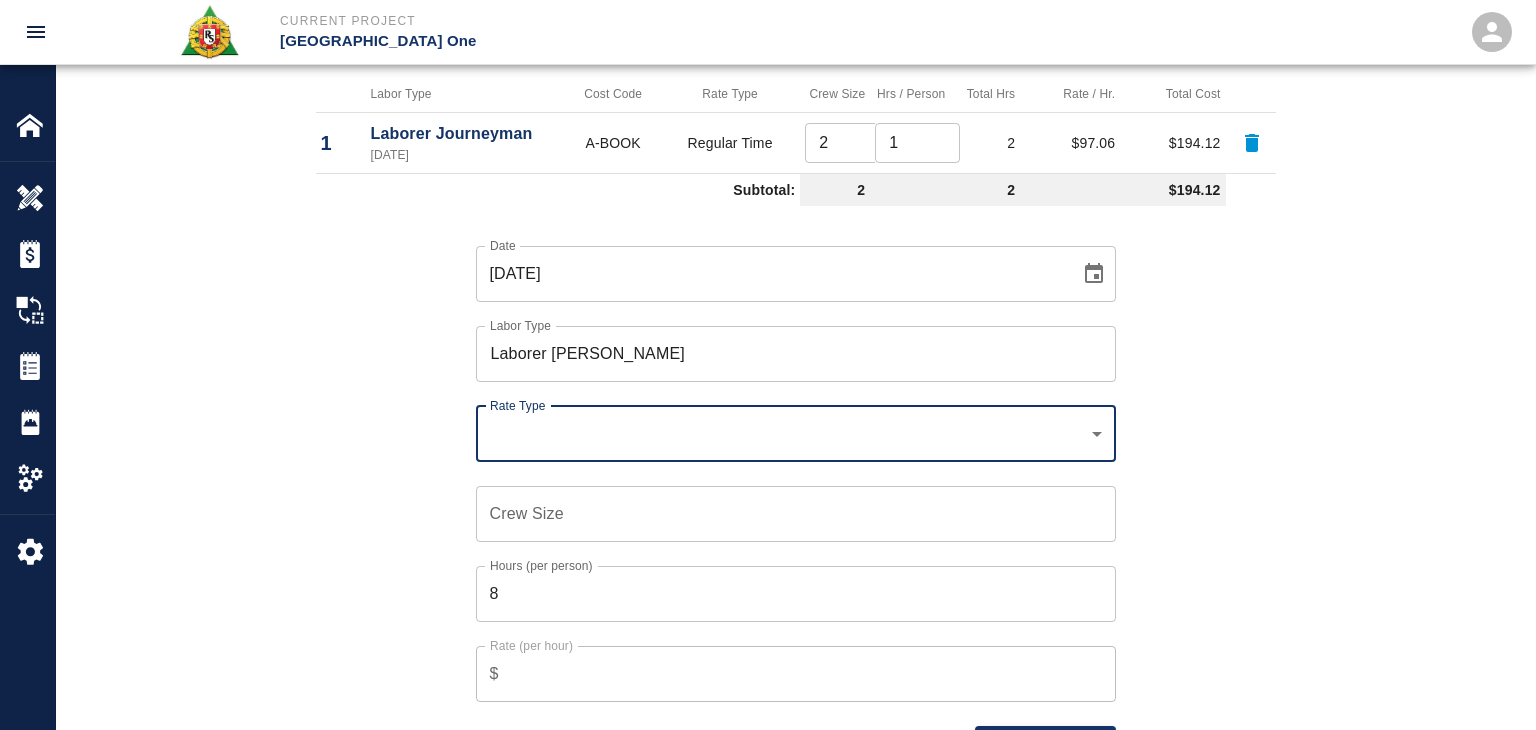 click on "Current Project JFK Terminal One Home JFK Terminal One Overview Estimates Change Orders Tickets Daily Reports Project Settings Settings Powered By Terms of Service  |  Privacy Policy Add Ticket Ticket Number 1187 Ticket Number PCO Number 1563 PCO Number Start Date  06/17/2025 Start Date  End Date End Date Work Description R&S laborers and masons worked on mobilizing concrete via buggies placing and pulling up concrete for Gate 8 diving boards.
Breakdown:
2 Laborers 1hr each
1 Foreman/CSM 1hrs
2 masons 1.5hrs
1 buggy x Work Description Notes x Notes Subject mobilizing concrete via buggies placing and pulling up concrete for Gate 8 diving boards. Subject Invoice Number Invoice Number Invoice Date Invoice Date Upload Attachments (50MB limit) Choose file No file chosen Upload Another File Add Costs Switch to Lump Sum Labor Labor Type Cost Code Rate Type Crew Size Hrs / Person Total Hrs Rate / Hr. Total Cost 1 Laborer Journeyman 06/17/2025 A-BOOK Regular Time 2 ​ 1 ​ 2 $97.06 $194.12 Subtotal: 2 2 $194.12 ​" at bounding box center [768, -778] 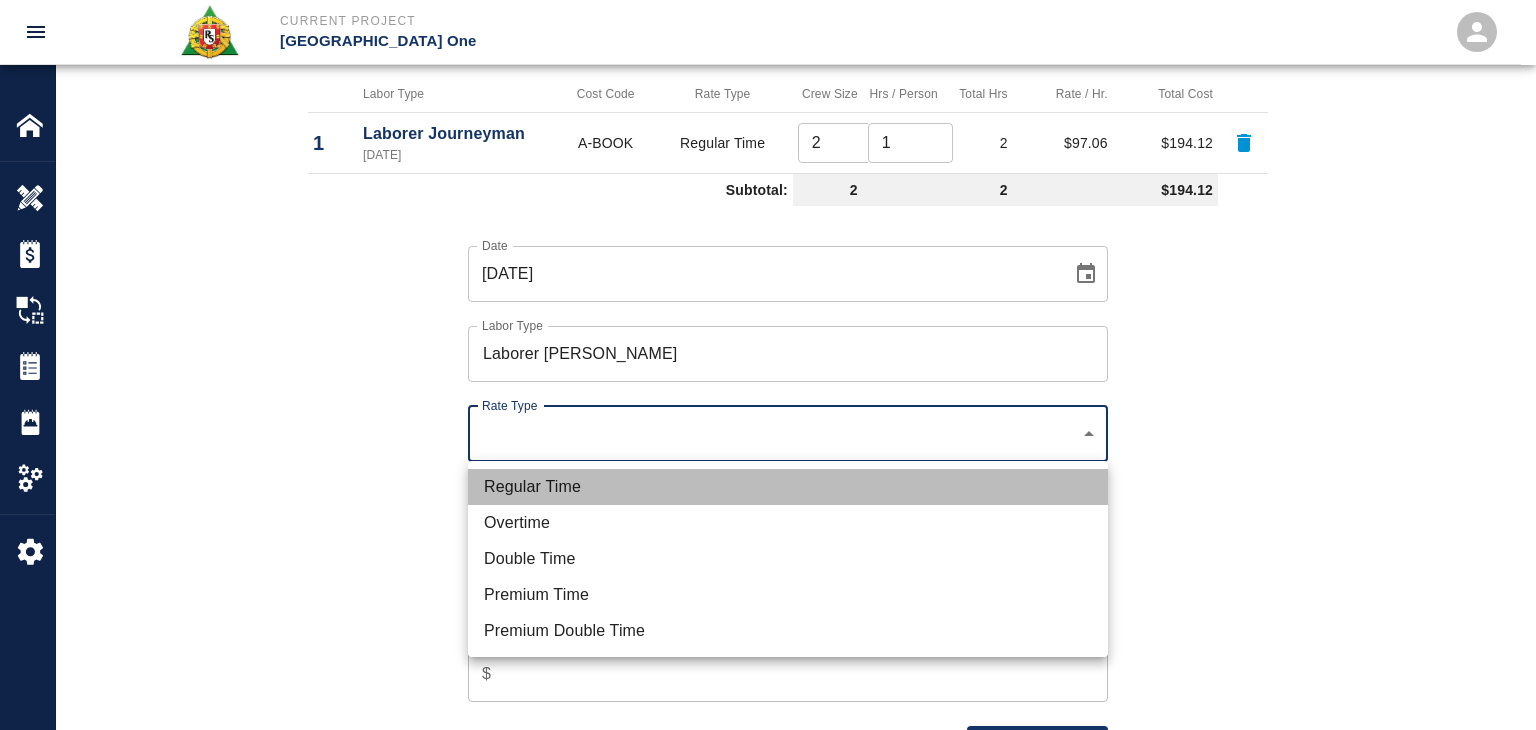 click on "Regular Time" at bounding box center (788, 487) 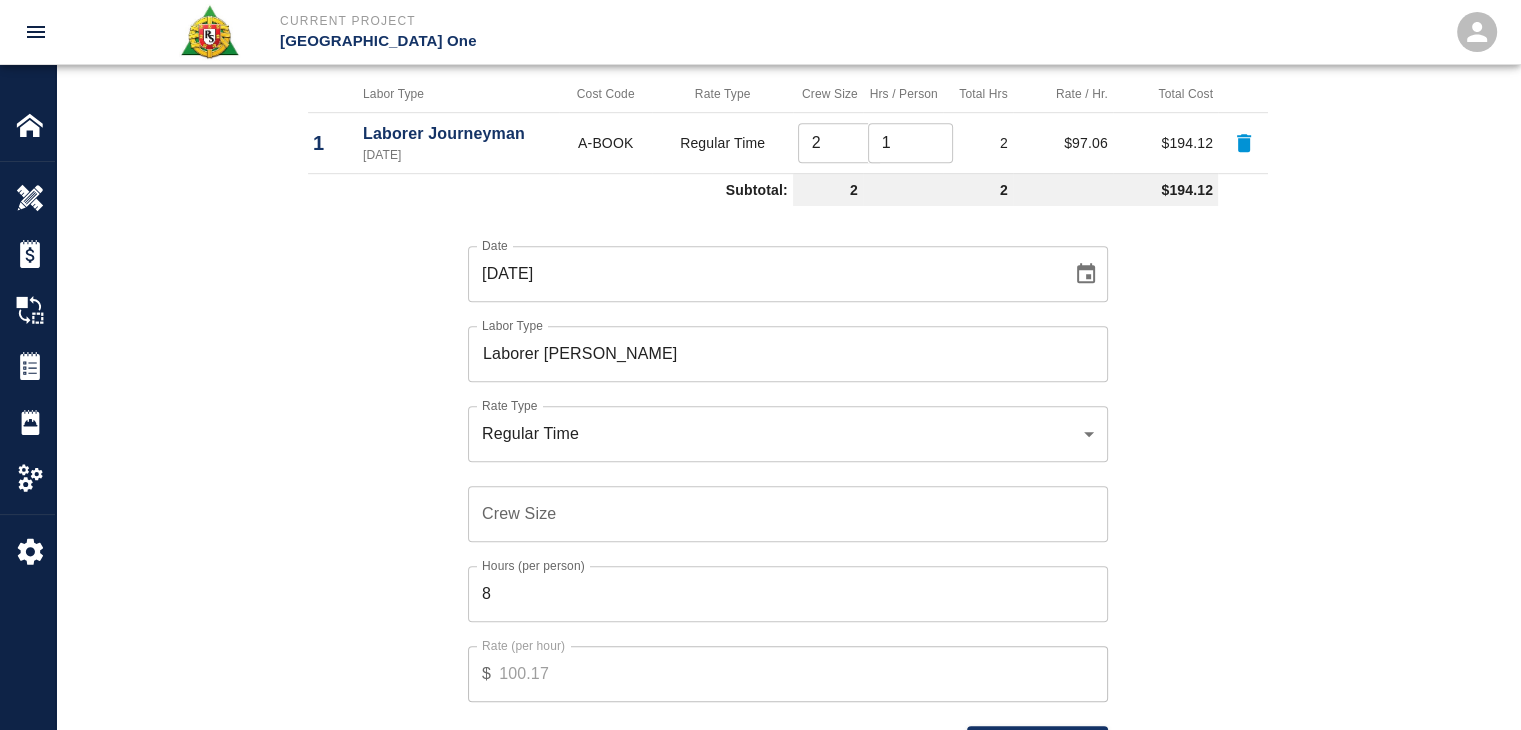 click on "Crew Size" at bounding box center (788, 514) 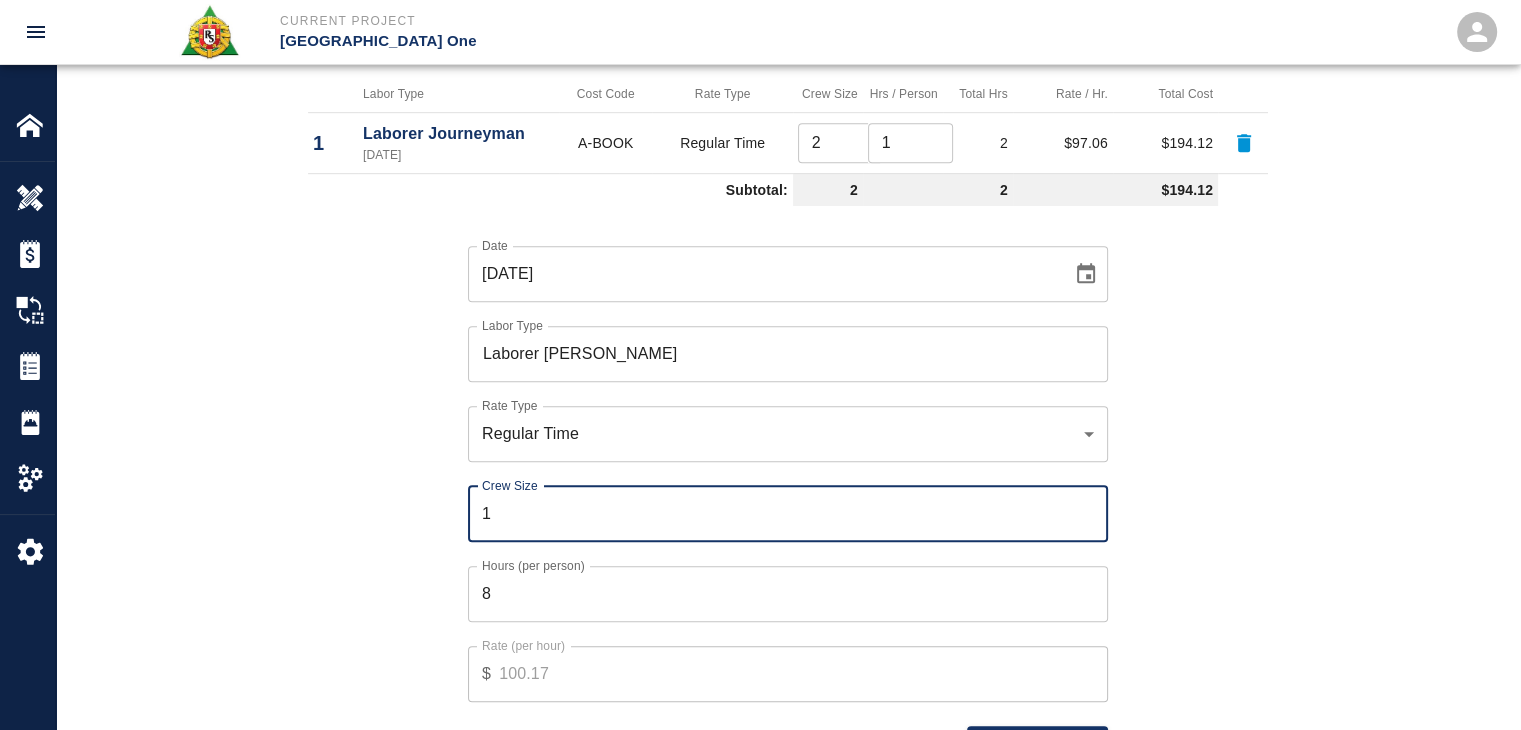 type on "1" 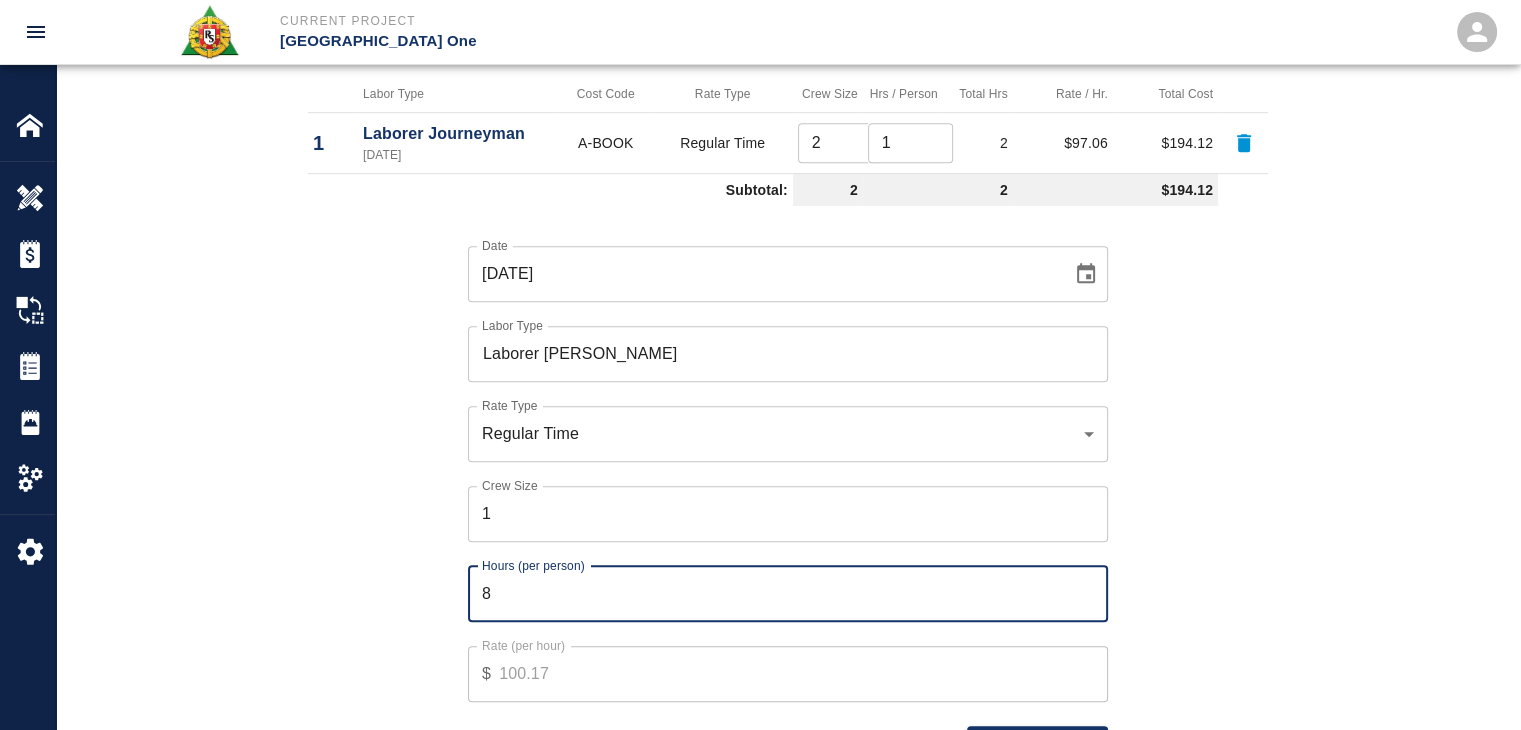 click on "8" at bounding box center (788, 594) 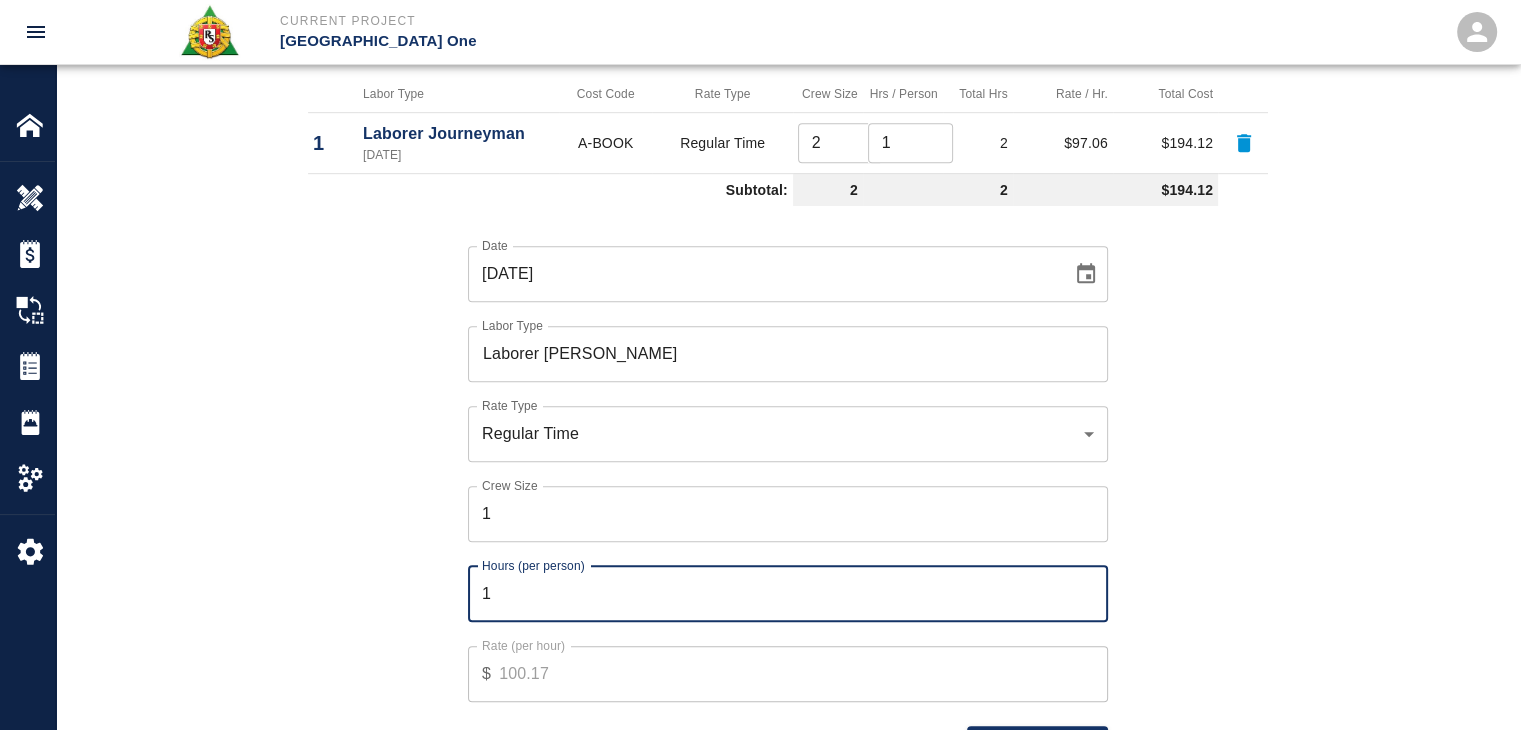 type on "1" 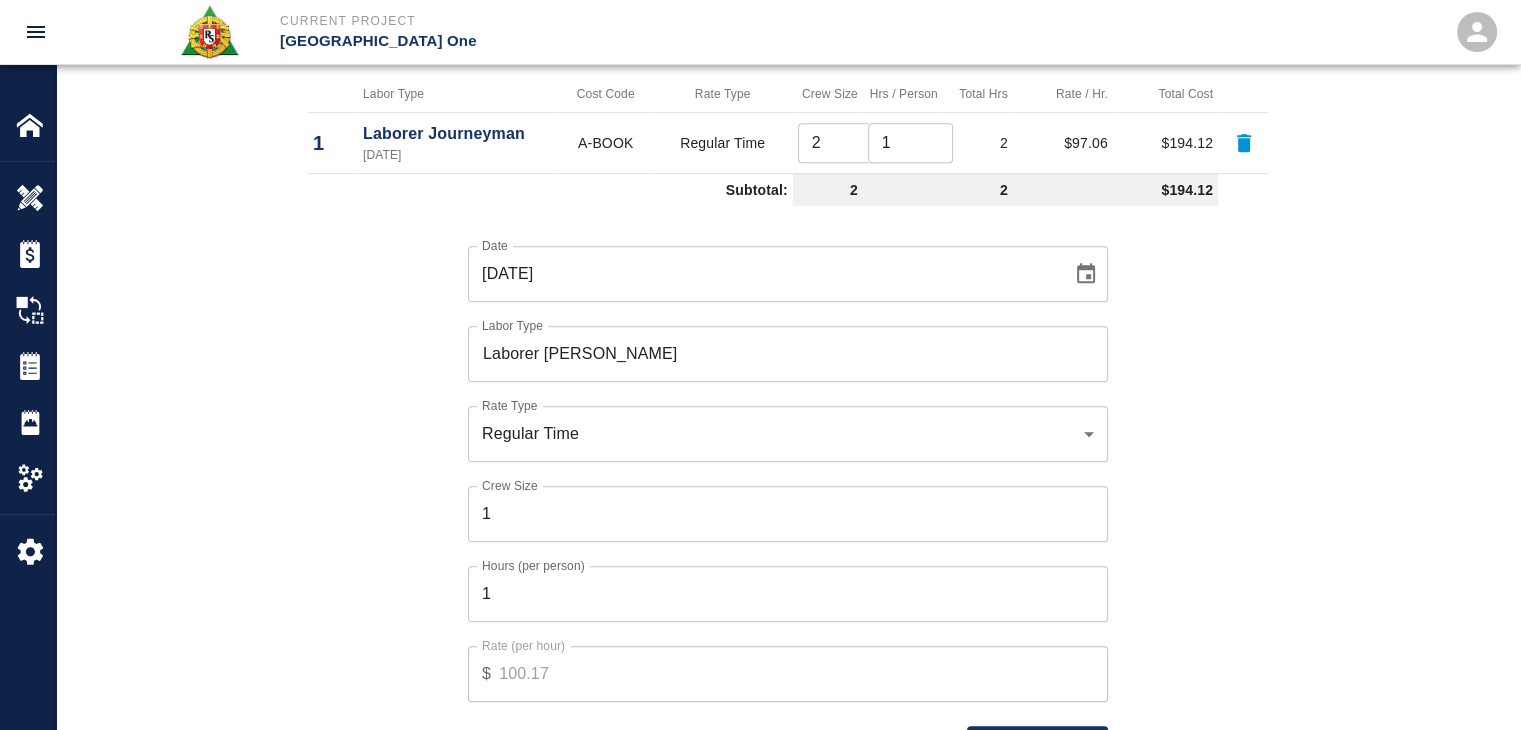 click on "Date 06/17/2025 Date Labor Type Laborer Foreman Labor Type Rate Type Regular Time rate_rt Rate Type Crew Size 1 Crew Size Hours (per person) 1 Hours (per person) Rate (per hour) $ 100.17 Rate (per hour) Cancel Add Labor" at bounding box center [776, 488] 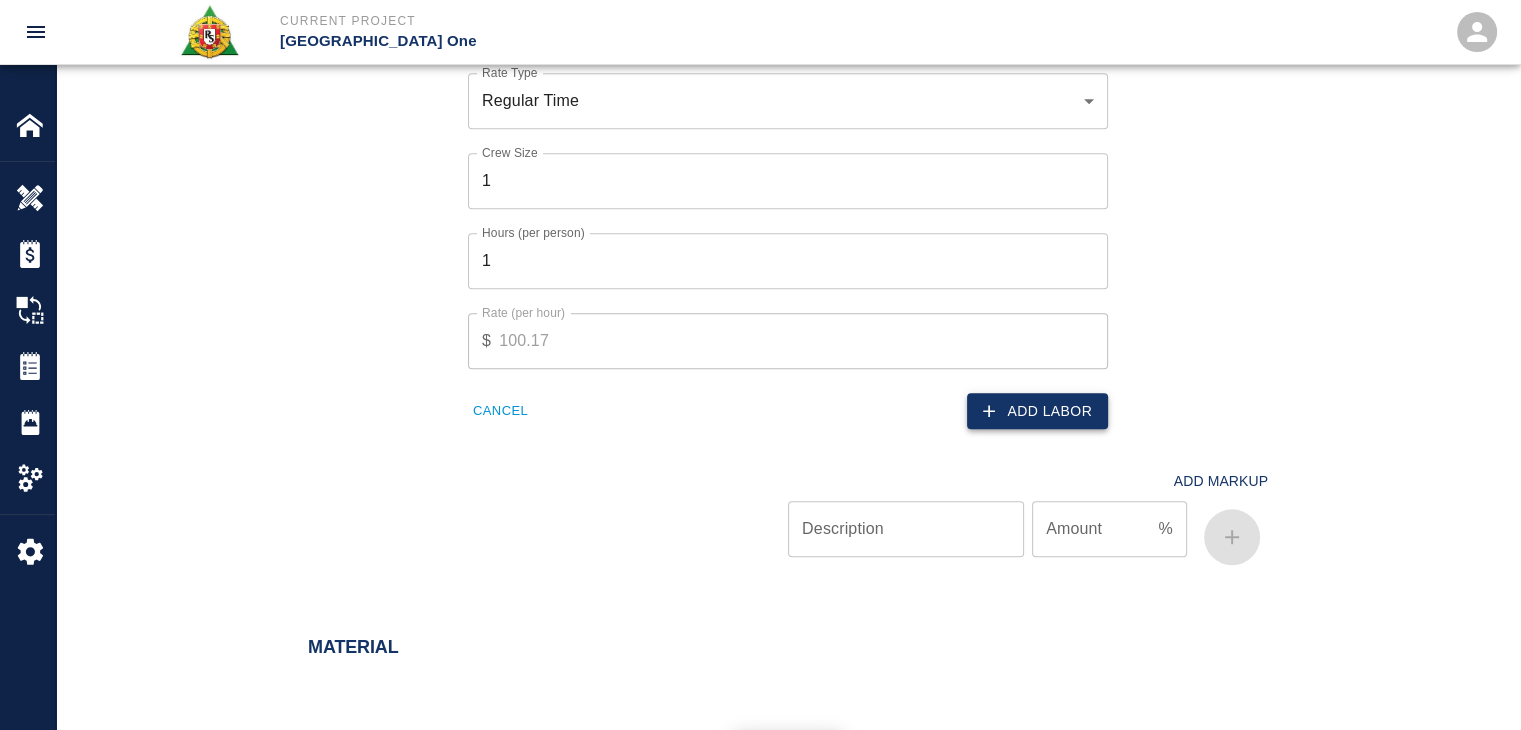 click on "Add Labor" at bounding box center [1037, 411] 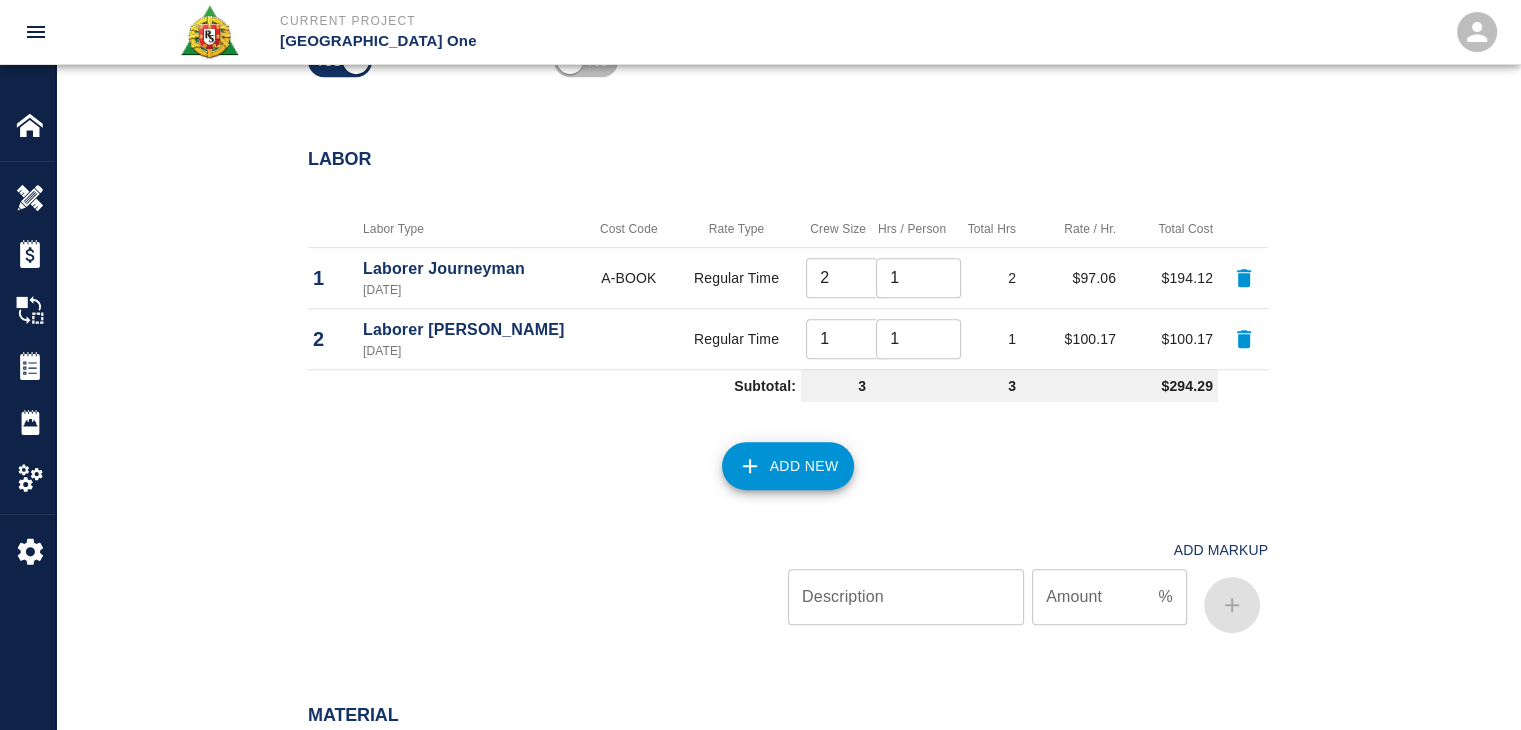 scroll, scrollTop: 1011, scrollLeft: 0, axis: vertical 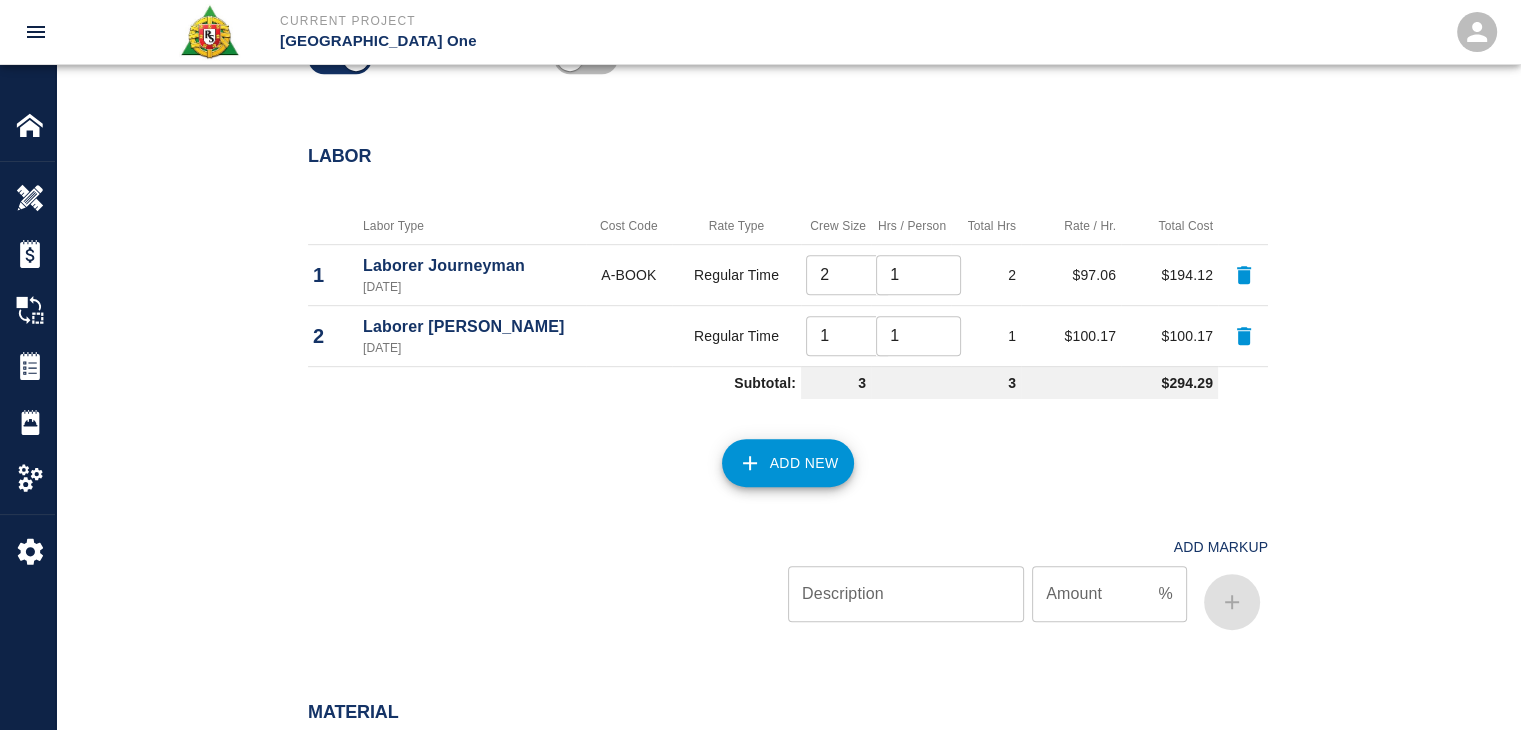 click on "Add New" at bounding box center (776, 451) 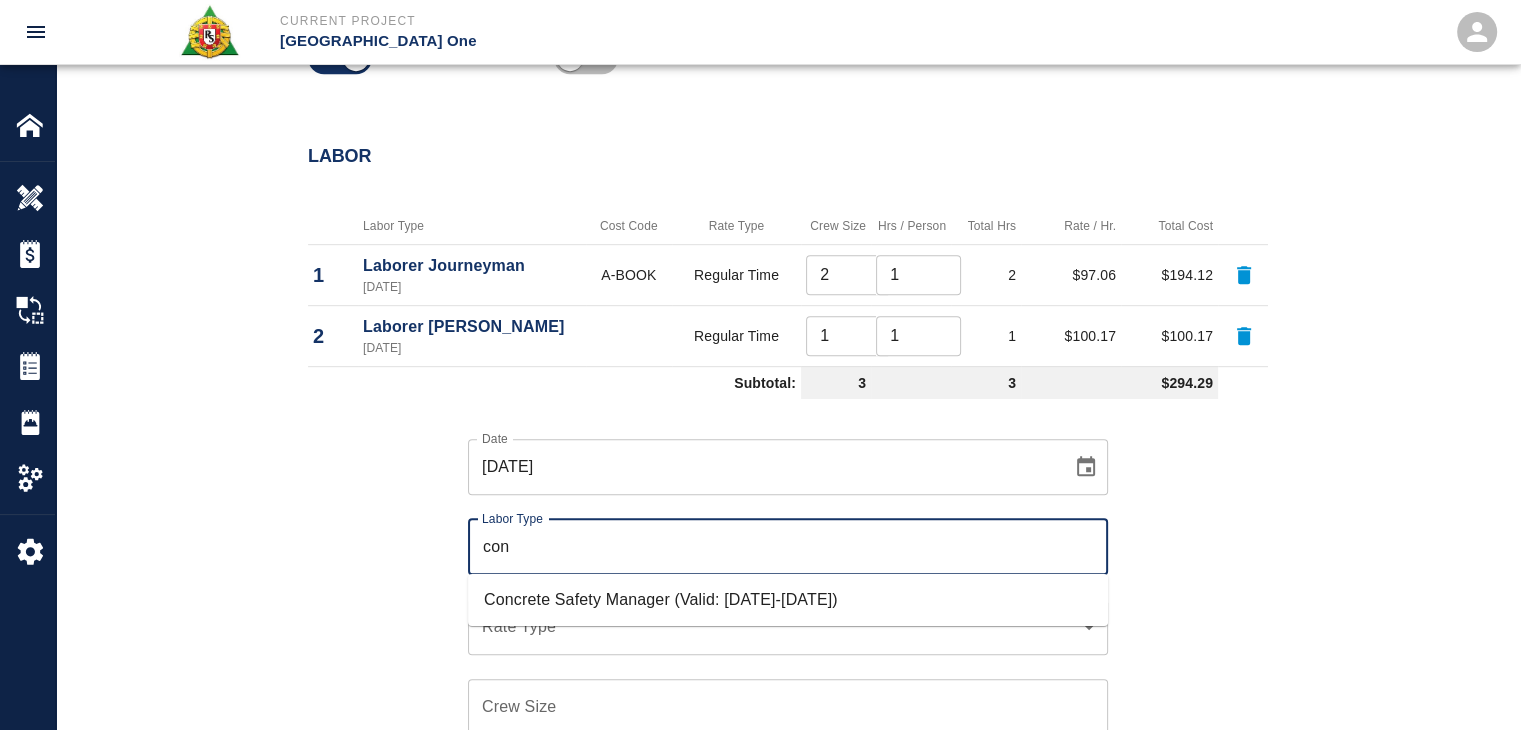click on "Concrete Safety Manager (Valid: 01/01/2025-01/01/2026)" at bounding box center (788, 600) 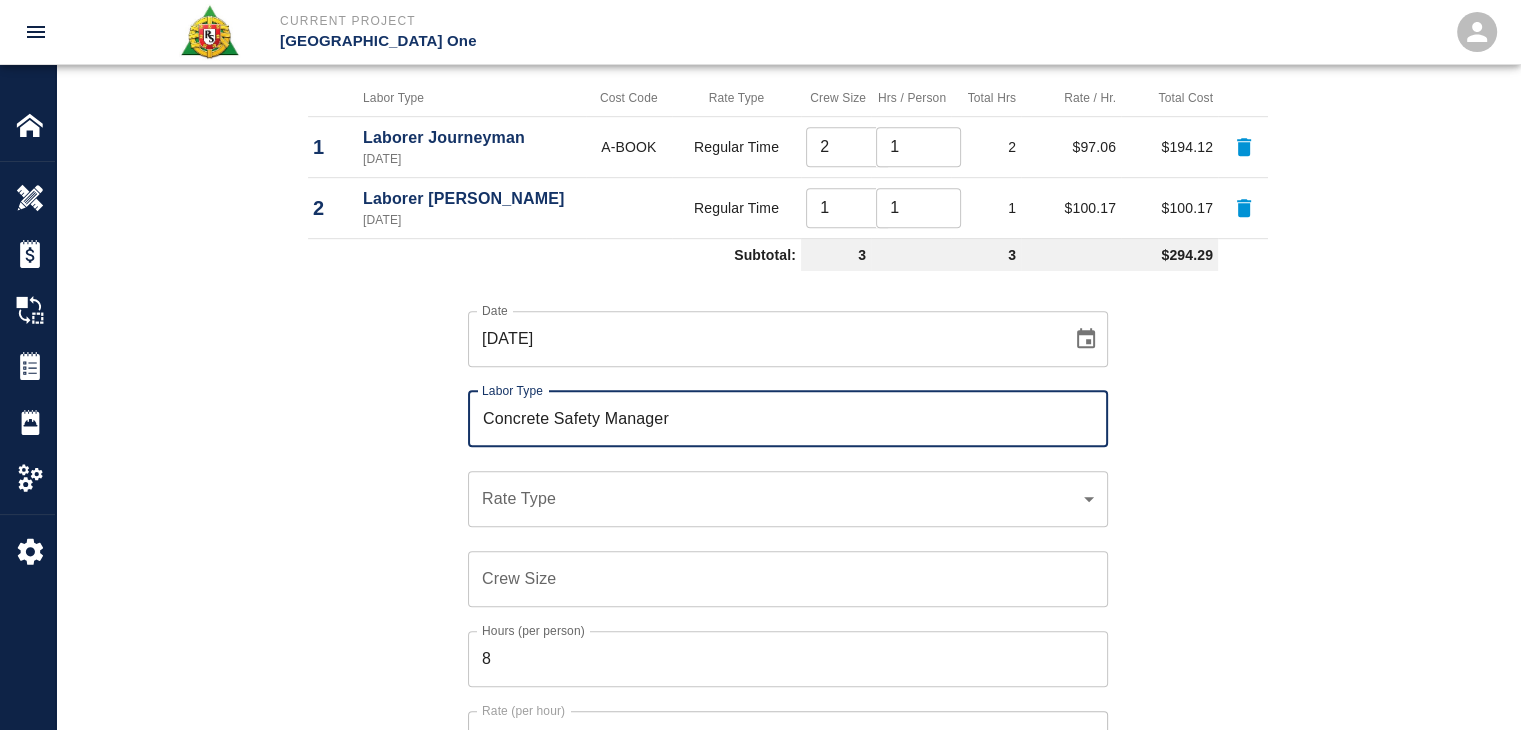 scroll, scrollTop: 1140, scrollLeft: 0, axis: vertical 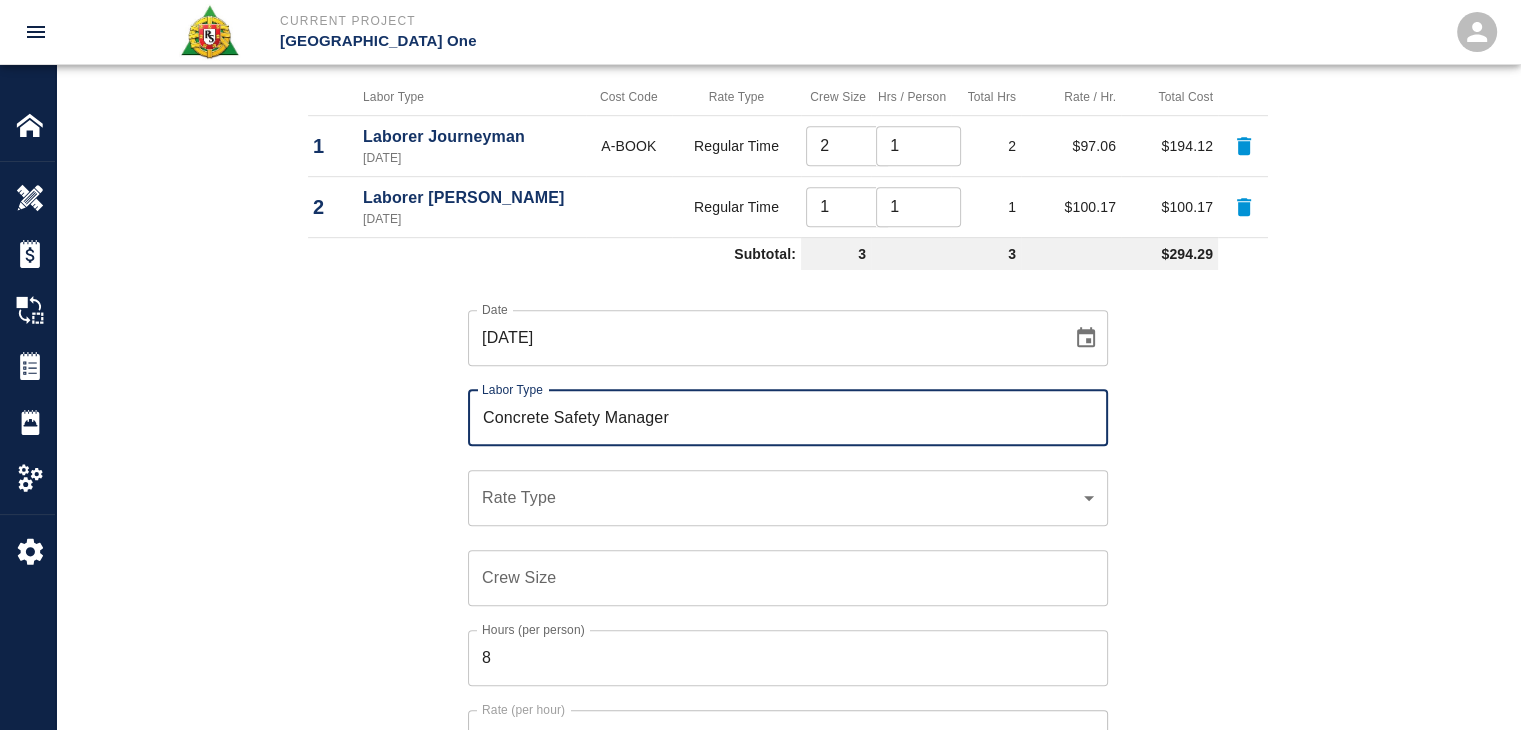 type on "Concrete Safety Manager" 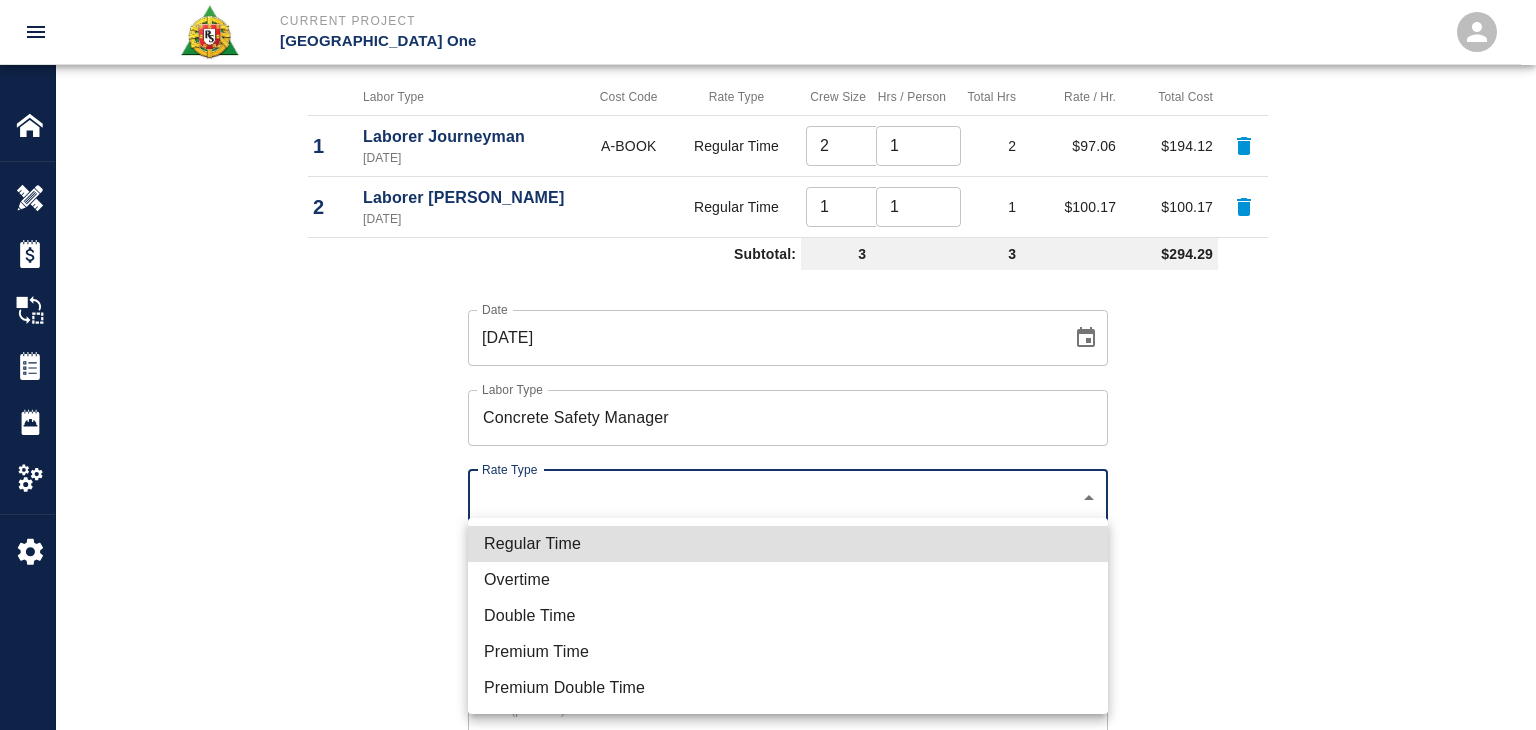 click on "Regular Time" at bounding box center (788, 544) 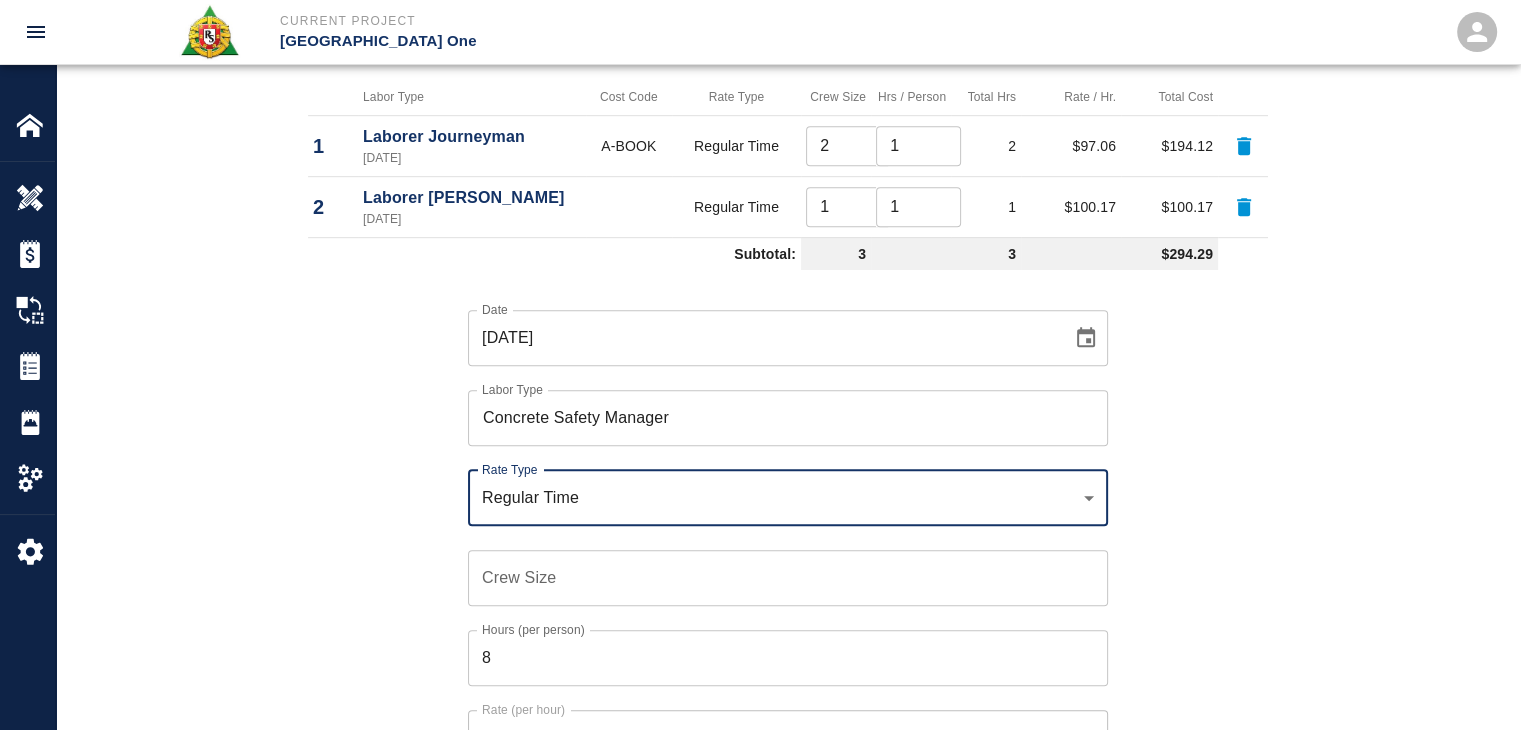 click on "Crew Size" at bounding box center [788, 578] 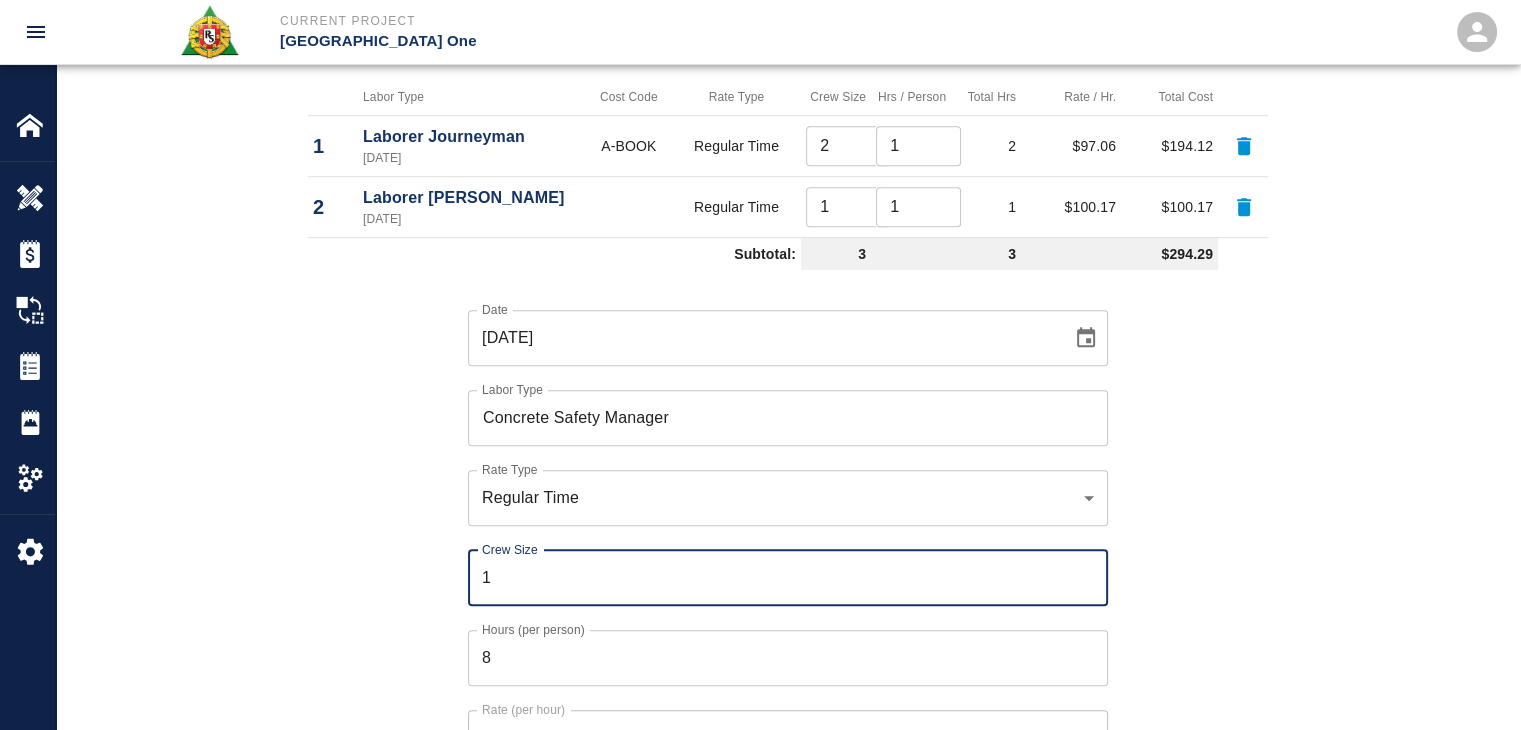 type on "1" 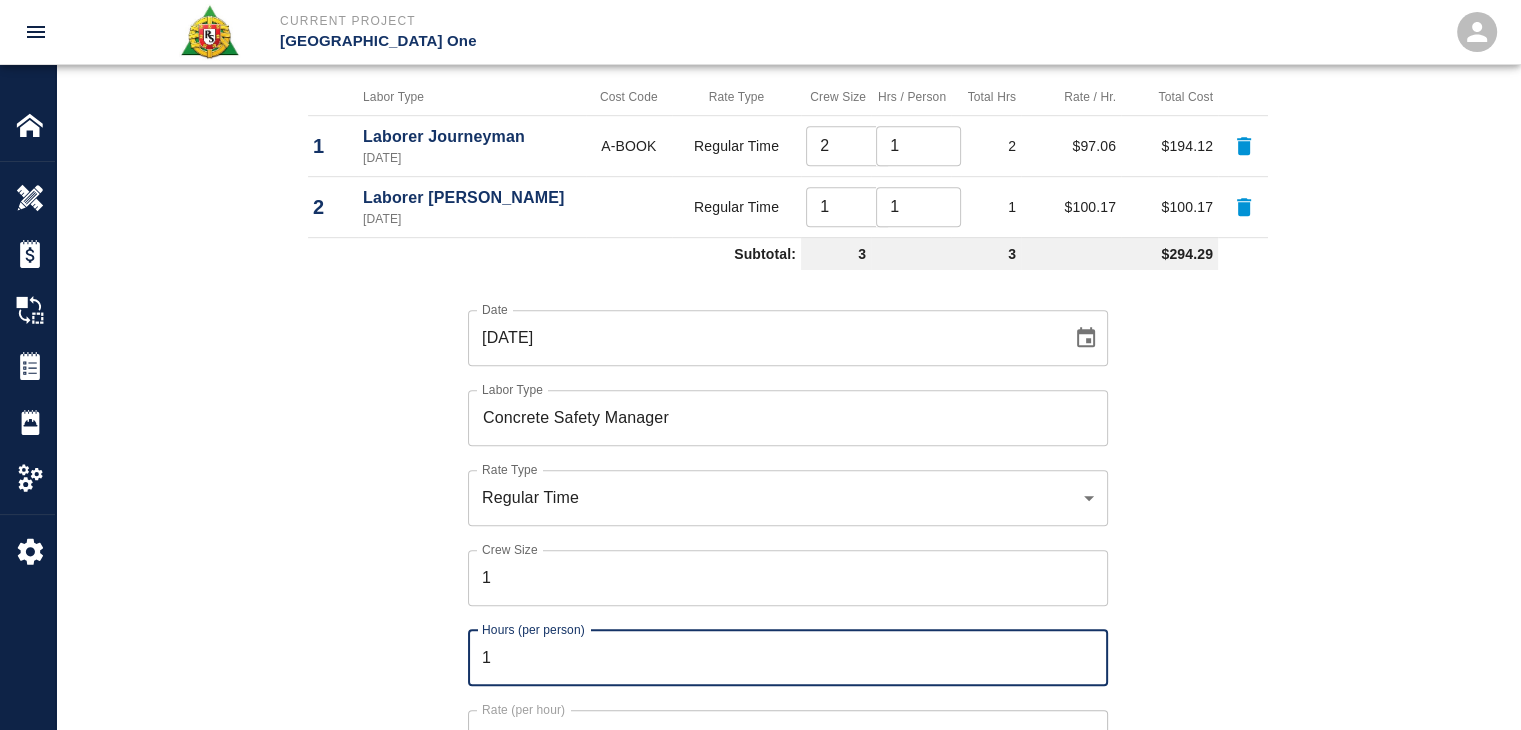 type on "1" 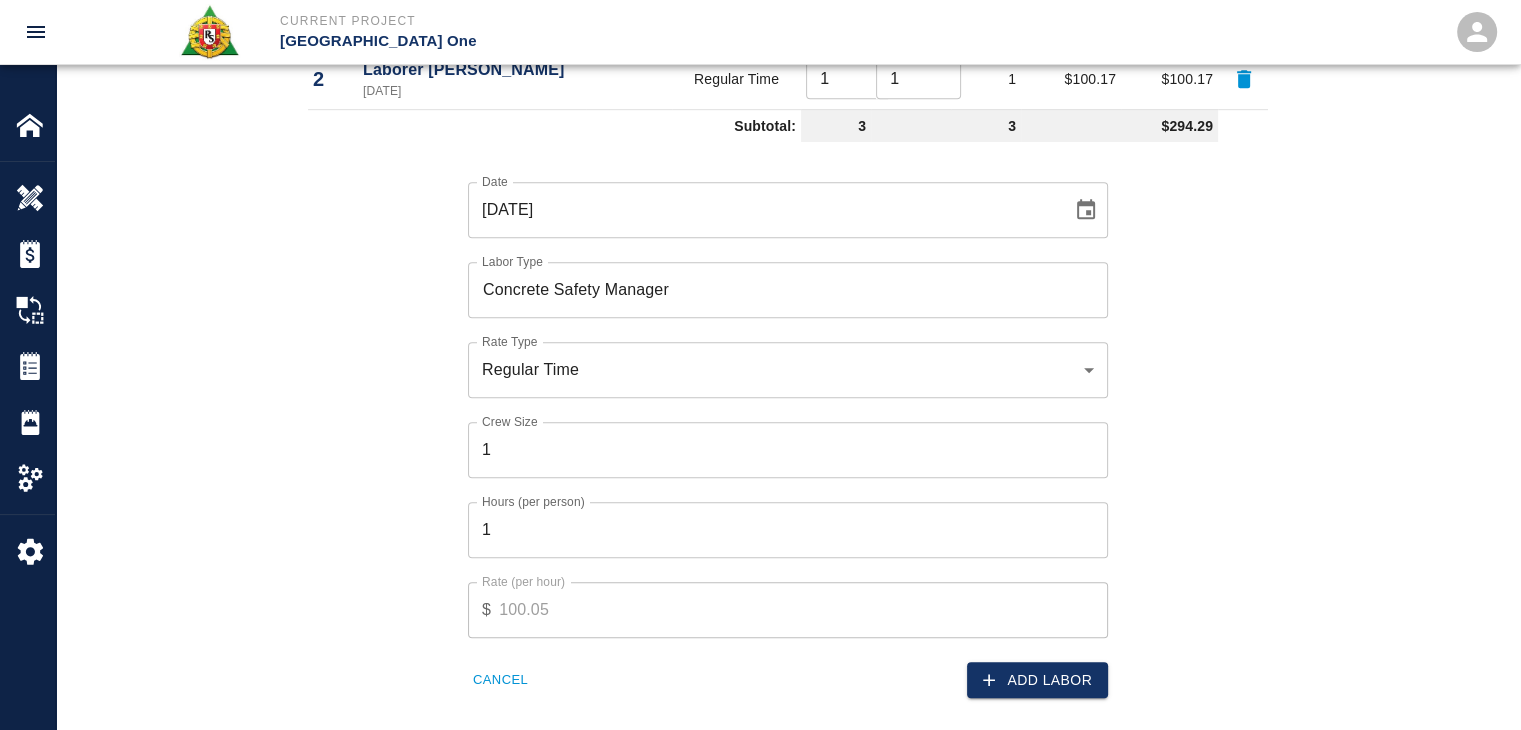 scroll, scrollTop: 1269, scrollLeft: 0, axis: vertical 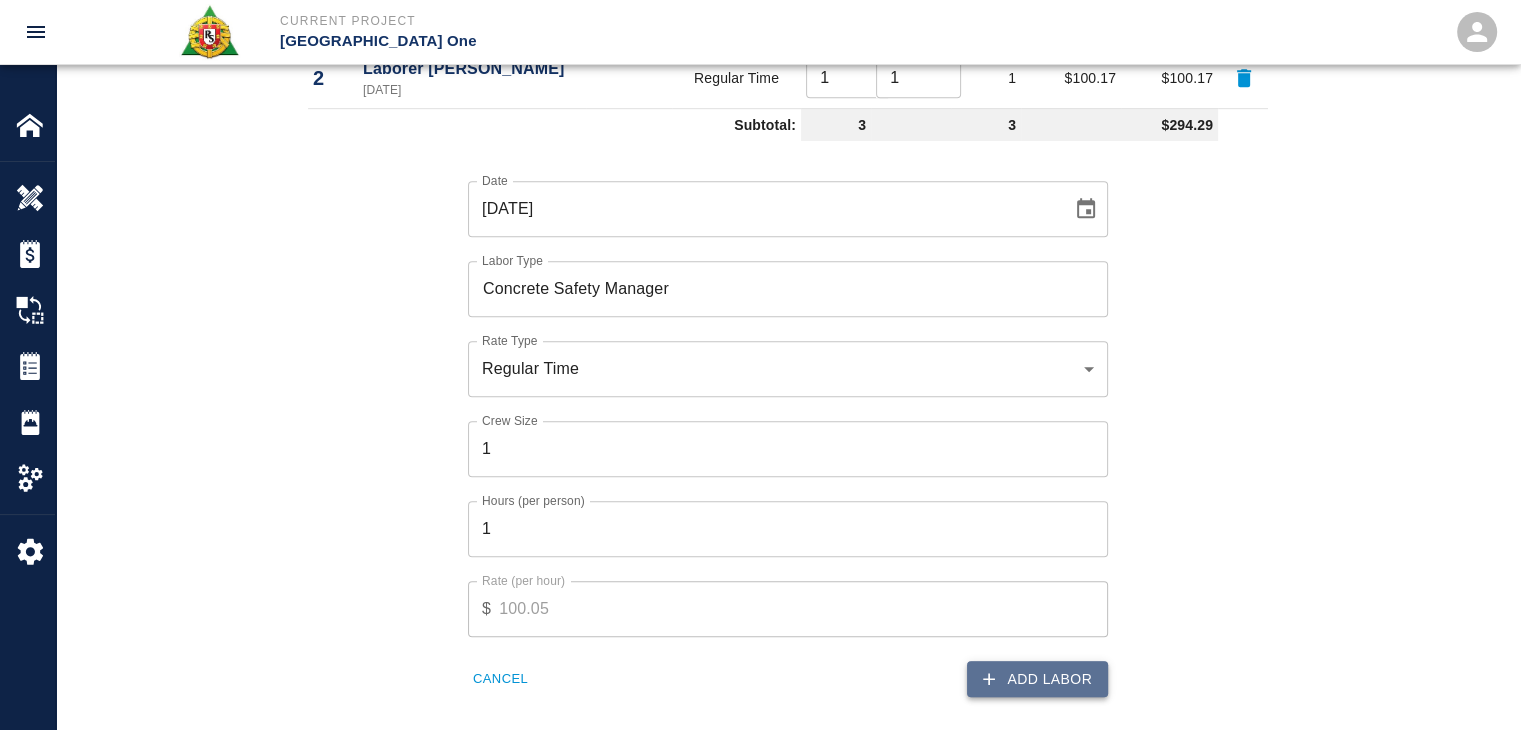 click 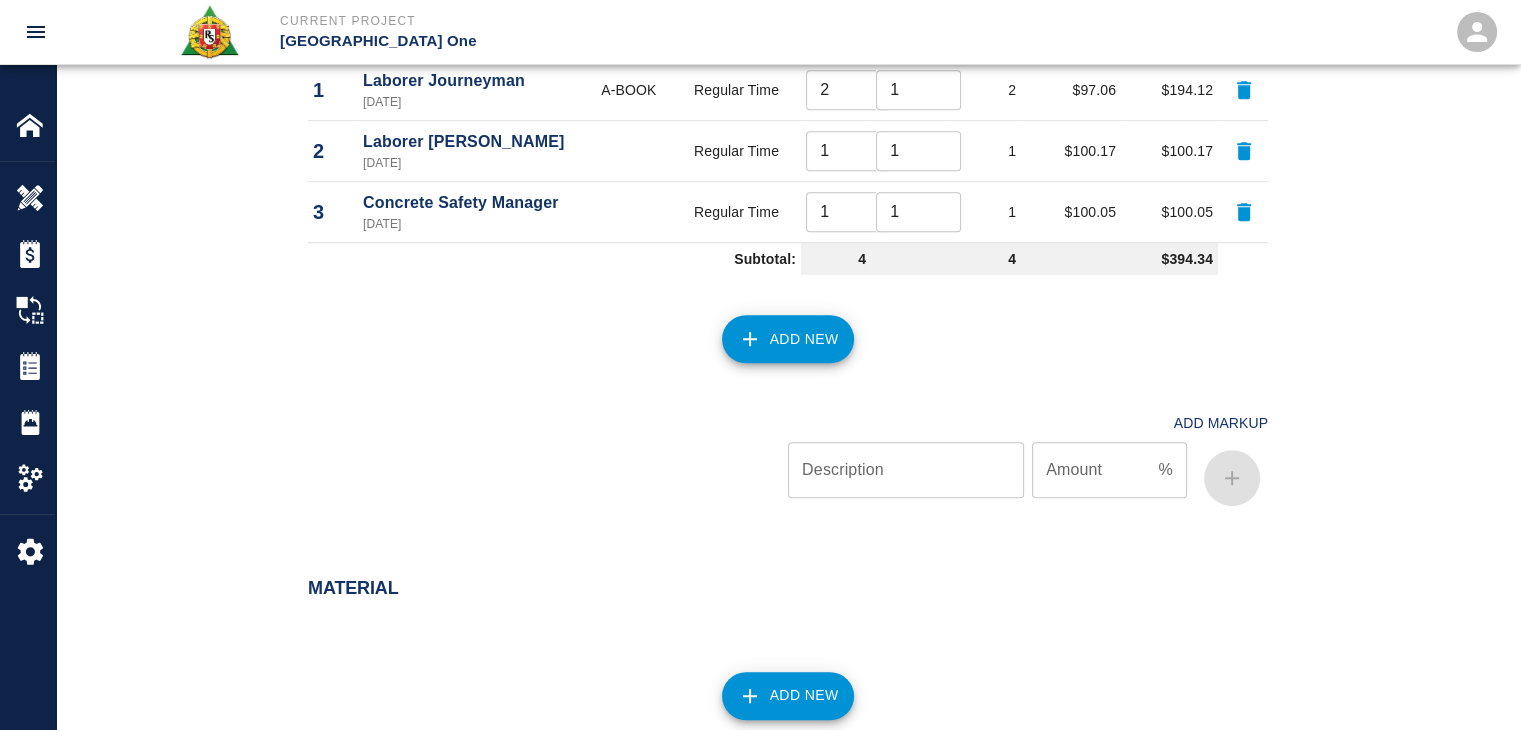 scroll, scrollTop: 1257, scrollLeft: 0, axis: vertical 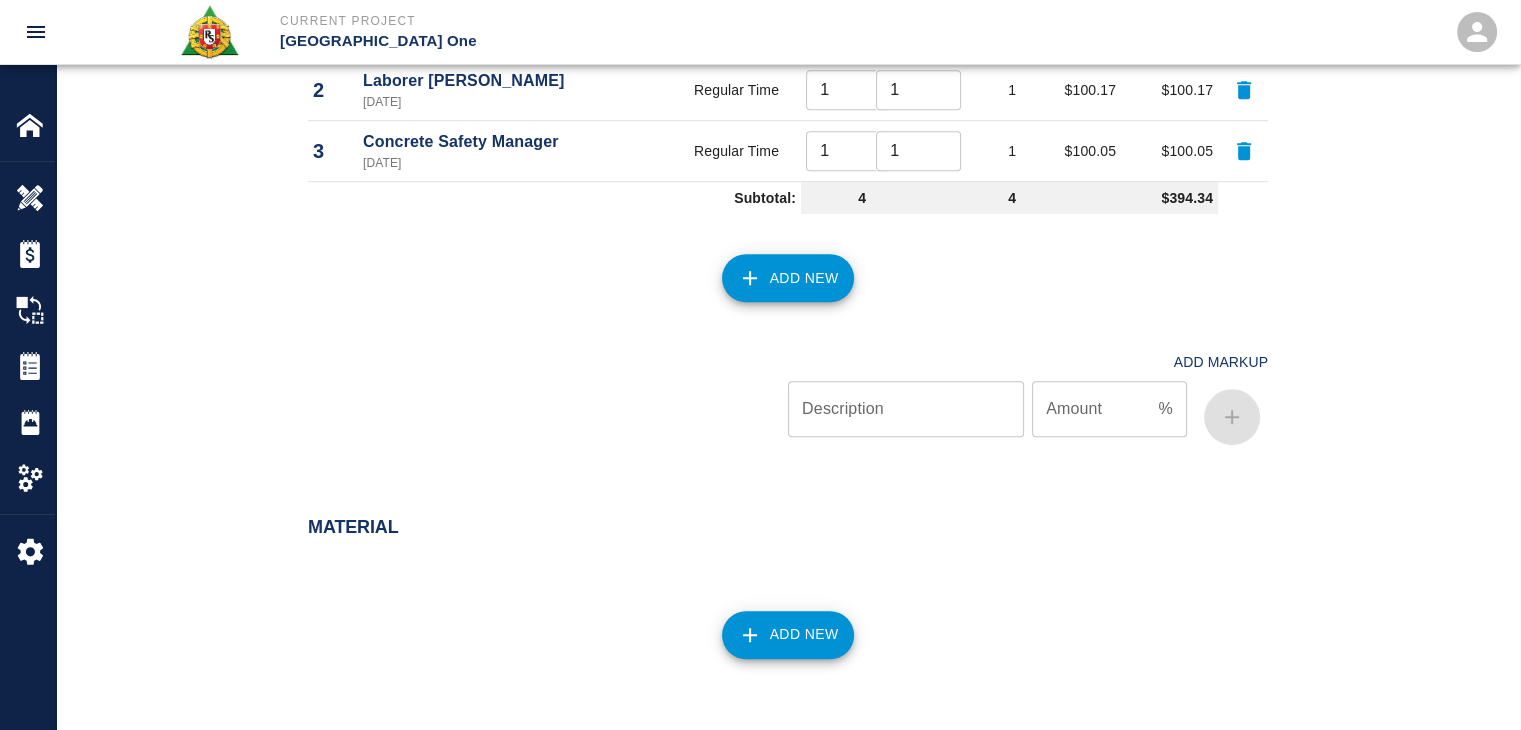 click on "Add New" at bounding box center [788, 278] 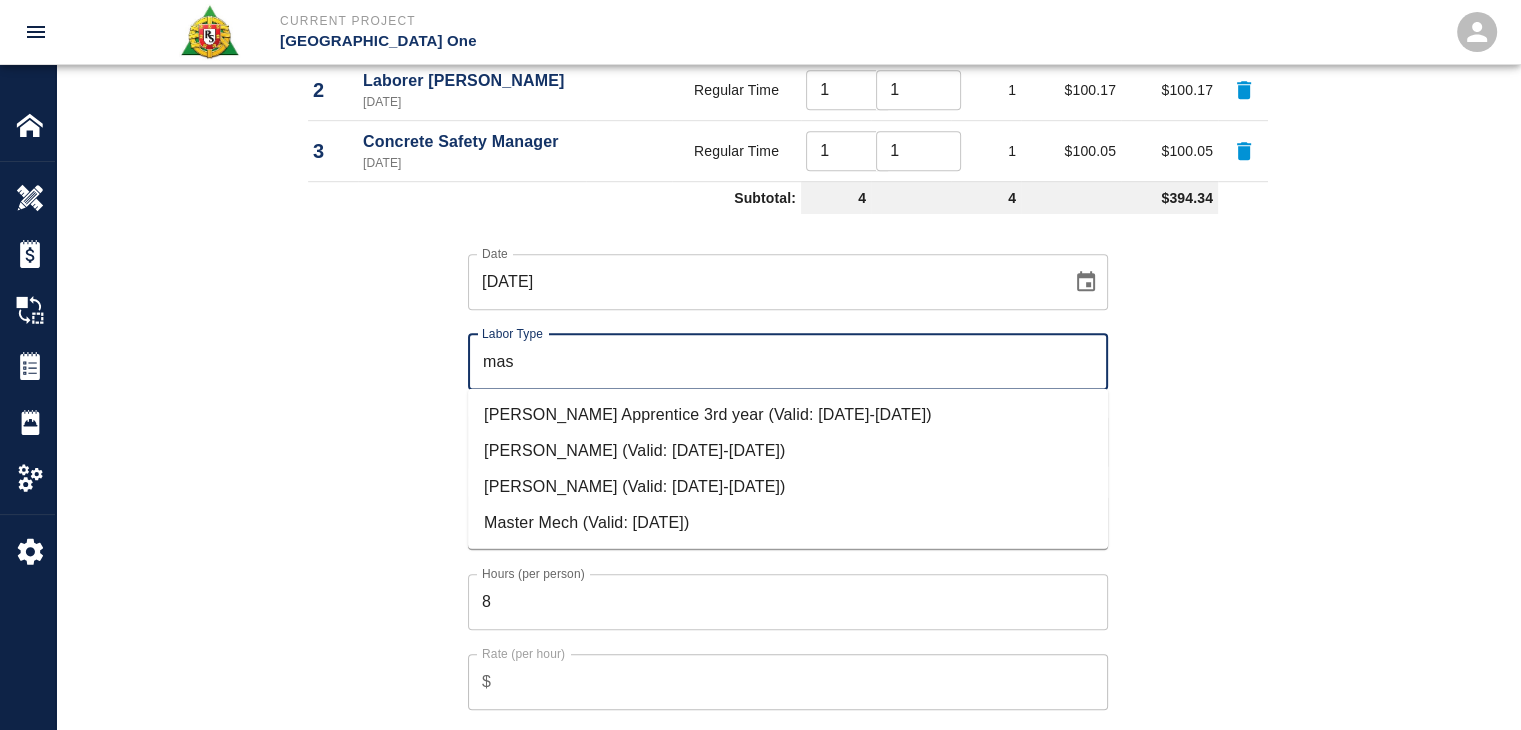 click on "Mason Journeyman  (Valid: 07/01/2024-06/30/2025)" at bounding box center [788, 487] 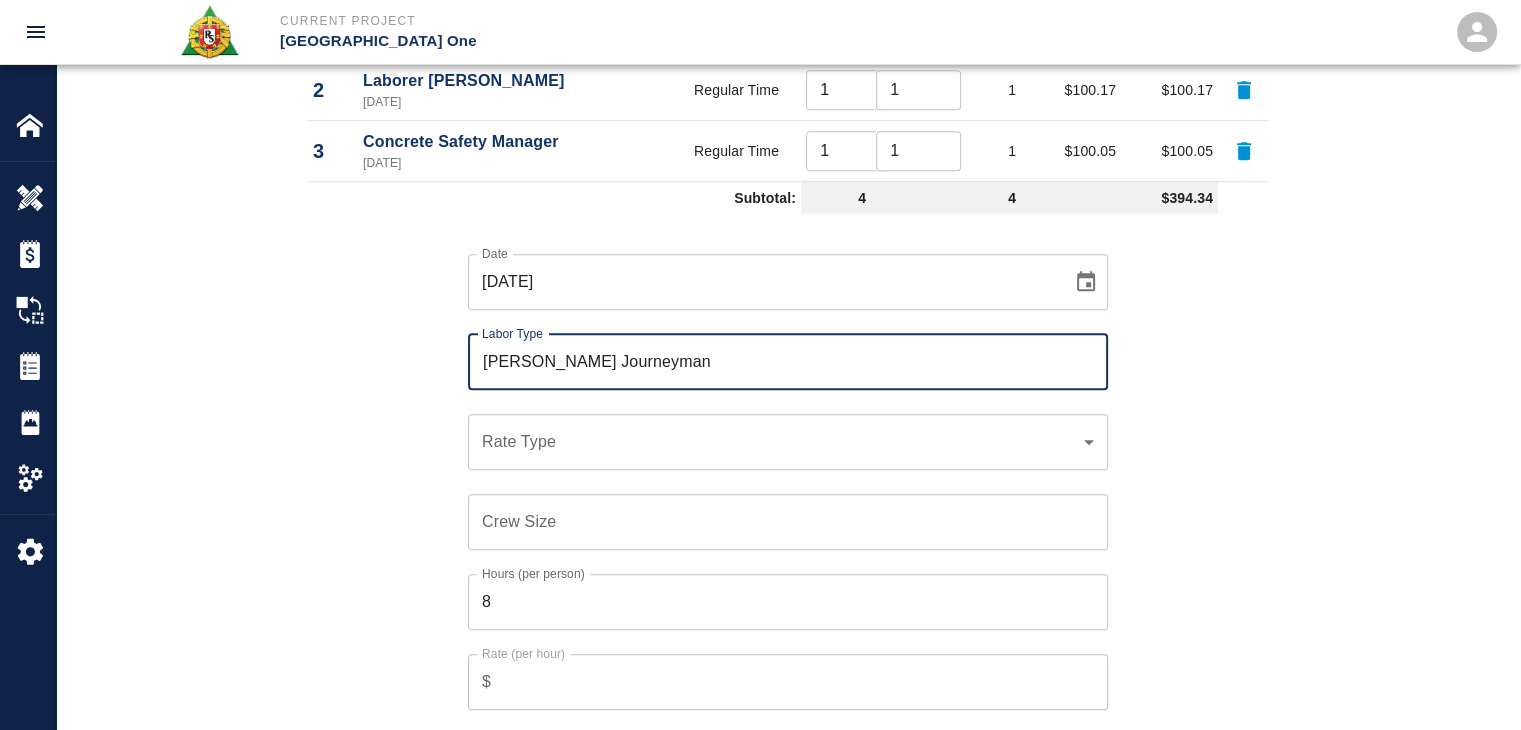 type on "[PERSON_NAME] Journeyman" 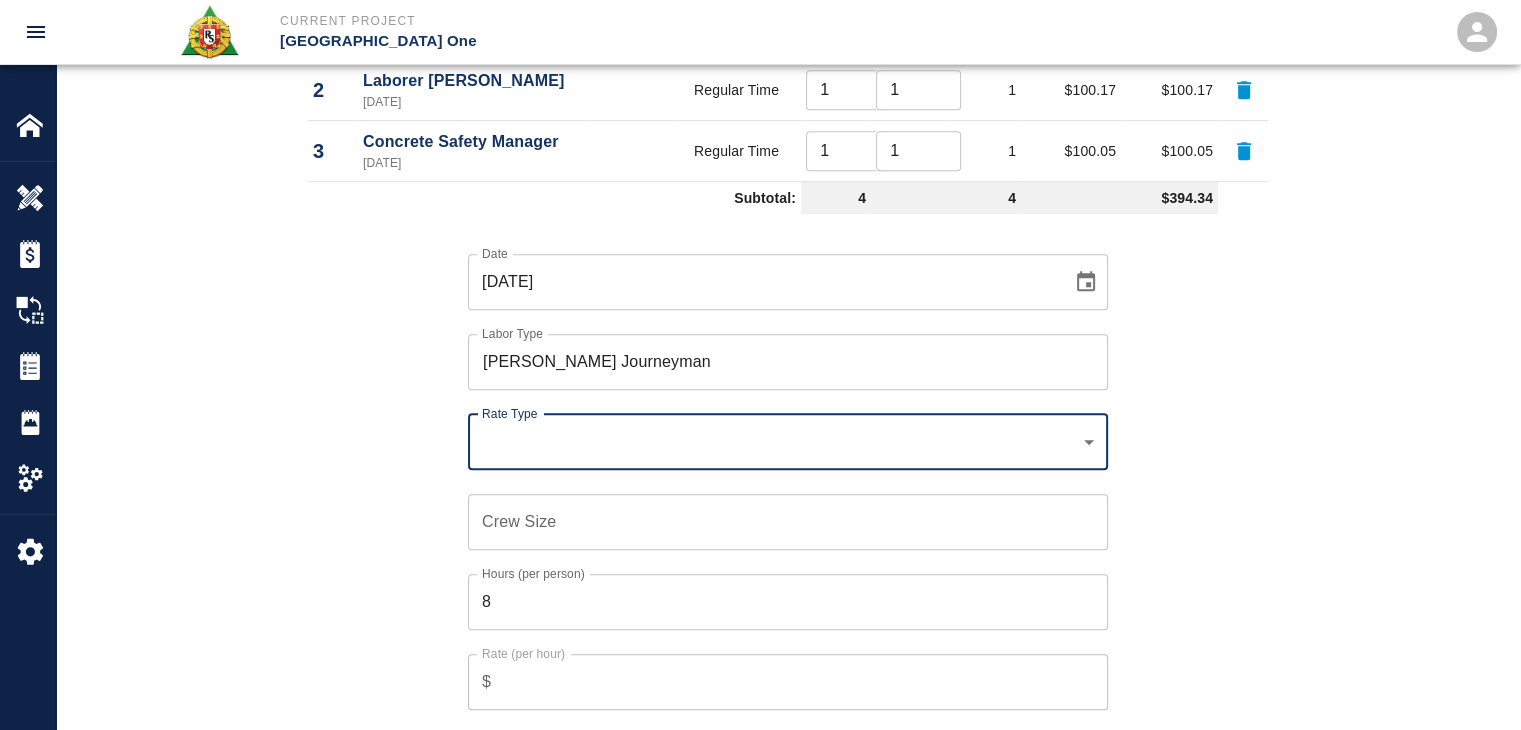 click on "​ Rate Type" at bounding box center (788, 442) 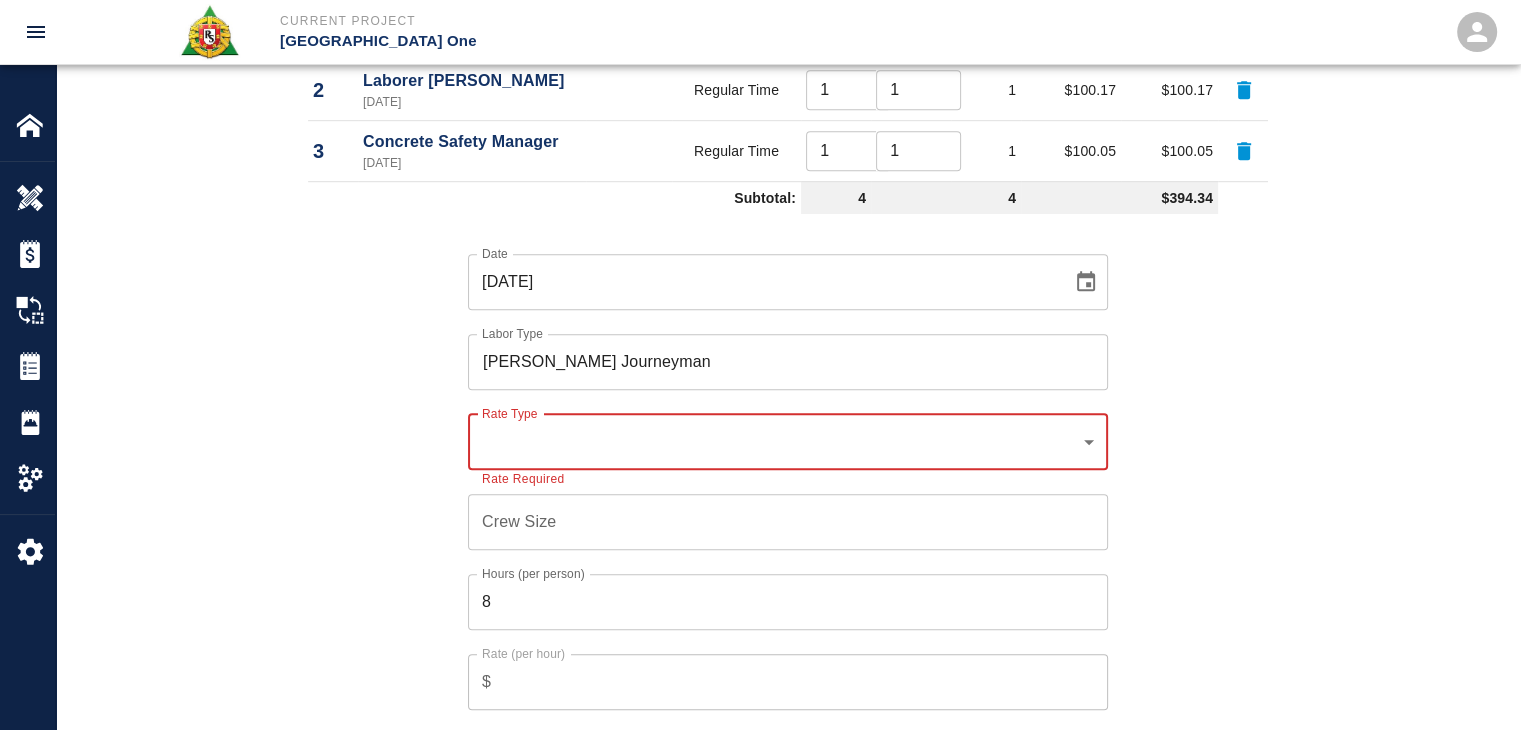 click on "Current Project JFK Terminal One Home JFK Terminal One Overview Estimates Change Orders Tickets Daily Reports Project Settings Settings Powered By Terms of Service  |  Privacy Policy Add Ticket Ticket Number 1187 Ticket Number PCO Number 1563 PCO Number Start Date  06/17/2025 Start Date  End Date End Date Work Description R&S laborers and masons worked on mobilizing concrete via buggies placing and pulling up concrete for Gate 8 diving boards.
Breakdown:
2 Laborers 1hr each
1 Foreman/CSM 1hrs
2 masons 1.5hrs
1 buggy x Work Description Notes x Notes Subject mobilizing concrete via buggies placing and pulling up concrete for Gate 8 diving boards. Subject Invoice Number Invoice Number Invoice Date Invoice Date Upload Attachments (50MB limit) Choose file No file chosen Upload Another File Add Costs Switch to Lump Sum Labor Labor Type Cost Code Rate Type Crew Size Hrs / Person Total Hrs Rate / Hr. Total Cost 1 Laborer Journeyman 06/17/2025 A-BOOK Regular Time 2 ​ 1 ​ 2 $97.06 $194.12 2 Laborer Foreman  1 ​" at bounding box center [760, -892] 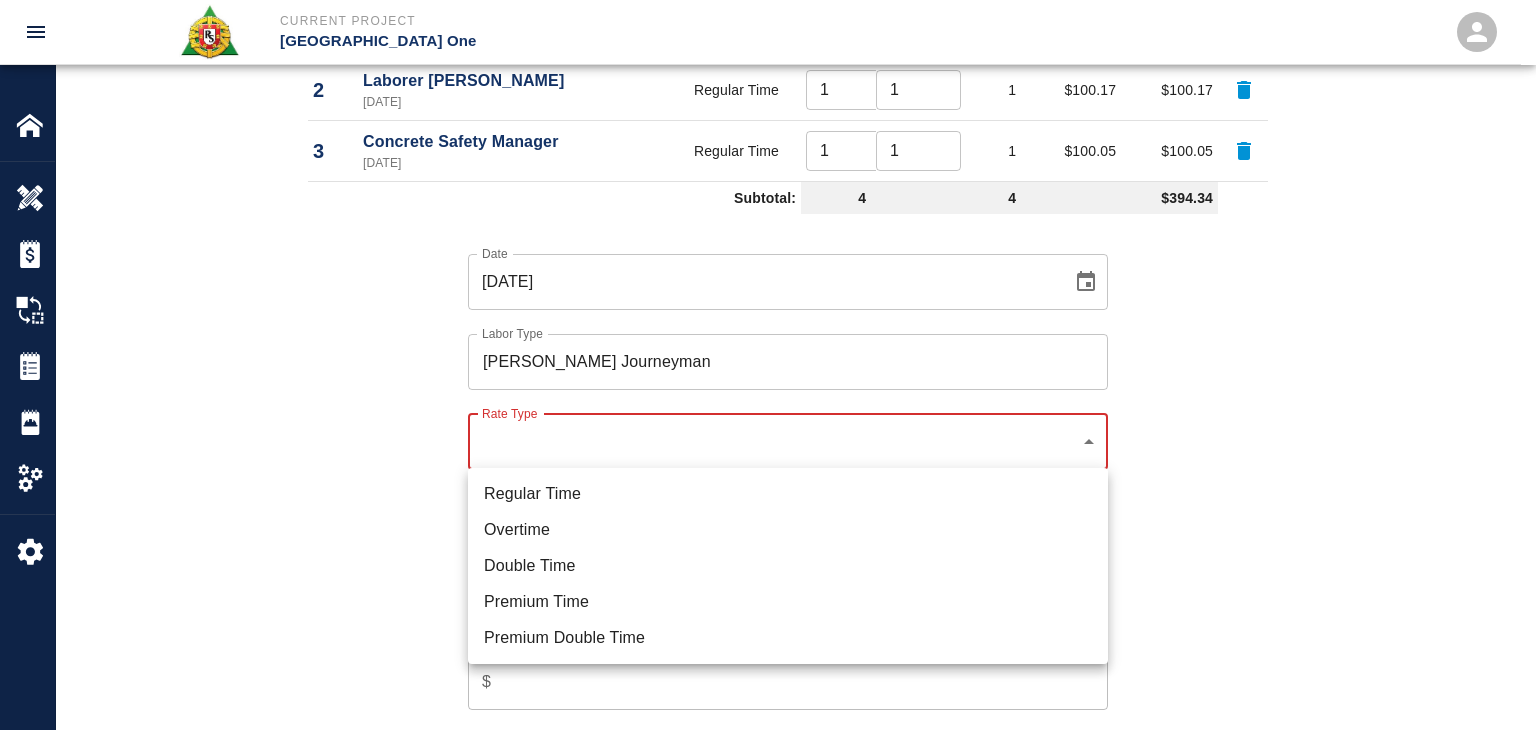 click on "Regular Time" at bounding box center [788, 494] 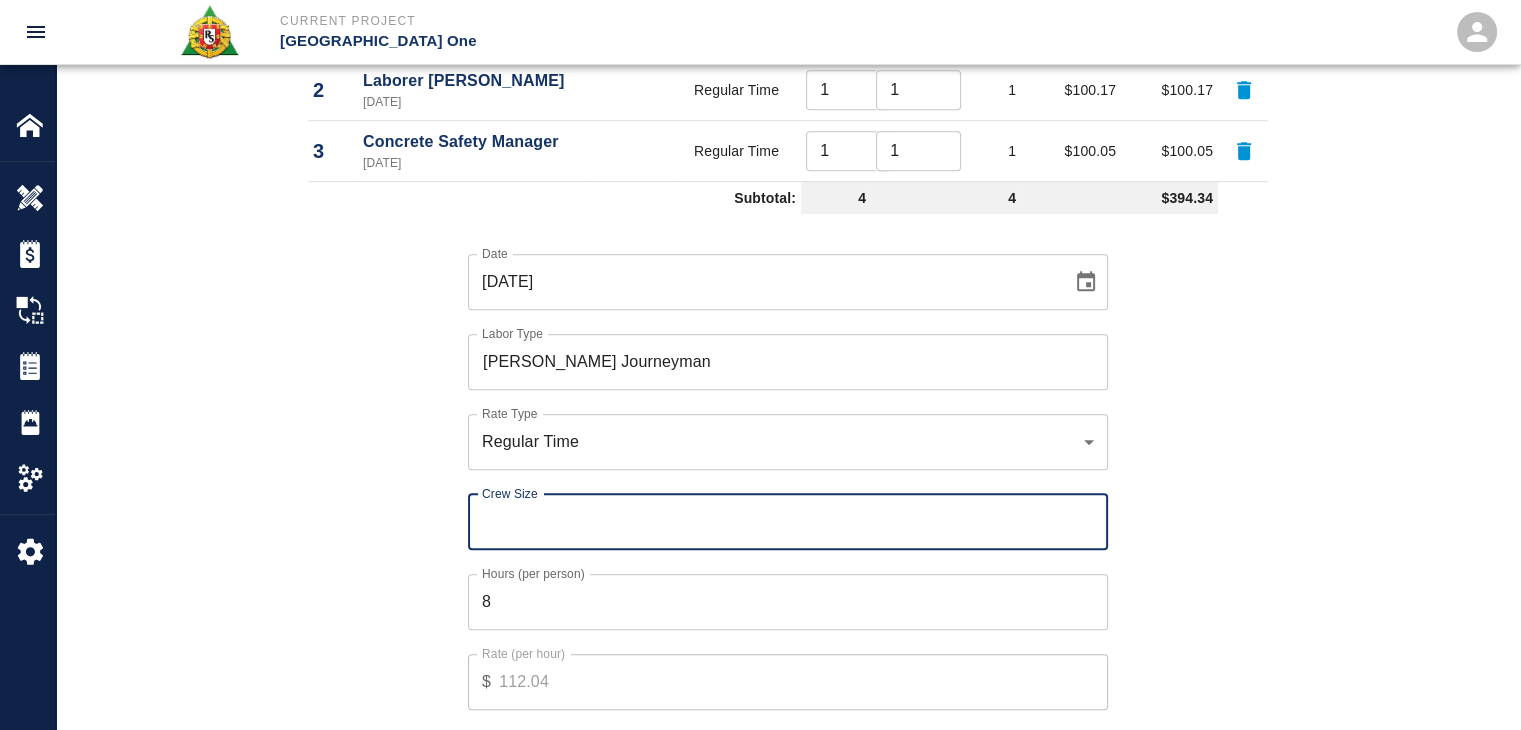 click on "Crew Size" at bounding box center [788, 522] 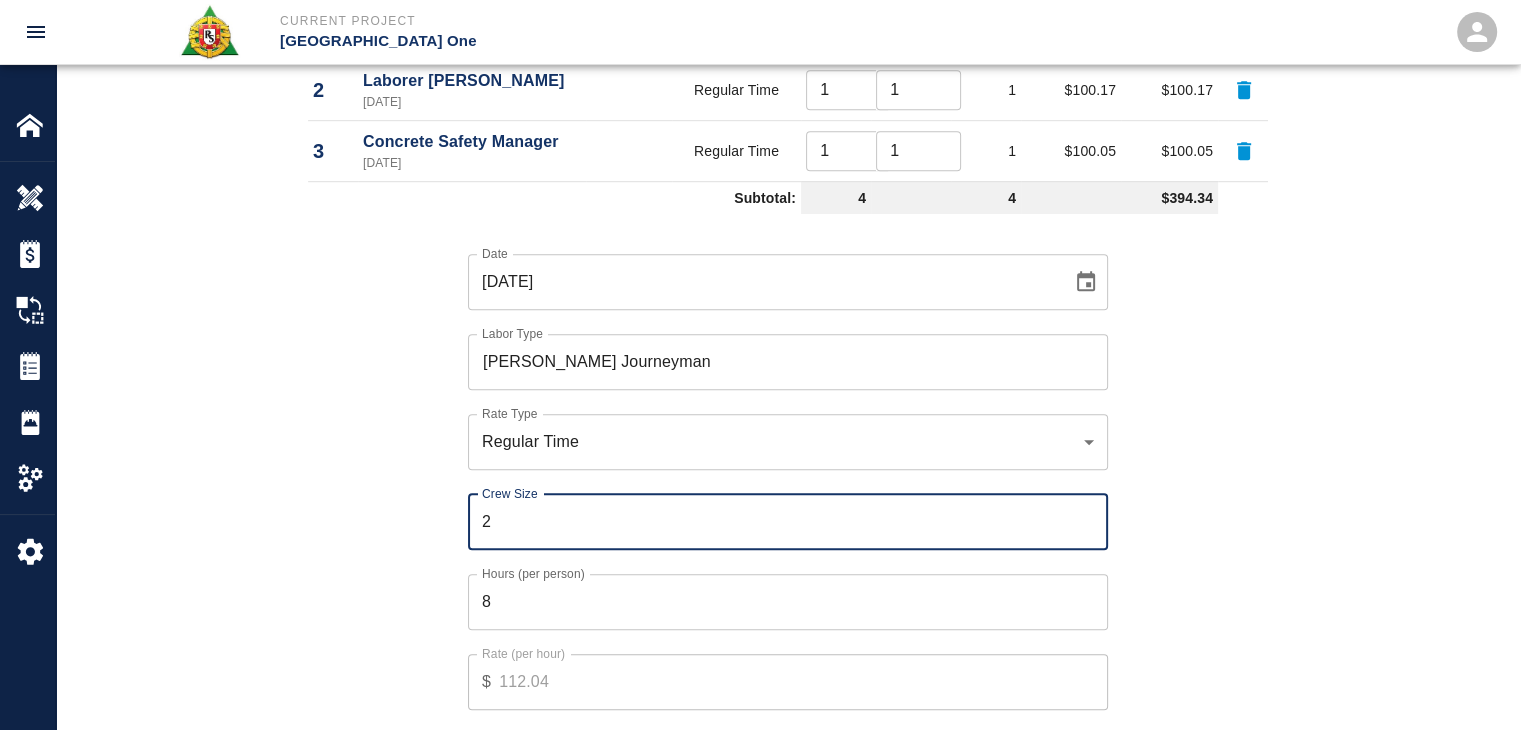 type on "2" 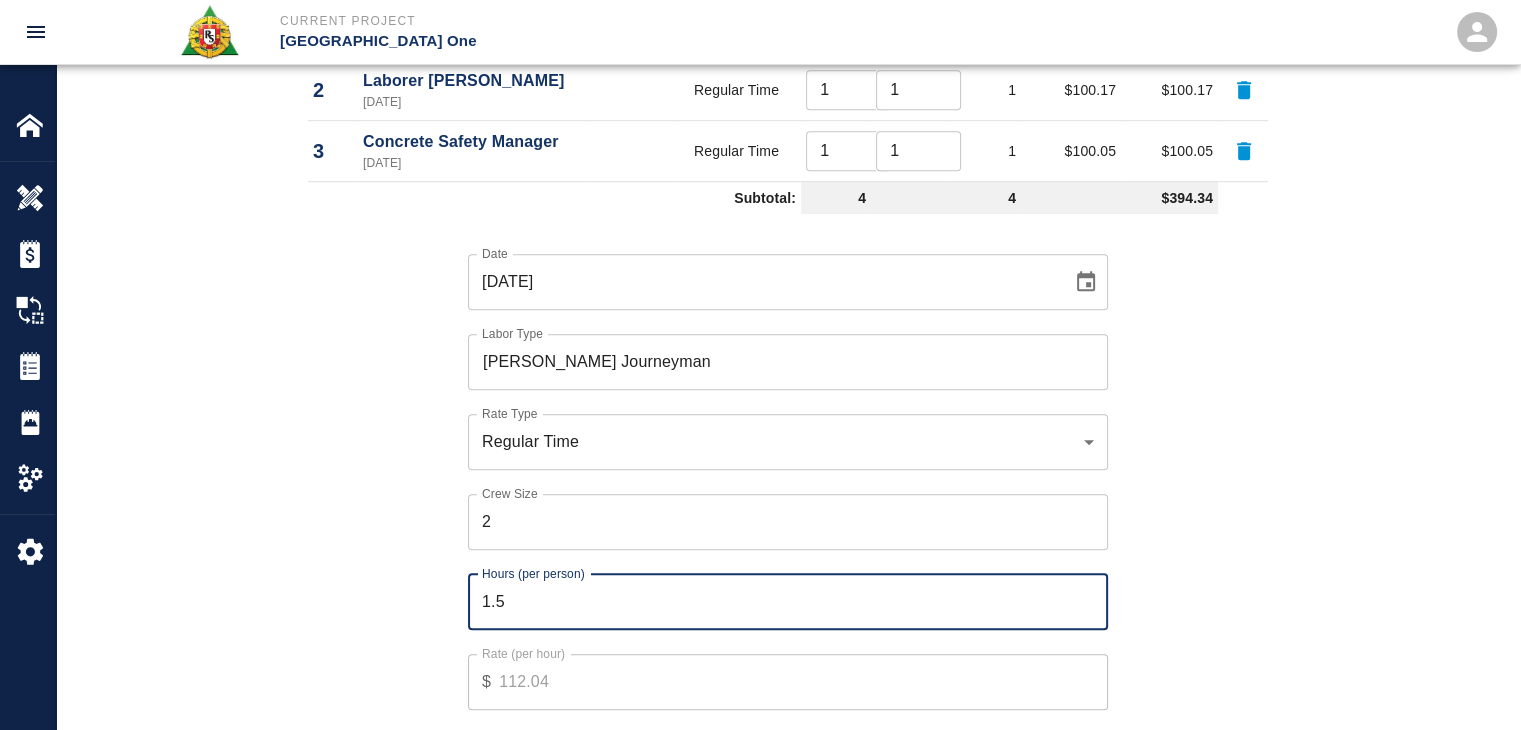 type on "1.5" 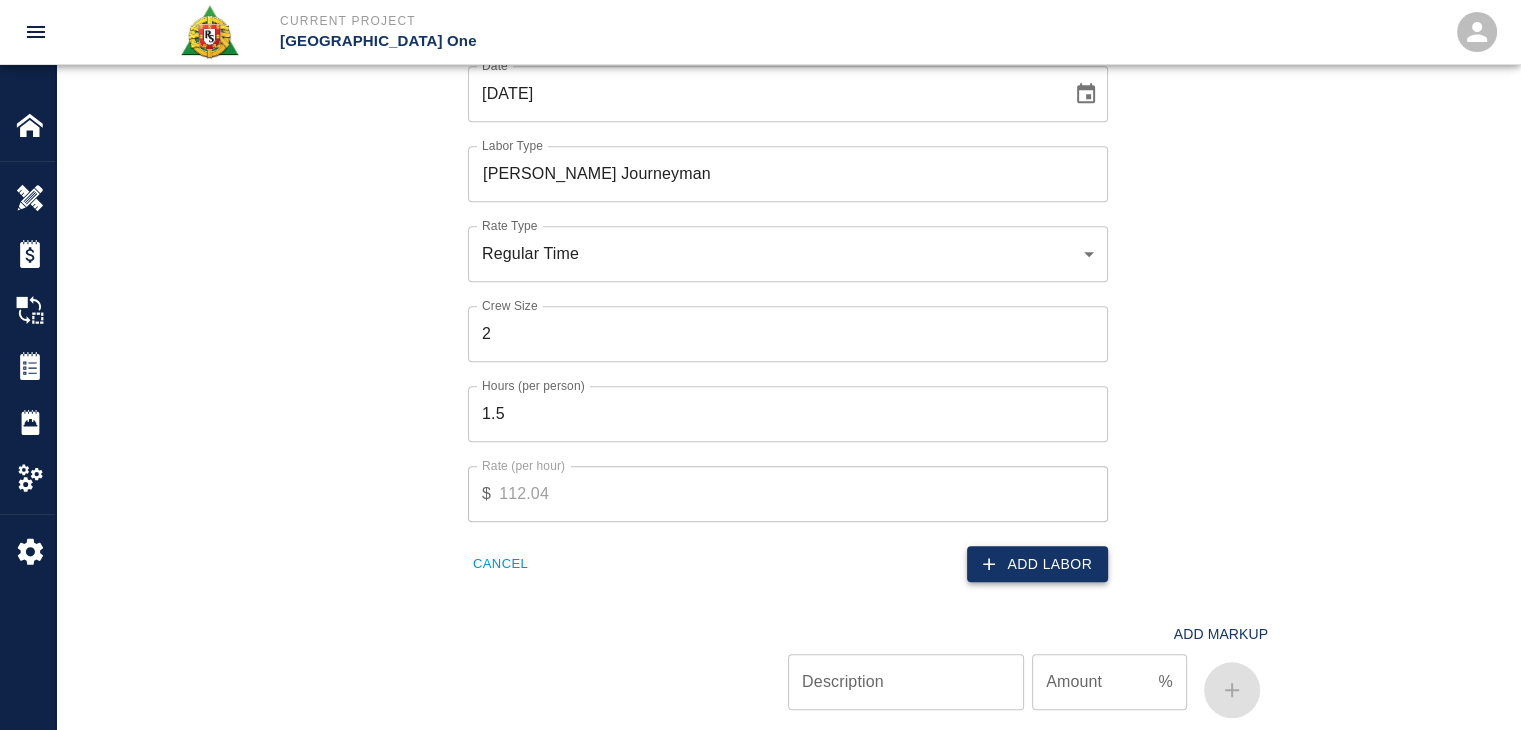 click on "Add Labor" at bounding box center (1037, 564) 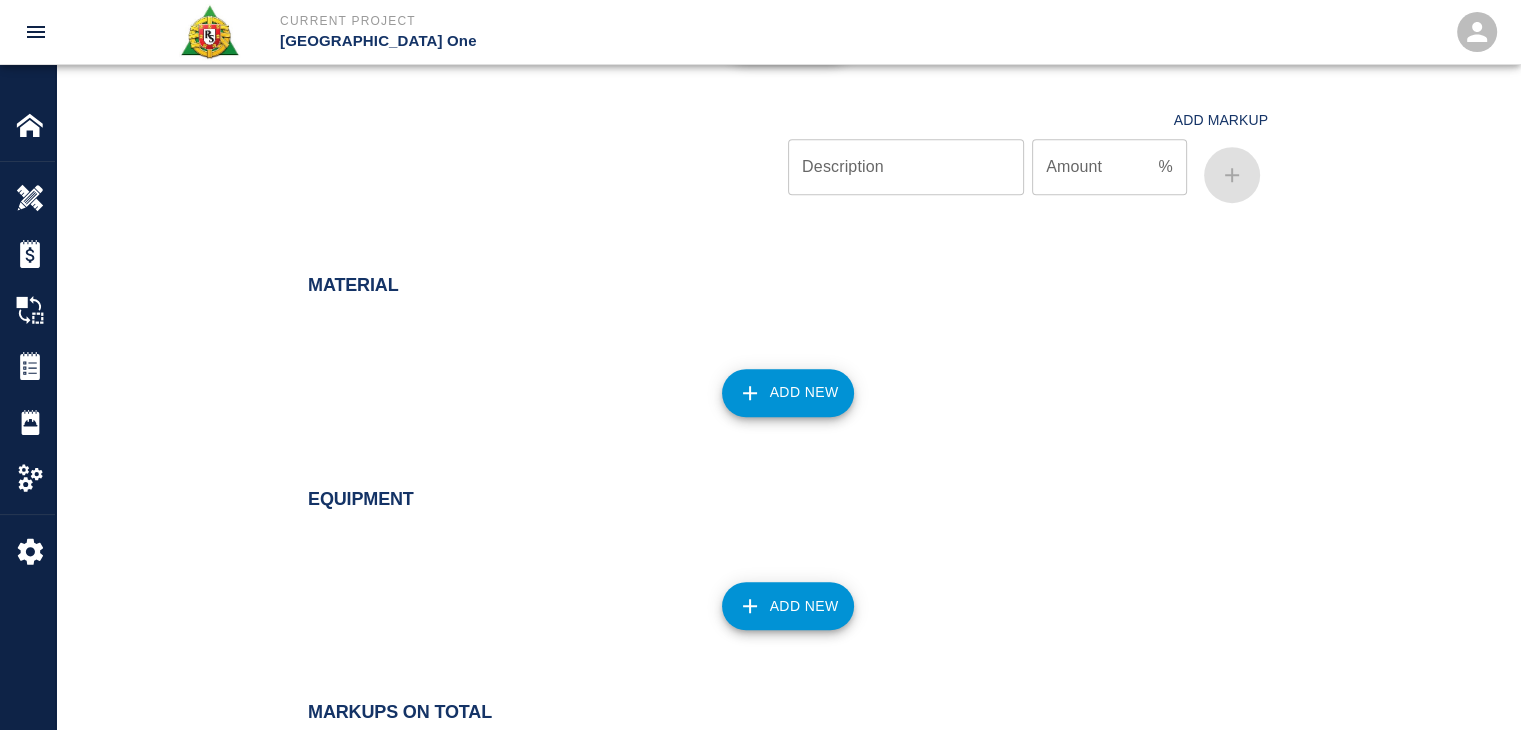 scroll, scrollTop: 1552, scrollLeft: 0, axis: vertical 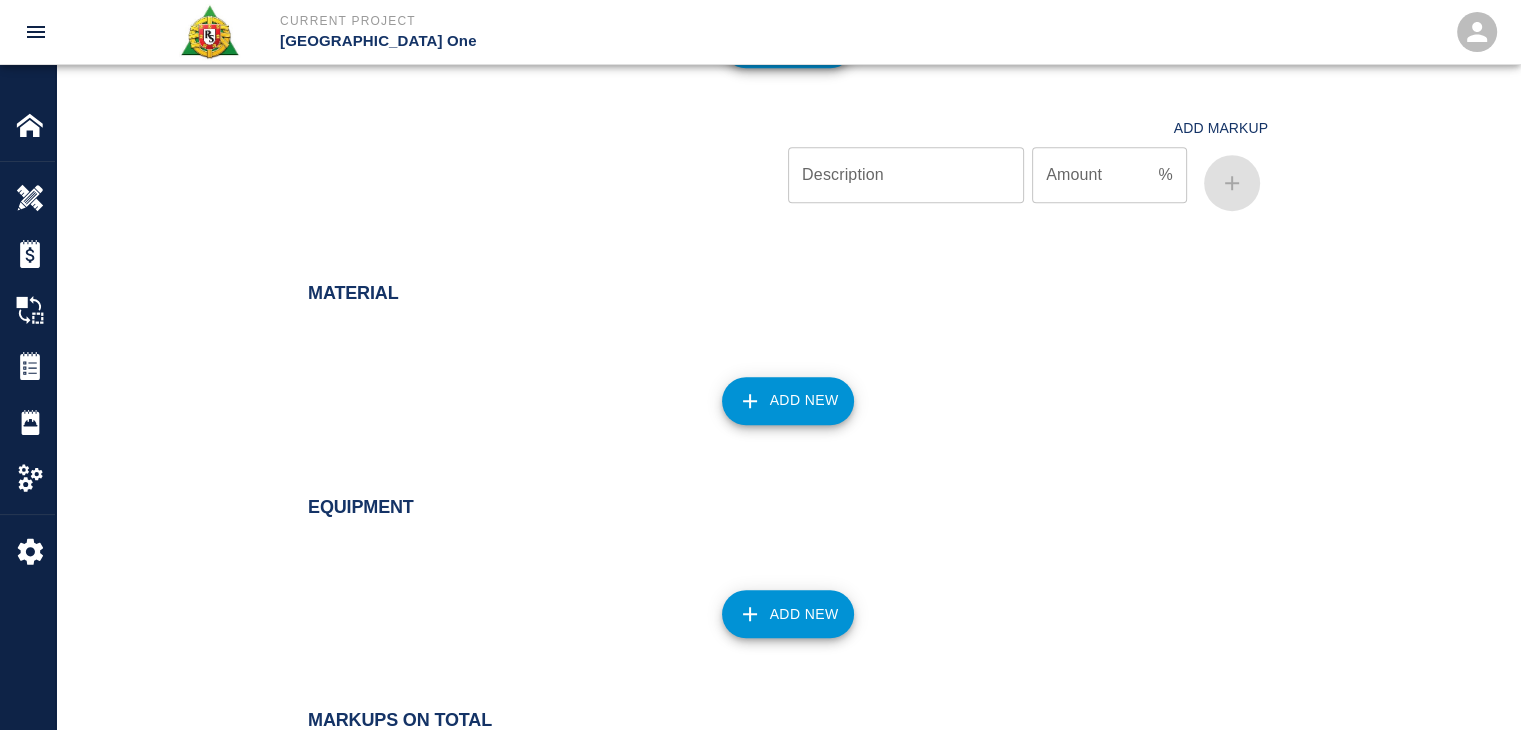 click on "Add New" at bounding box center (788, 614) 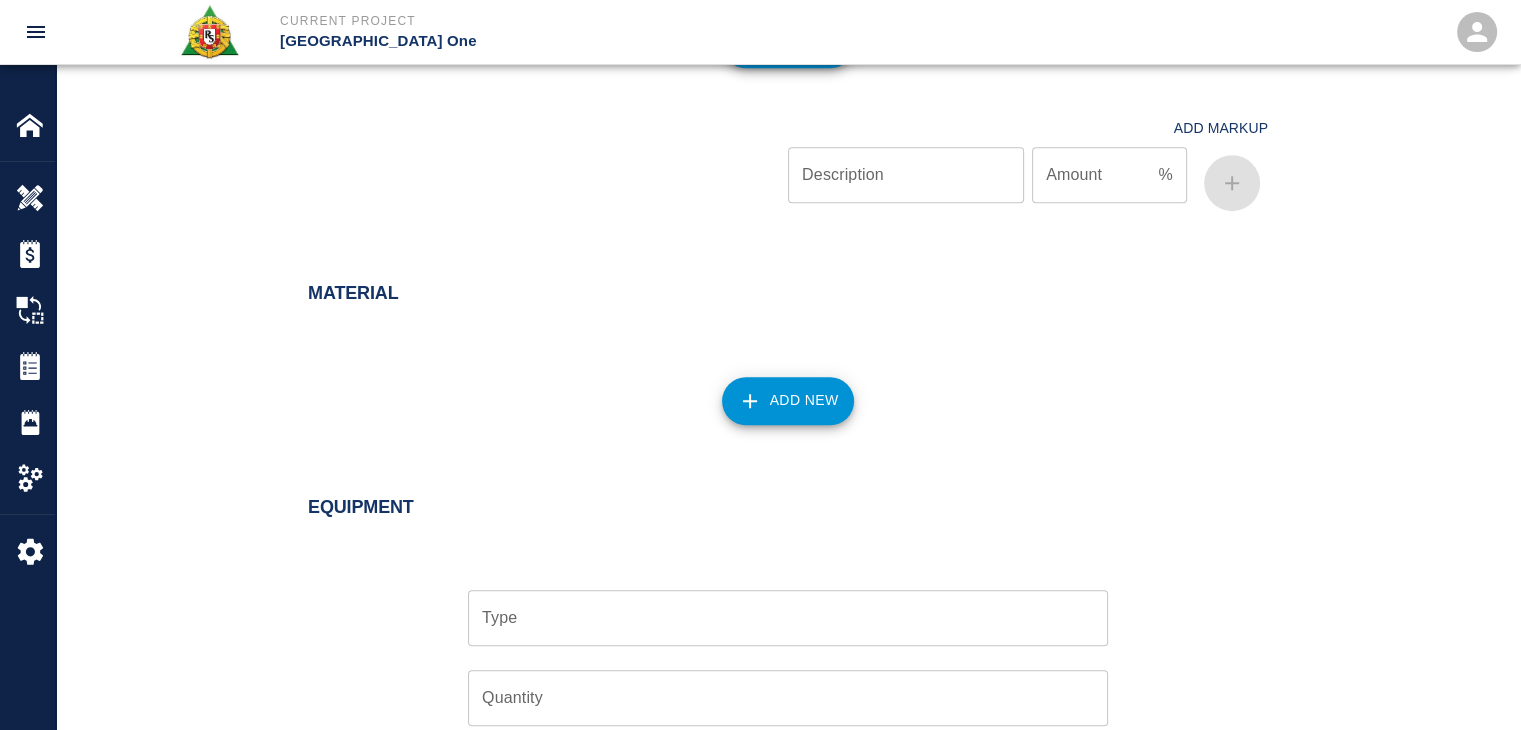 click on "Type" at bounding box center [788, 618] 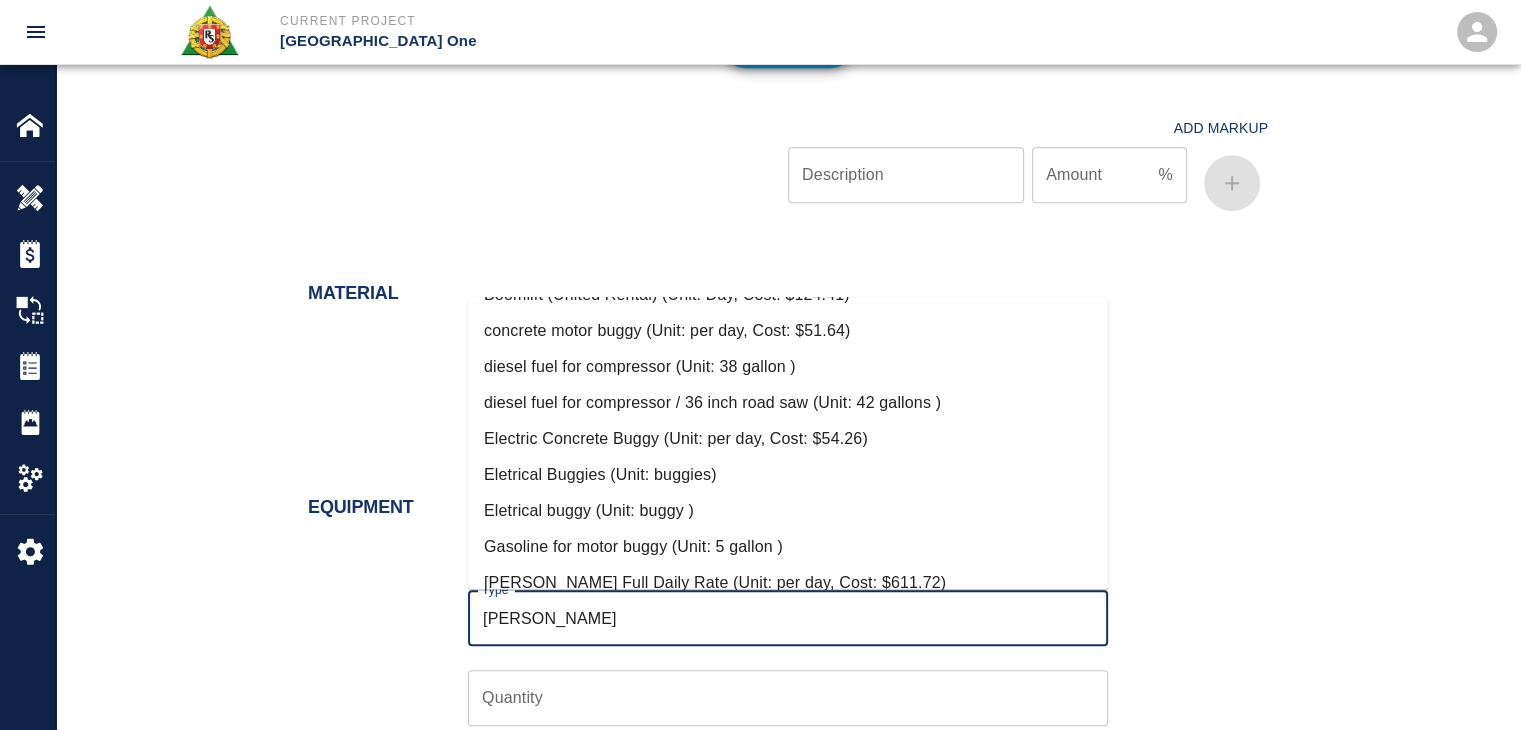 scroll, scrollTop: 138, scrollLeft: 0, axis: vertical 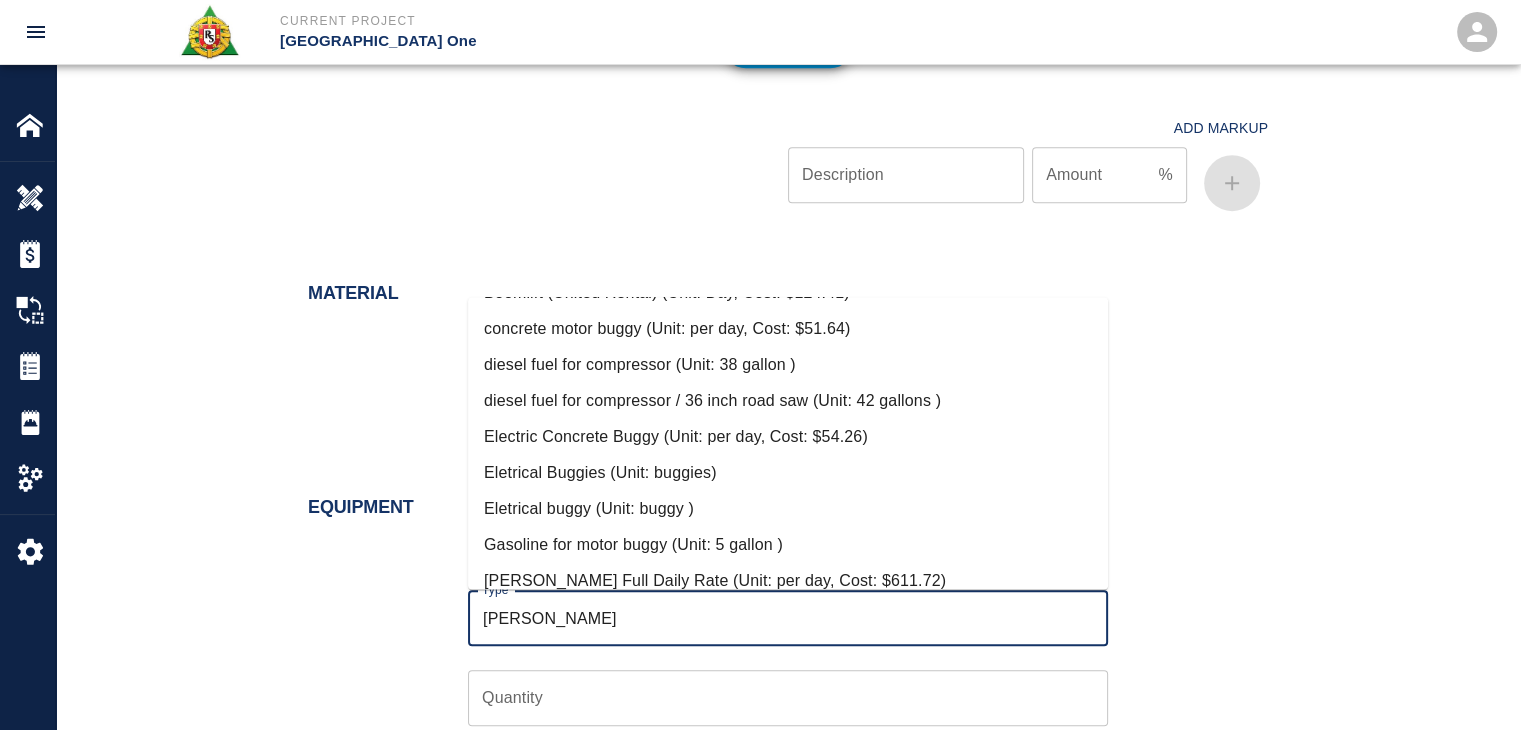 click on "Electric Concrete Buggy (Unit: per day, Cost: $54.26)" at bounding box center [788, 437] 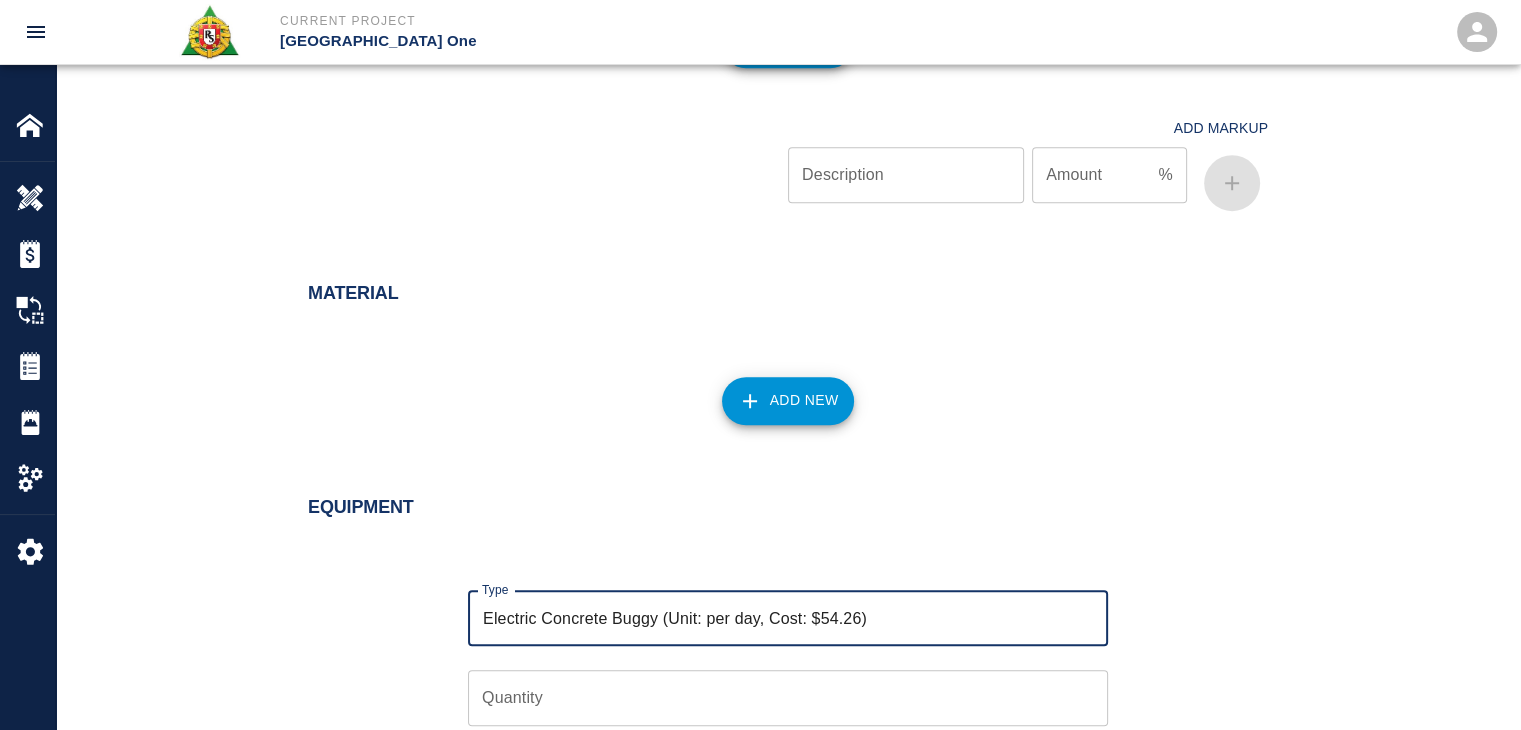 type on "Electric Concrete Buggy (Unit: per day, Cost: $54.26)" 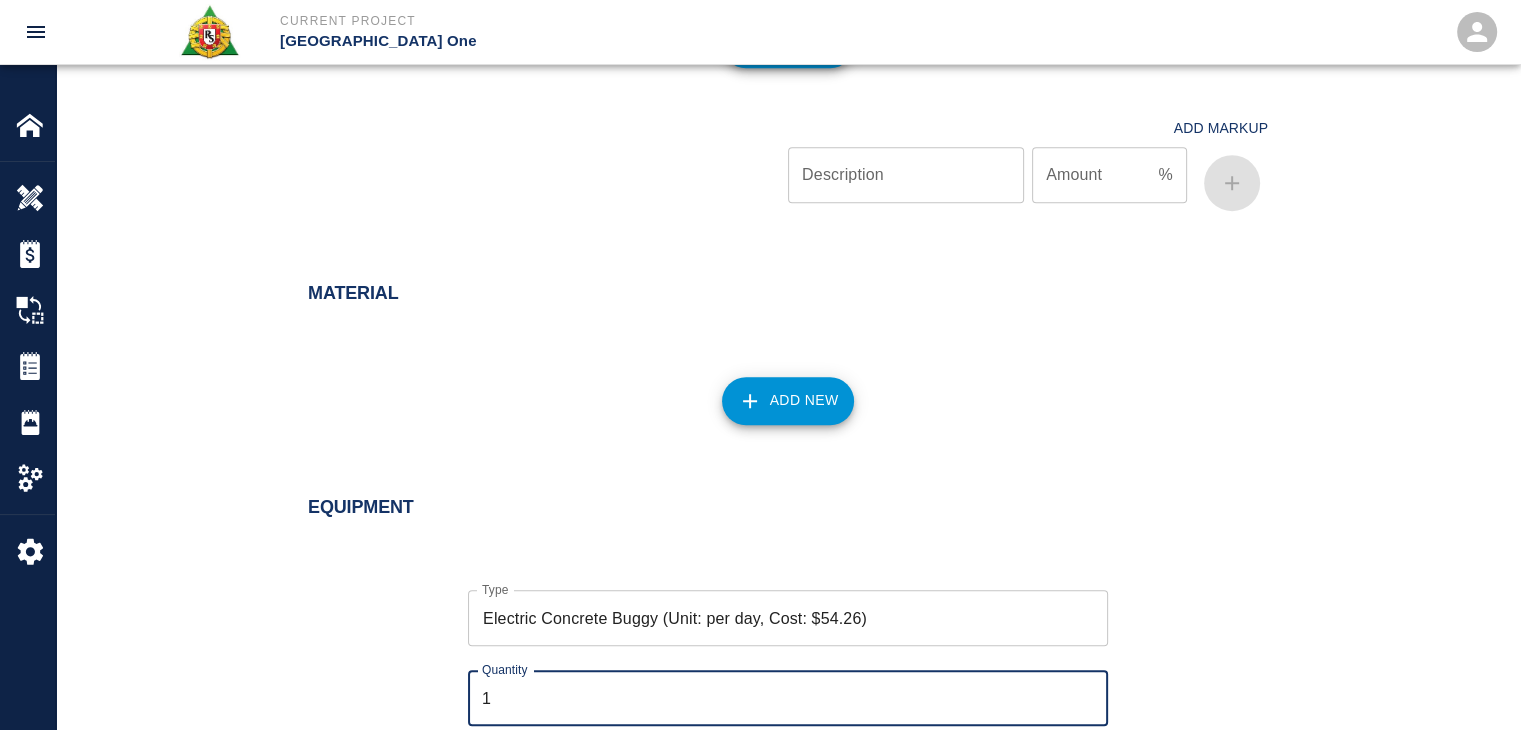 type on "1" 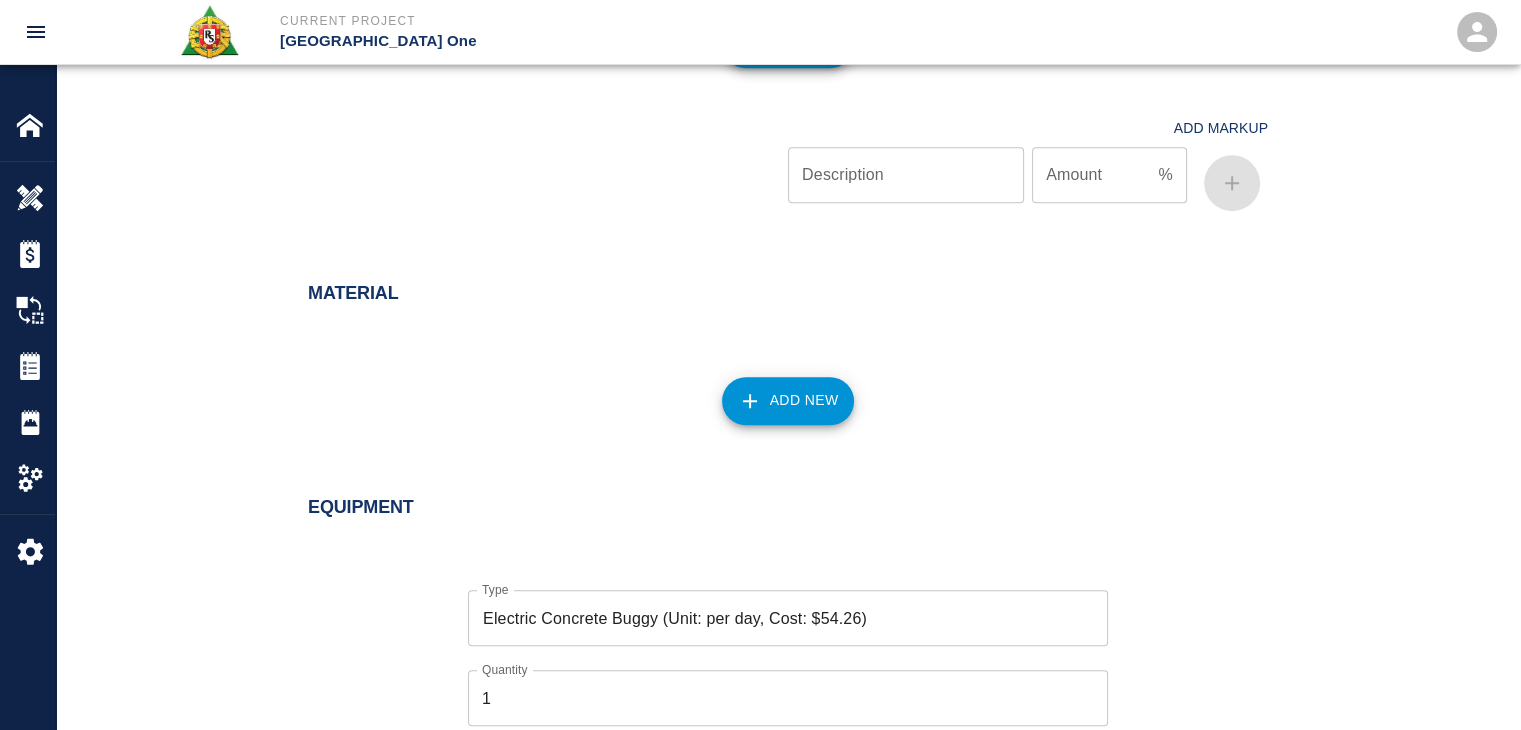 click on "Type Electric Concrete Buggy (Unit: per day, Cost: $54.26) Type Quantity 1 Quantity Unit of Measure per day Unit of Measure Rate (per unit) $ 54.26 Rate (per unit) Cancel Add" at bounding box center (776, 752) 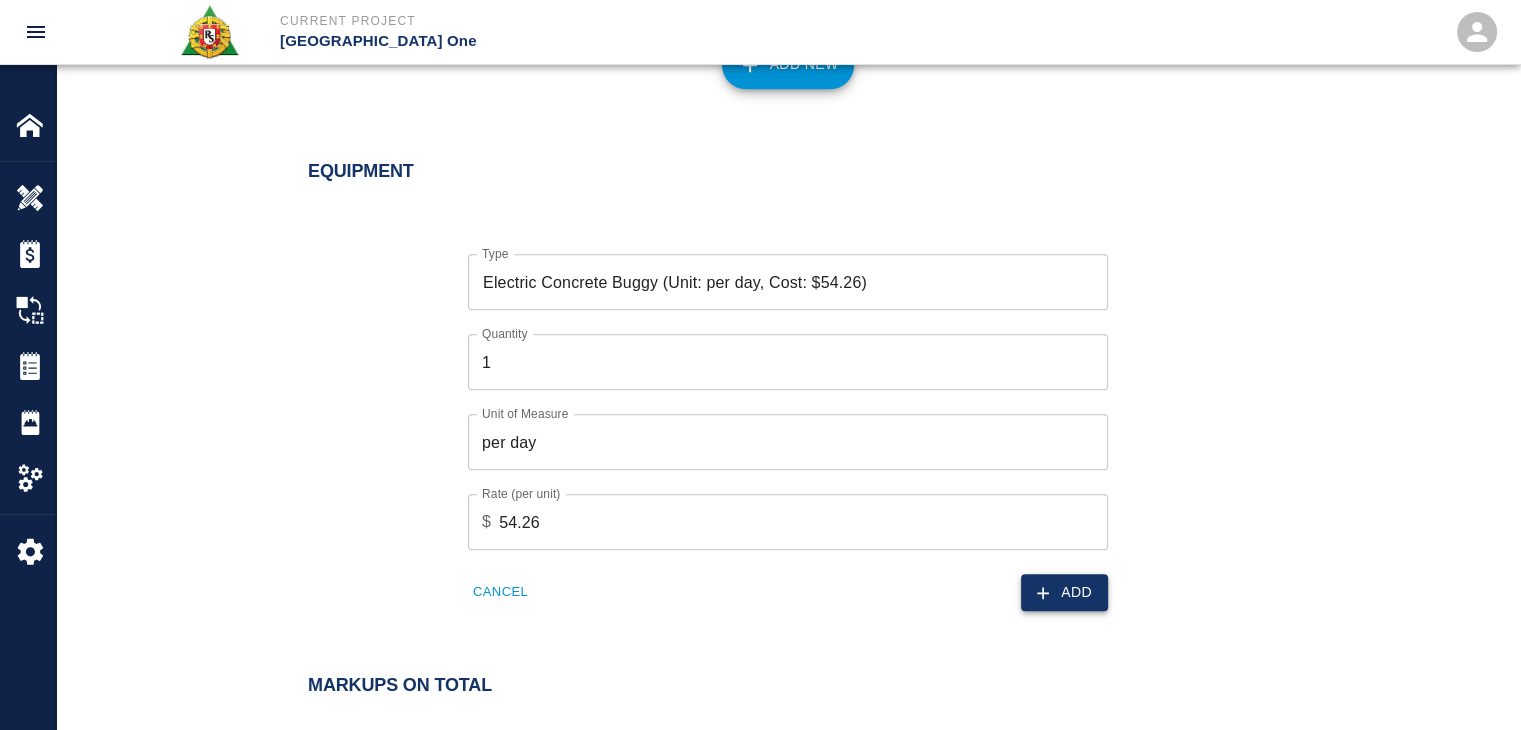 click on "Add" at bounding box center (1064, 592) 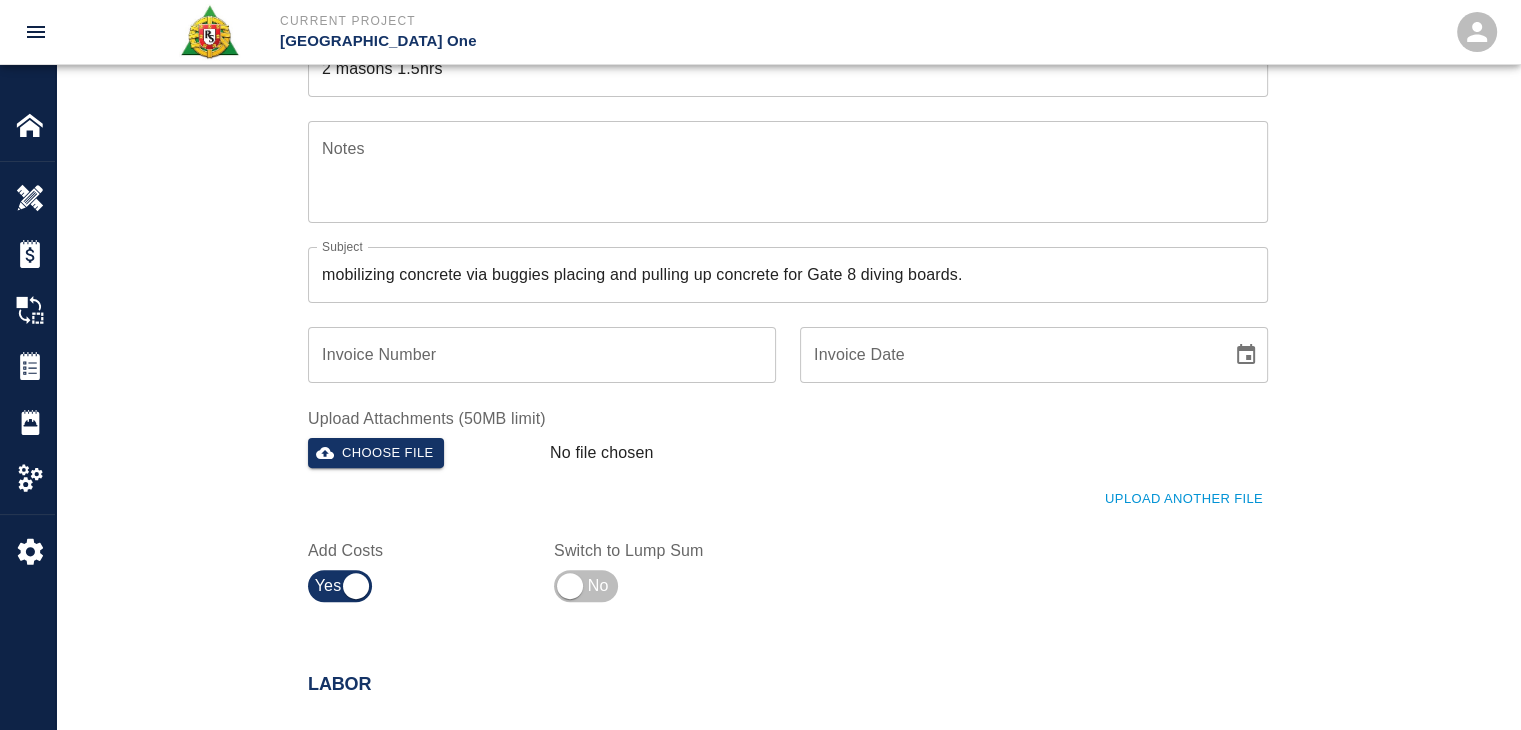 scroll, scrollTop: 482, scrollLeft: 0, axis: vertical 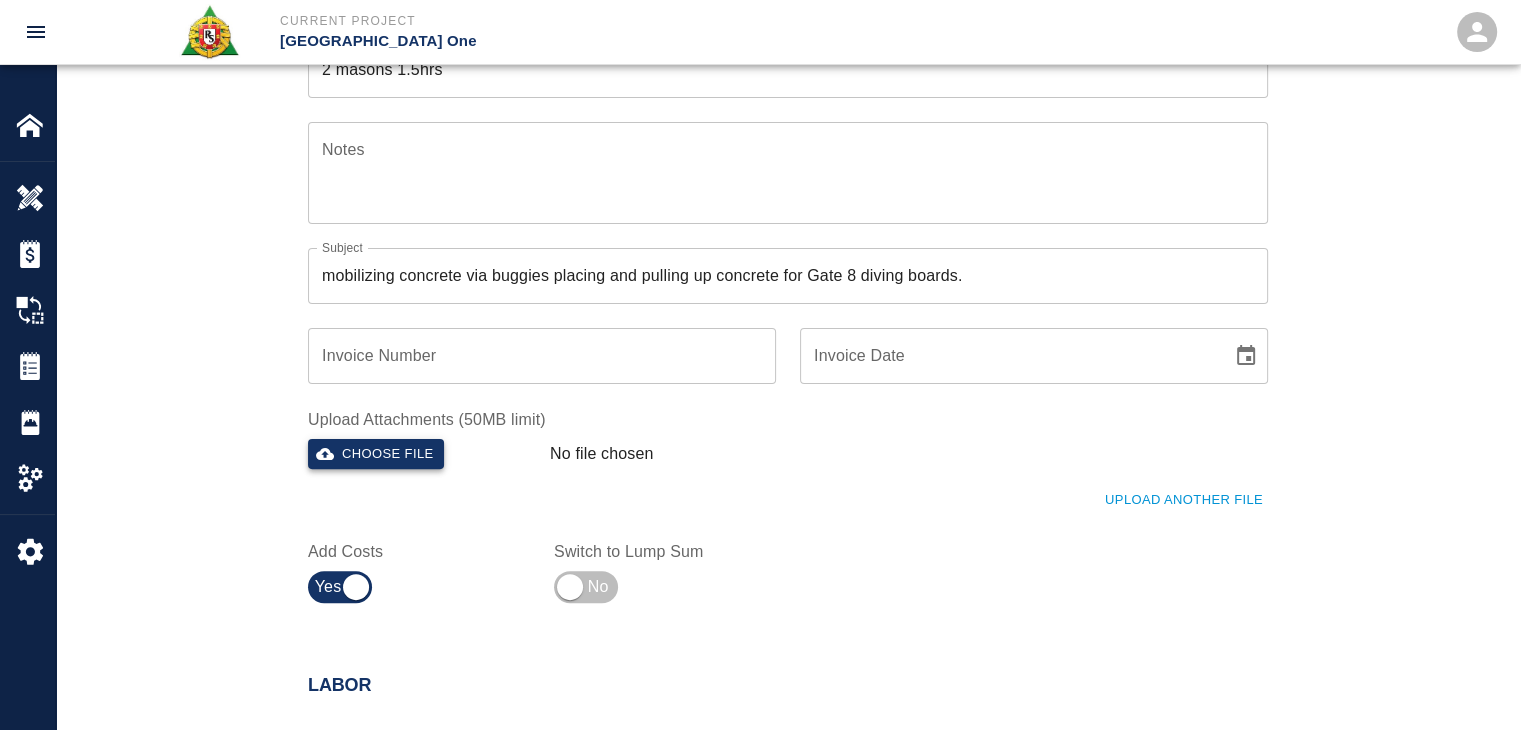 click on "Choose file" at bounding box center (376, 454) 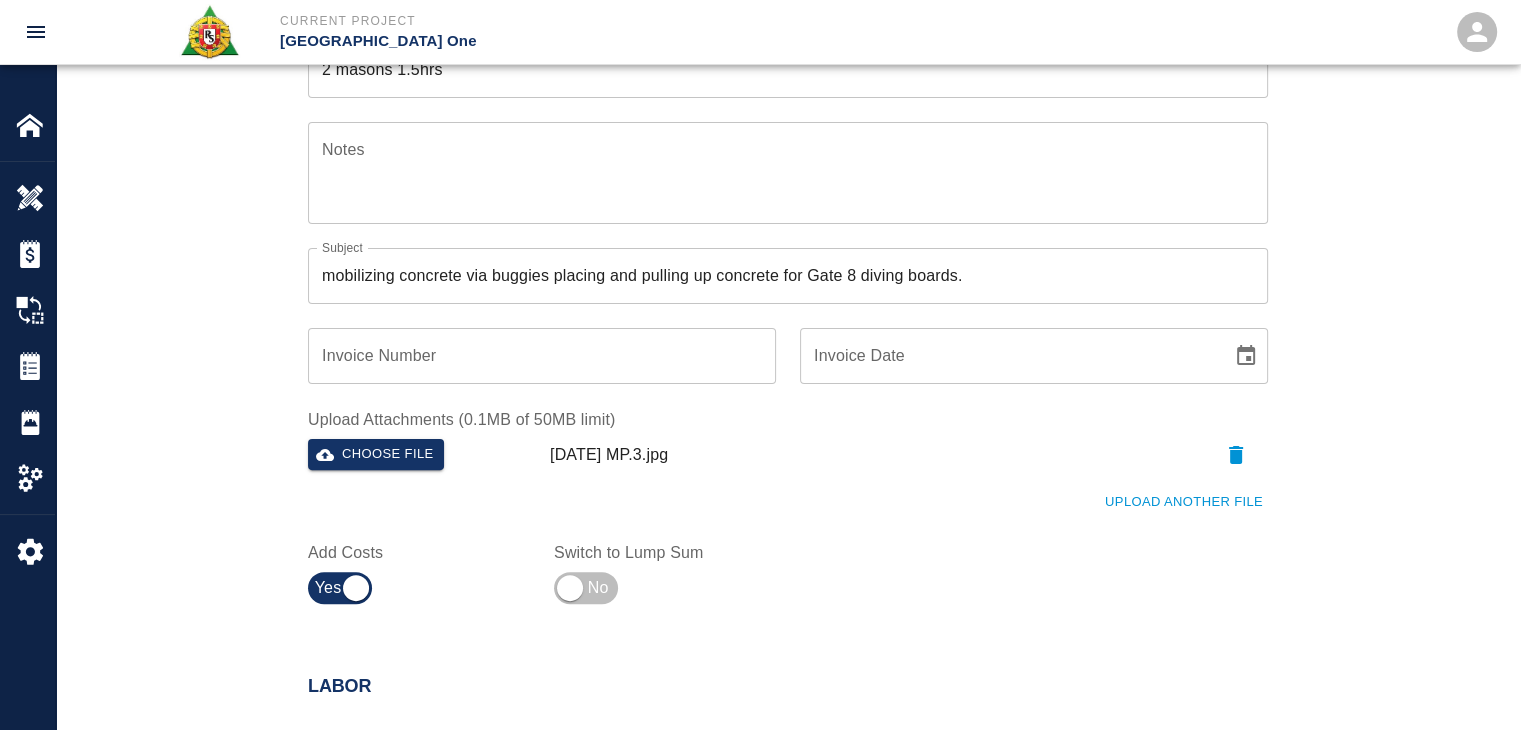click on "Ticket Number 1187 Ticket Number PCO Number 1563 PCO Number Start Date  06/17/2025 Start Date  End Date End Date Work Description R&S laborers and masons worked on mobilizing concrete via buggies placing and pulling up concrete for Gate 8 diving boards.
Breakdown:
2 Laborers 1hr each
1 Foreman/CSM 1hrs
2 masons 1.5hrs
1 buggy x Work Description Notes x Notes Subject mobilizing concrete via buggies placing and pulling up concrete for Gate 8 diving boards. Subject Invoice Number Invoice Number Invoice Date Invoice Date Upload Attachments (0.1MB of 50MB limit) Choose file 06-17-25 MP.3.jpg Upload Another File Add Costs Switch to Lump Sum" at bounding box center (788, 190) 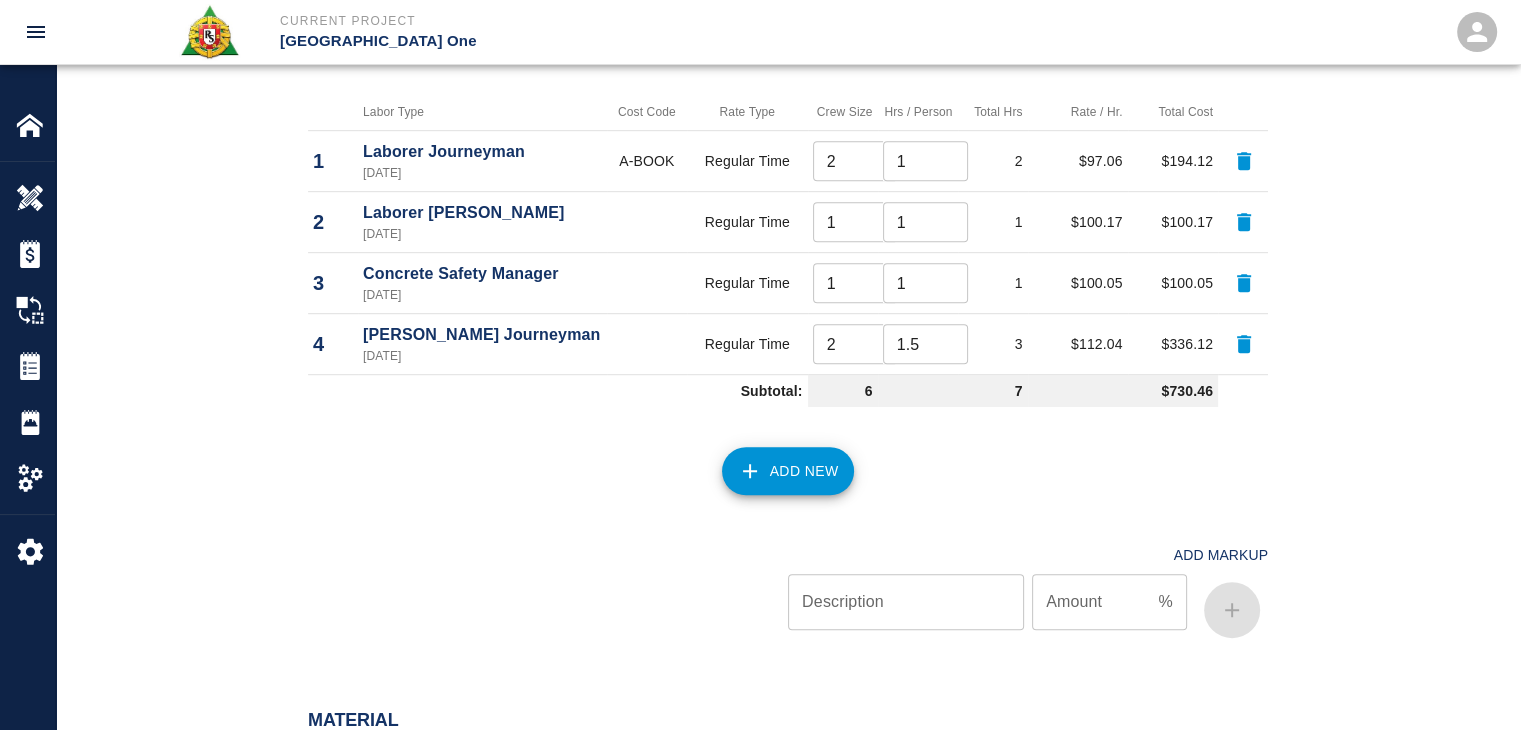 scroll, scrollTop: 2223, scrollLeft: 0, axis: vertical 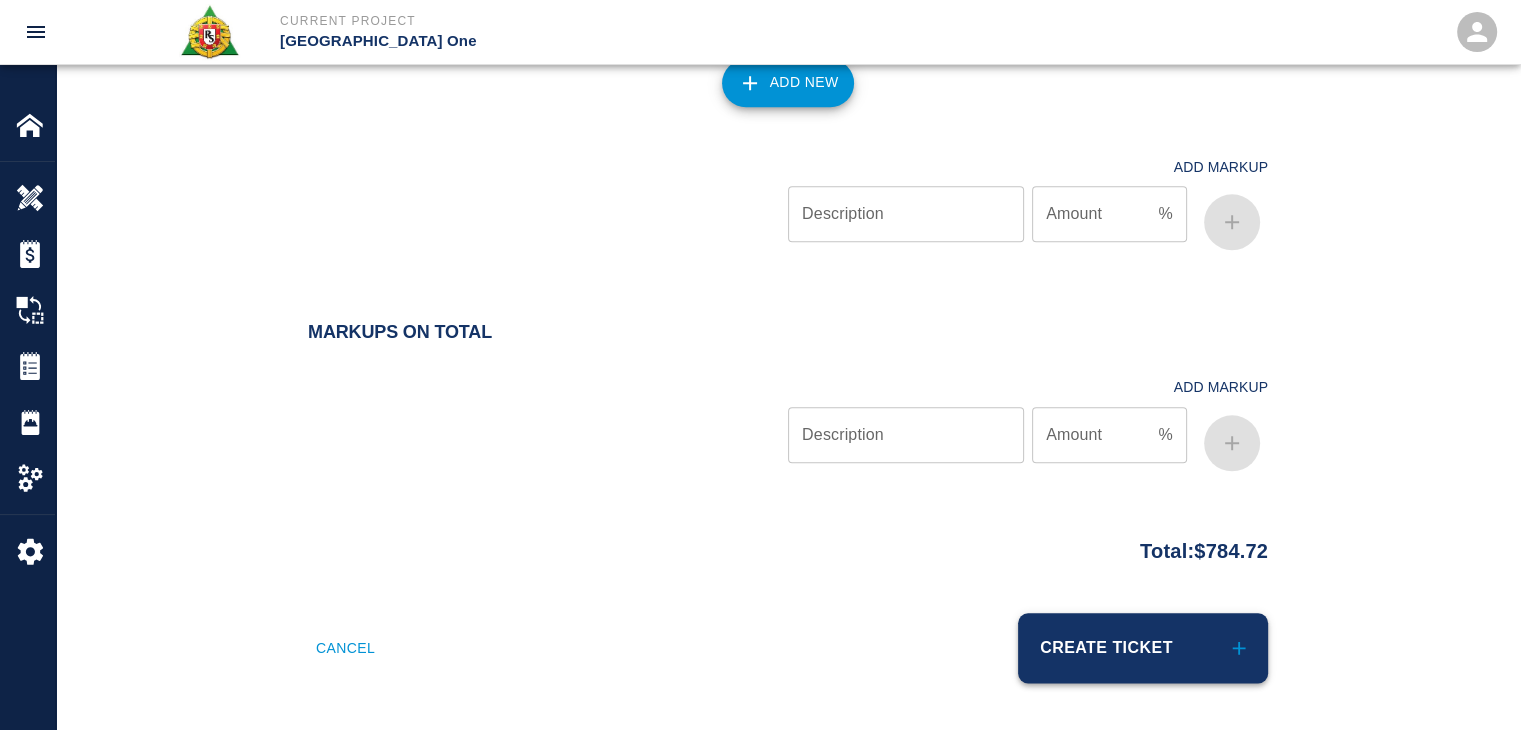 click on "Create Ticket" at bounding box center (1143, 648) 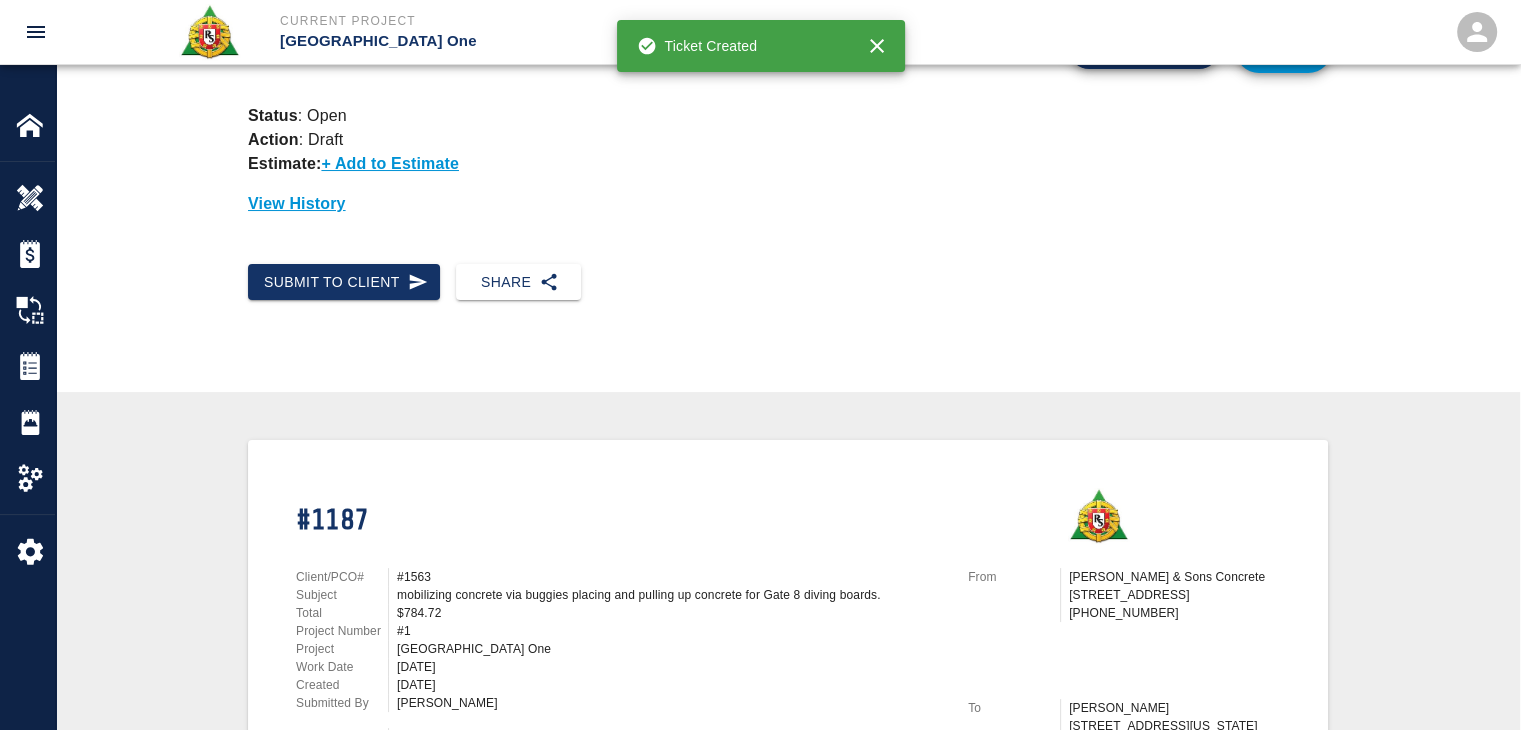 scroll, scrollTop: 92, scrollLeft: 0, axis: vertical 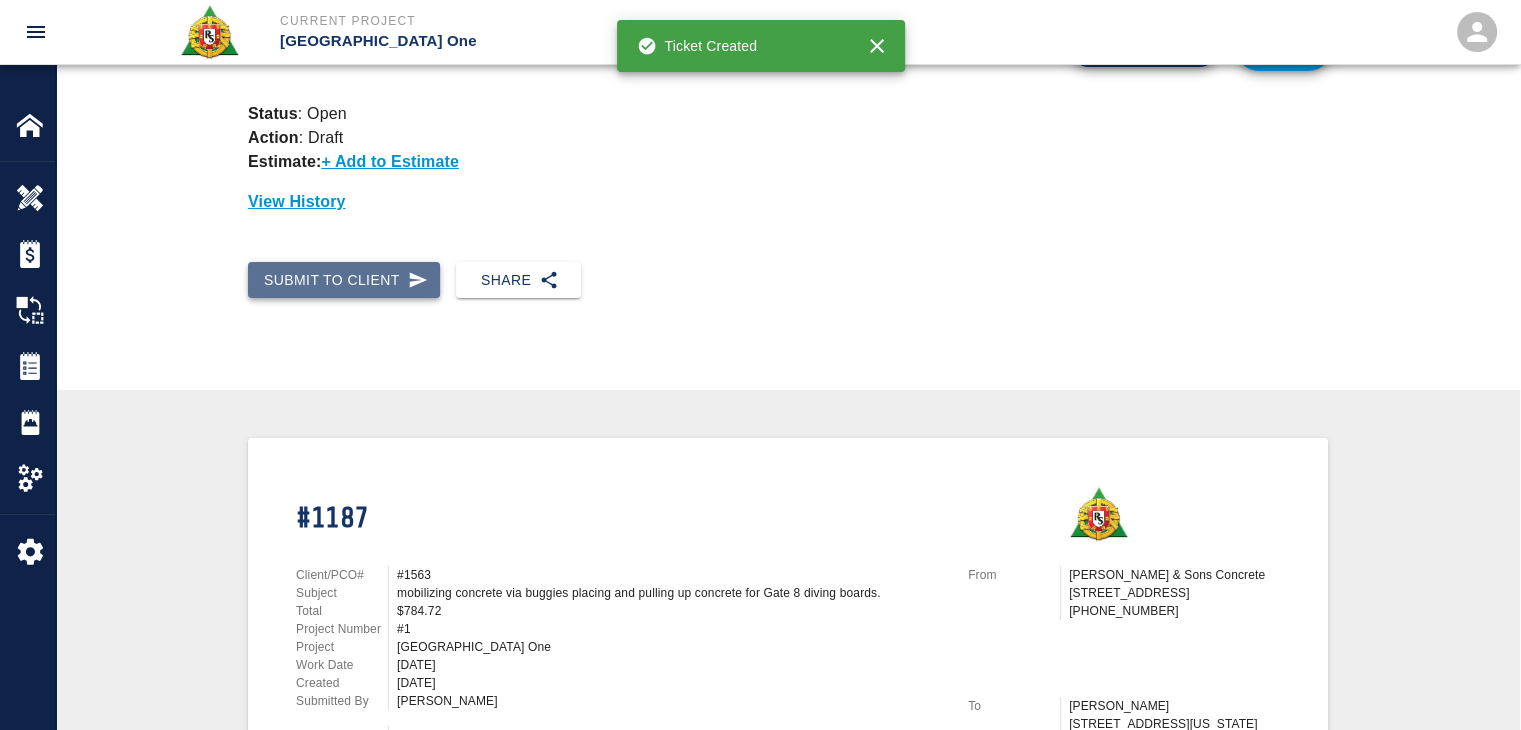 click on "Submit to Client" at bounding box center (344, 280) 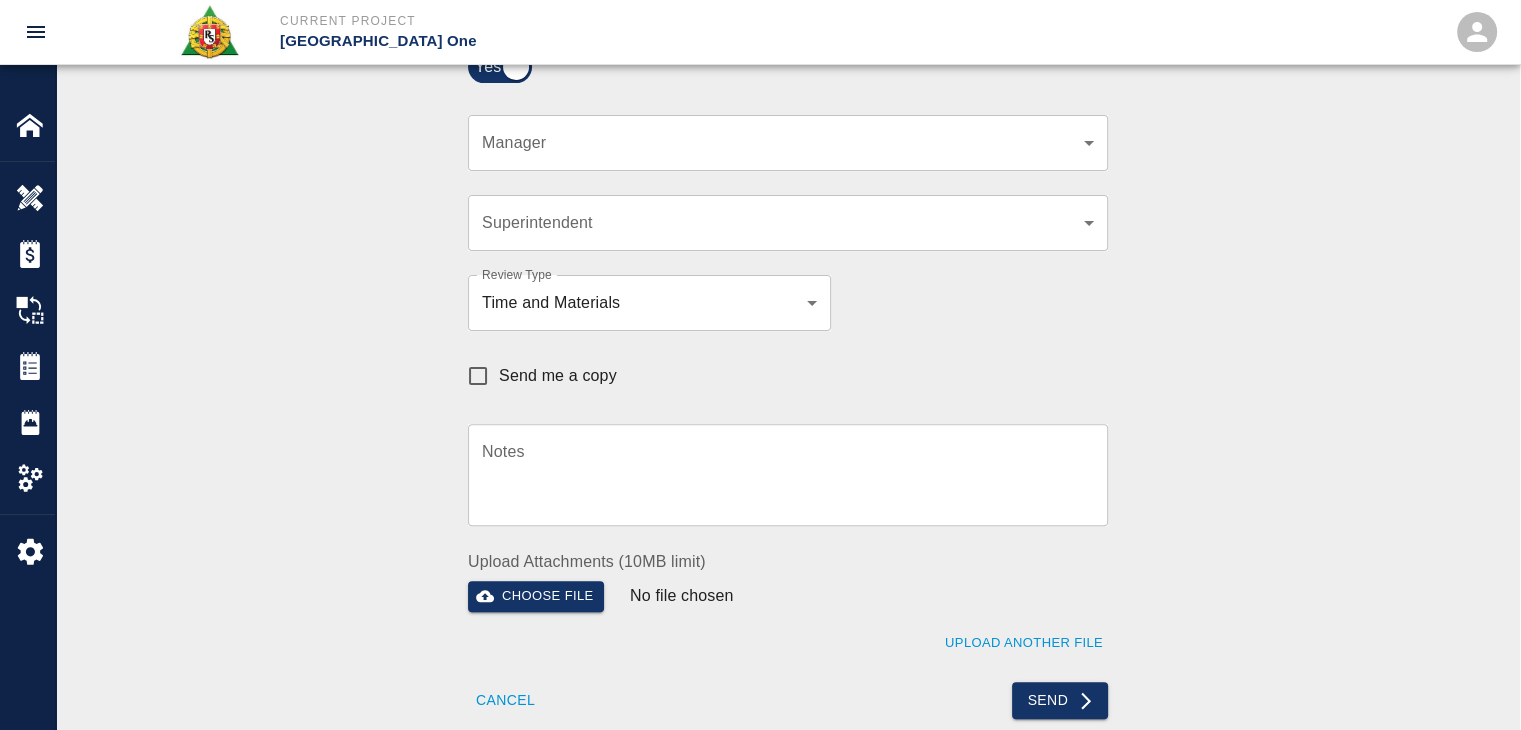 scroll, scrollTop: 558, scrollLeft: 0, axis: vertical 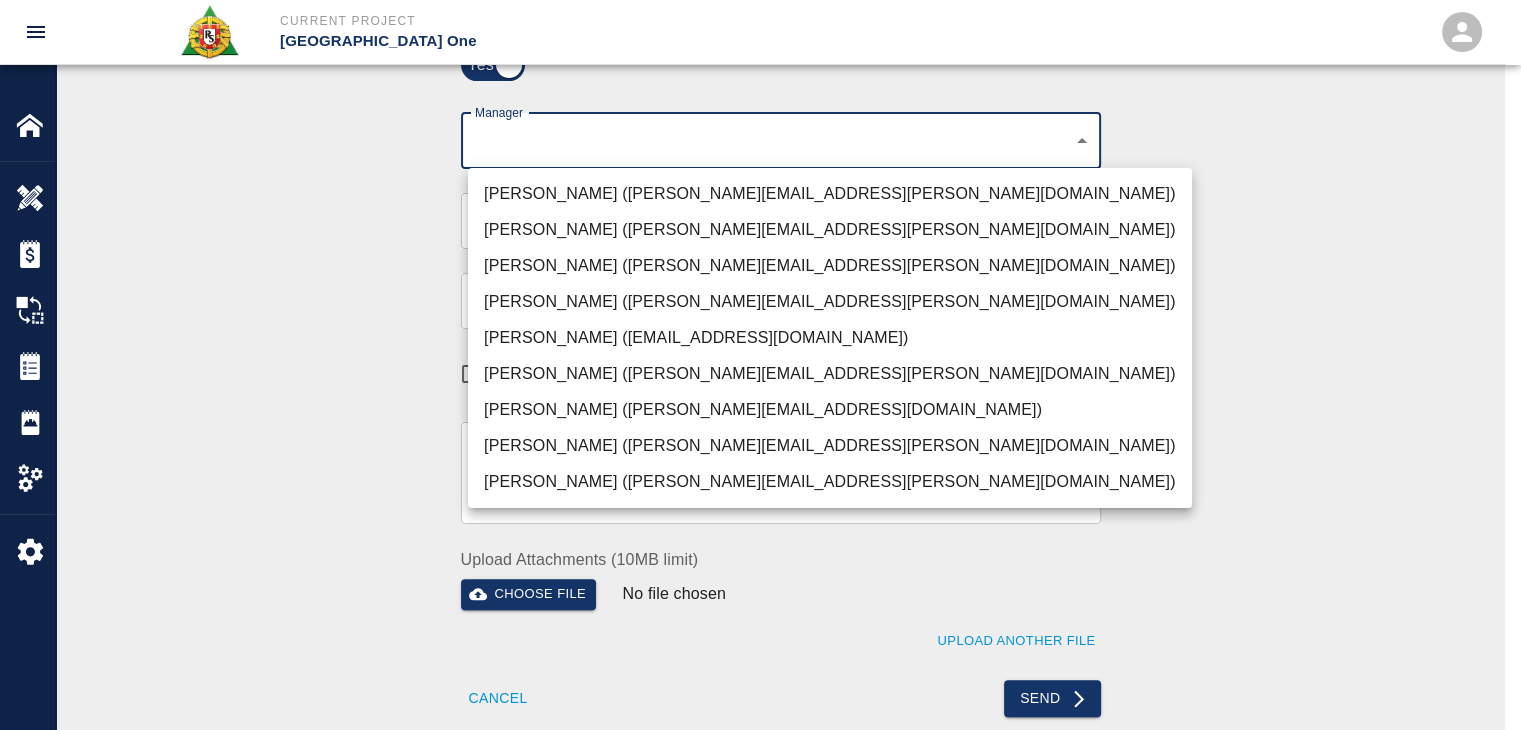 click on "Current Project JFK Terminal One Home JFK Terminal One Overview Estimates Change Orders Tickets Daily Reports Project Settings Settings Powered By Terms of Service  |  Privacy Policy Ticket Download Edit Status :   Open Action :   Draft Estimate:  + Add to Estimate View History Submit to Client Share Recipients Internal Team ​ Internal Team Notes x Notes Cancel Send Recipients Send to TracFlo User Manager ​ Manager Superintendent ​ Superintendent Review Type Time and Materials tm Review Type Send me a copy Notes x Notes Upload Attachments (10MB limit) Choose file No file chosen Upload Another File Cancel Send Request Time and Material Revision Notes   * x Notes   * Upload Attachments (10MB limit) Choose file No file chosen Upload Another File Cancel Send Time and Materials Reject Notes   * x Notes   * Upload Attachments (10MB limit) Choose file No file chosen Upload Another File Cancel Send Signature acknowledges time and material used, but does not change contractual obligations of either party x" at bounding box center (760, -193) 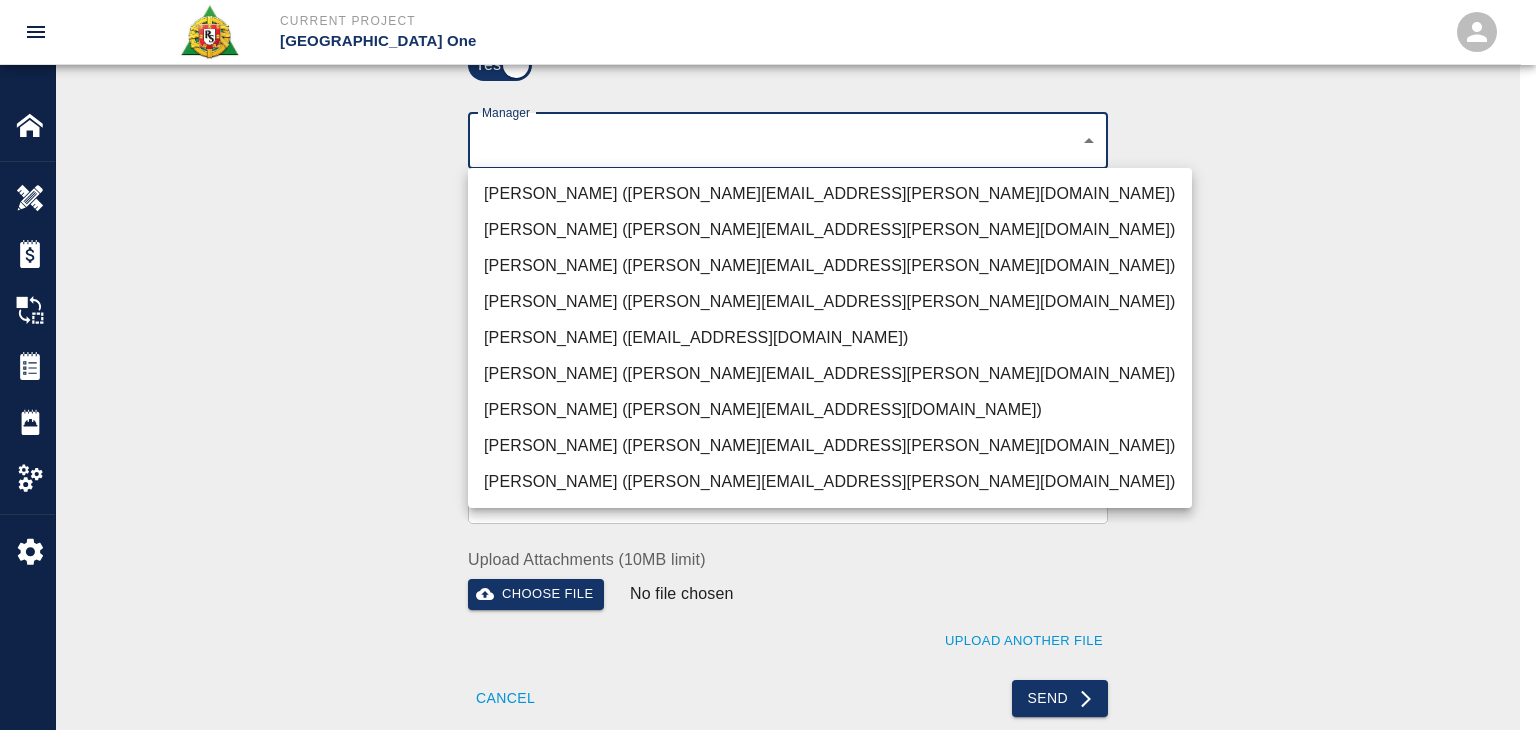 click on "Dylan  Sims (dylan.sims@aecom.com)" at bounding box center (830, 446) 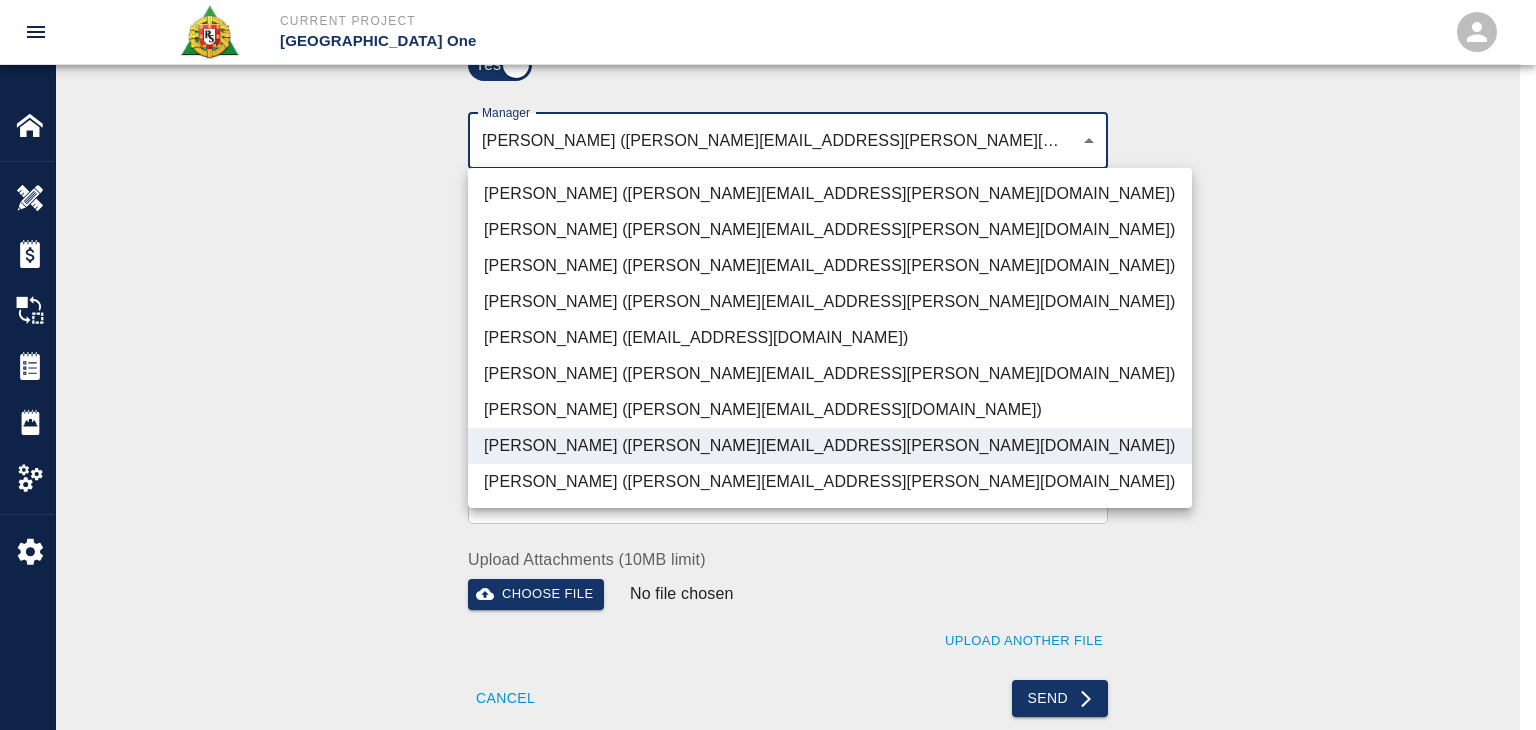 click at bounding box center (768, 365) 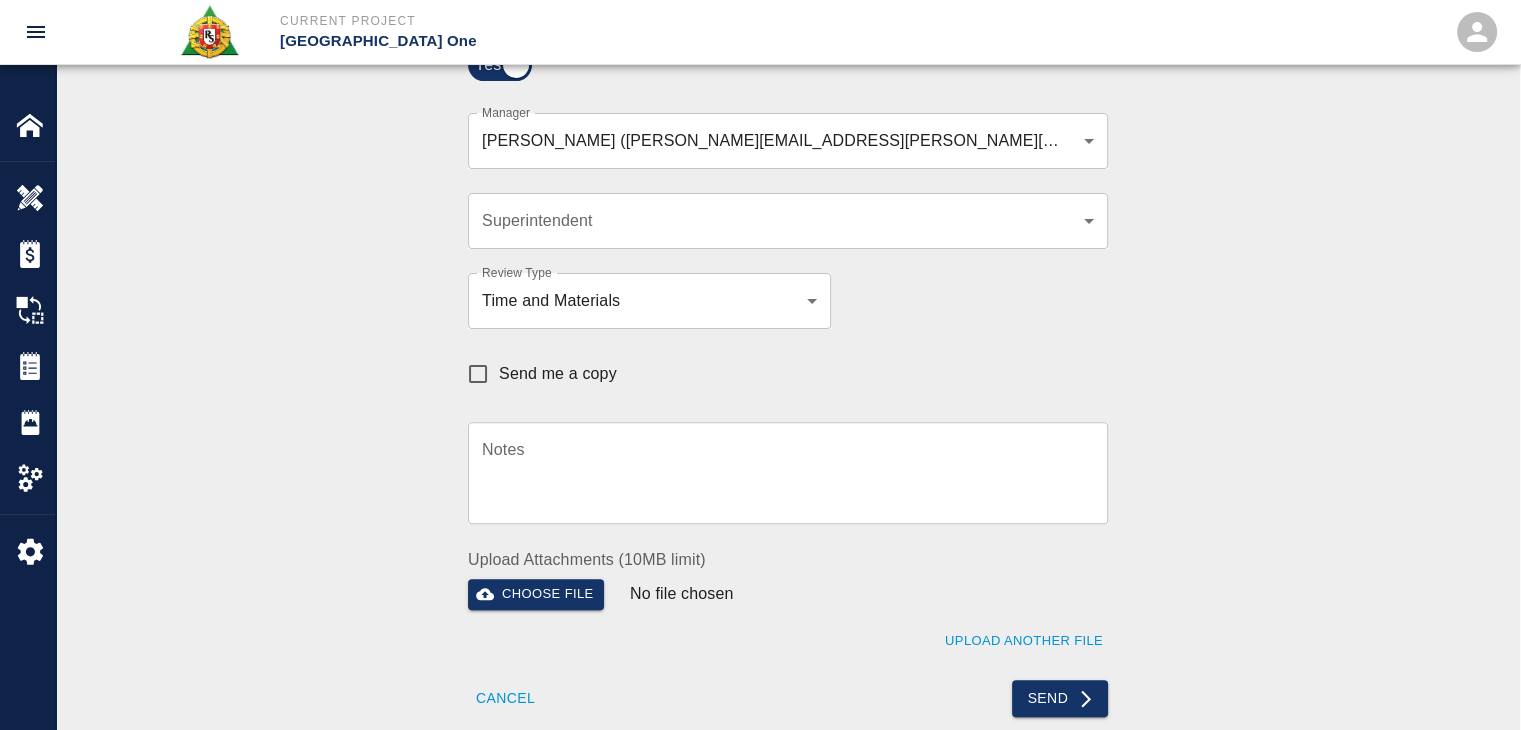 click on "Notes x Notes" at bounding box center (776, 461) 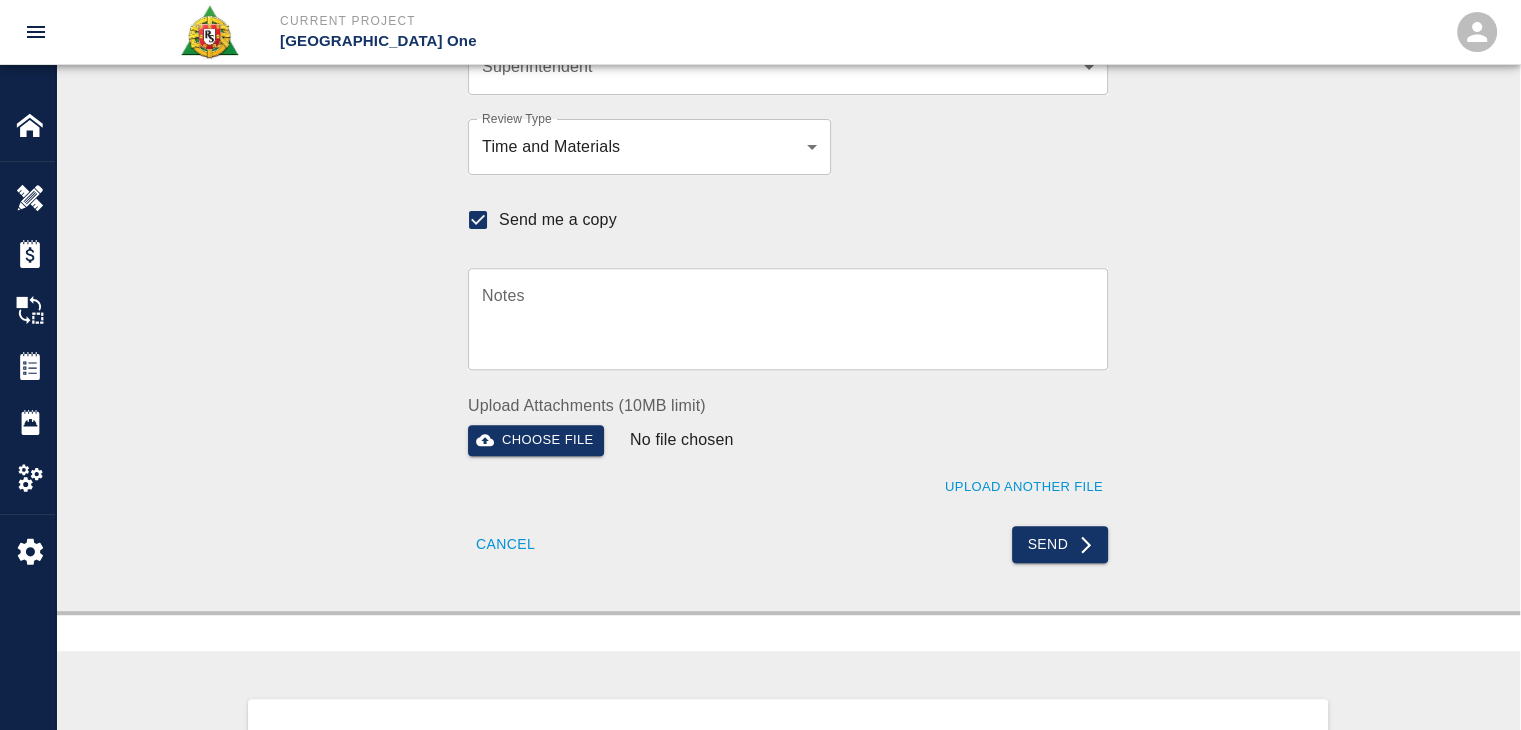 scroll, scrollTop: 712, scrollLeft: 0, axis: vertical 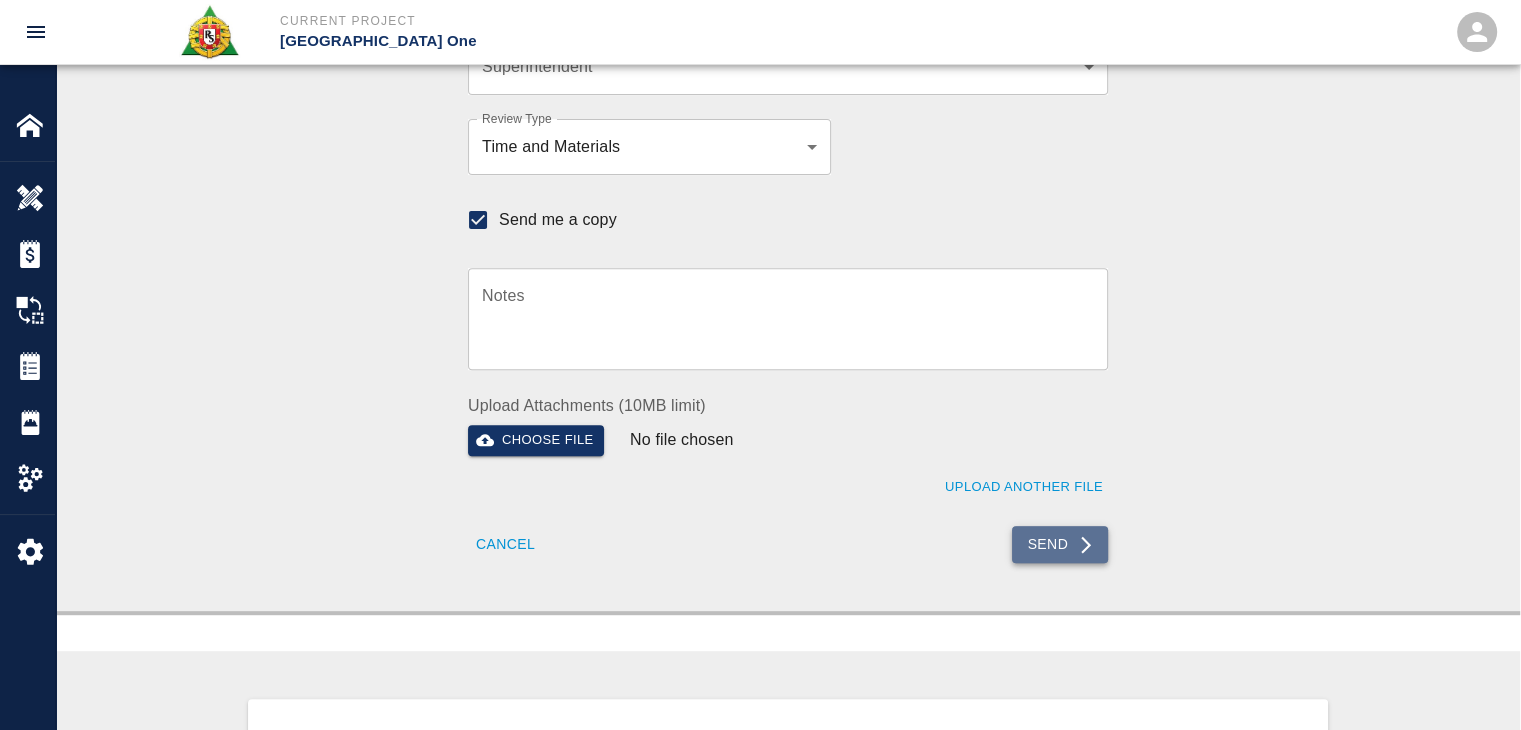 click on "Send" at bounding box center (1060, 544) 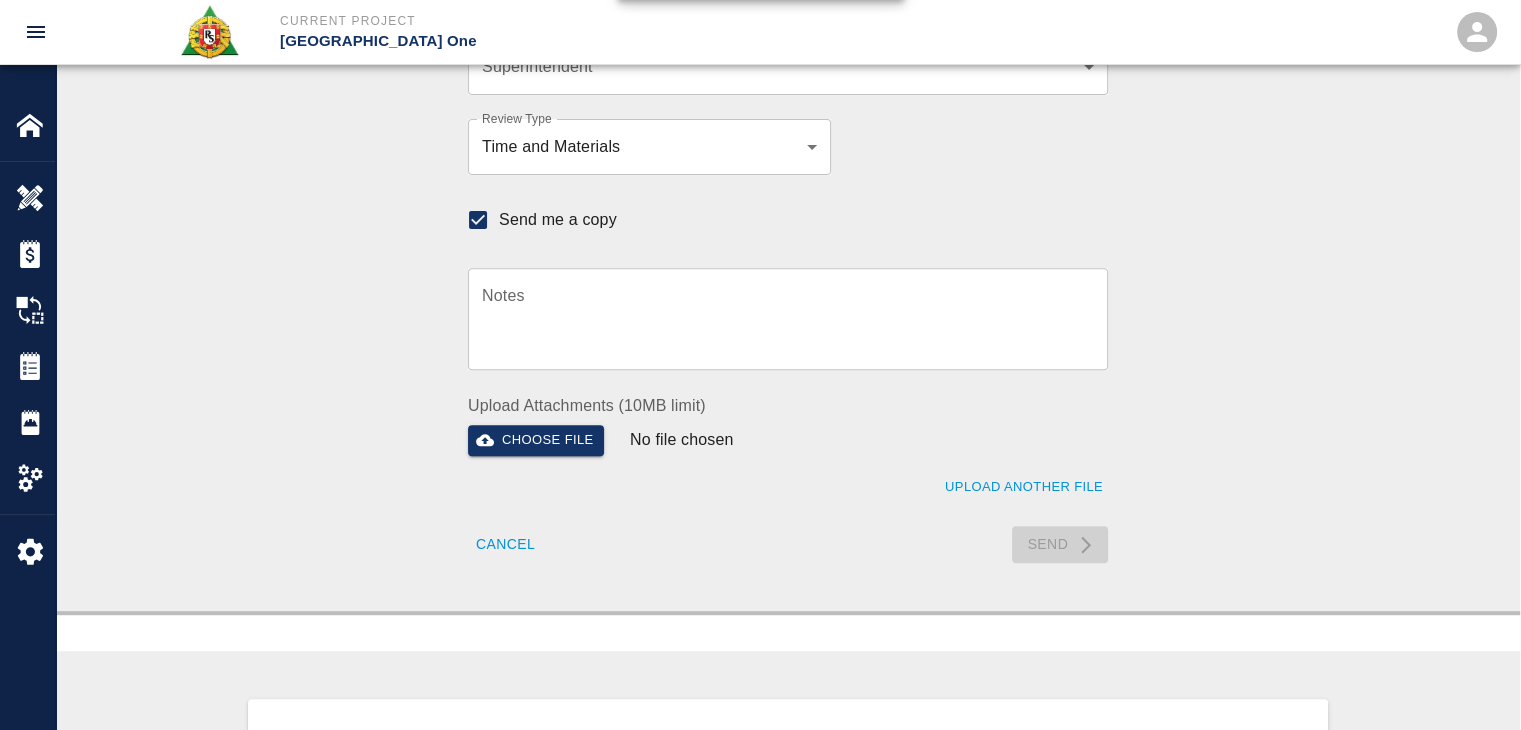 type 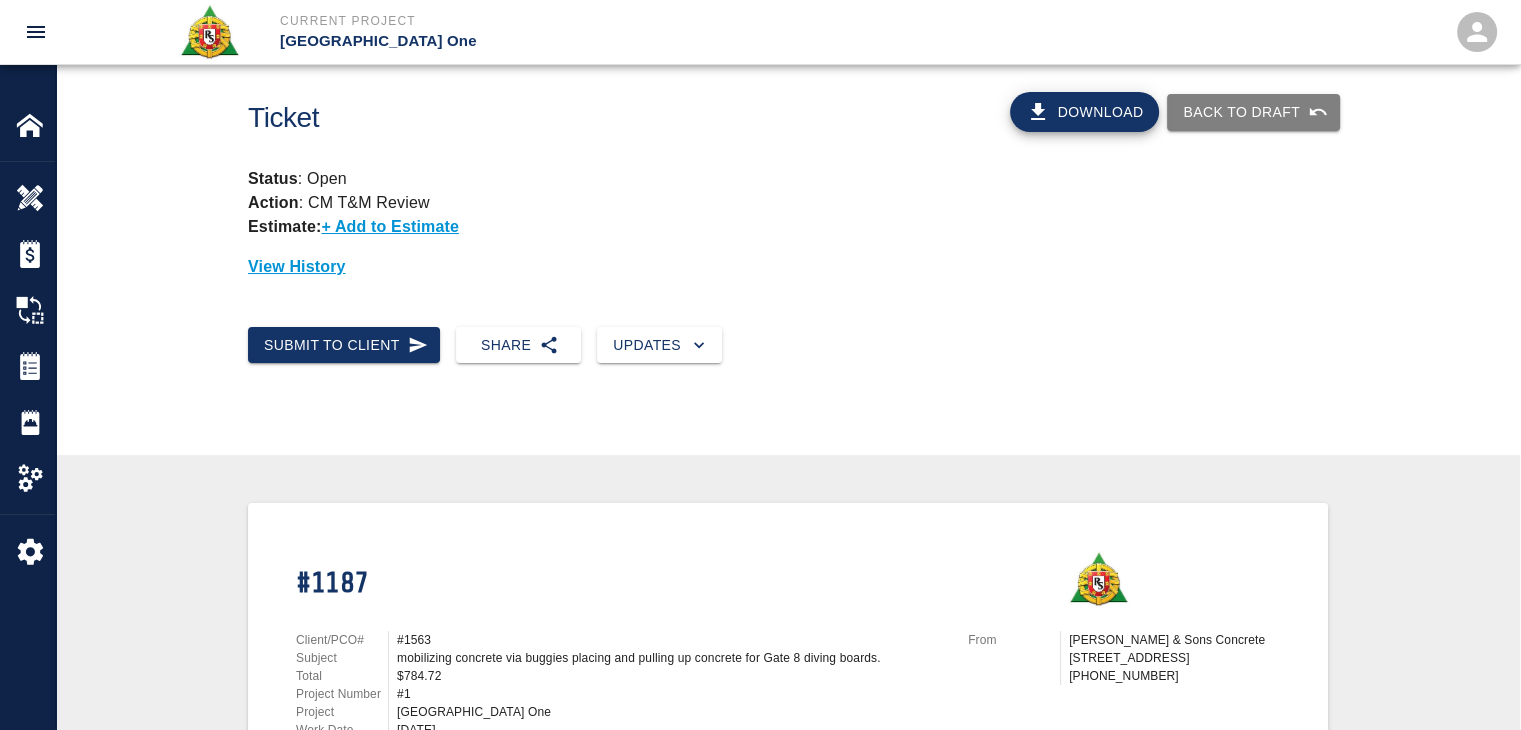 scroll, scrollTop: 0, scrollLeft: 0, axis: both 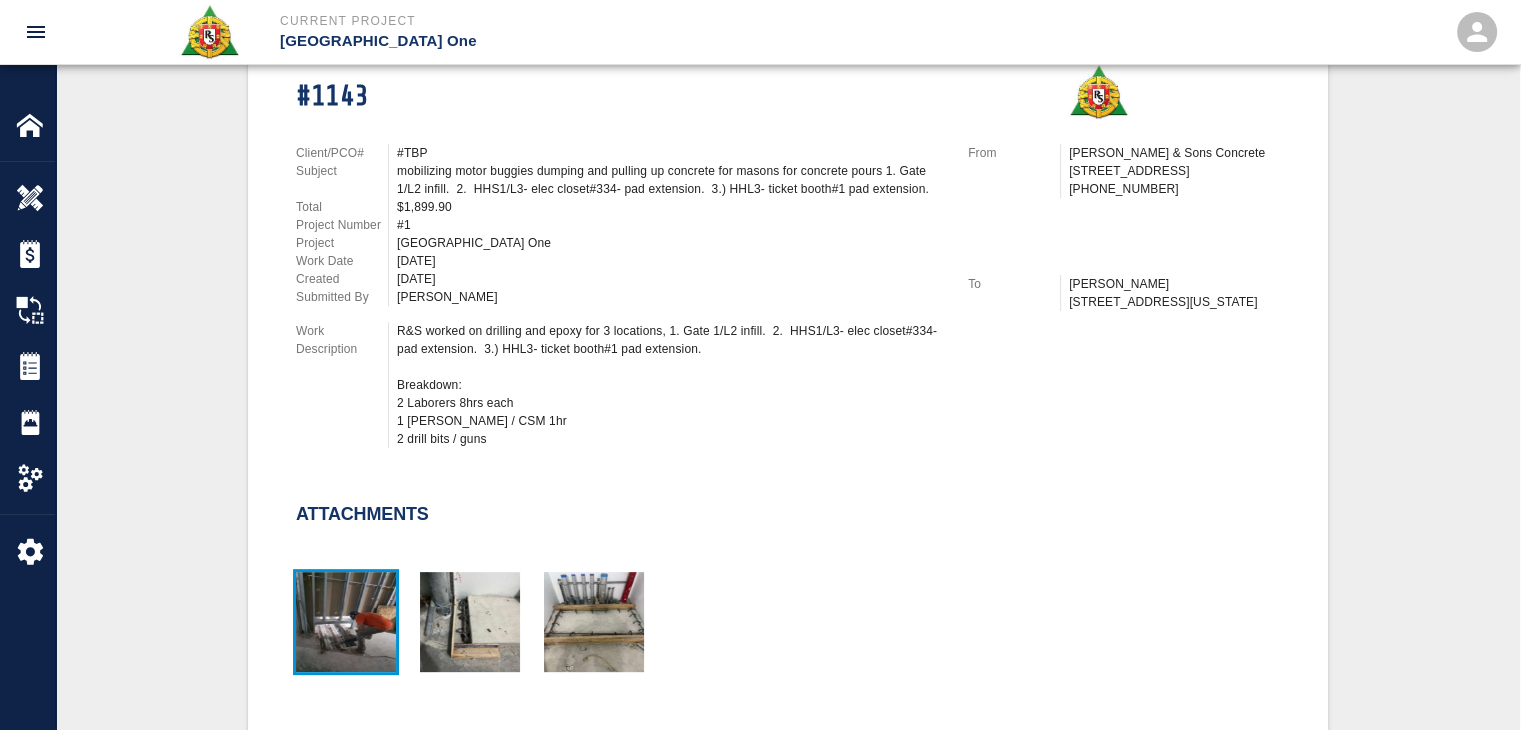 click at bounding box center (346, 622) 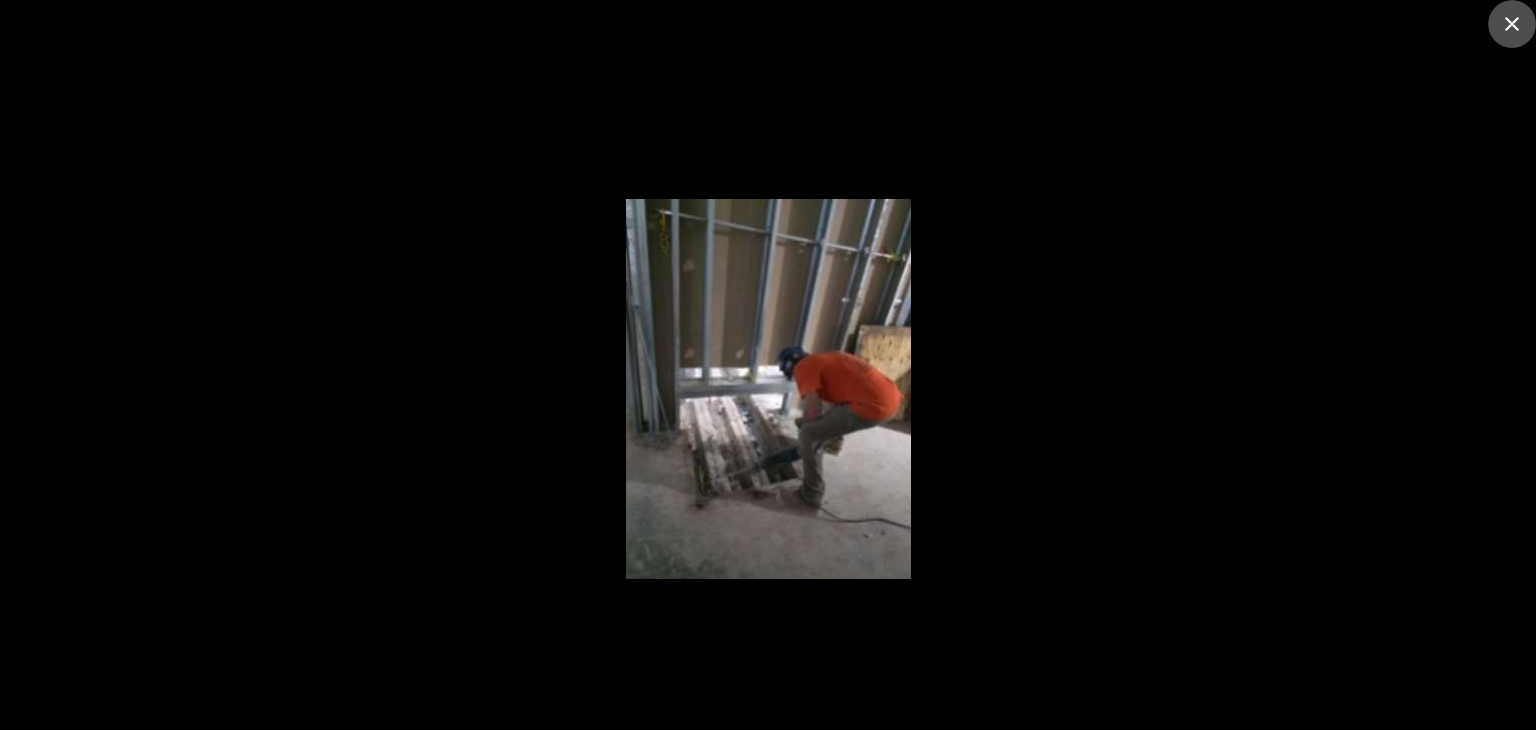 click 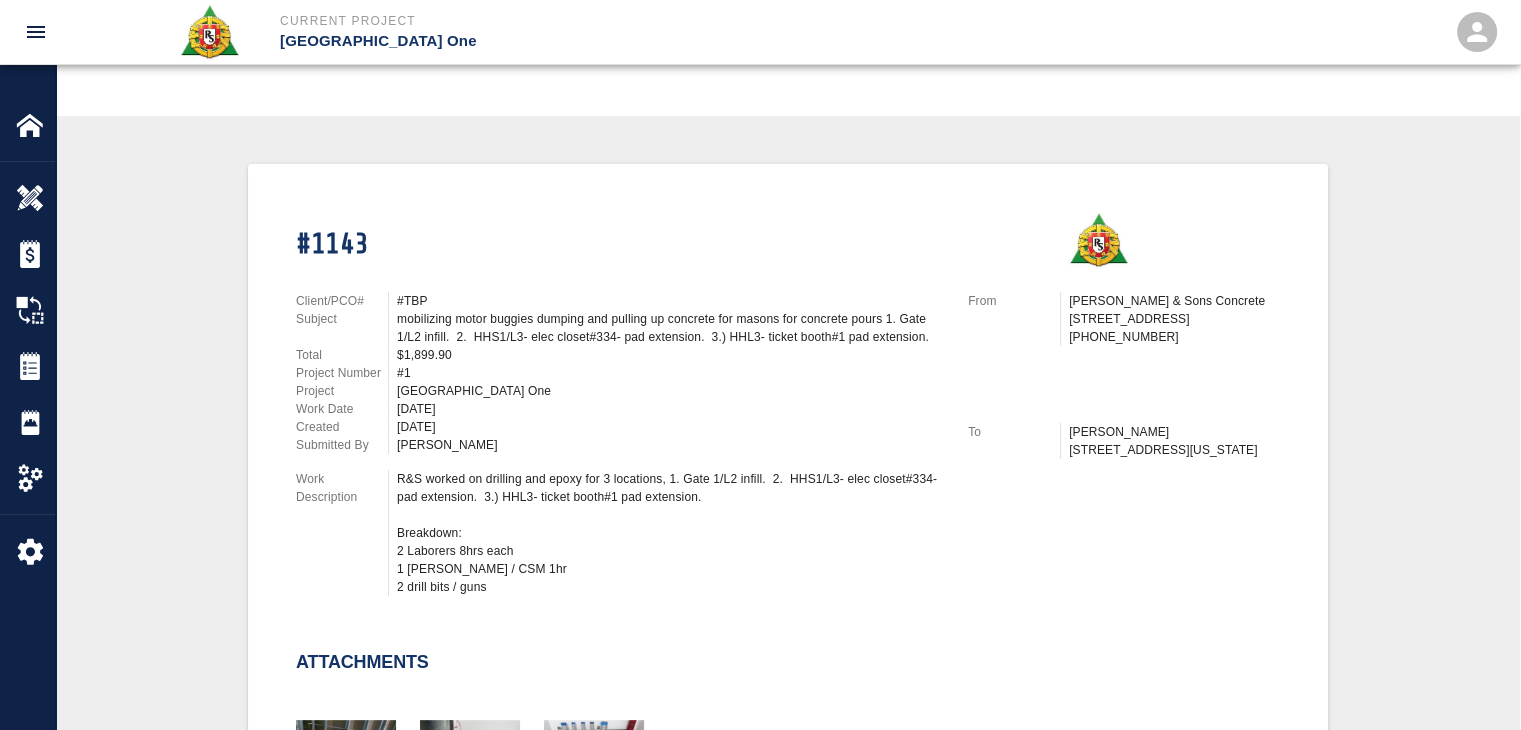 scroll, scrollTop: 364, scrollLeft: 0, axis: vertical 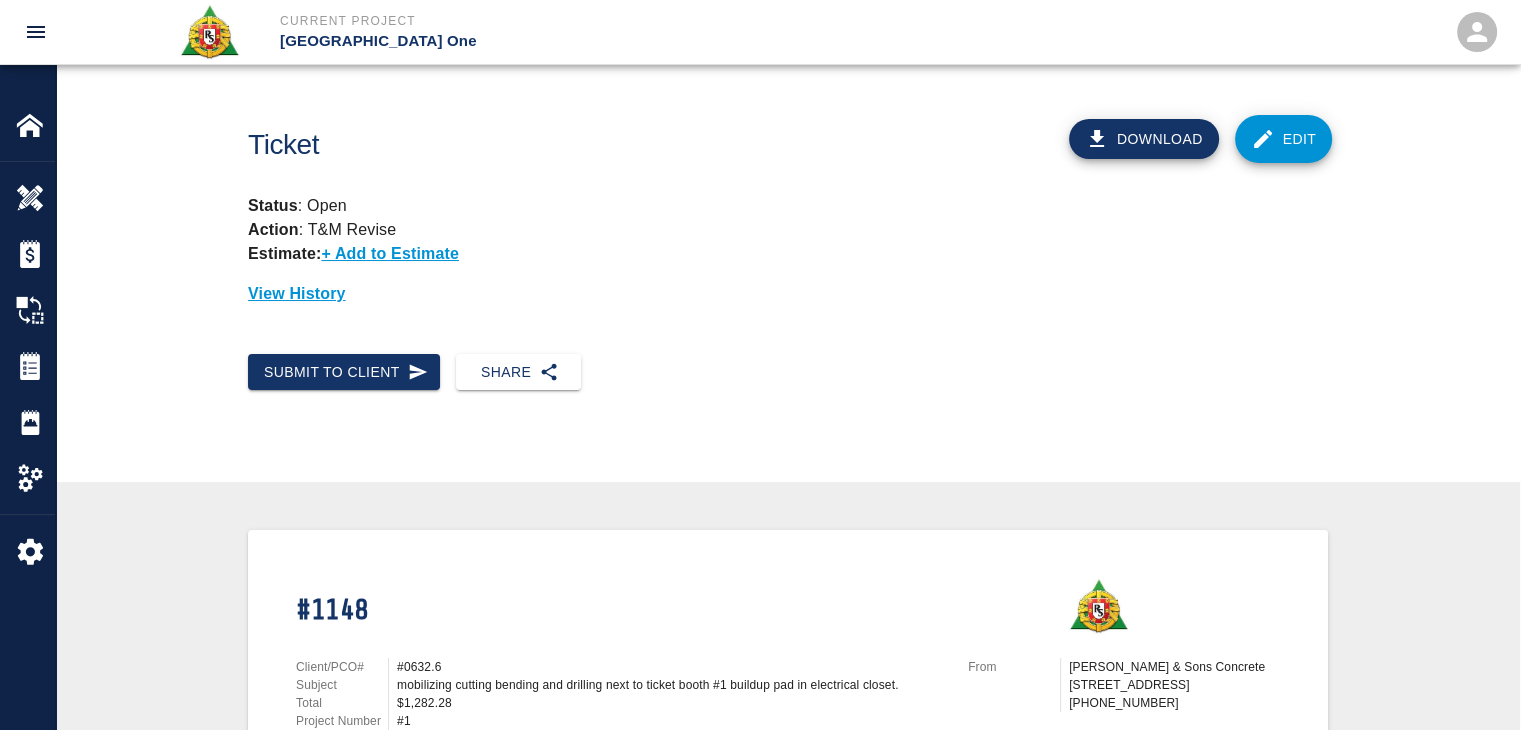 click on "#1148 Client/PCO# #0632.6 Subject mobilizing cutting bending and drilling next to ticket booth #1 buildup pad in electrical closet.  Total $1,282.28 Project Number #1 Project JFK Terminal One Work Date 06/24/2025 Created 06/26/2025 Submitted By Manny Barros Work Description R&S worked on mobilizing cutting bending and drilling next to ticket booth #1 buildup pad in electrical closet.
Breakdown:
2 lathers 4hrs
1 Foreman 2hr
8# 4x 20 ft cut and bent
2 tubes of epoxy From Roger & Sons Concrete 1474 State Rte 55
Lagrangeville, NY 12540 (845) 227-6033 To AECOM Tishman  100 Park Ave, New York, NY 10017 Attachments Labor Labor Type Cost Code Rate Type Crew Size Hrs / Person Total Hrs Rate / Hr. Total Cost 1 Lather Journeyman (new rate) 06/24/2025 Regular Time 2 4.00 8 $122.44 $979.52 2 Lather Foreman (new rate) 06/24/2025 Regular Time 1 2.00 2 $126.18 $252.36 Labor Subtotal: 3 10 $1,231.88 Material Type Cost Code Unit of Measure Quantity Rate/Unit Total Cost 1 Rebar # 4  x 20'-0" long  pieces  8 $0 $0.00 2 NO TAX" at bounding box center (788, 1158) 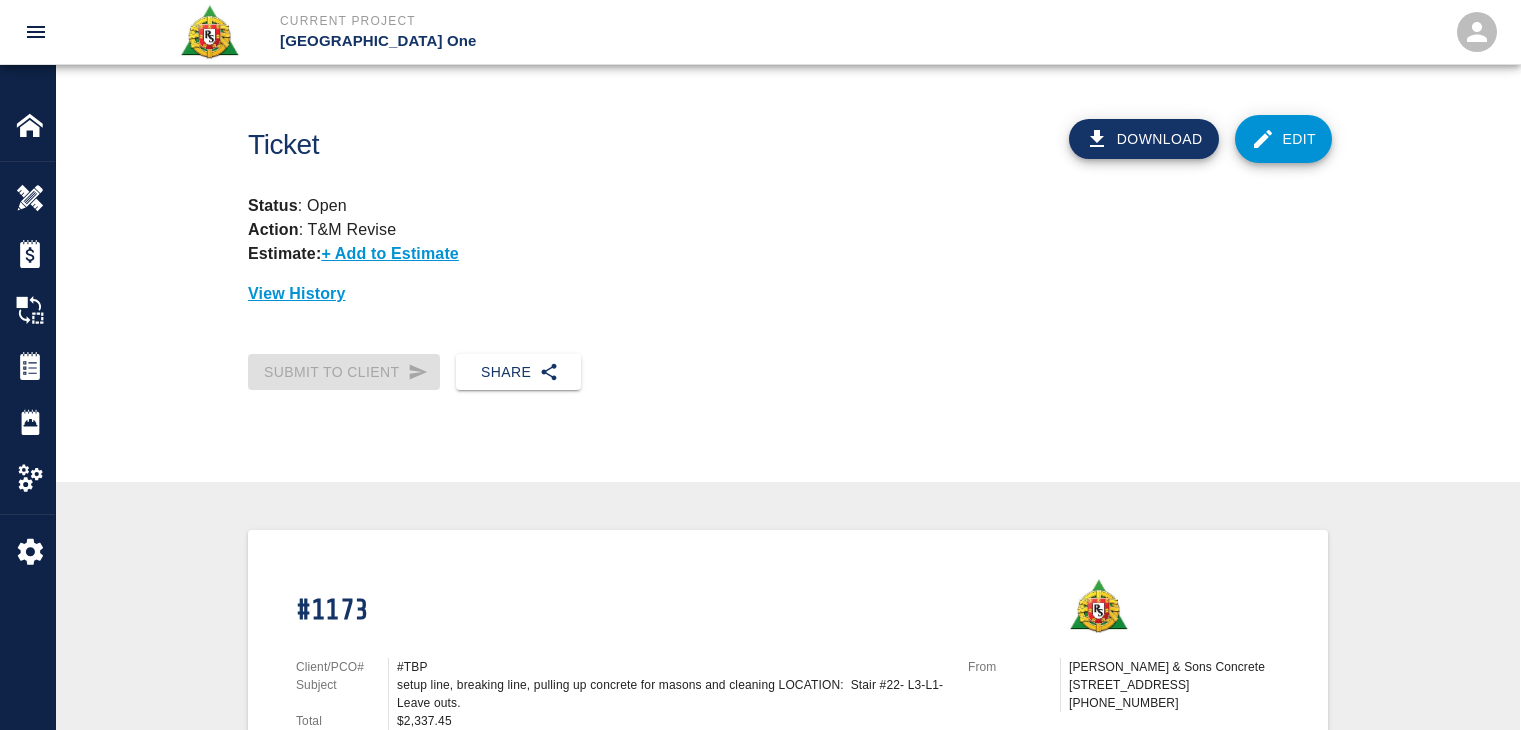 scroll, scrollTop: 0, scrollLeft: 0, axis: both 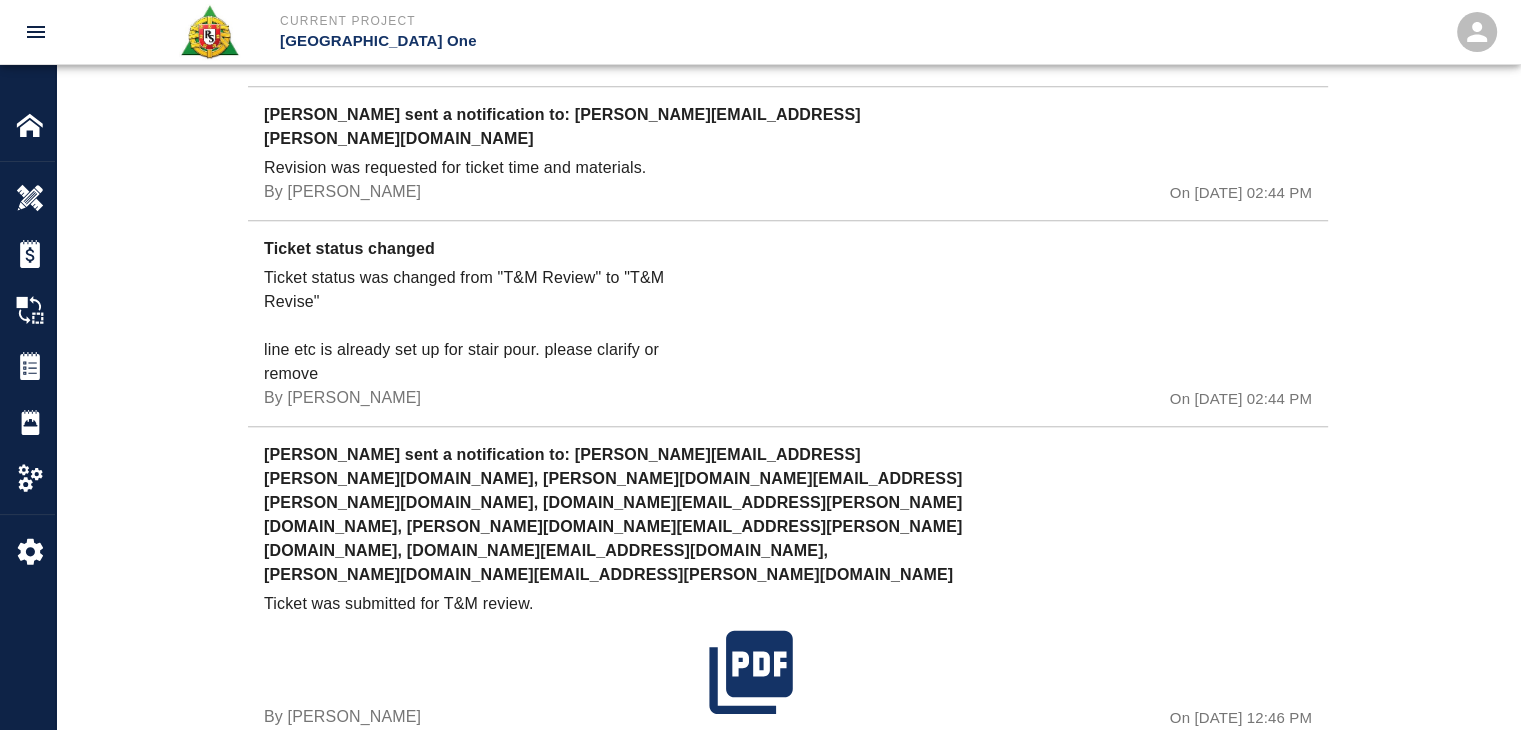 drag, startPoint x: 328, startPoint y: 352, endPoint x: 256, endPoint y: 321, distance: 78.39005 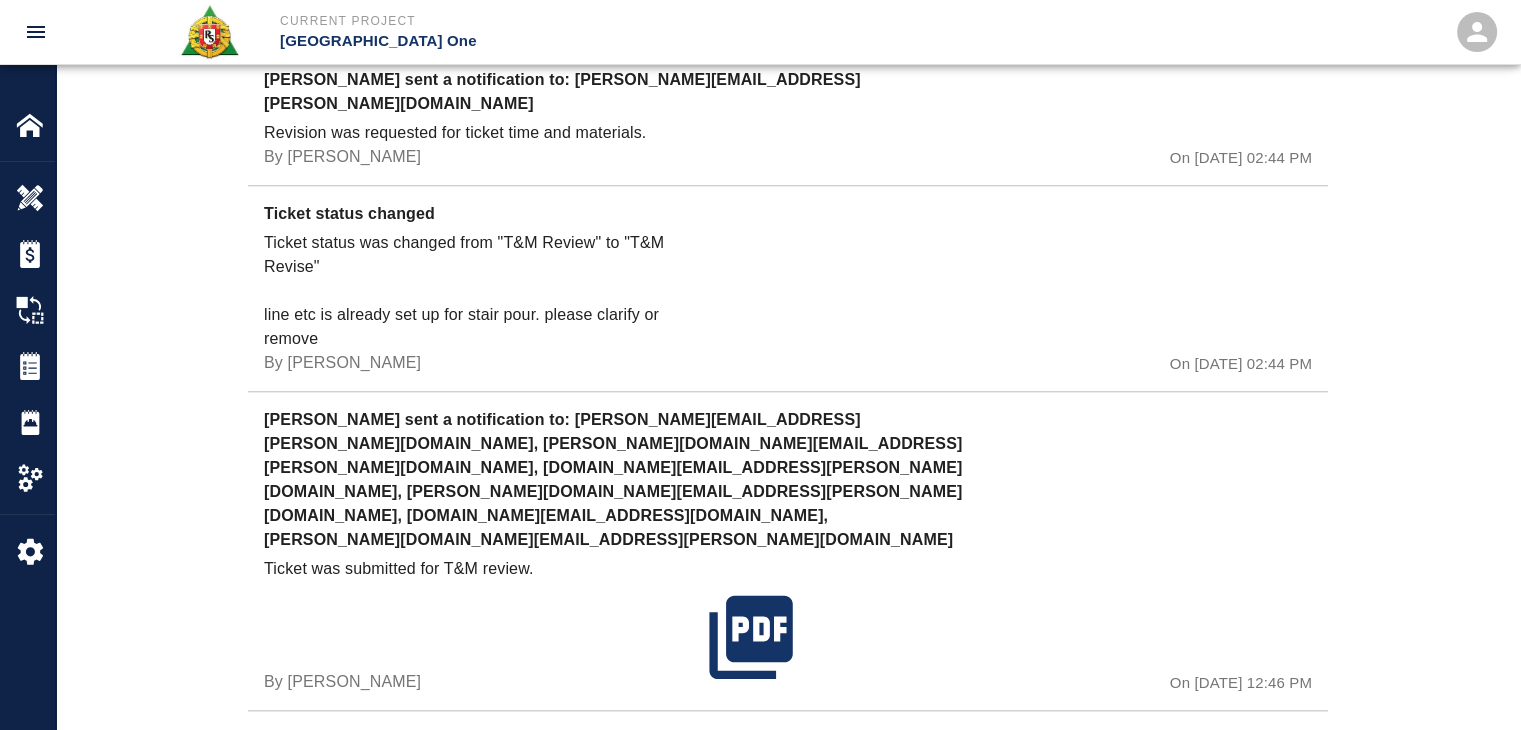 scroll, scrollTop: 1764, scrollLeft: 0, axis: vertical 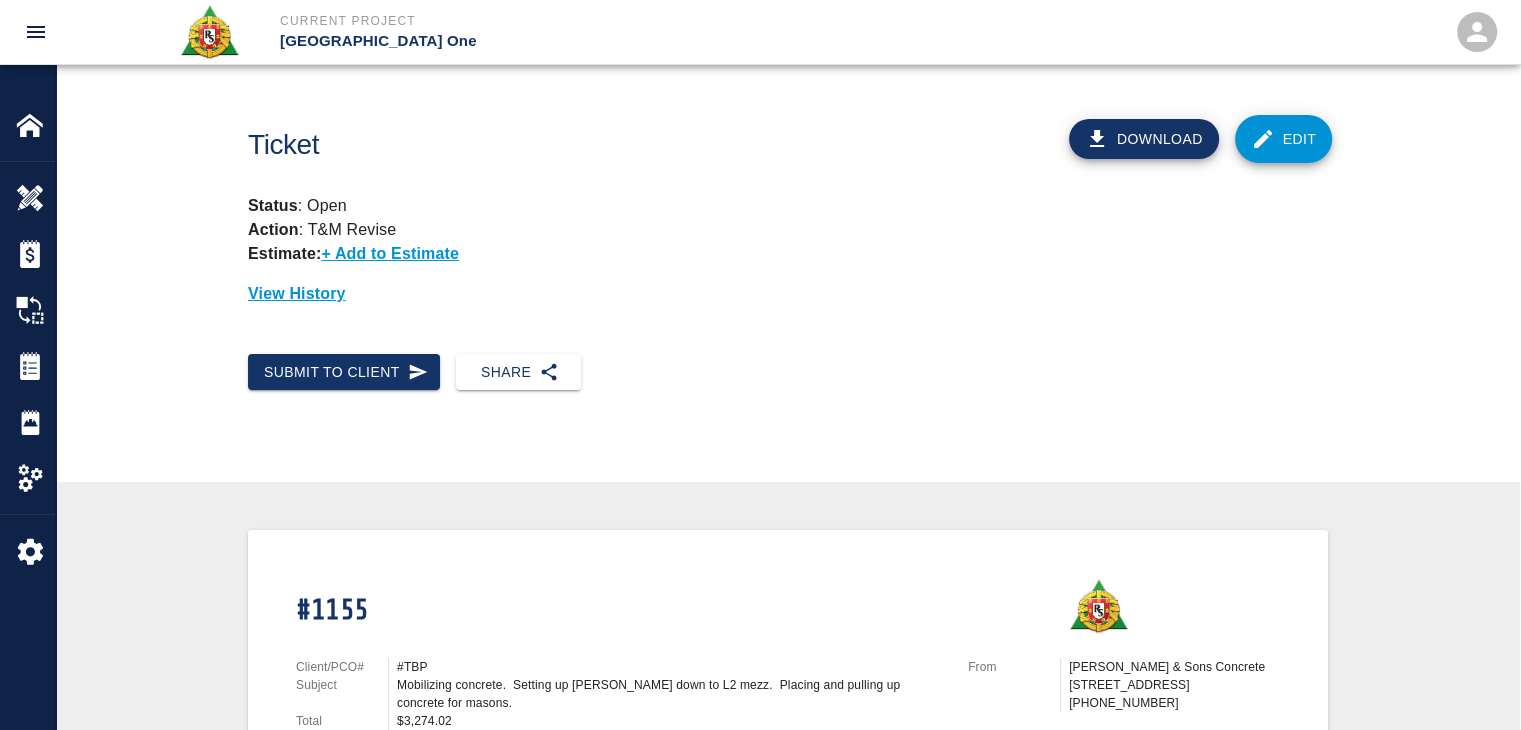 click on "Edit" at bounding box center (1284, 139) 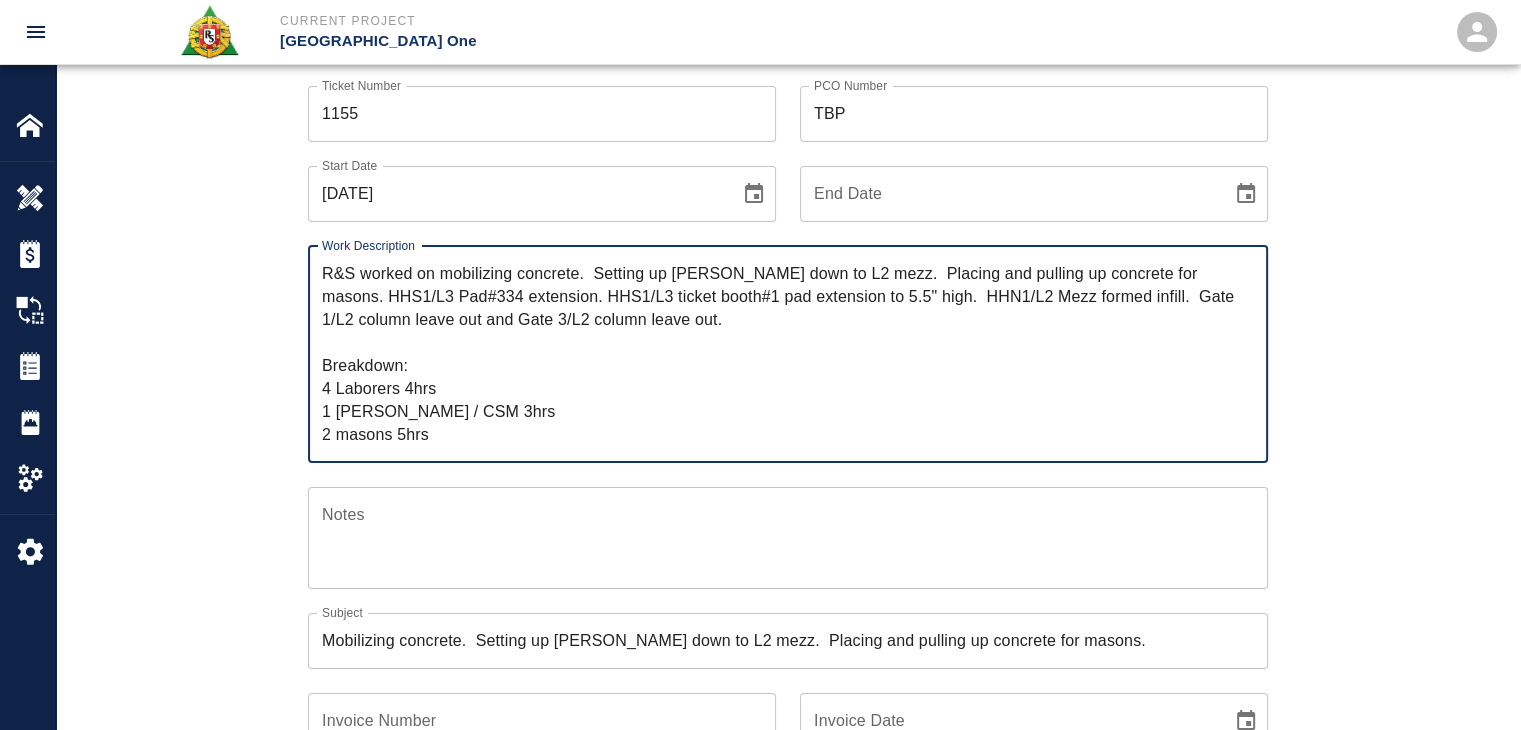 scroll, scrollTop: 0, scrollLeft: 0, axis: both 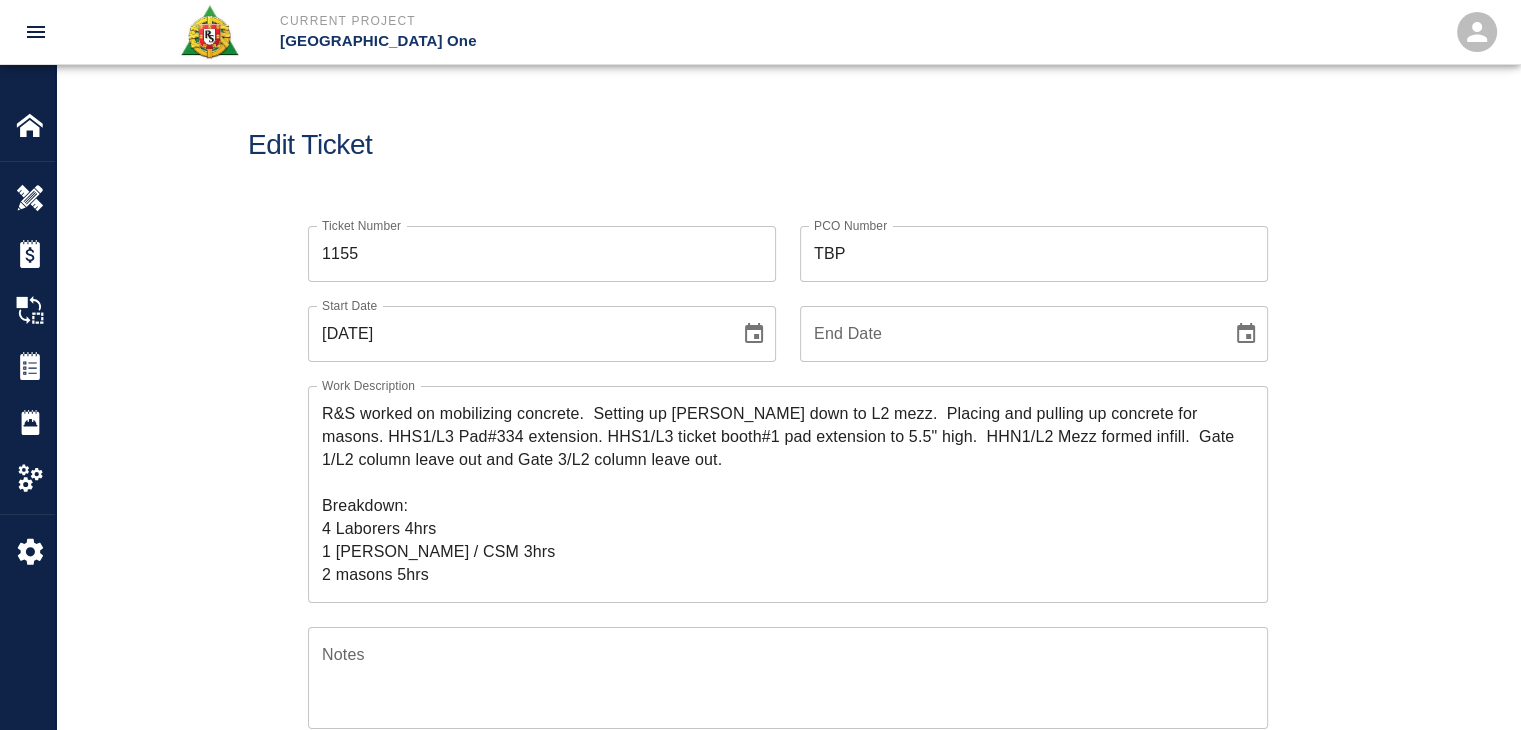 drag, startPoint x: 434, startPoint y: 589, endPoint x: 212, endPoint y: 369, distance: 312.5444 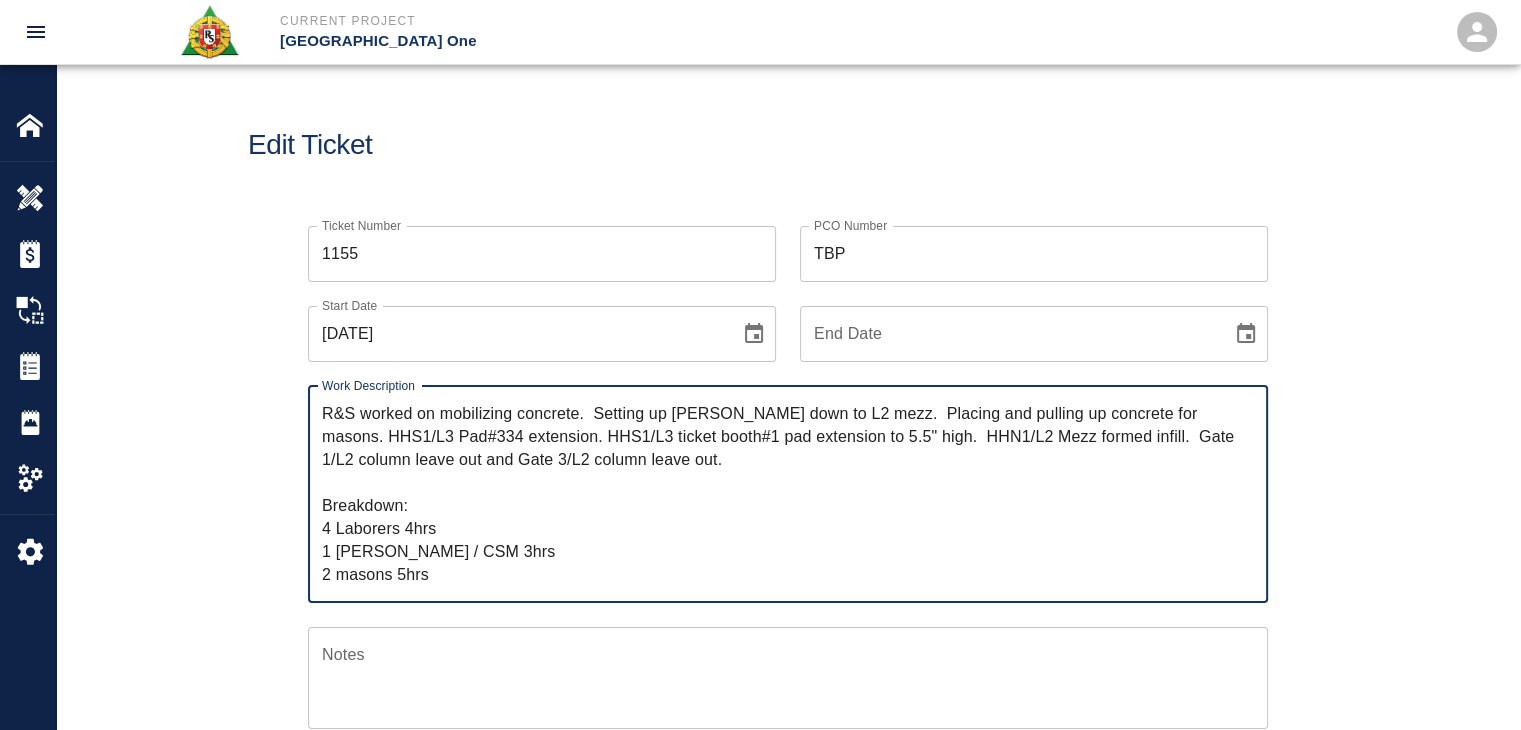 drag, startPoint x: 447, startPoint y: 573, endPoint x: 224, endPoint y: 365, distance: 304.94754 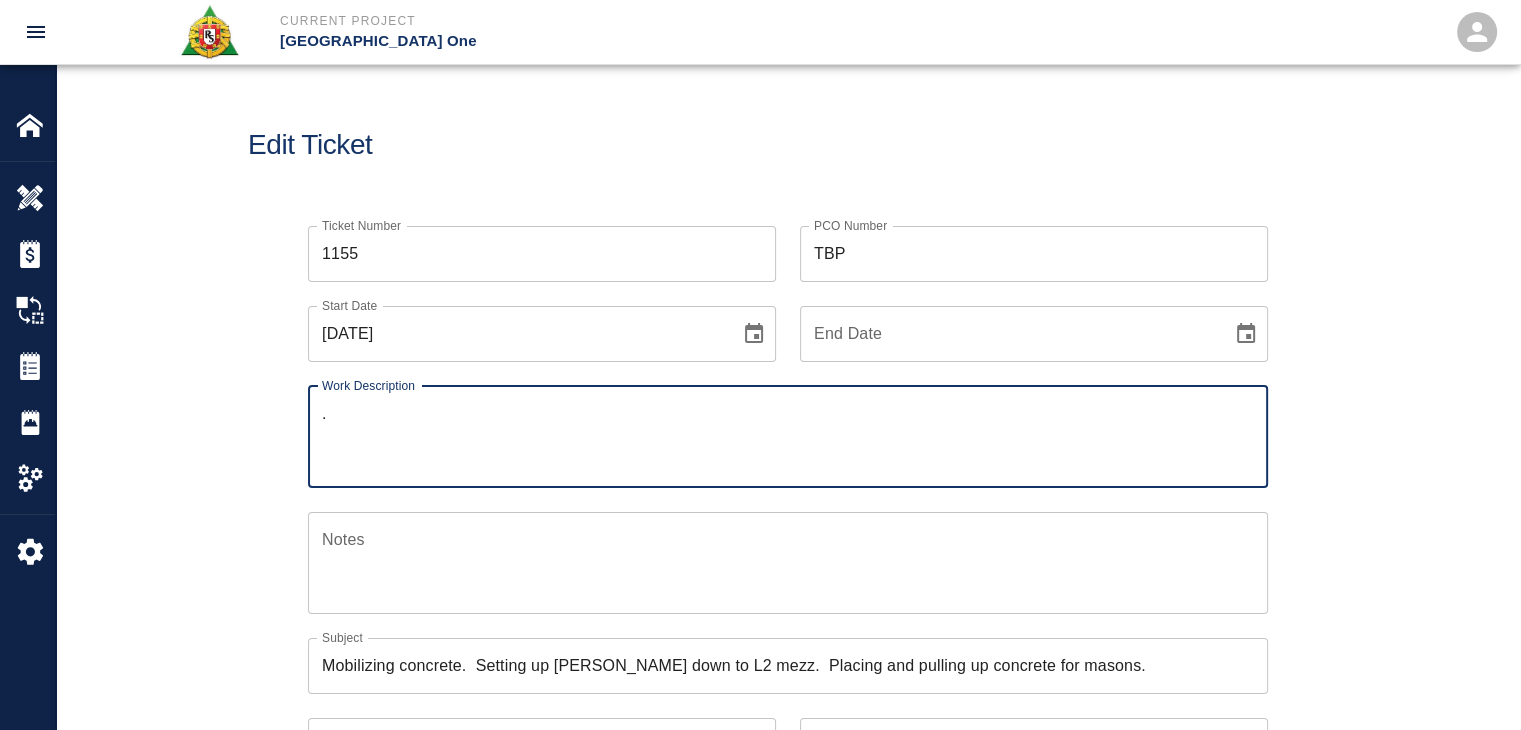 type on "." 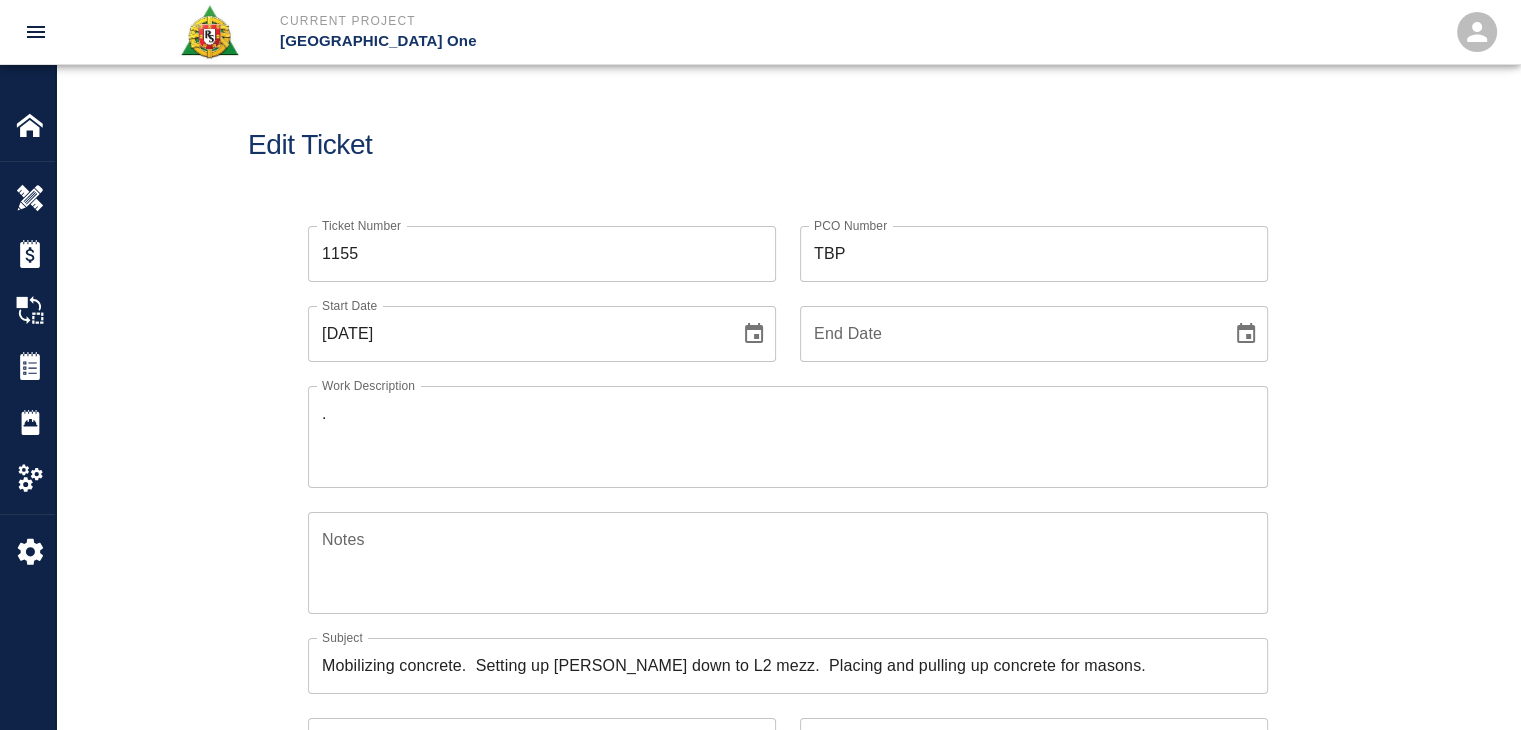 click 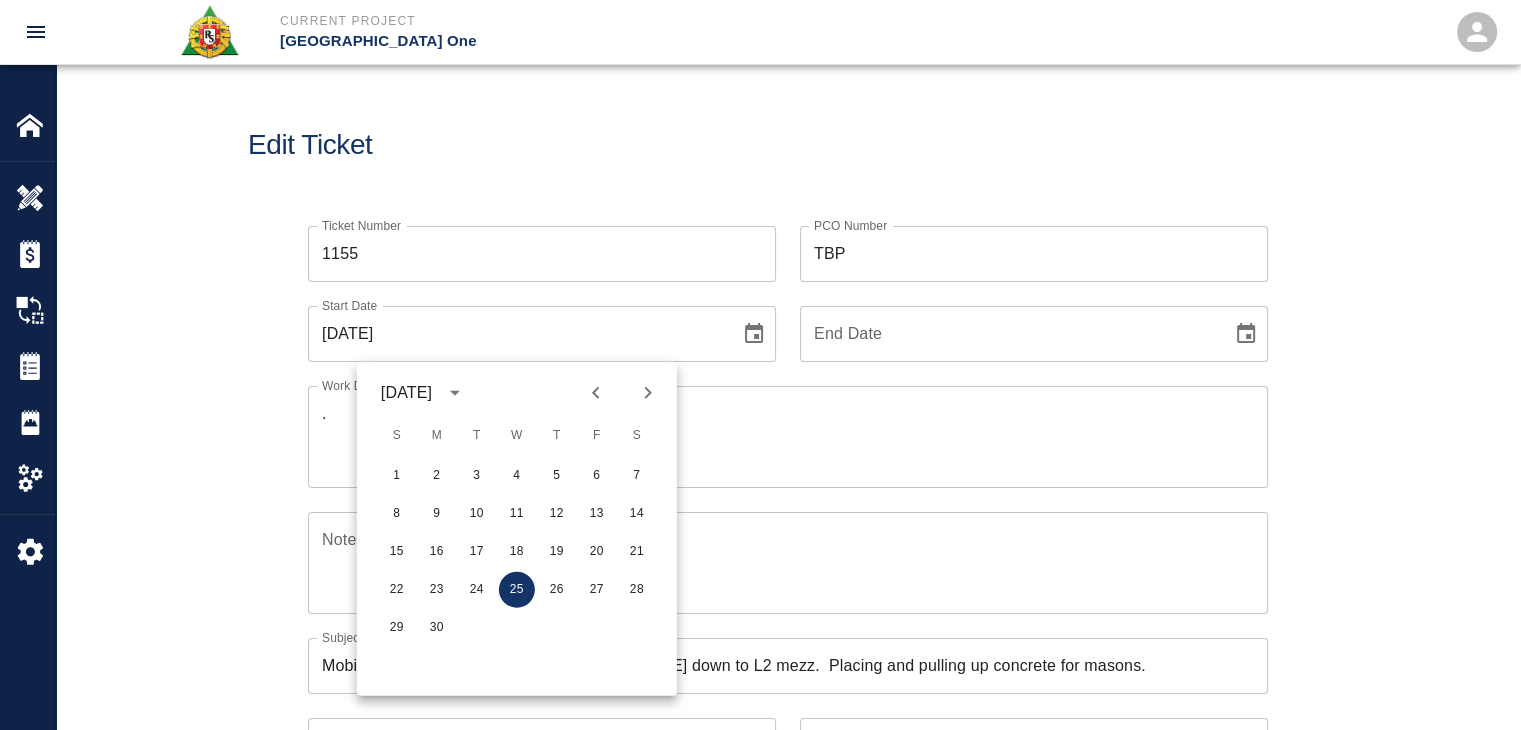 click 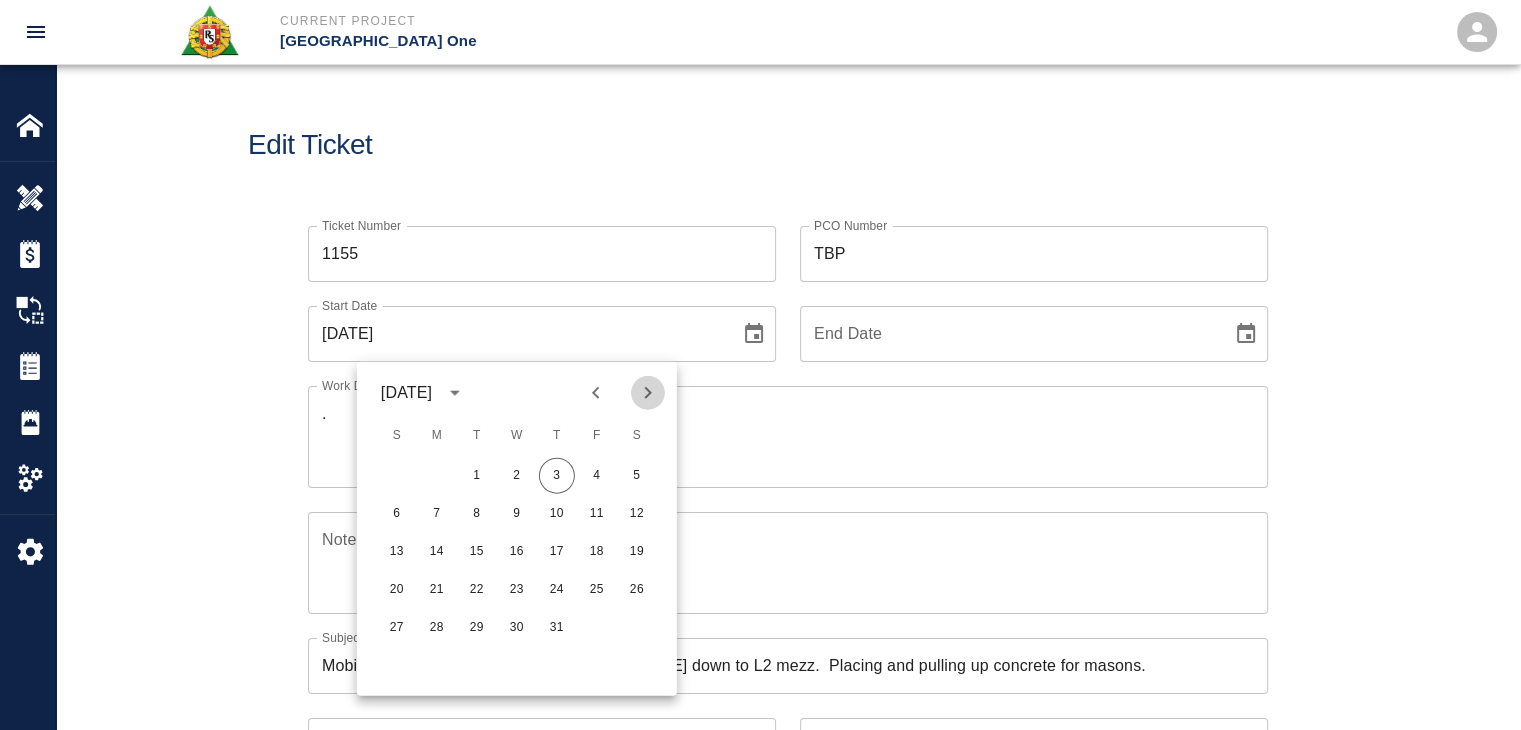 click 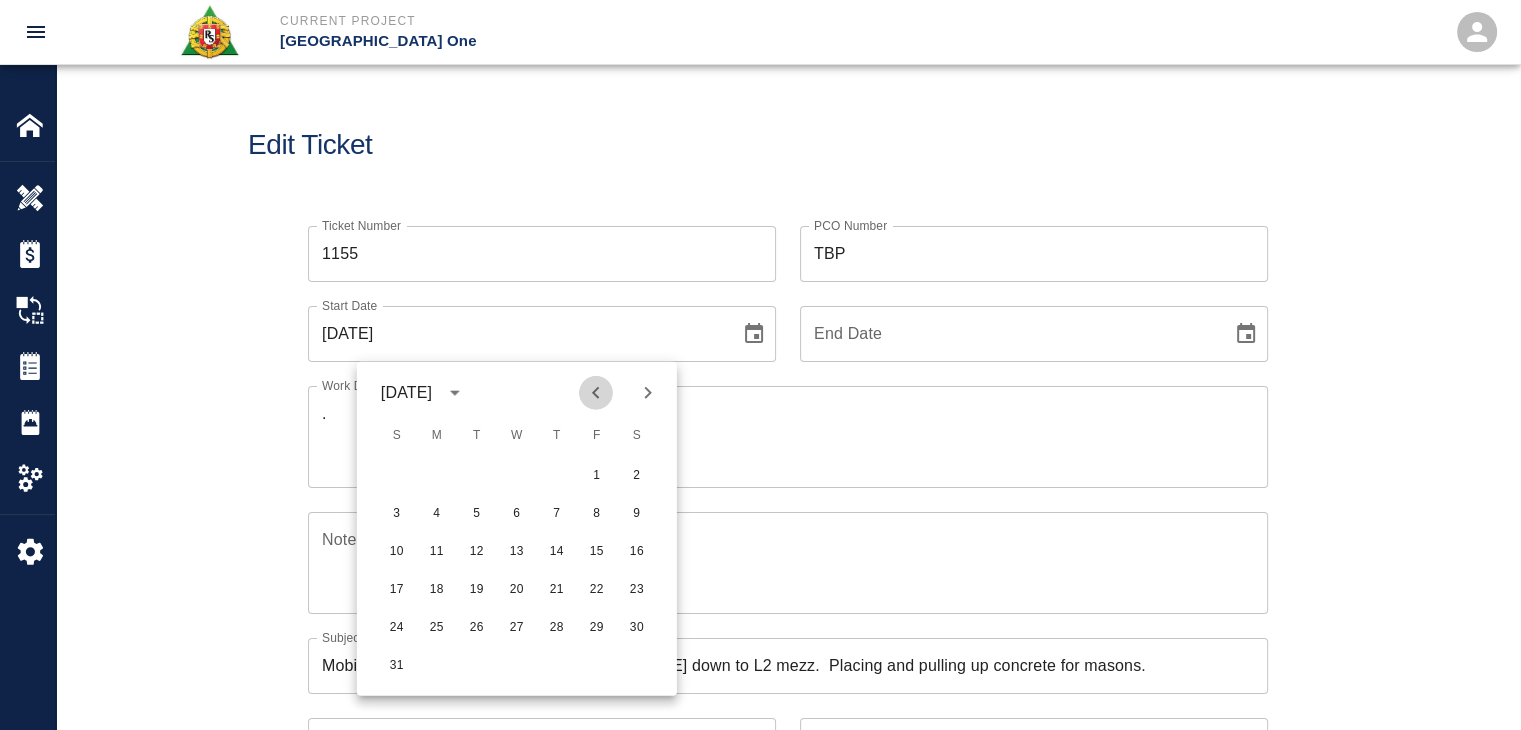 click 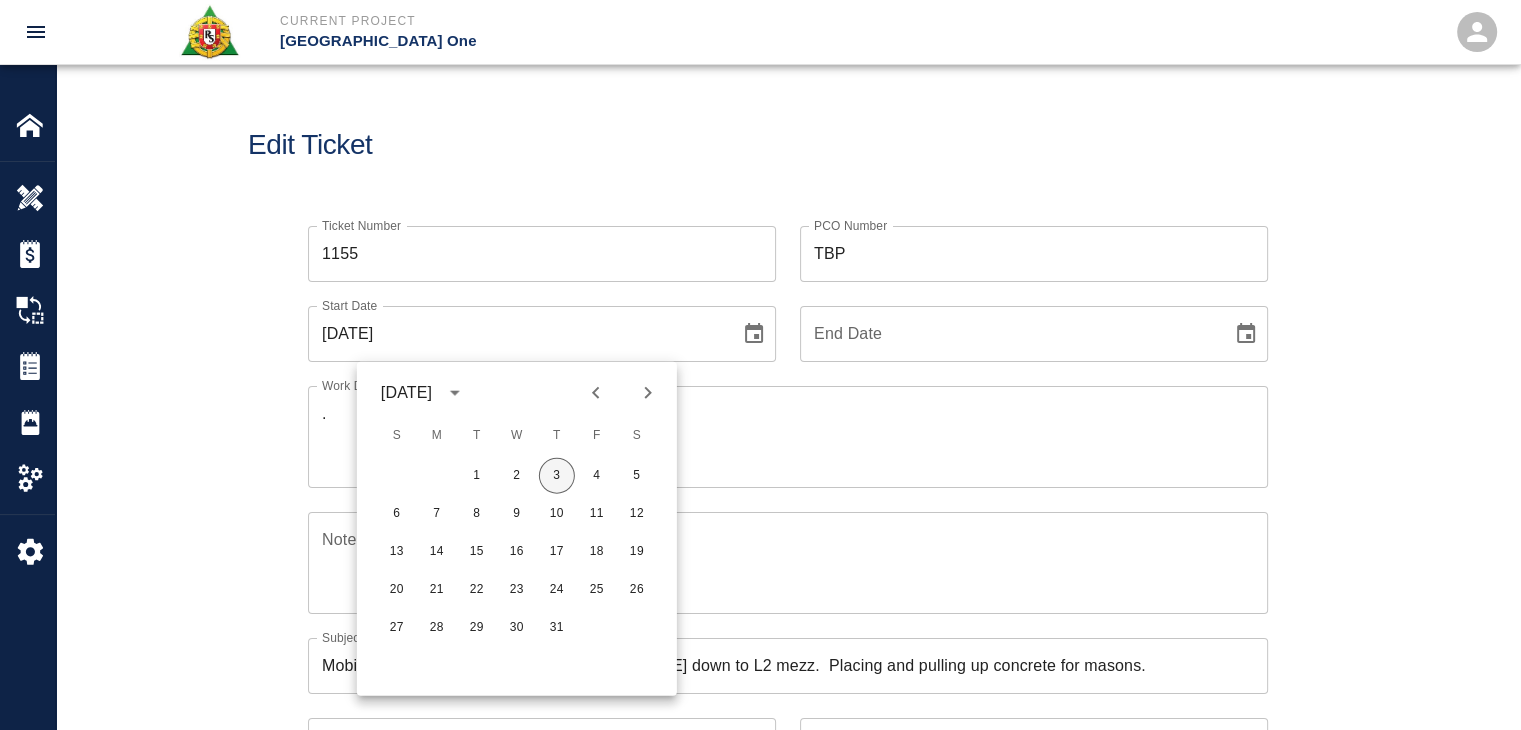 click on "3" at bounding box center (557, 476) 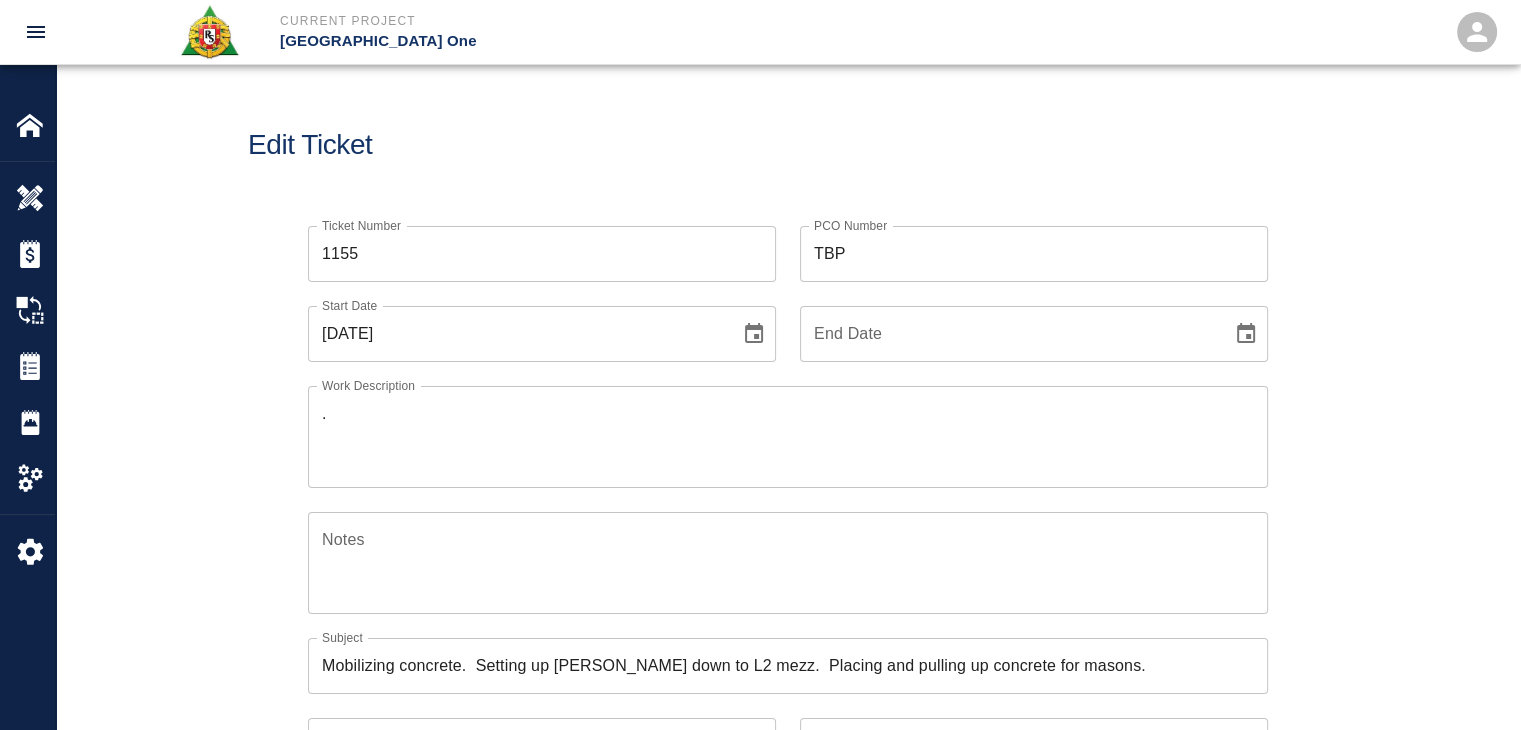 click on "1155" at bounding box center (542, 254) 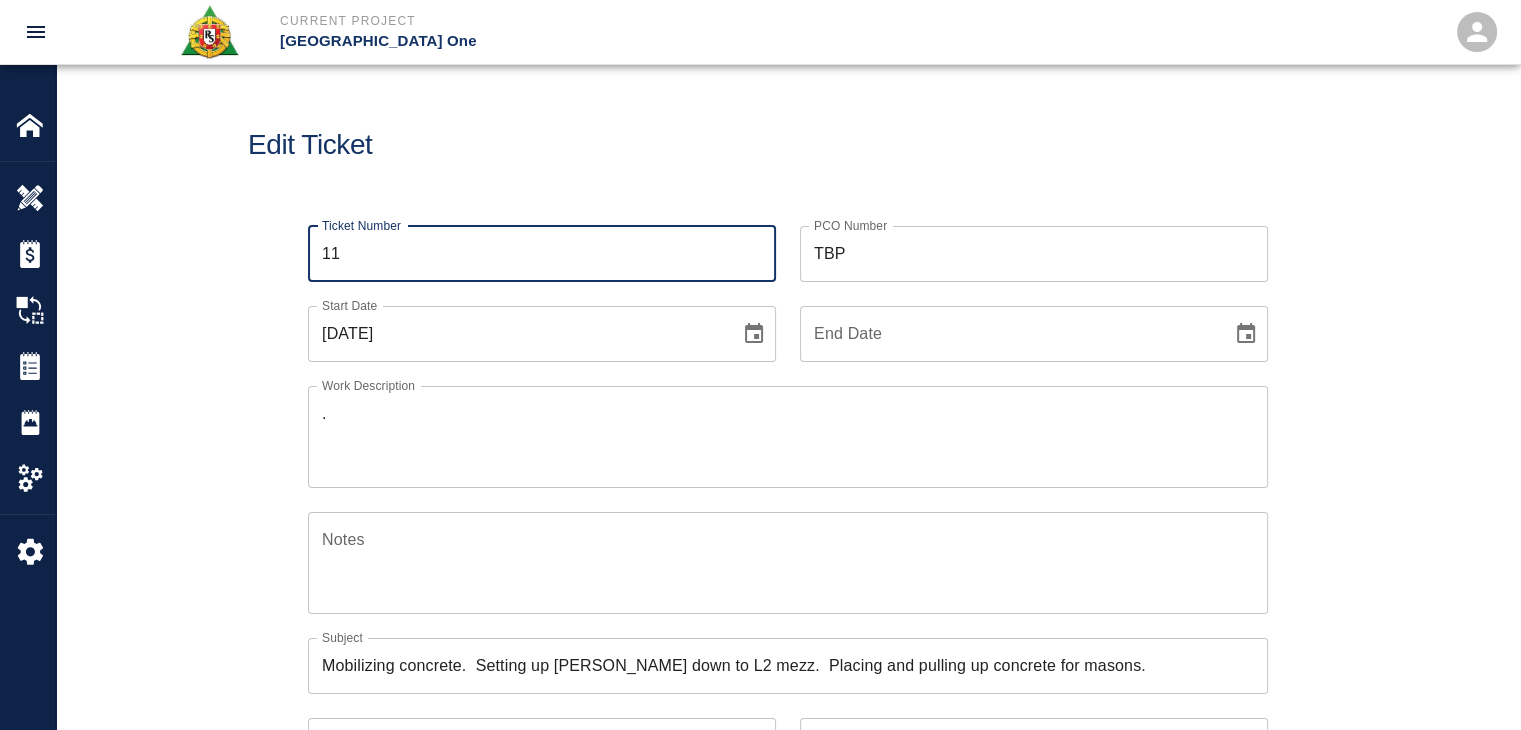 type on "1" 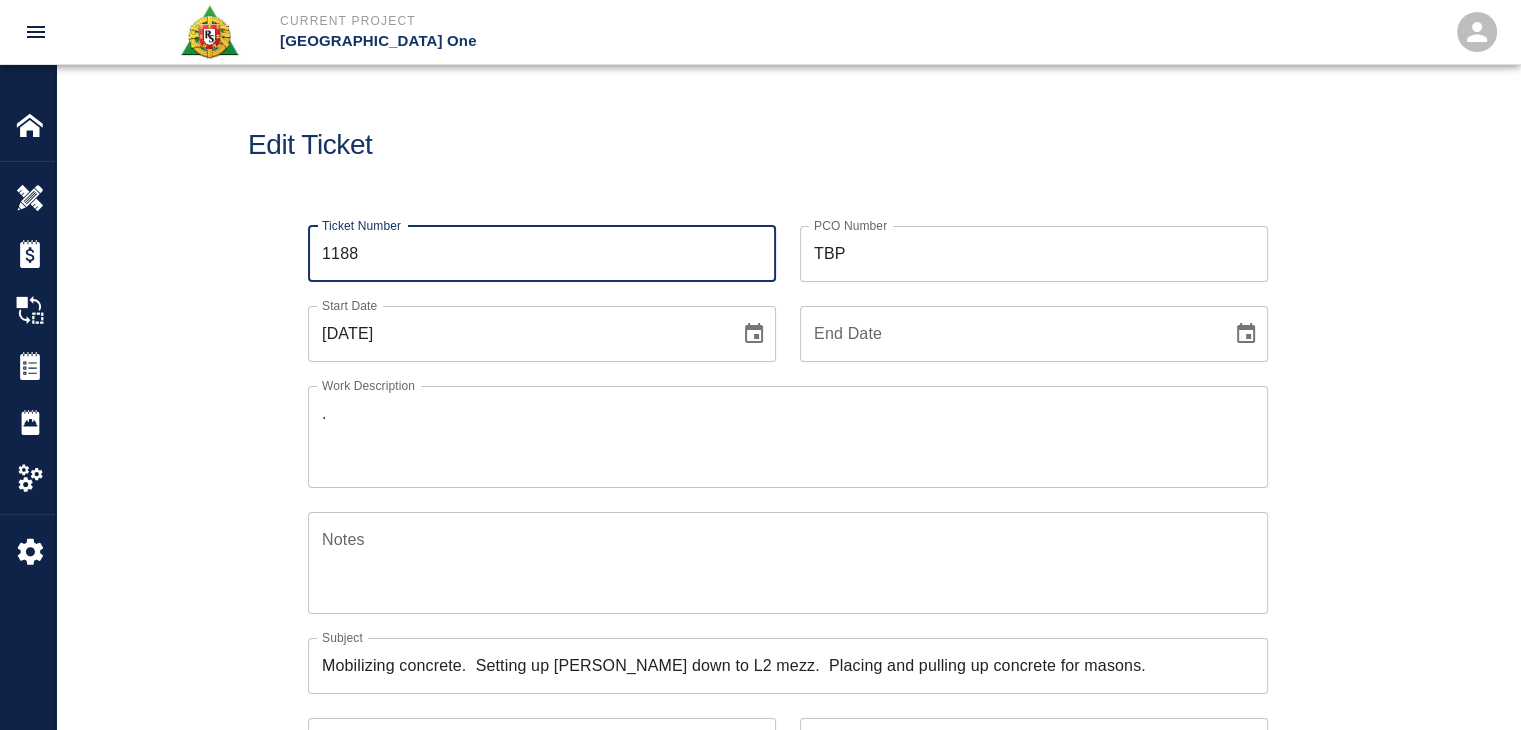 type on "1188" 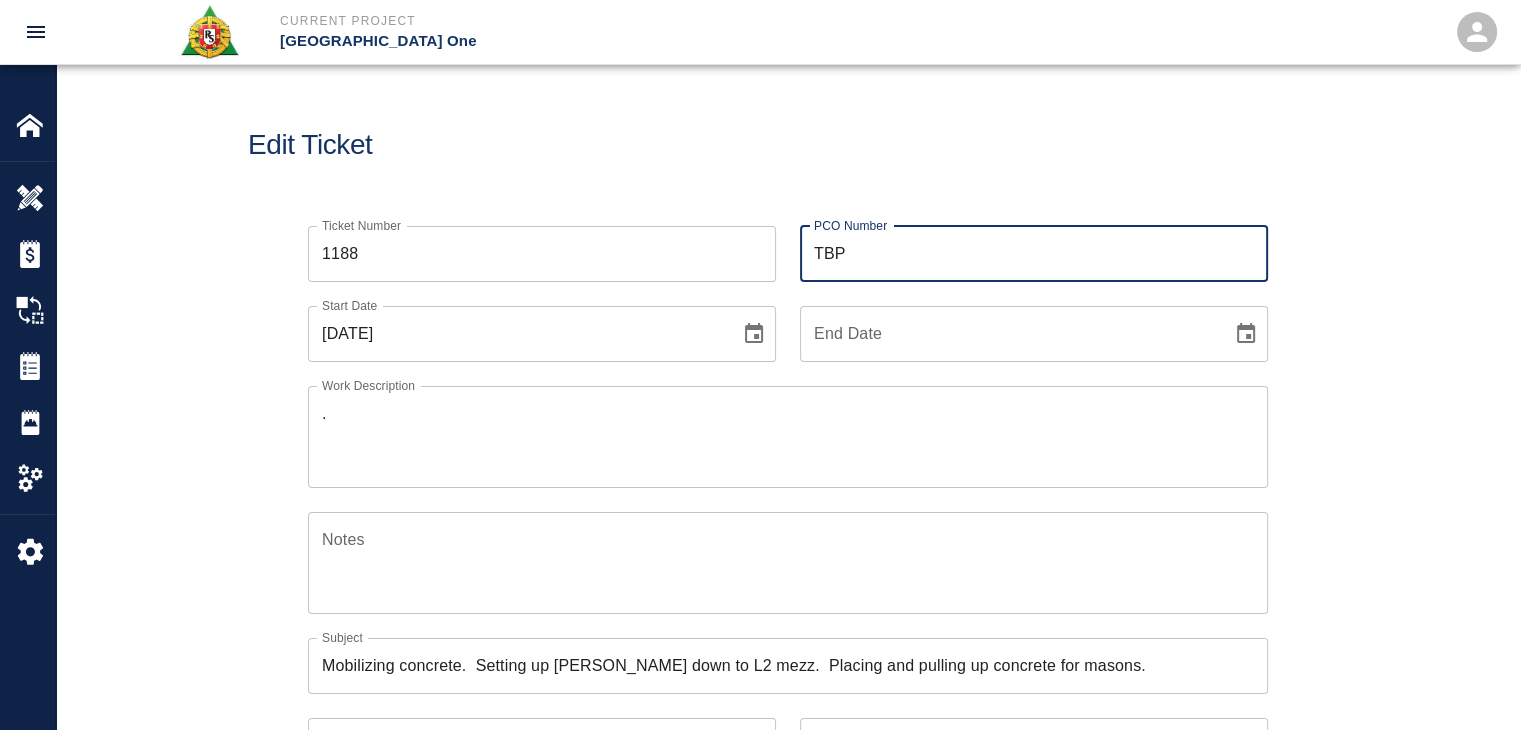 drag, startPoint x: 874, startPoint y: 251, endPoint x: 712, endPoint y: 247, distance: 162.04938 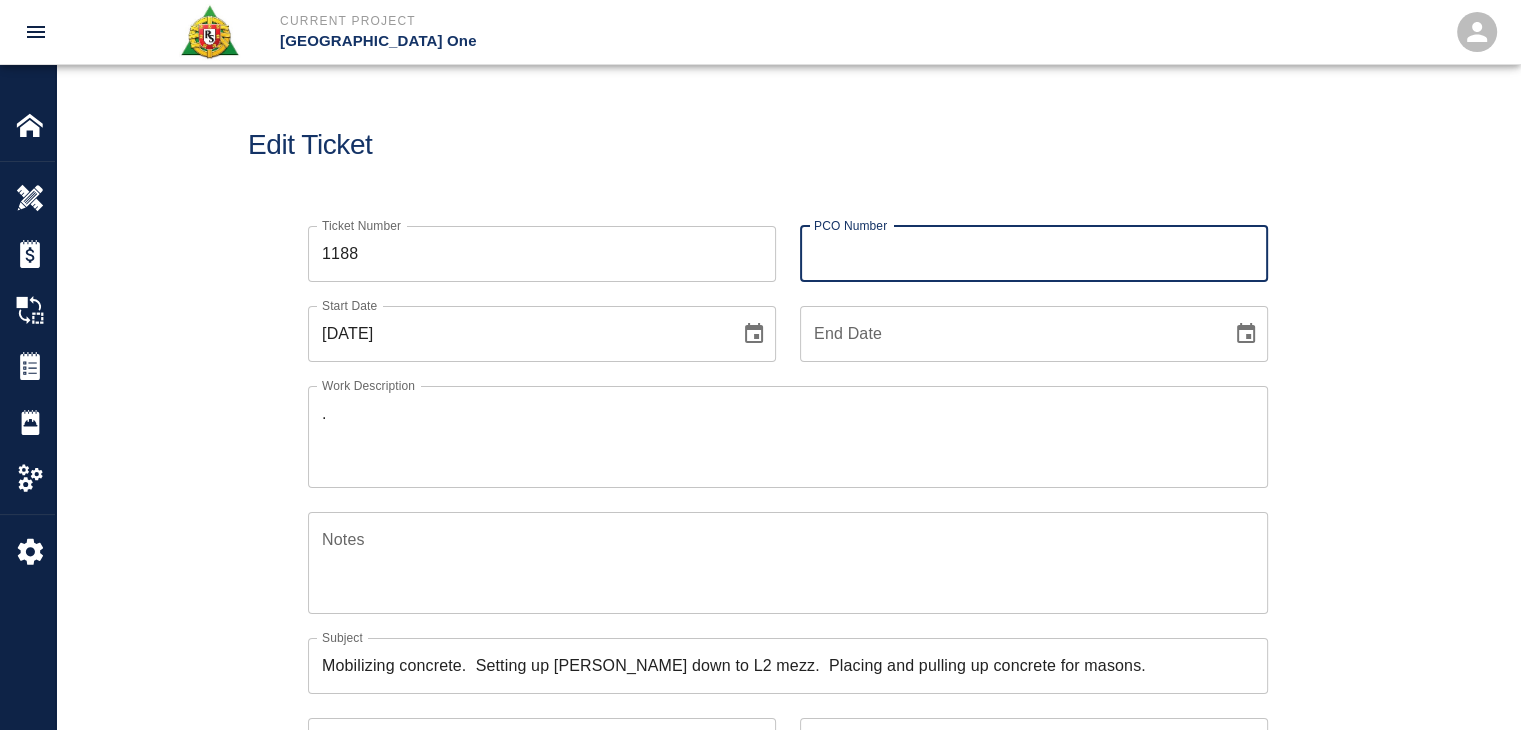 type 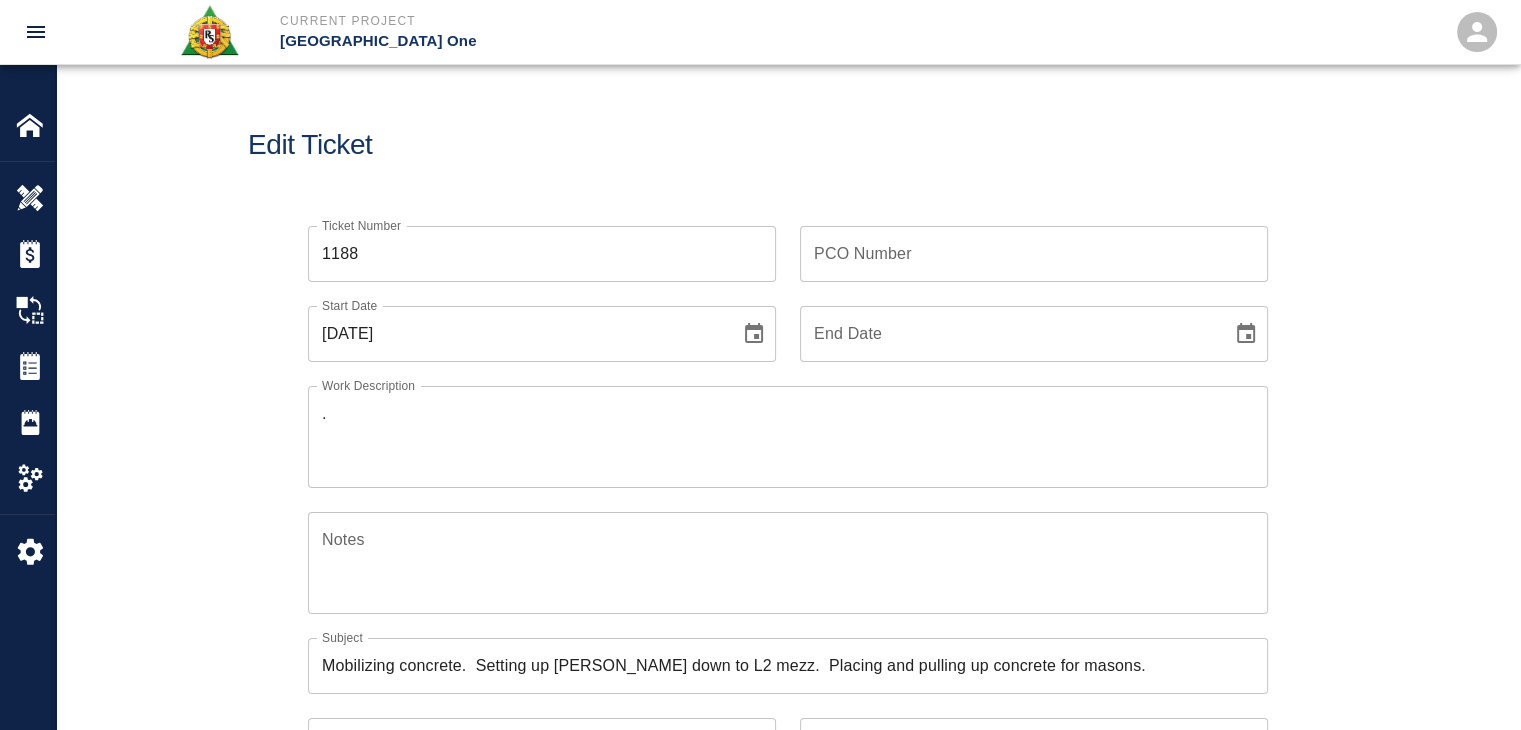 click on "Edit Ticket" at bounding box center (788, 145) 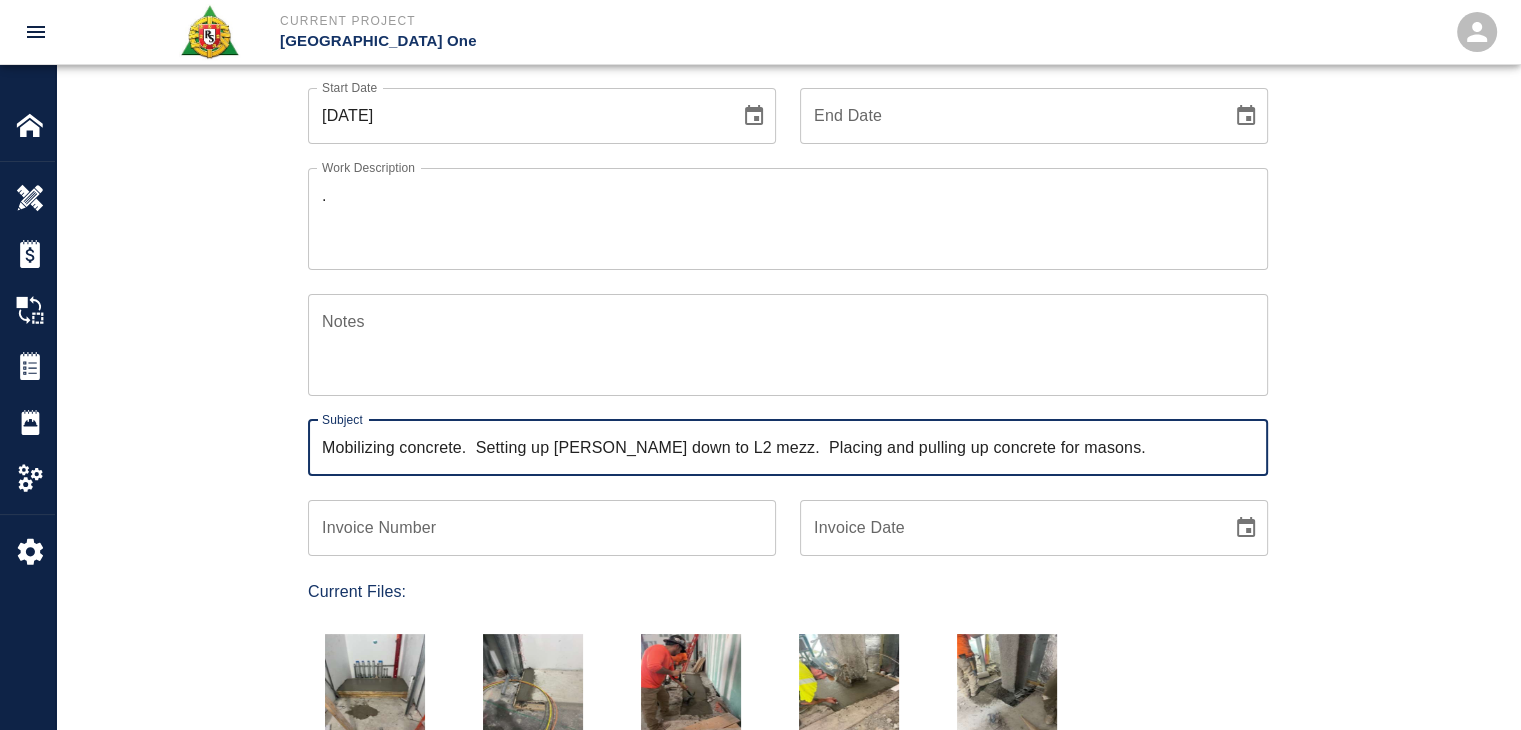 drag, startPoint x: 1160, startPoint y: 452, endPoint x: 189, endPoint y: 446, distance: 971.01855 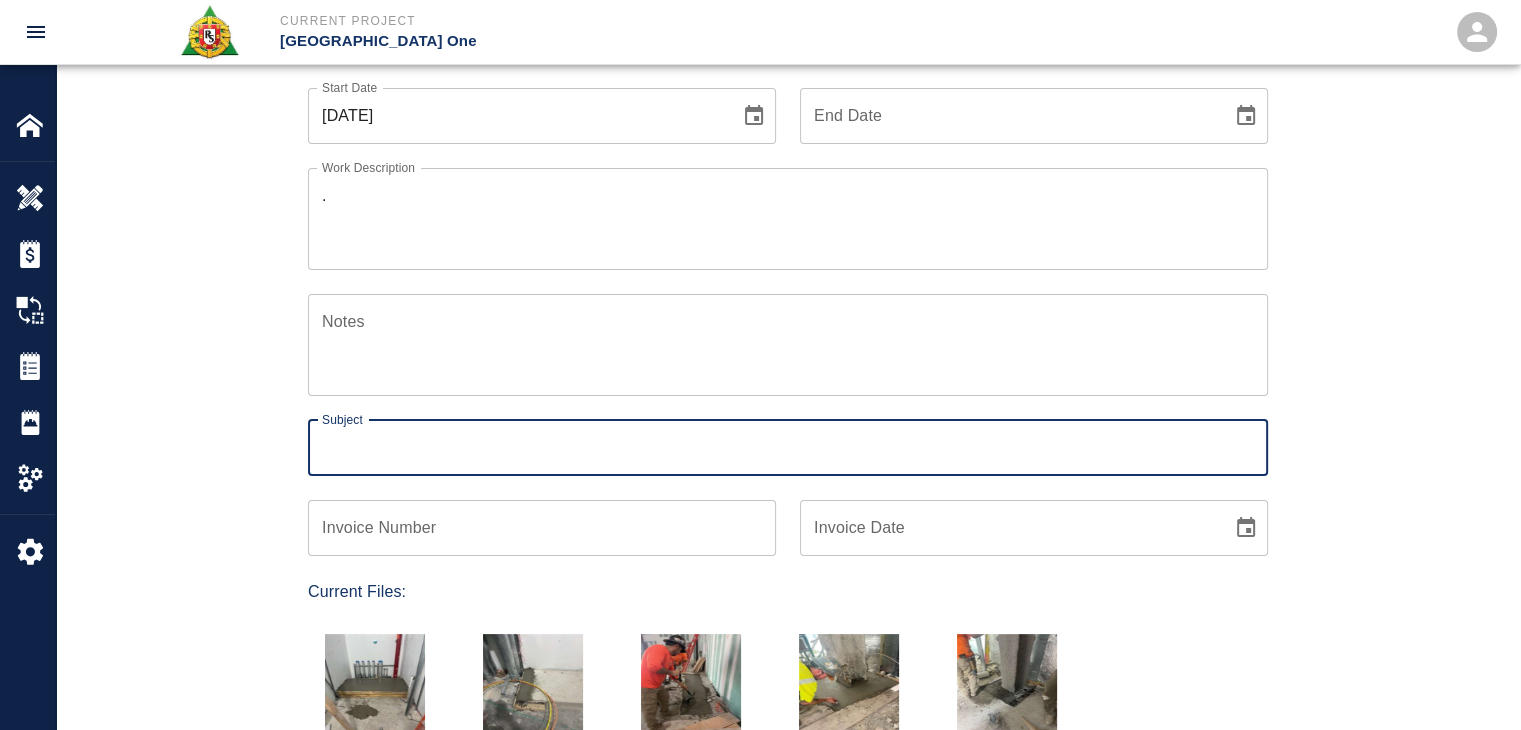 type 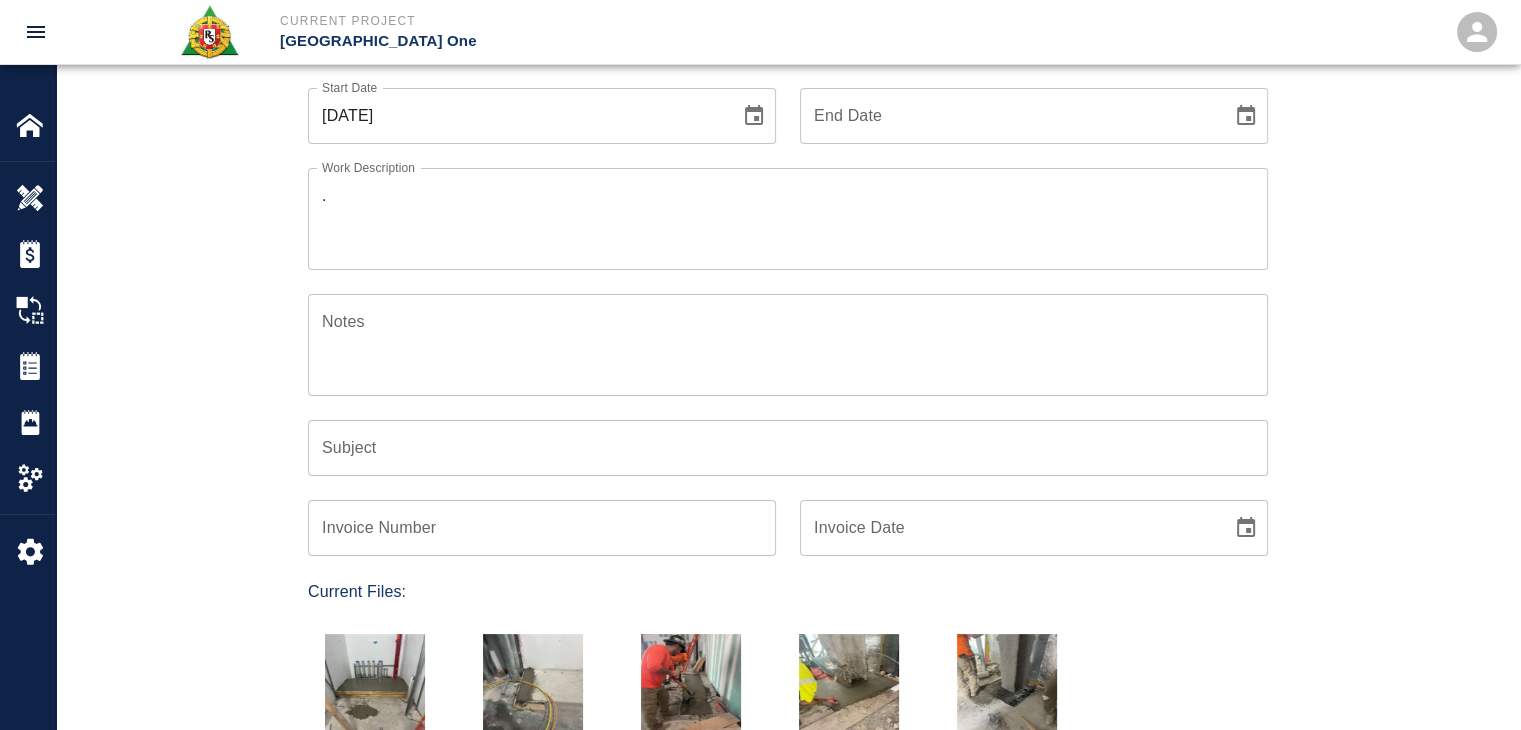 click on "Ticket Number 1188 Ticket Number PCO Number PCO Number Start Date  07/03/2025 Start Date  End Date End Date Work Description . x Work Description Notes x Notes Subject Subject Invoice Number Invoice Number Invoice Date Invoice Date Current Files: Upload Attachments (0.1MB of 50MB limit) Choose file No file chosen Upload Another File Add Costs Switch to Lump Sum" at bounding box center [788, 521] 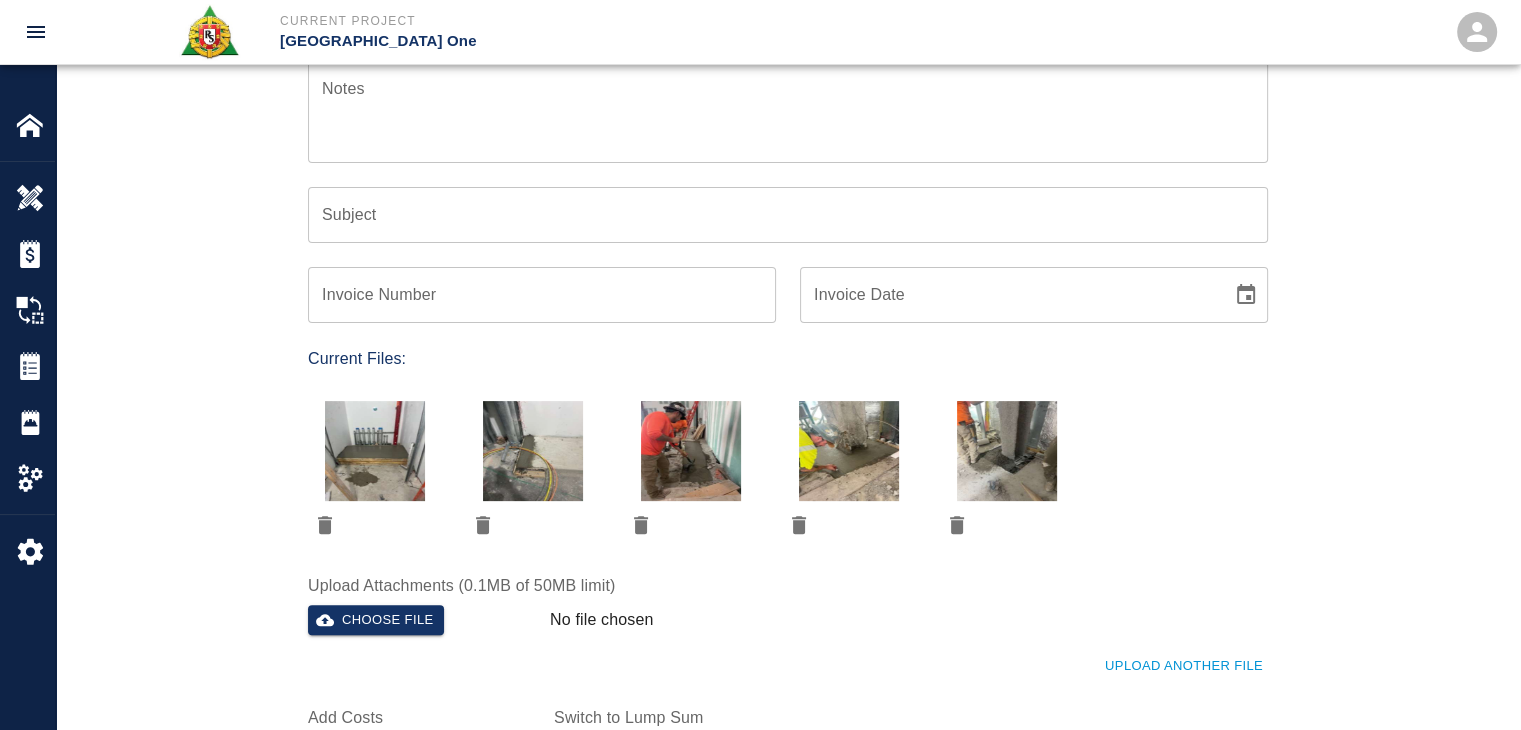 scroll, scrollTop: 454, scrollLeft: 0, axis: vertical 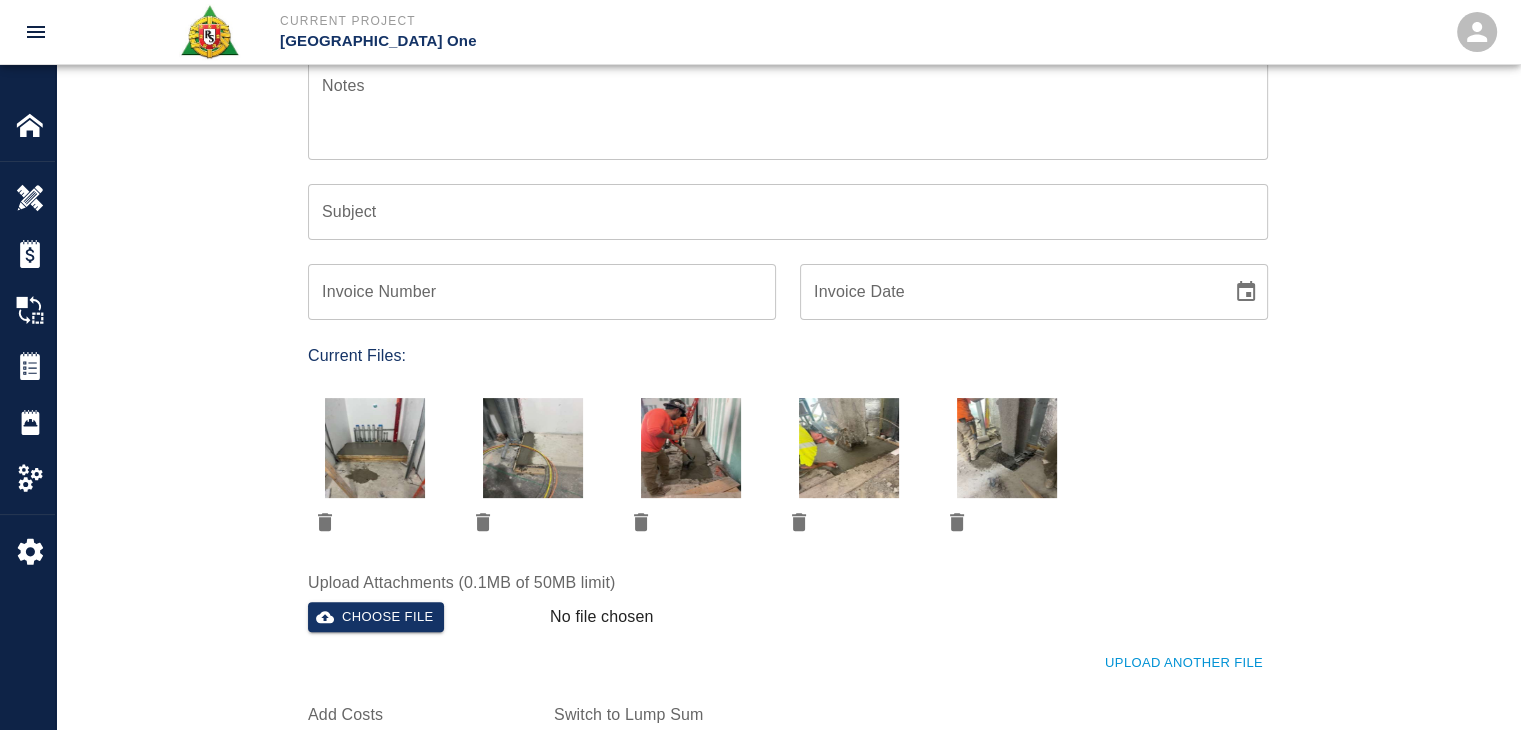 click at bounding box center (363, 456) 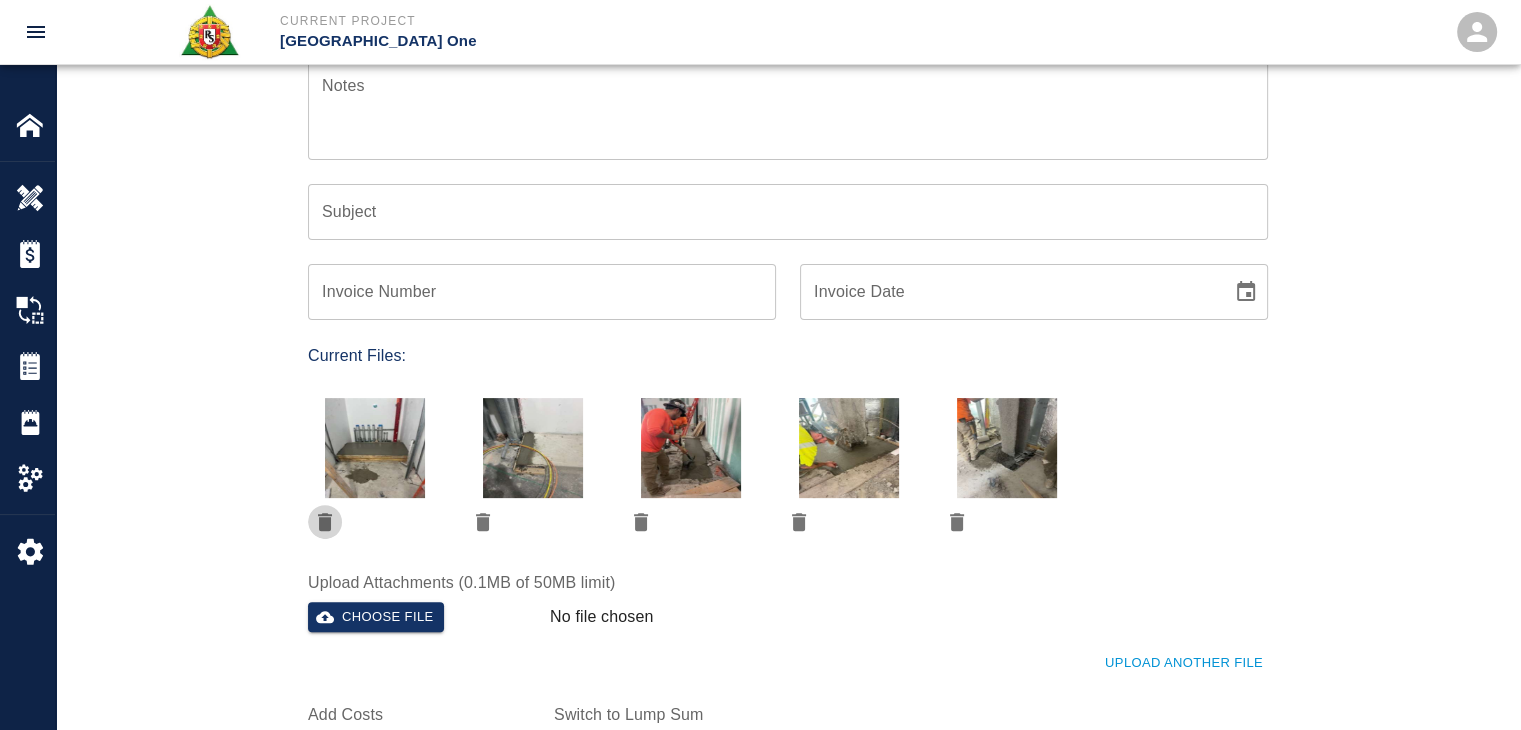 click at bounding box center (325, 522) 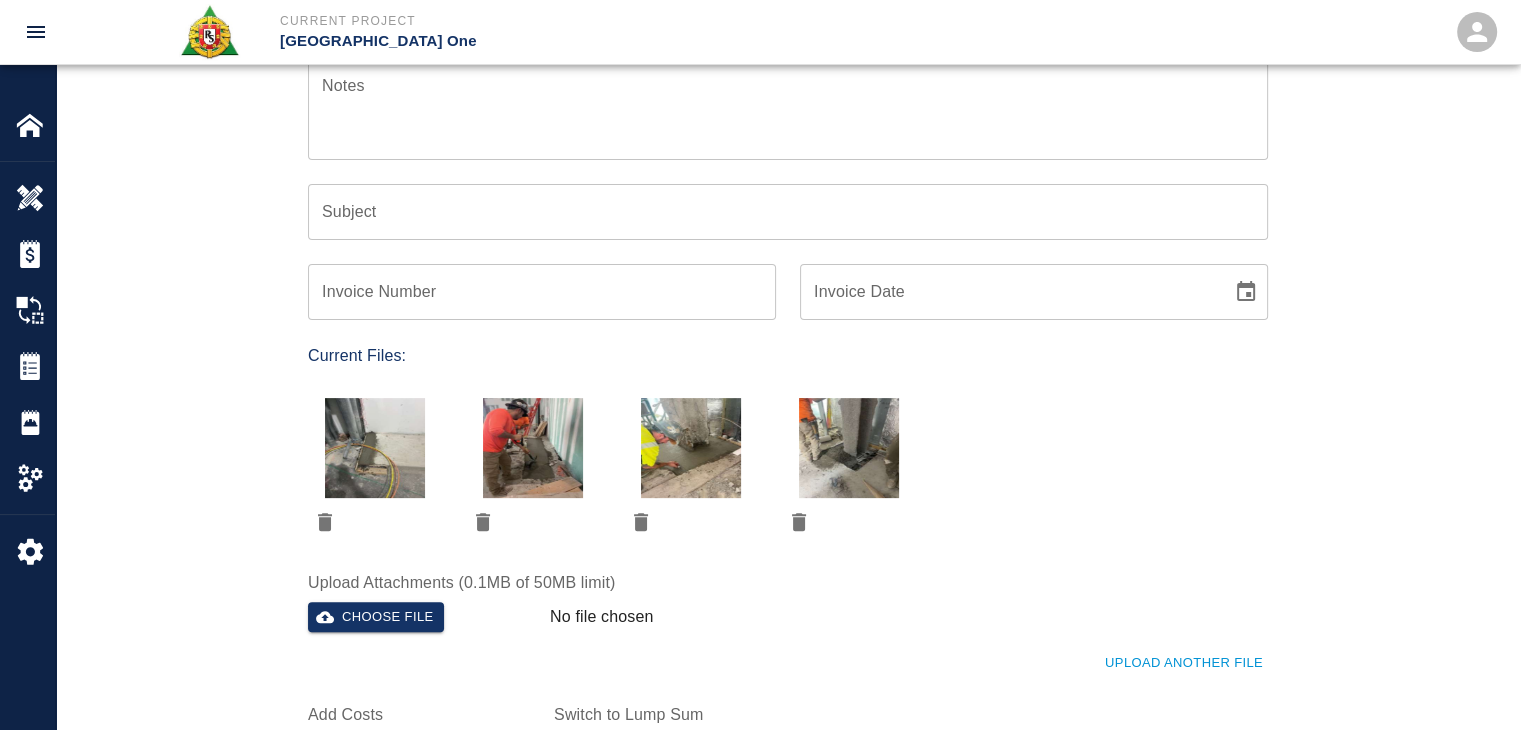 click at bounding box center (325, 522) 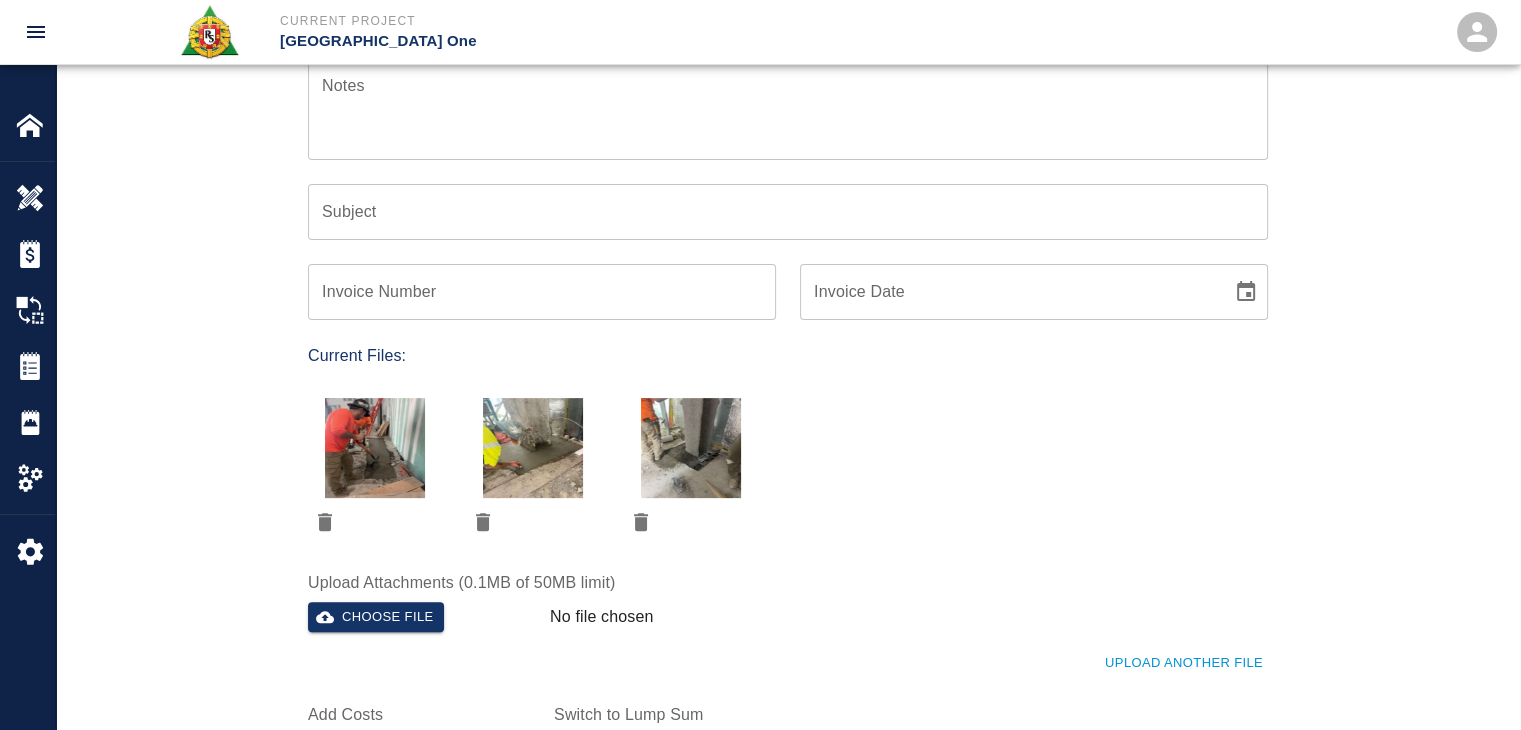 click at bounding box center [325, 522] 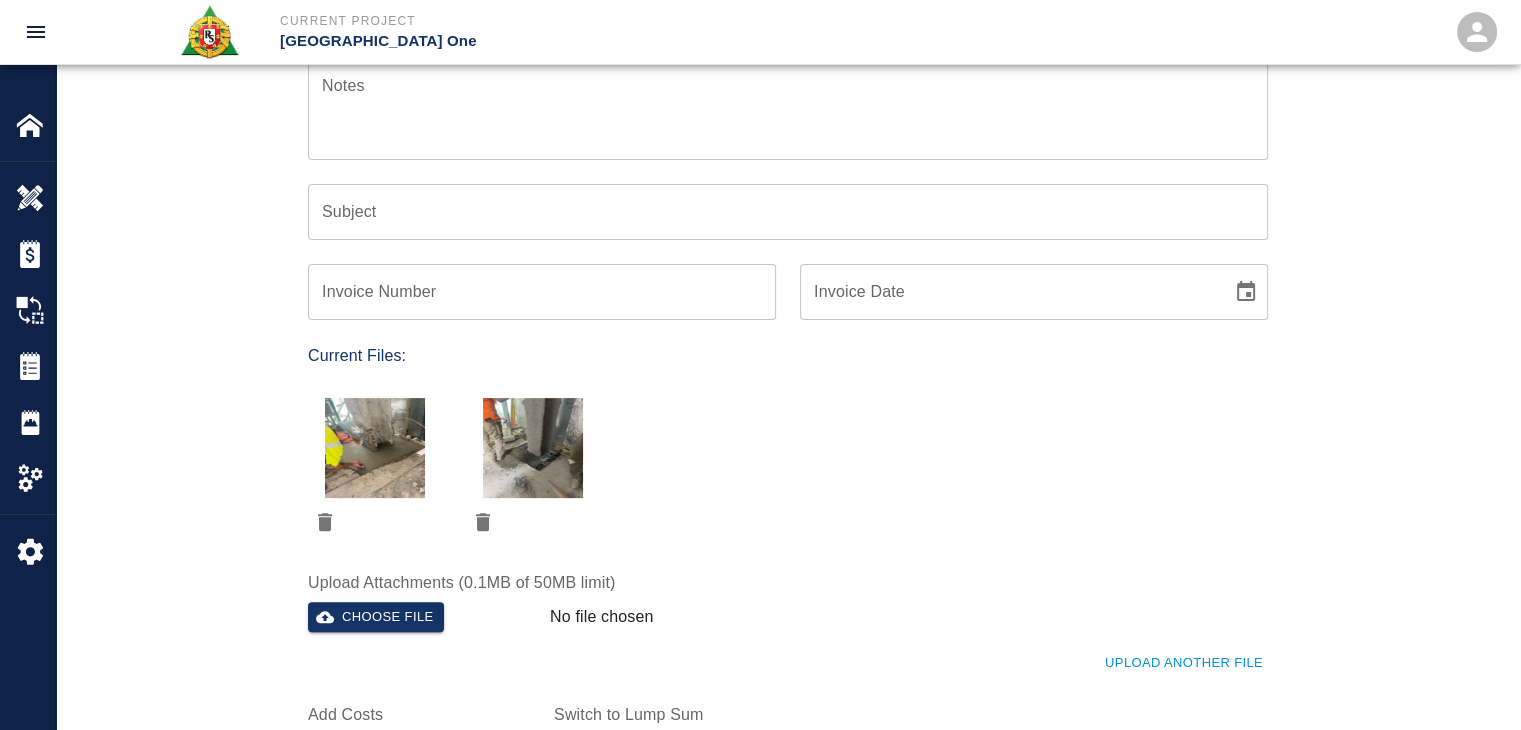 click at bounding box center [325, 522] 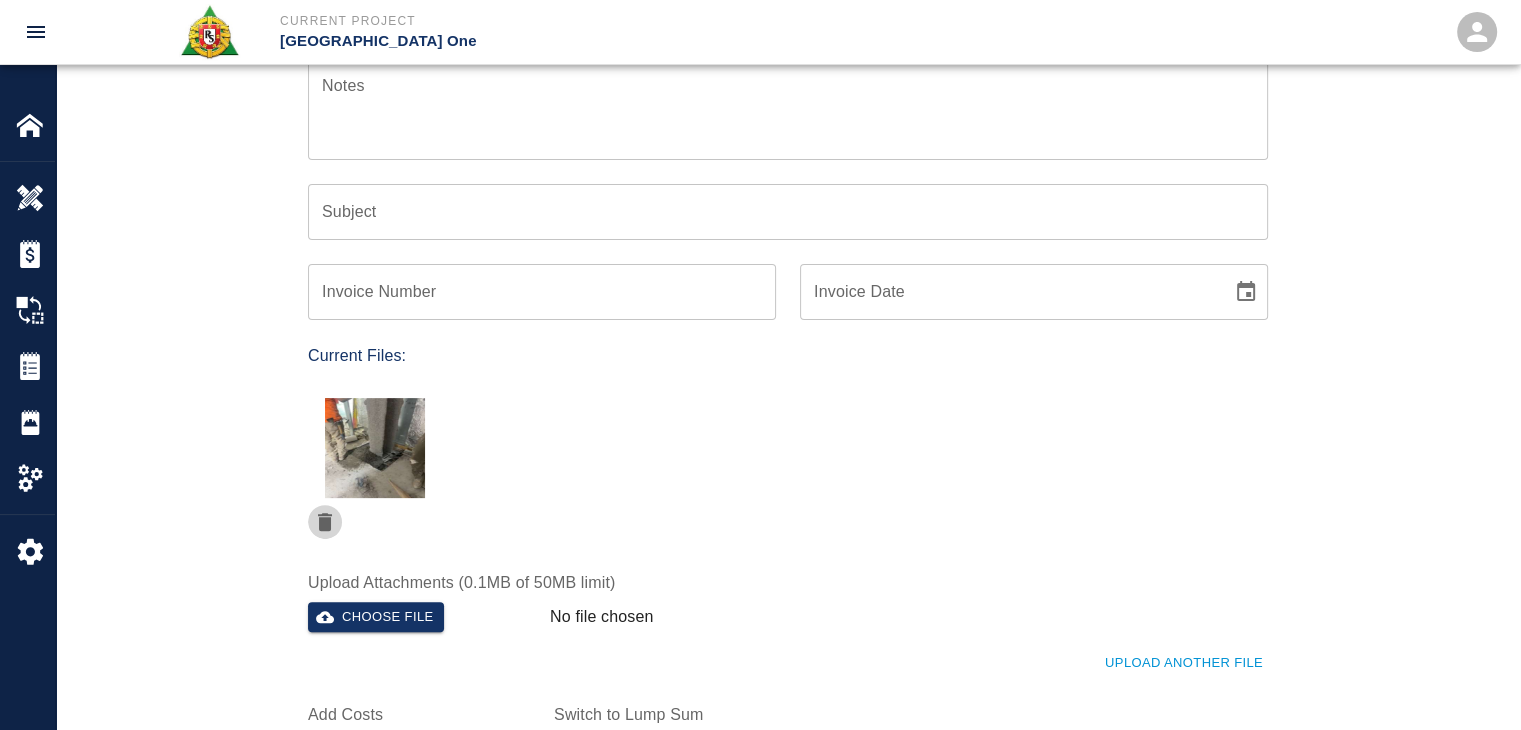 click at bounding box center (325, 522) 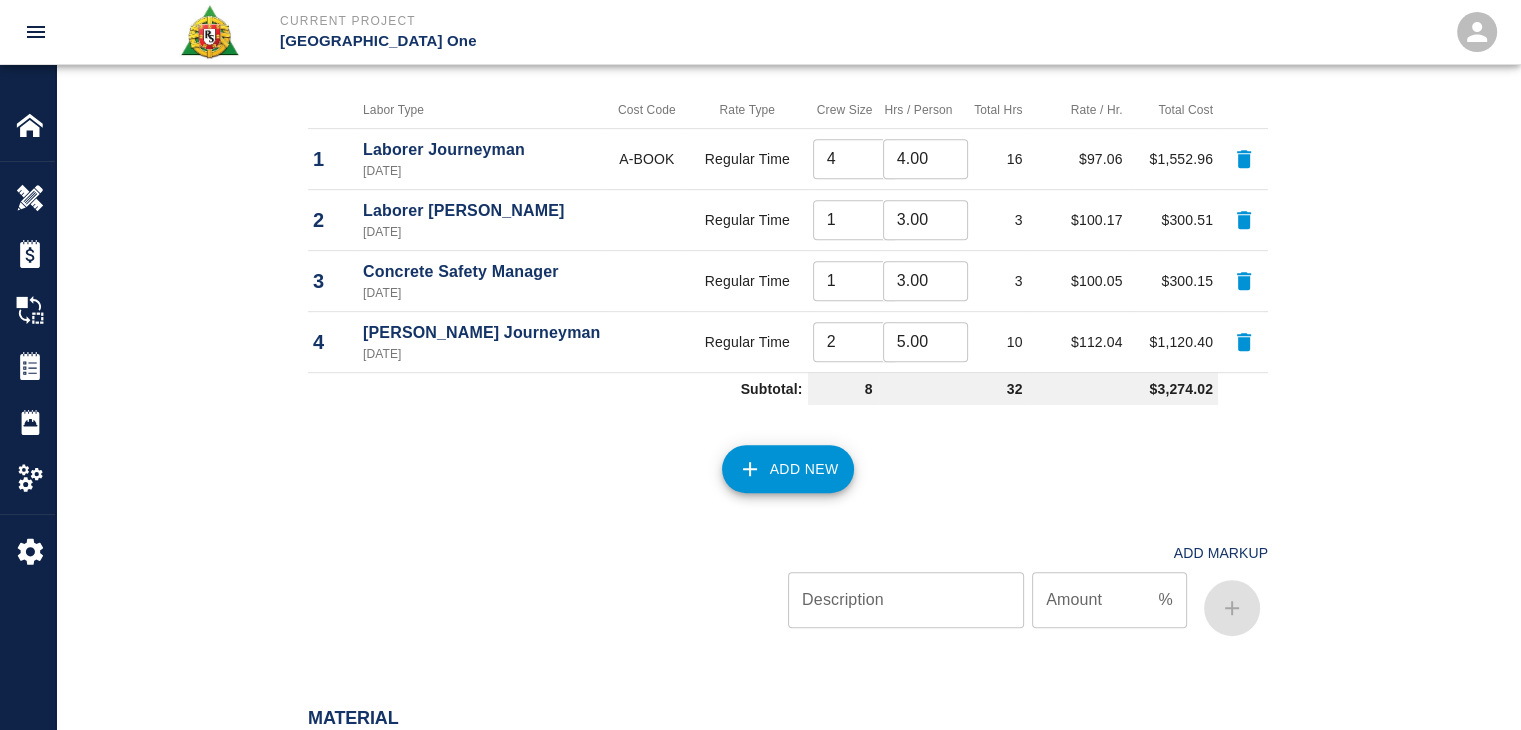 scroll, scrollTop: 1040, scrollLeft: 0, axis: vertical 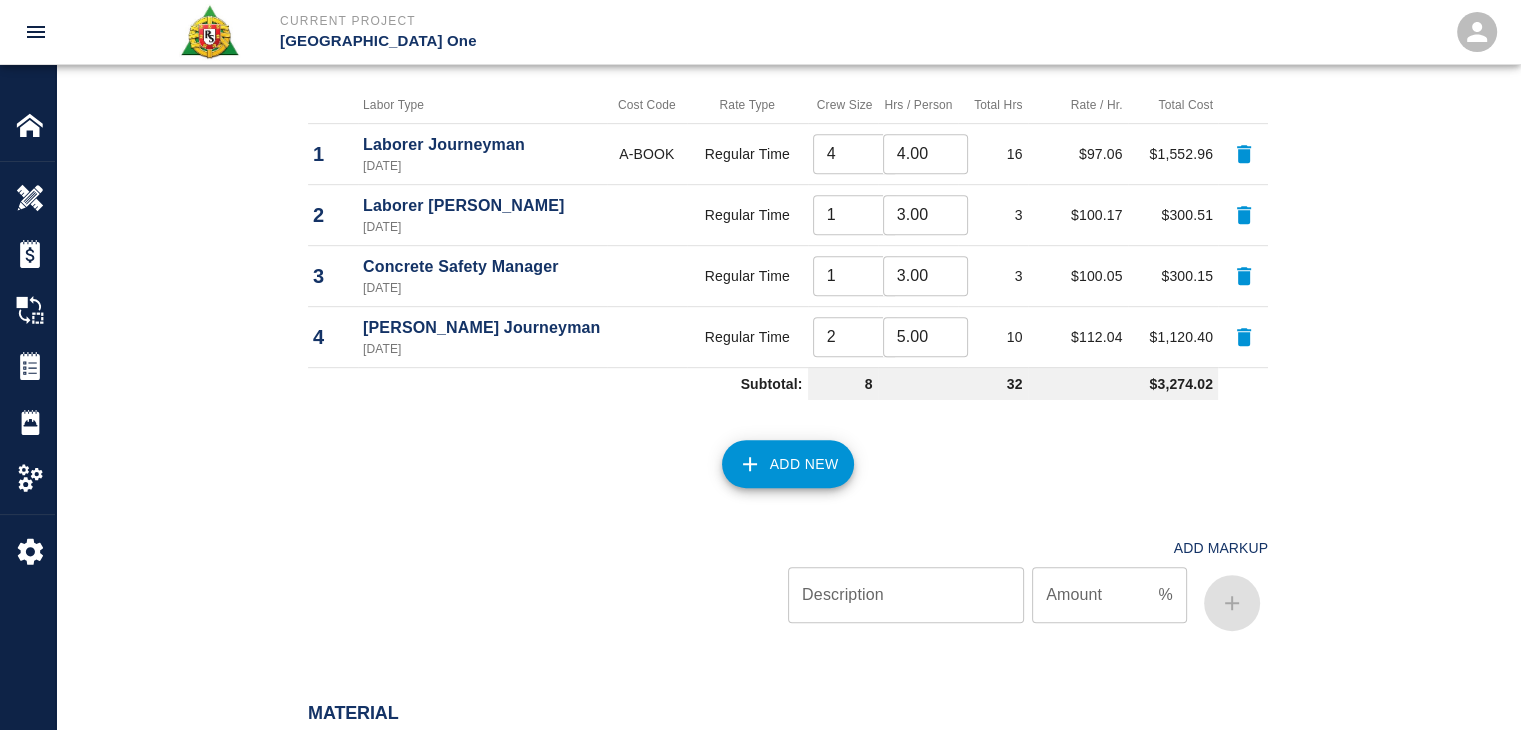 click at bounding box center (1244, 154) 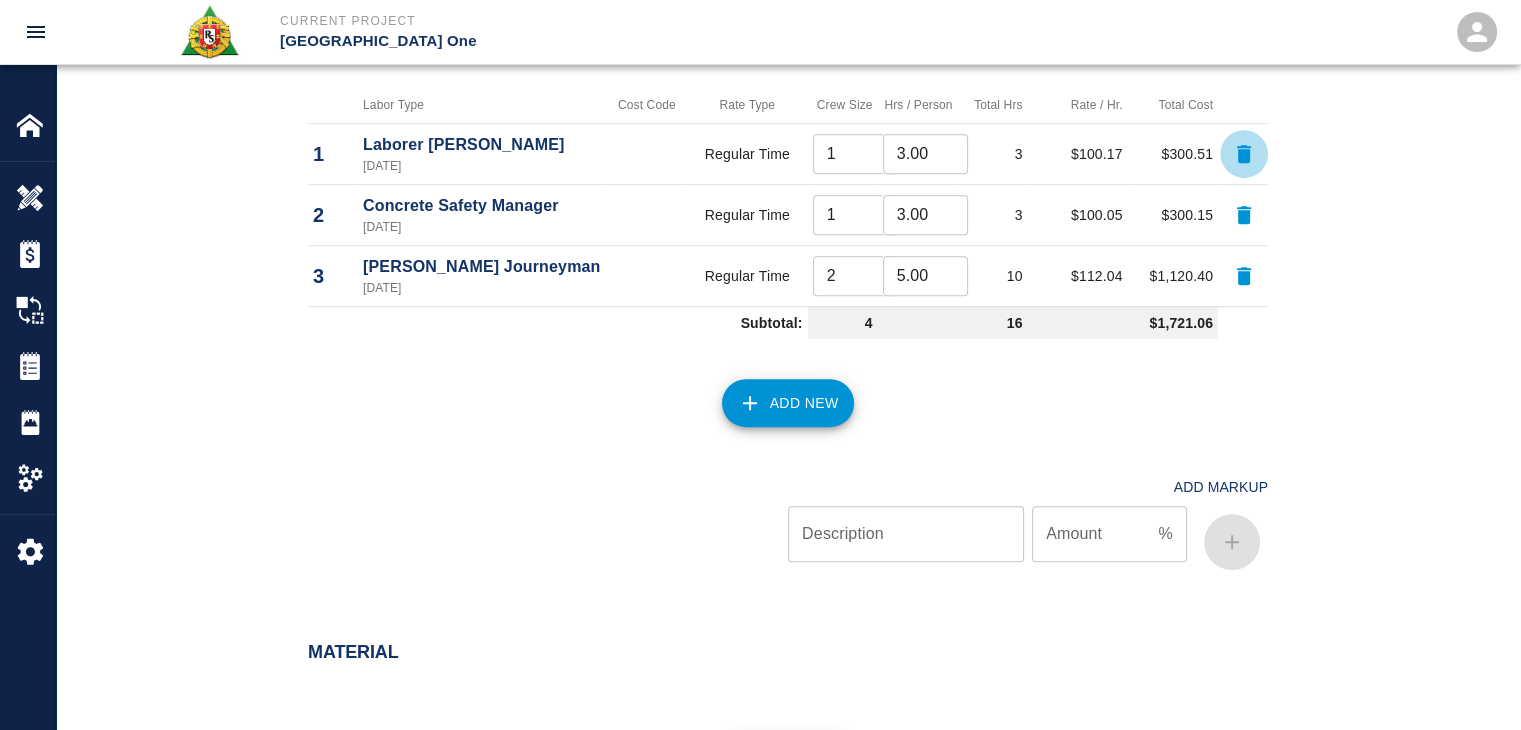 click at bounding box center (1244, 154) 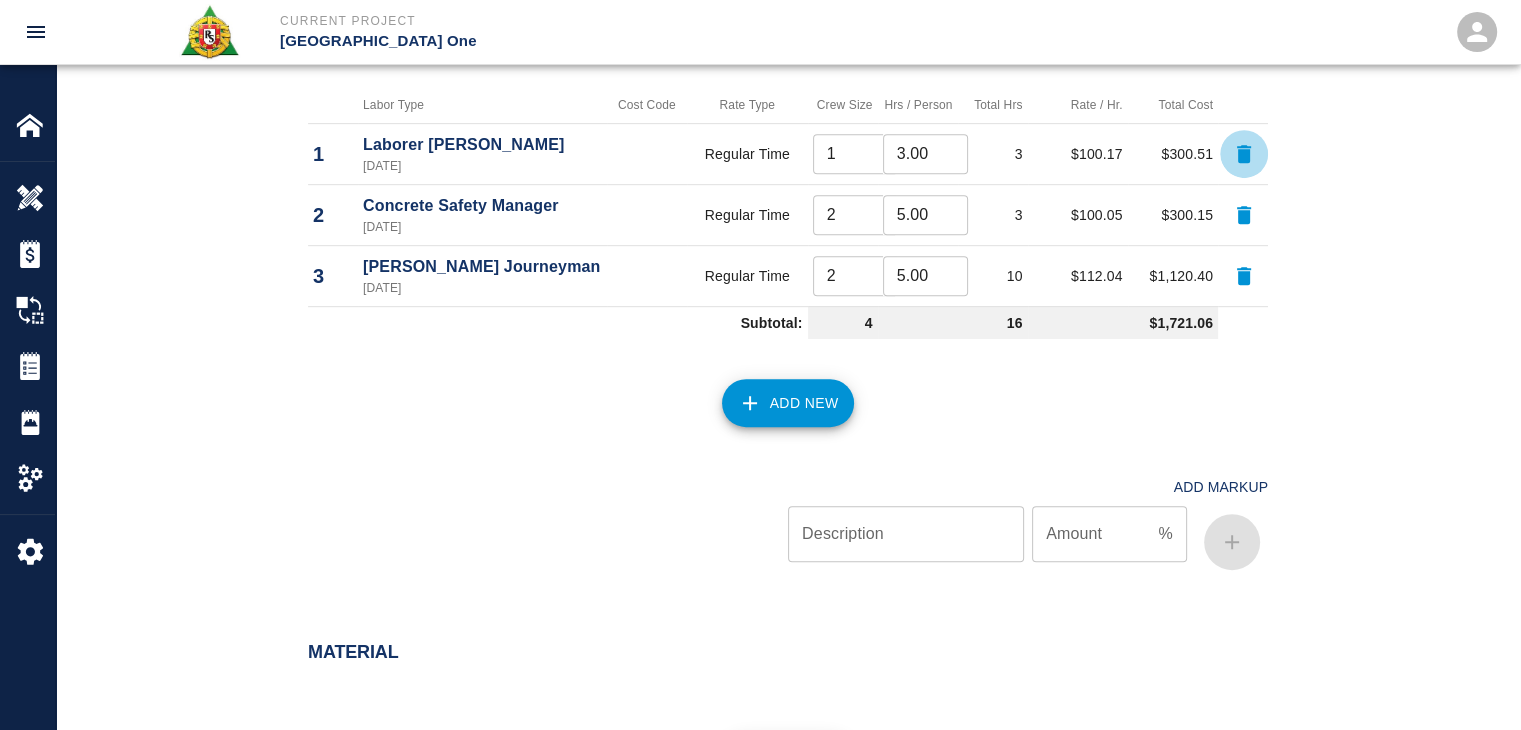 click at bounding box center [1244, 154] 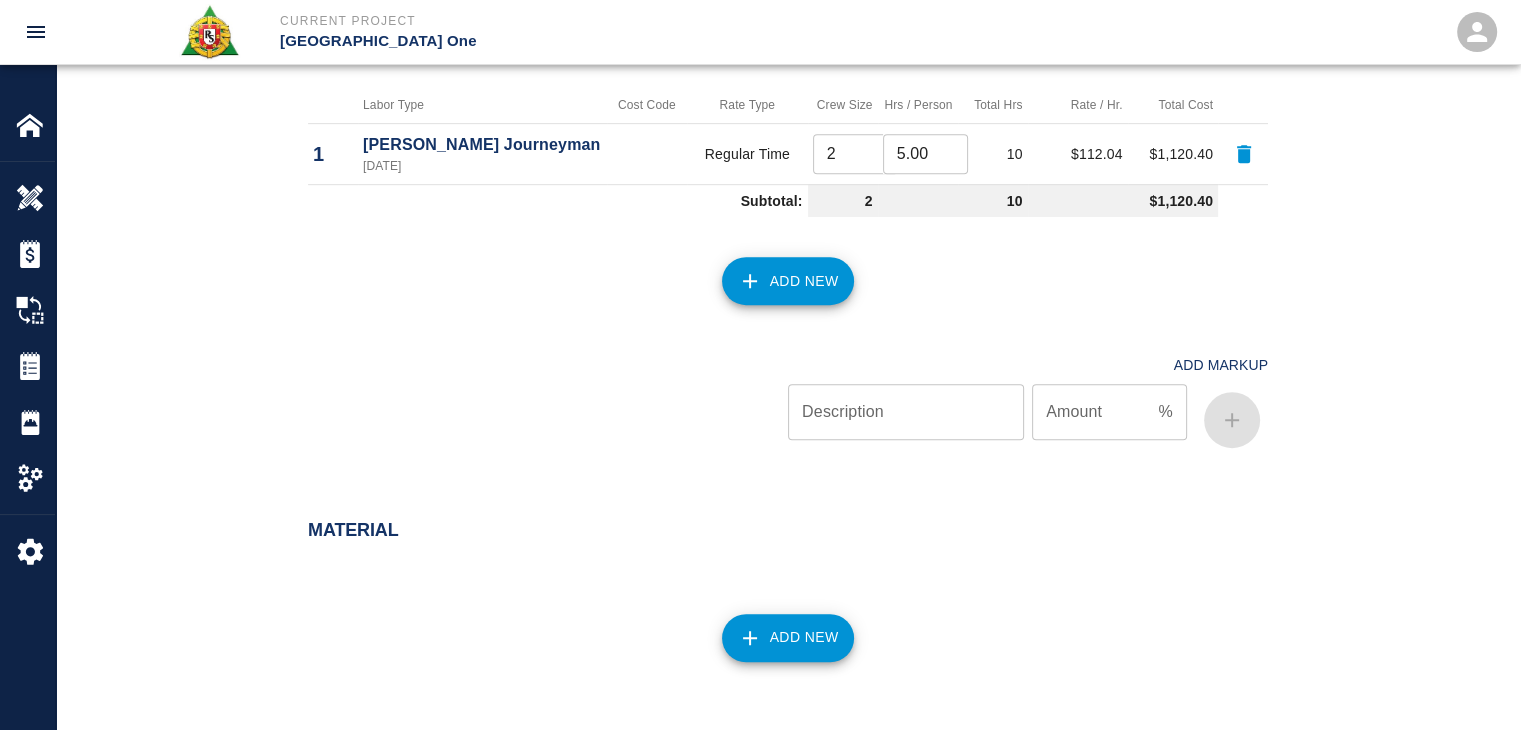 click at bounding box center (1244, 154) 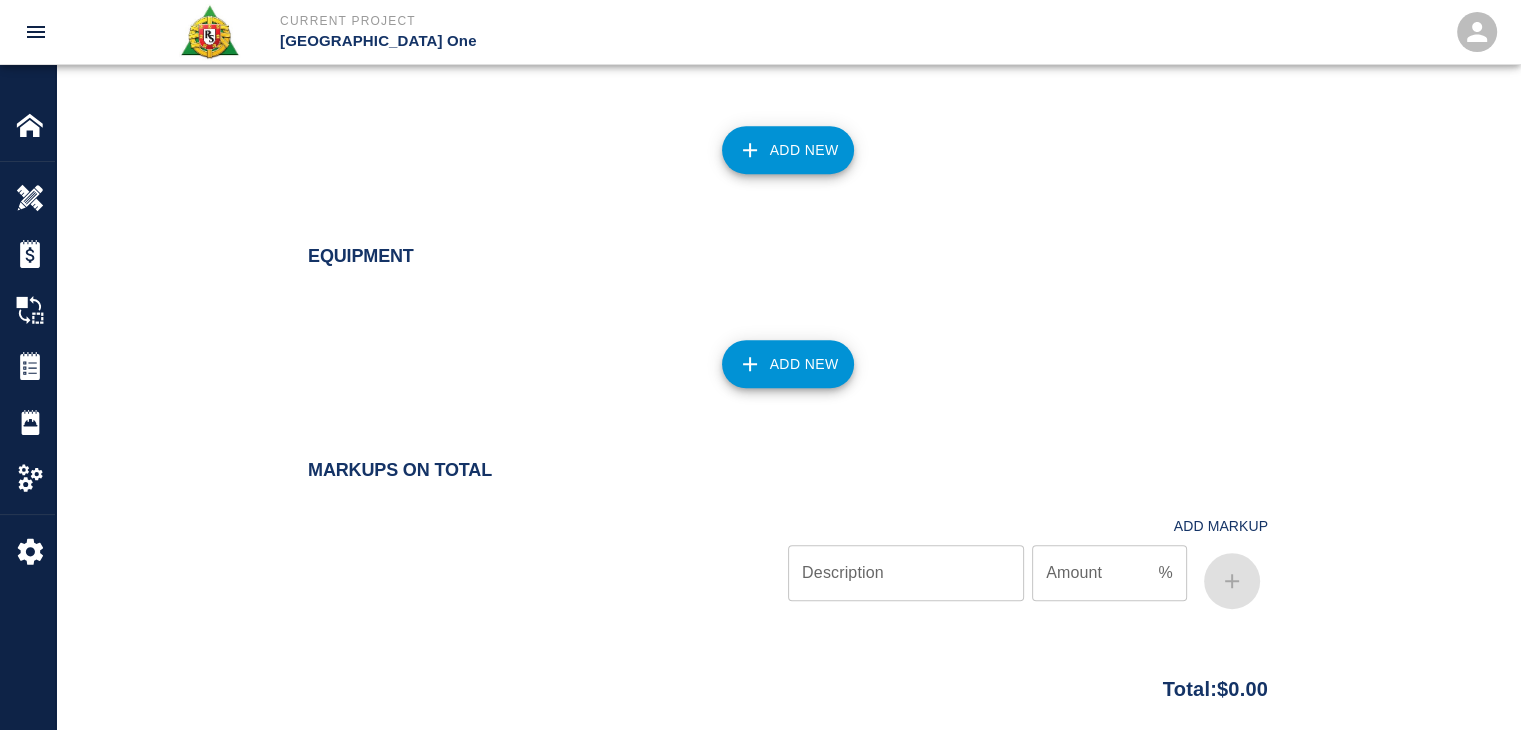 scroll, scrollTop: 1385, scrollLeft: 0, axis: vertical 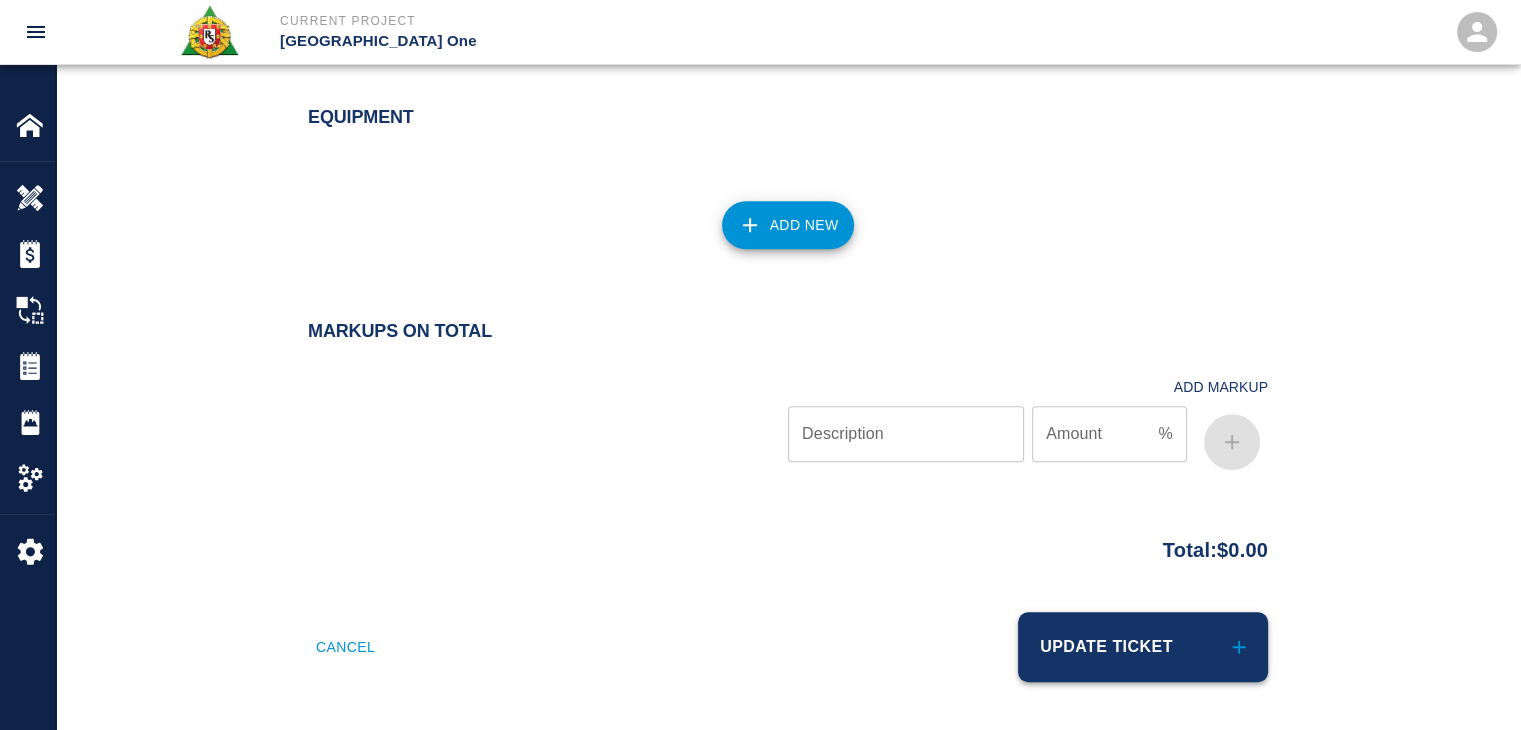 click on "Update Ticket" at bounding box center [1143, 647] 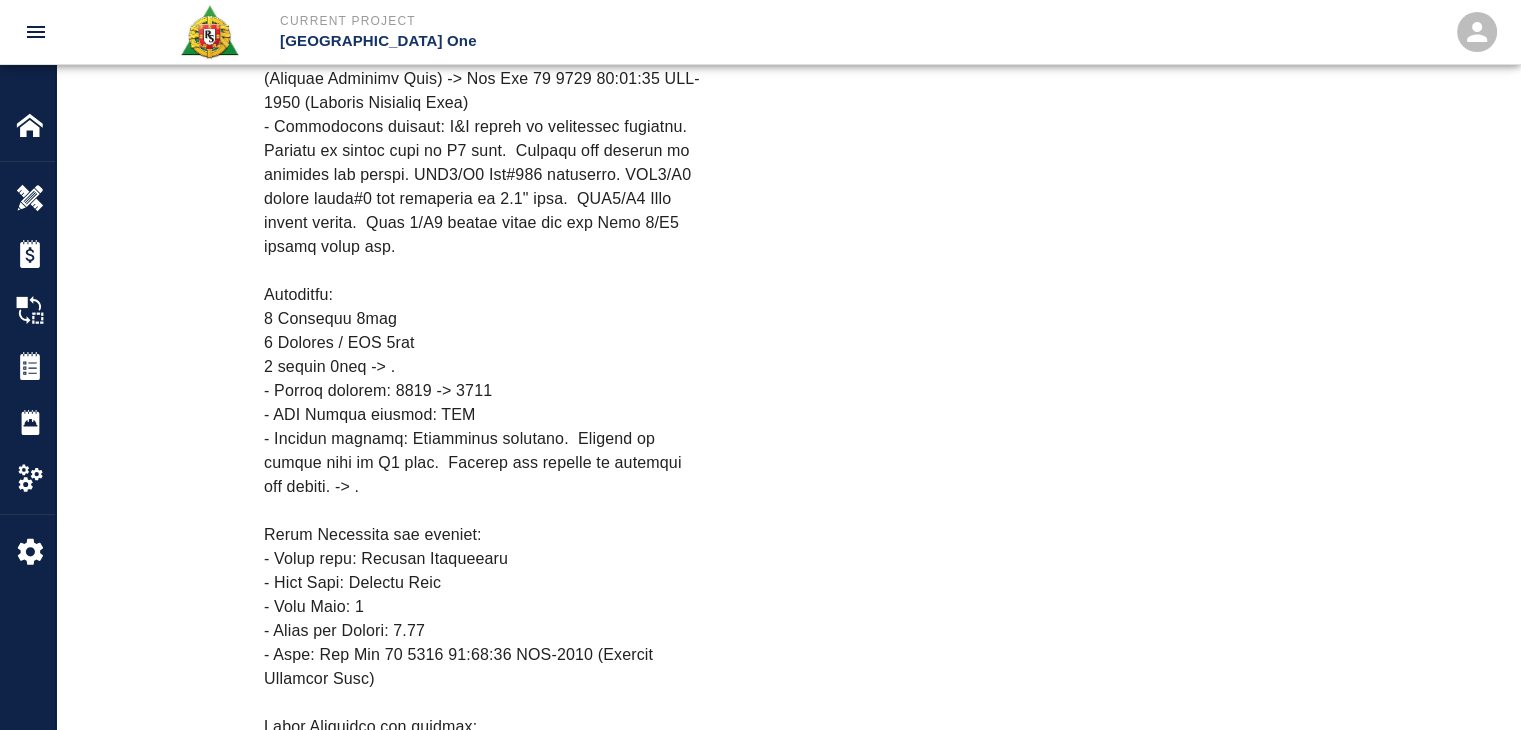 scroll, scrollTop: 0, scrollLeft: 0, axis: both 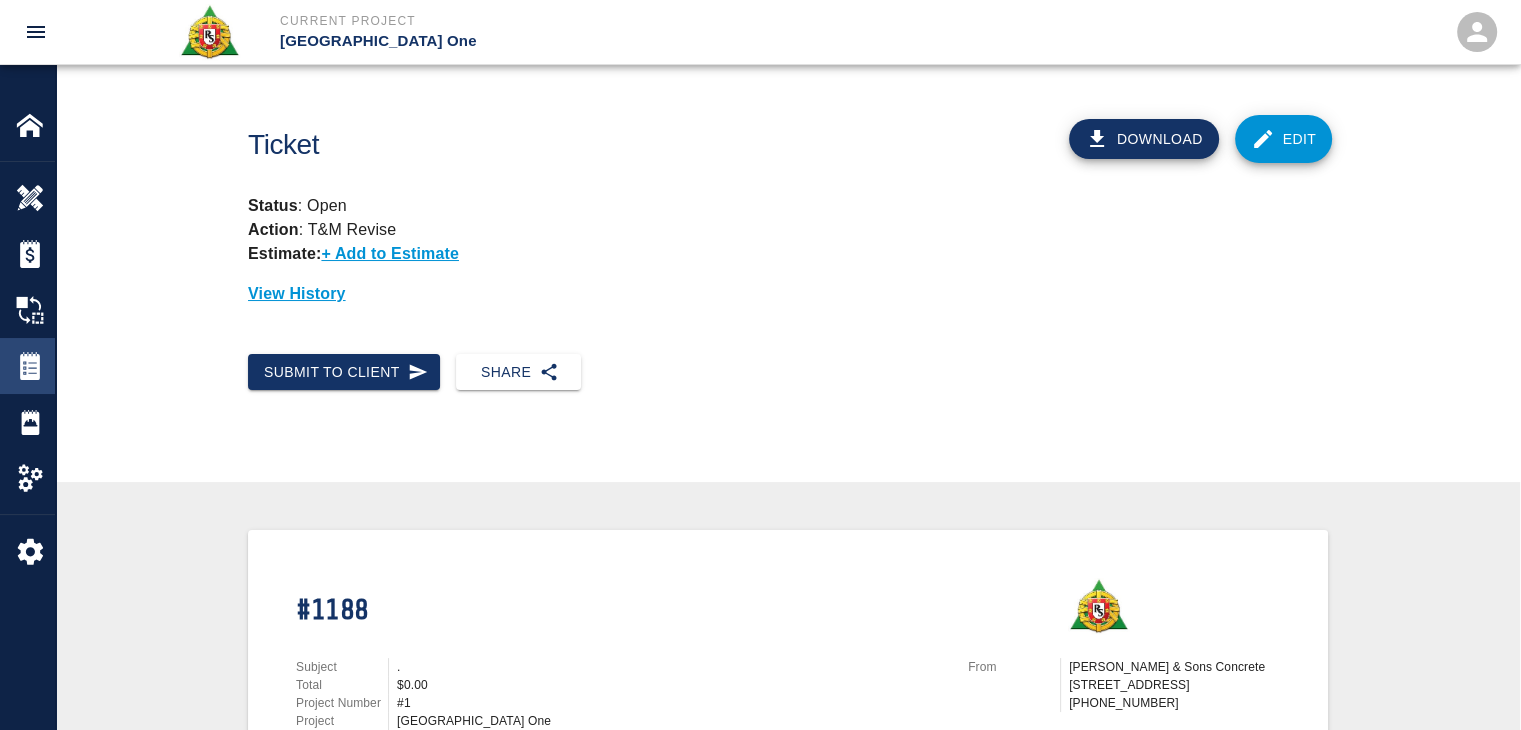 click on "Tickets" at bounding box center (27, 366) 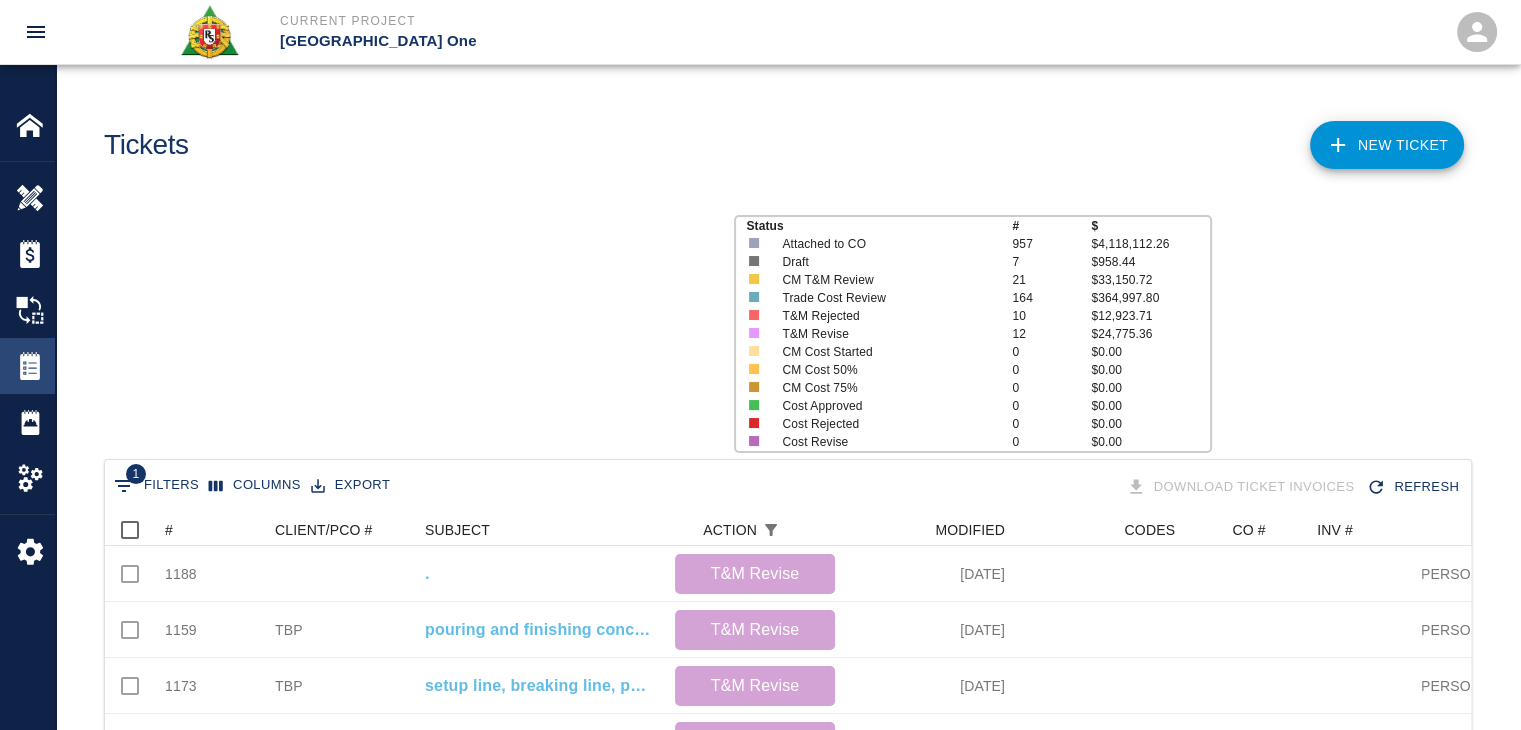 scroll, scrollTop: 16, scrollLeft: 16, axis: both 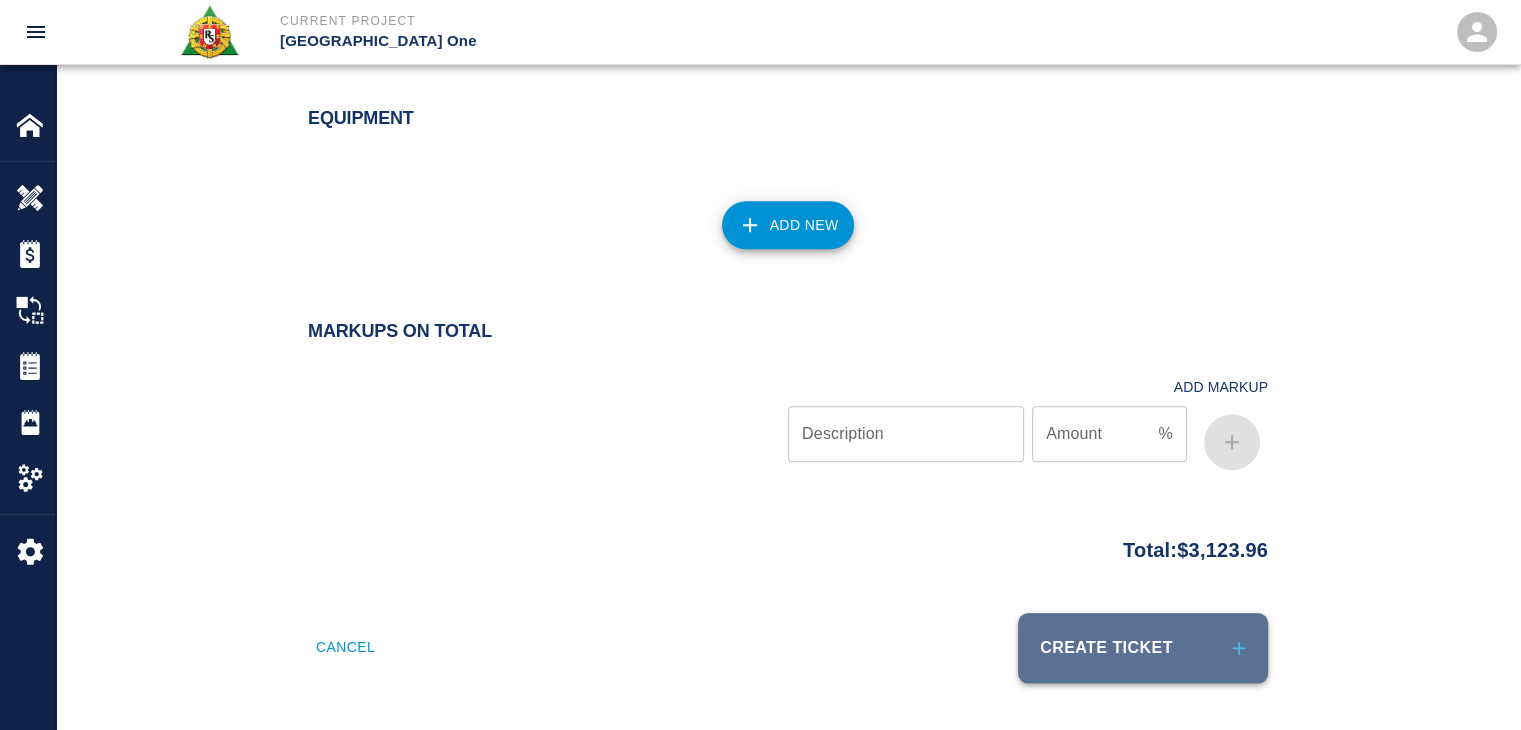 click on "Create Ticket" at bounding box center (1143, 648) 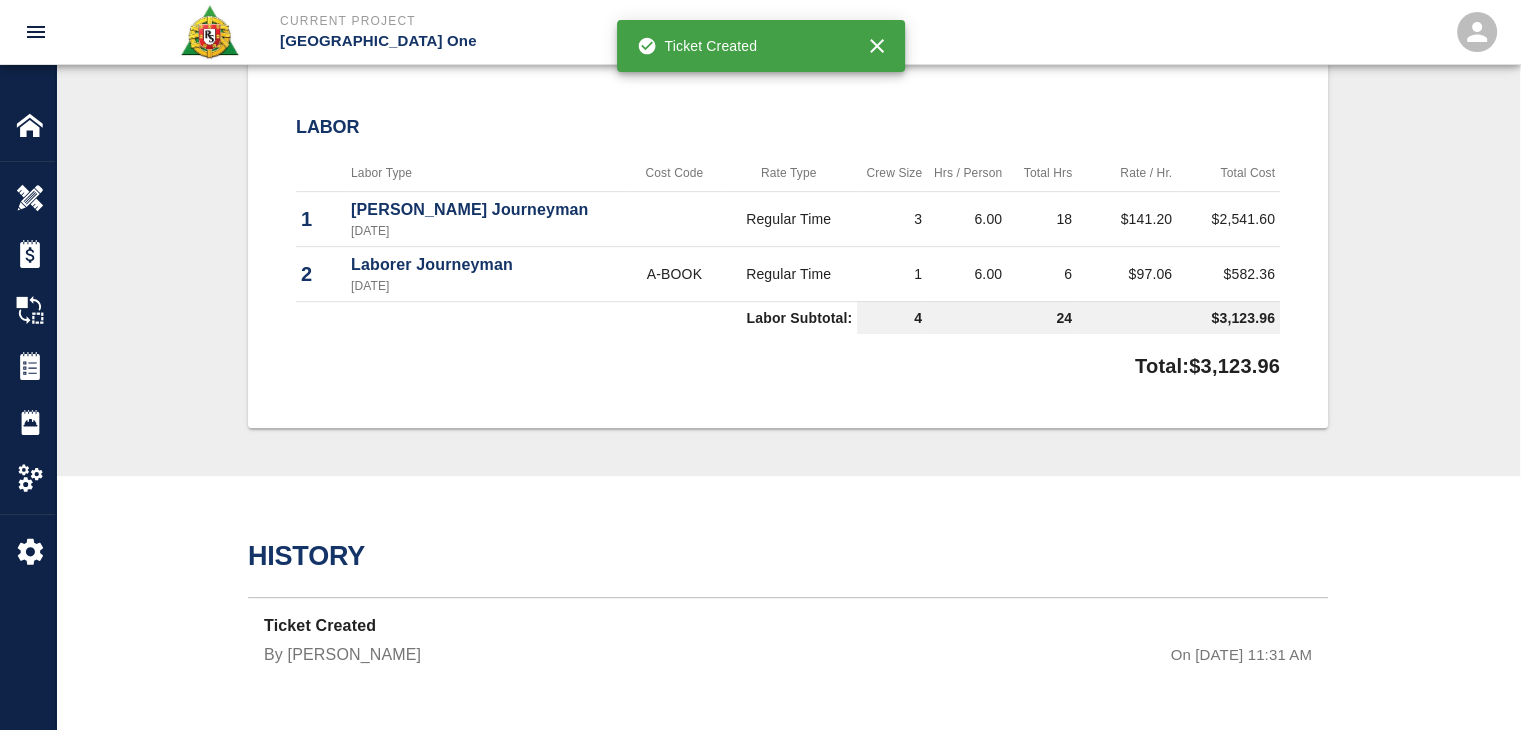 scroll, scrollTop: 0, scrollLeft: 0, axis: both 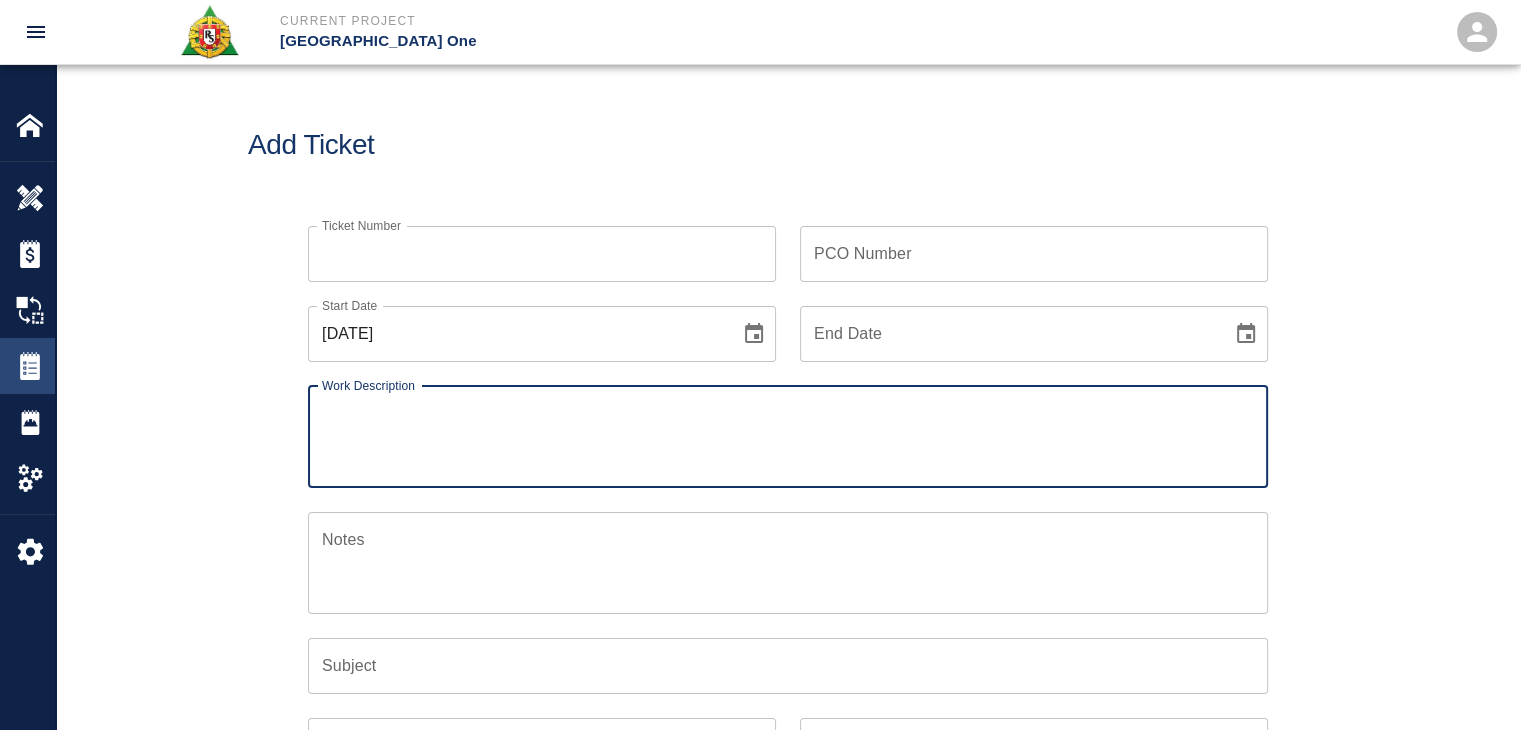 click at bounding box center [30, 366] 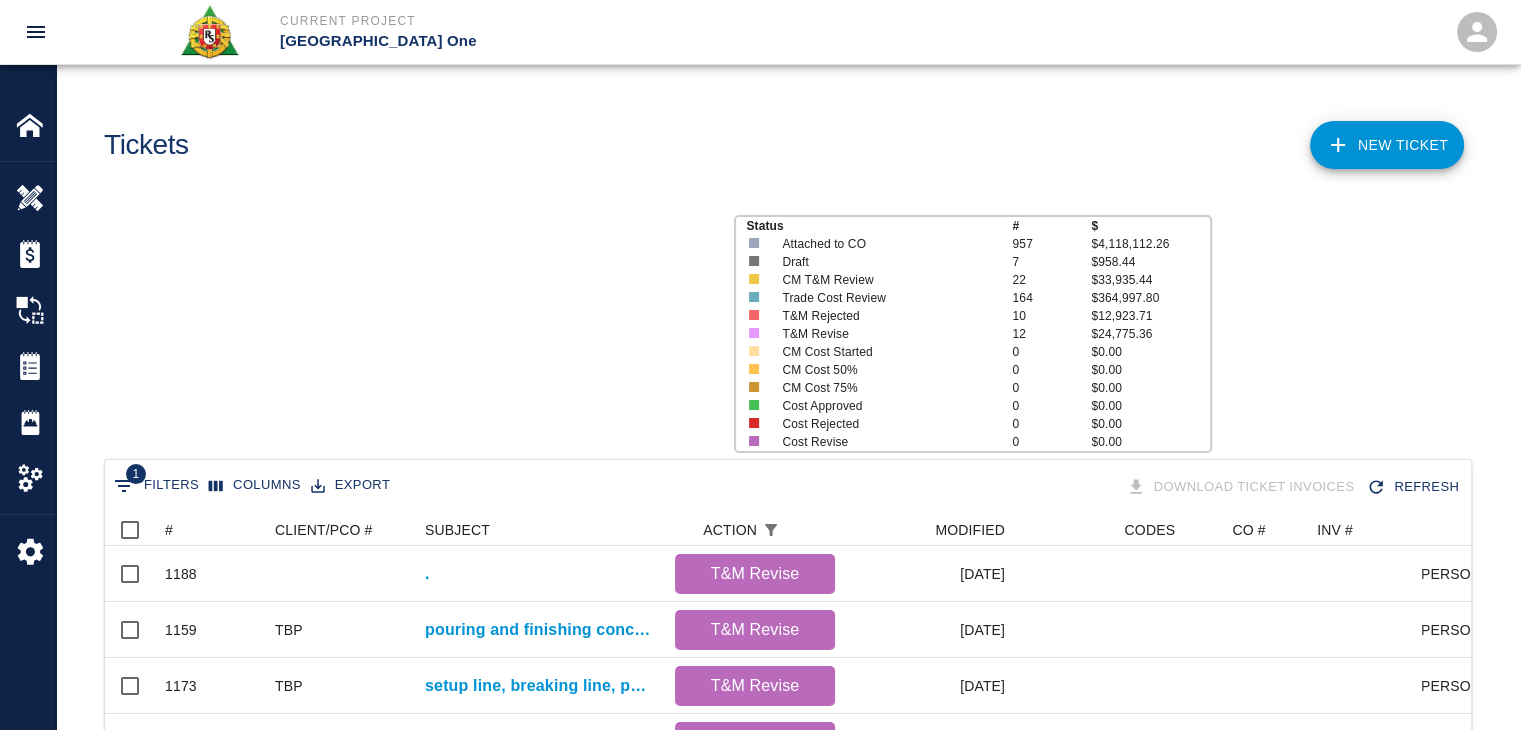 scroll, scrollTop: 16, scrollLeft: 16, axis: both 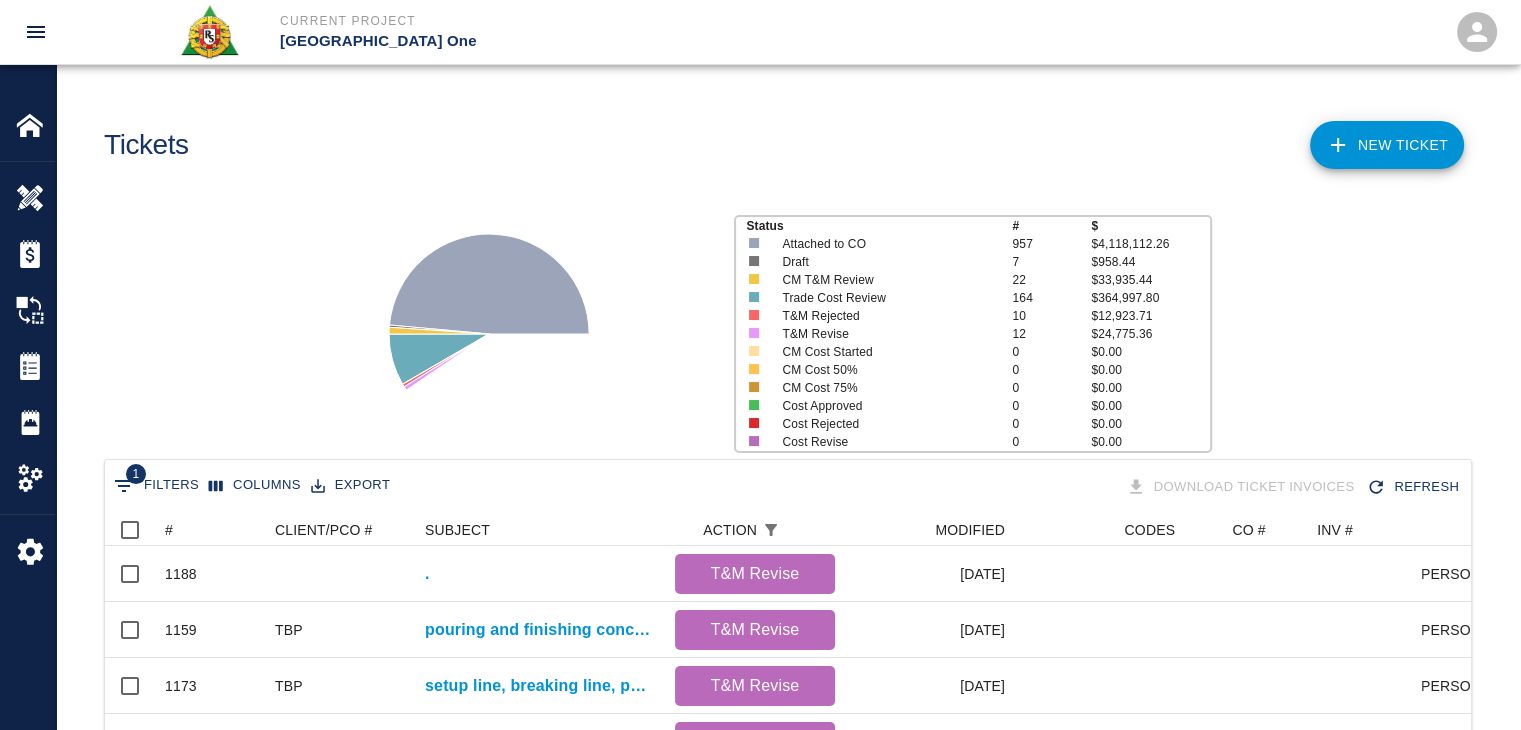 click 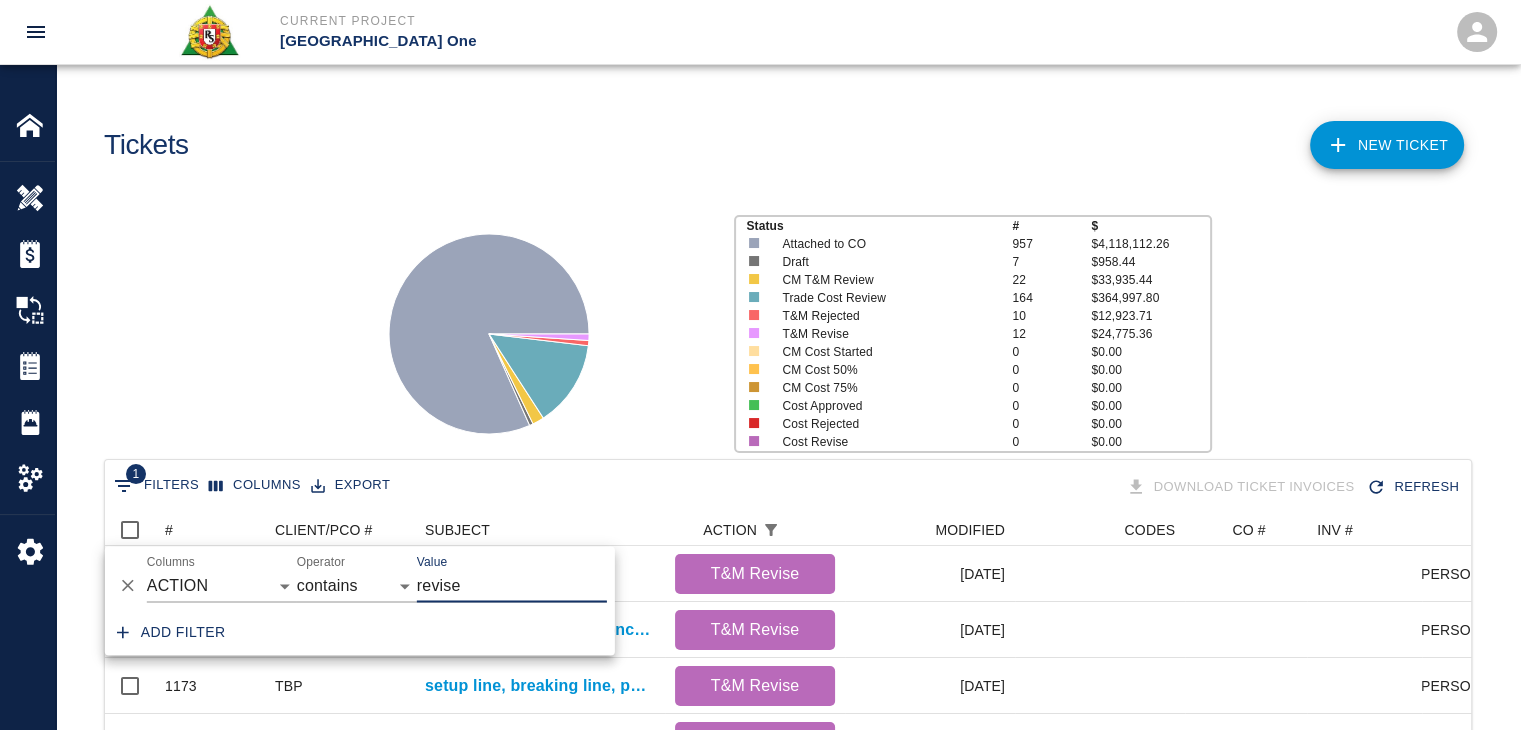 click 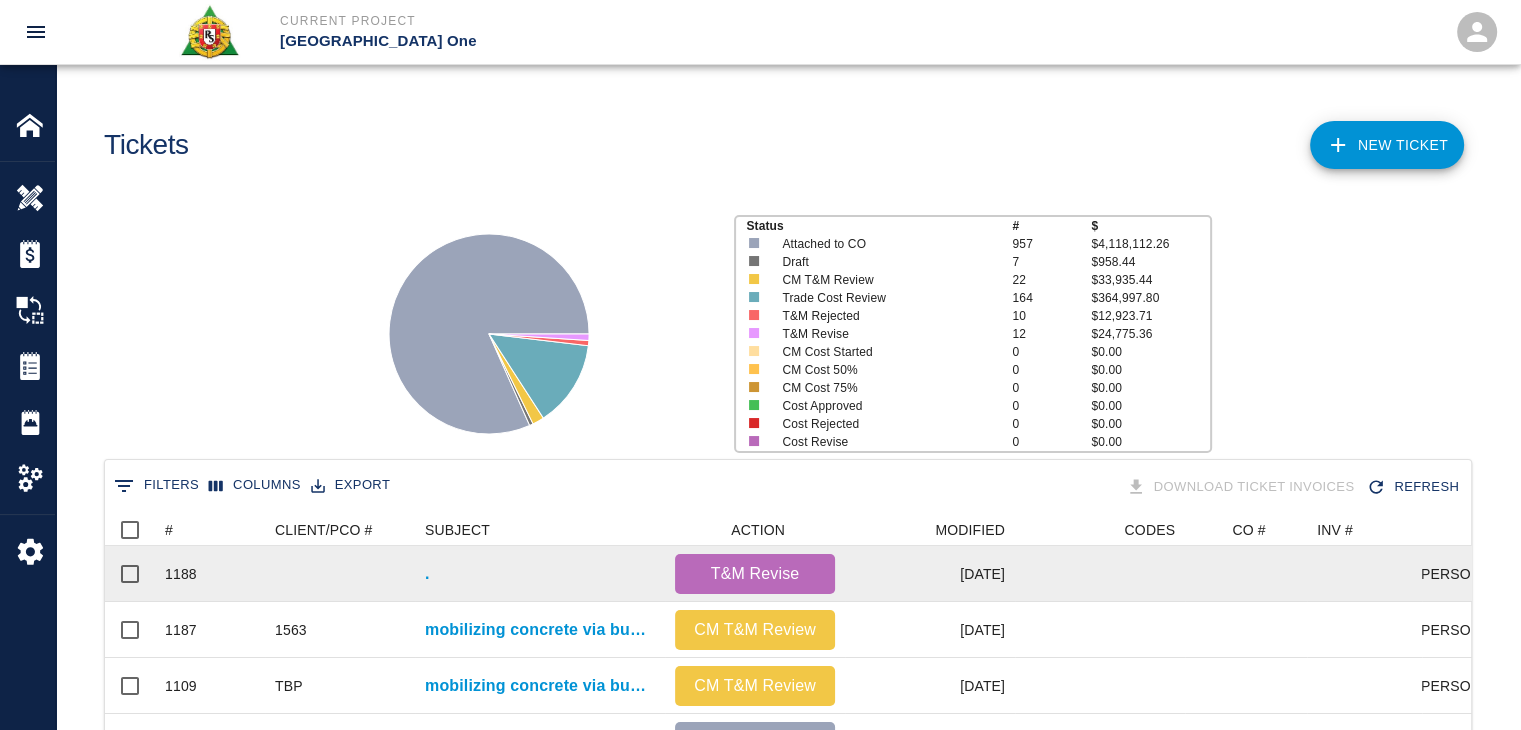 scroll, scrollTop: 16, scrollLeft: 16, axis: both 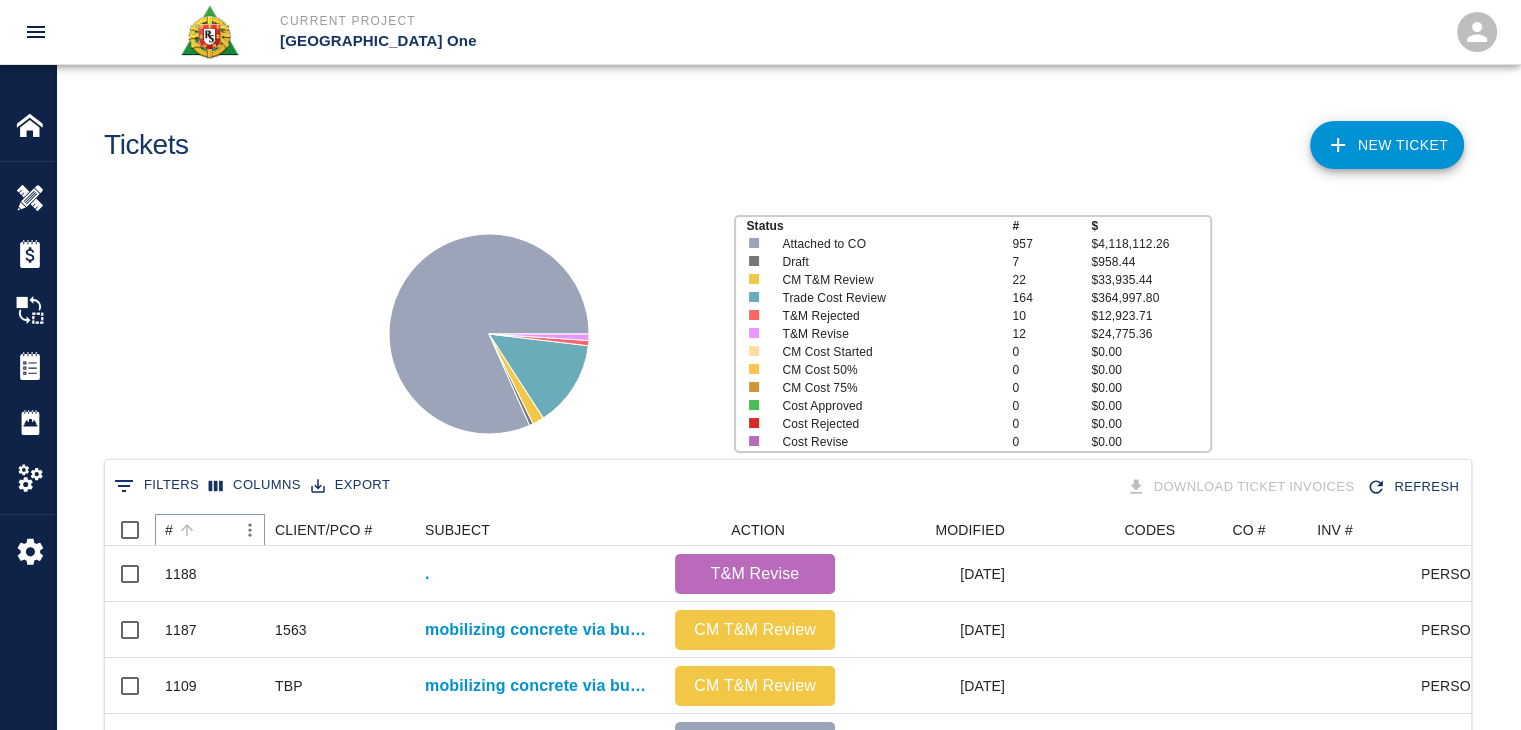 click at bounding box center (187, 530) 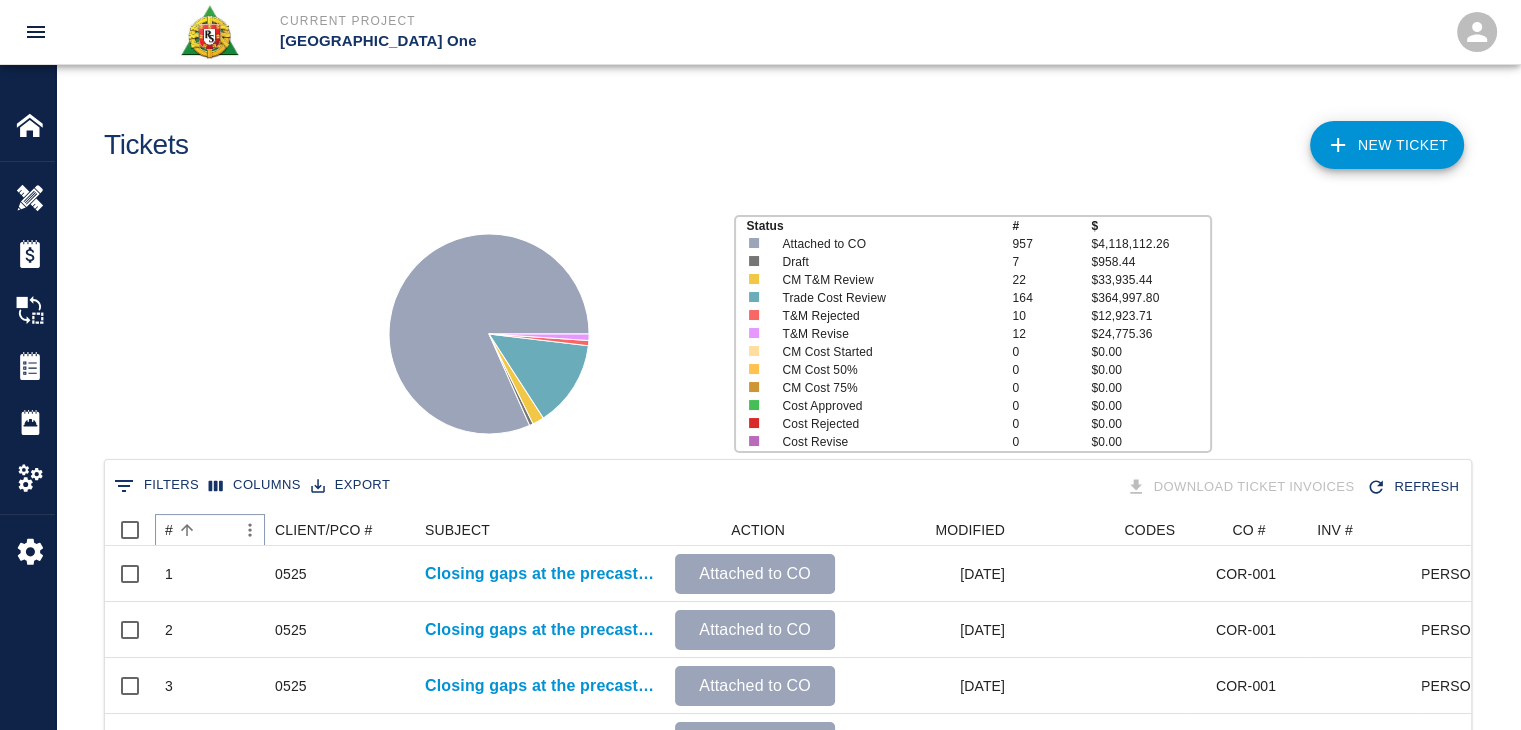 click at bounding box center [187, 530] 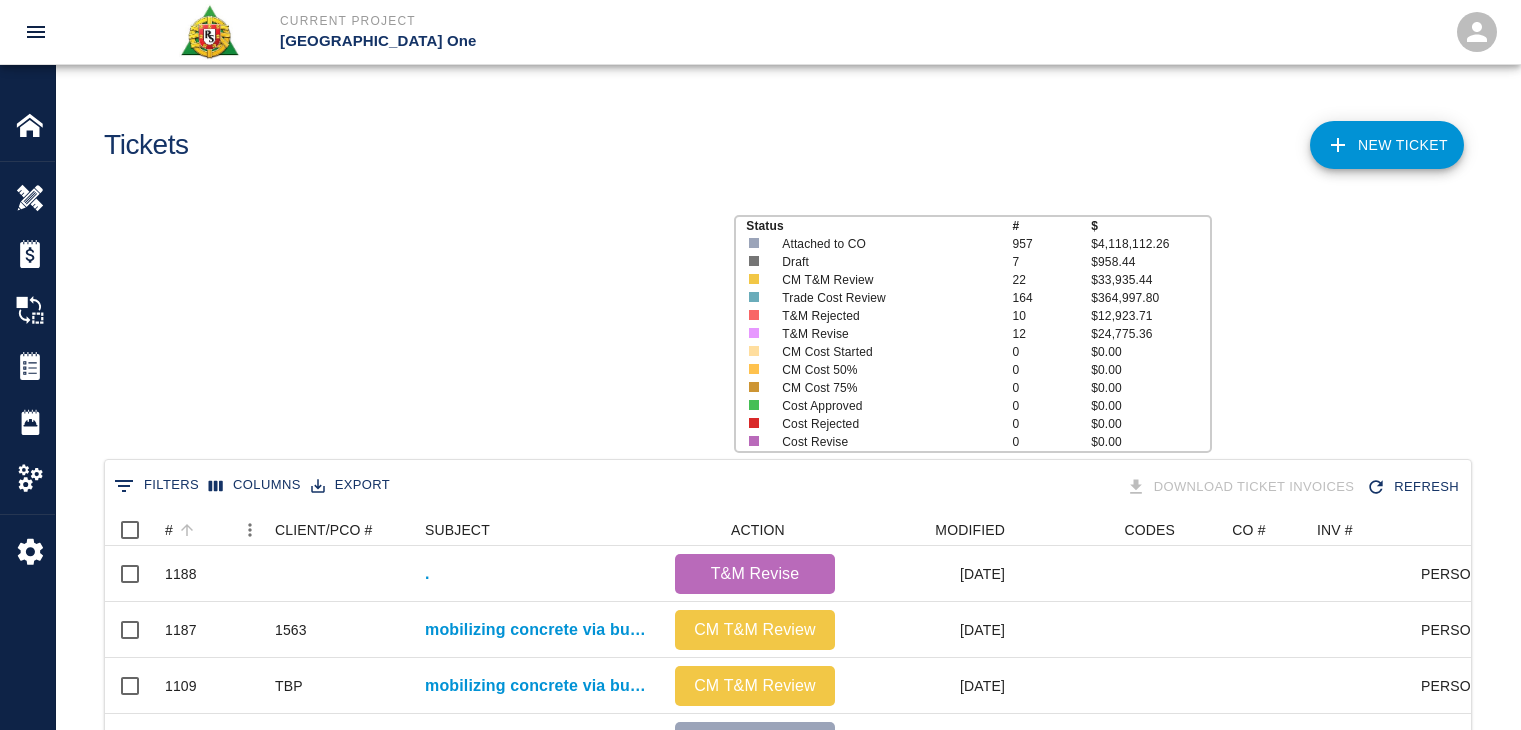 scroll, scrollTop: 0, scrollLeft: 0, axis: both 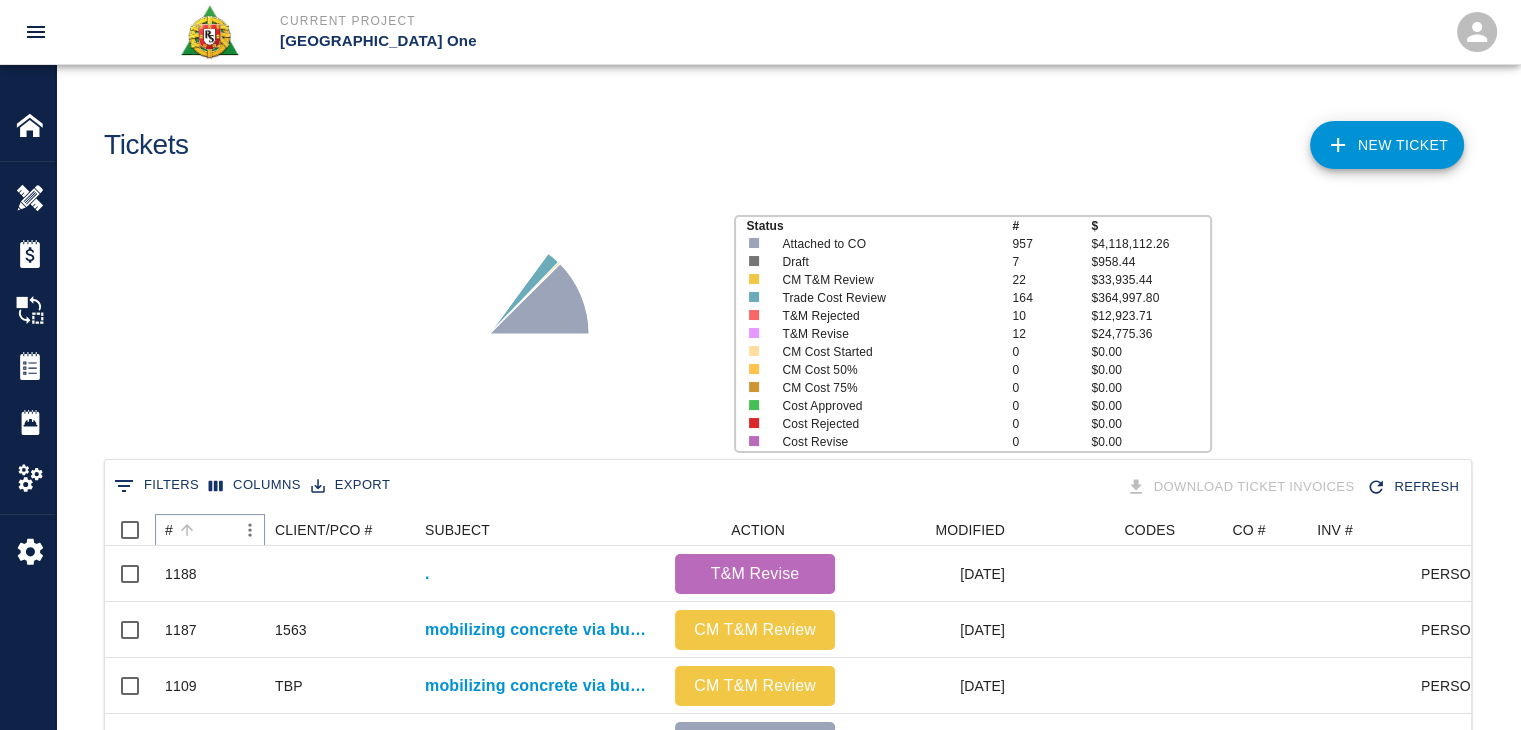 click 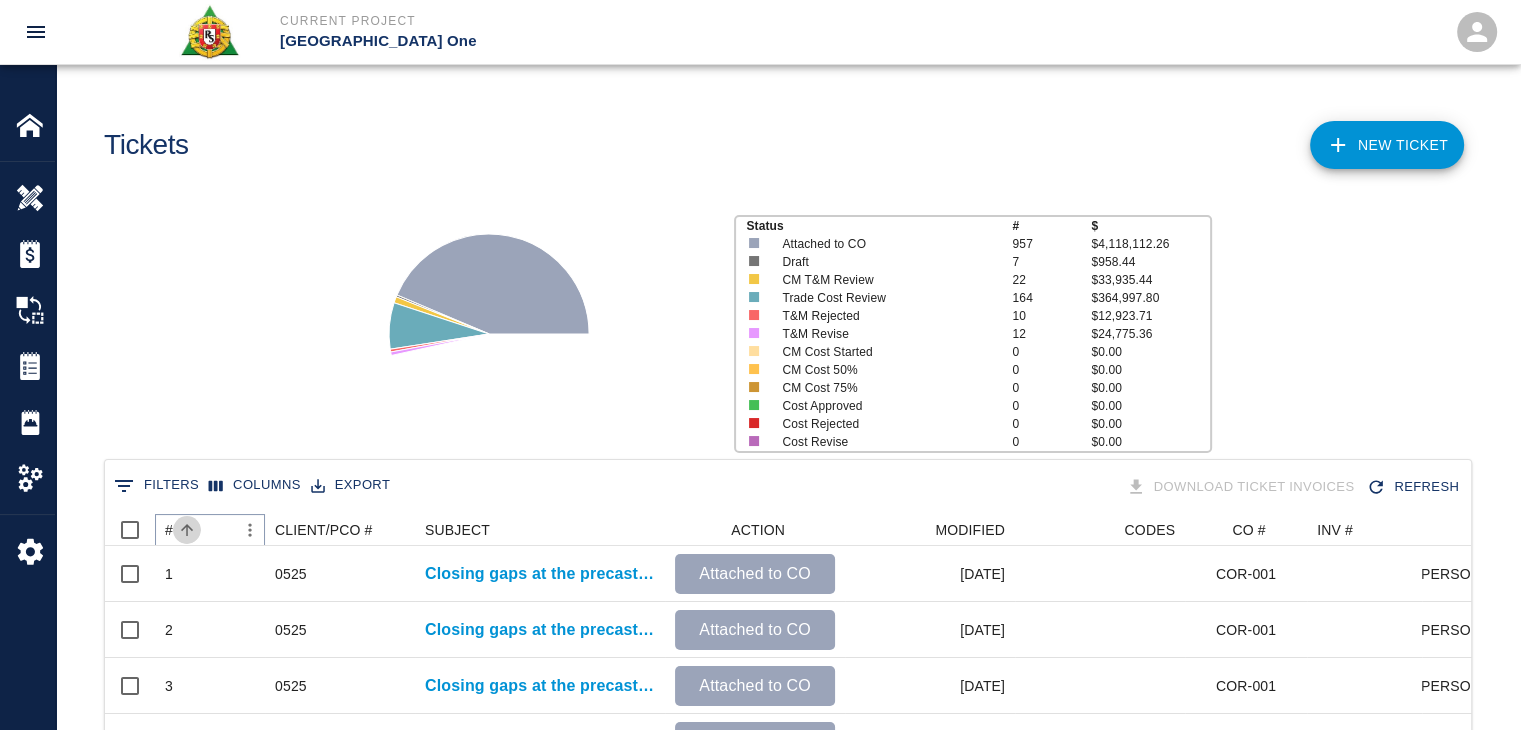 click 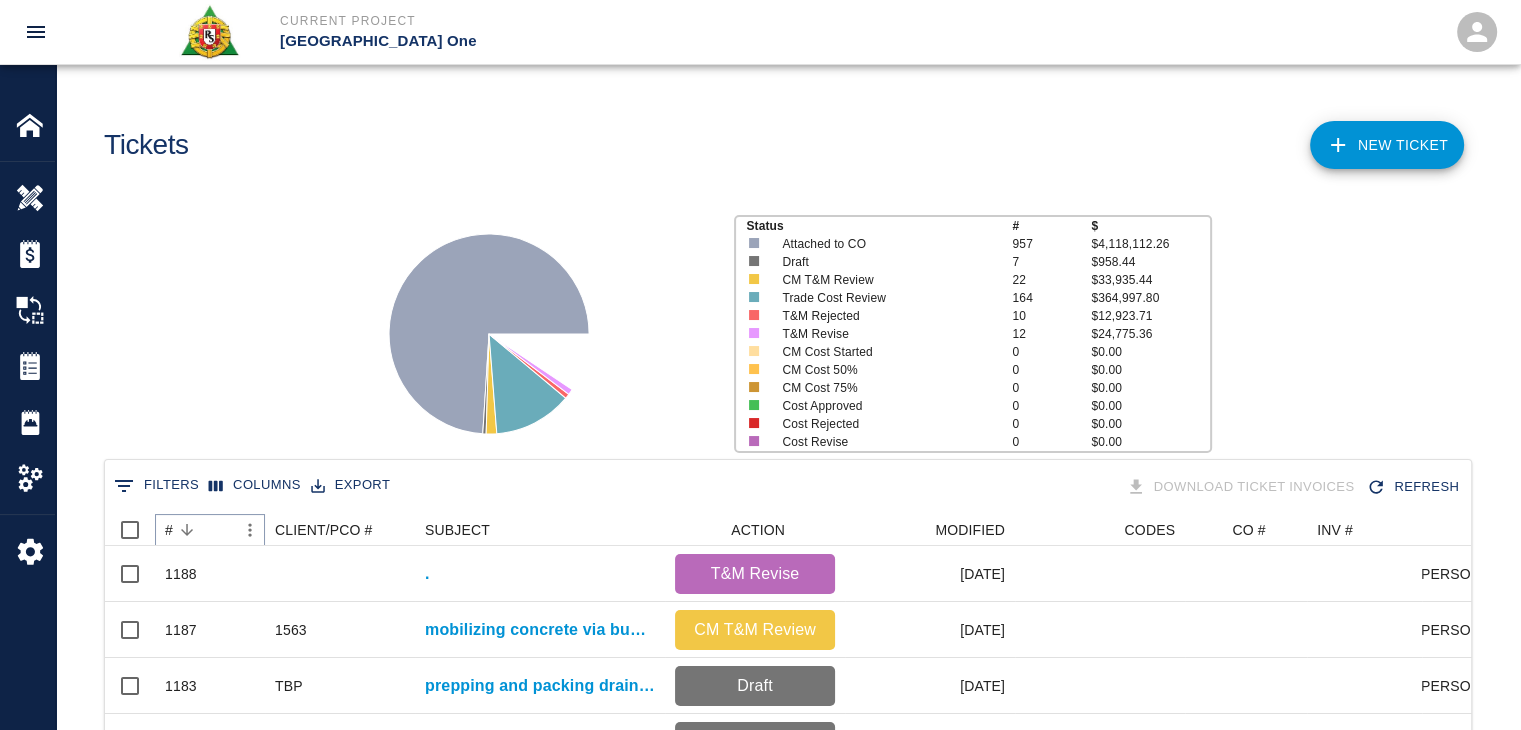 scroll, scrollTop: 0, scrollLeft: 0, axis: both 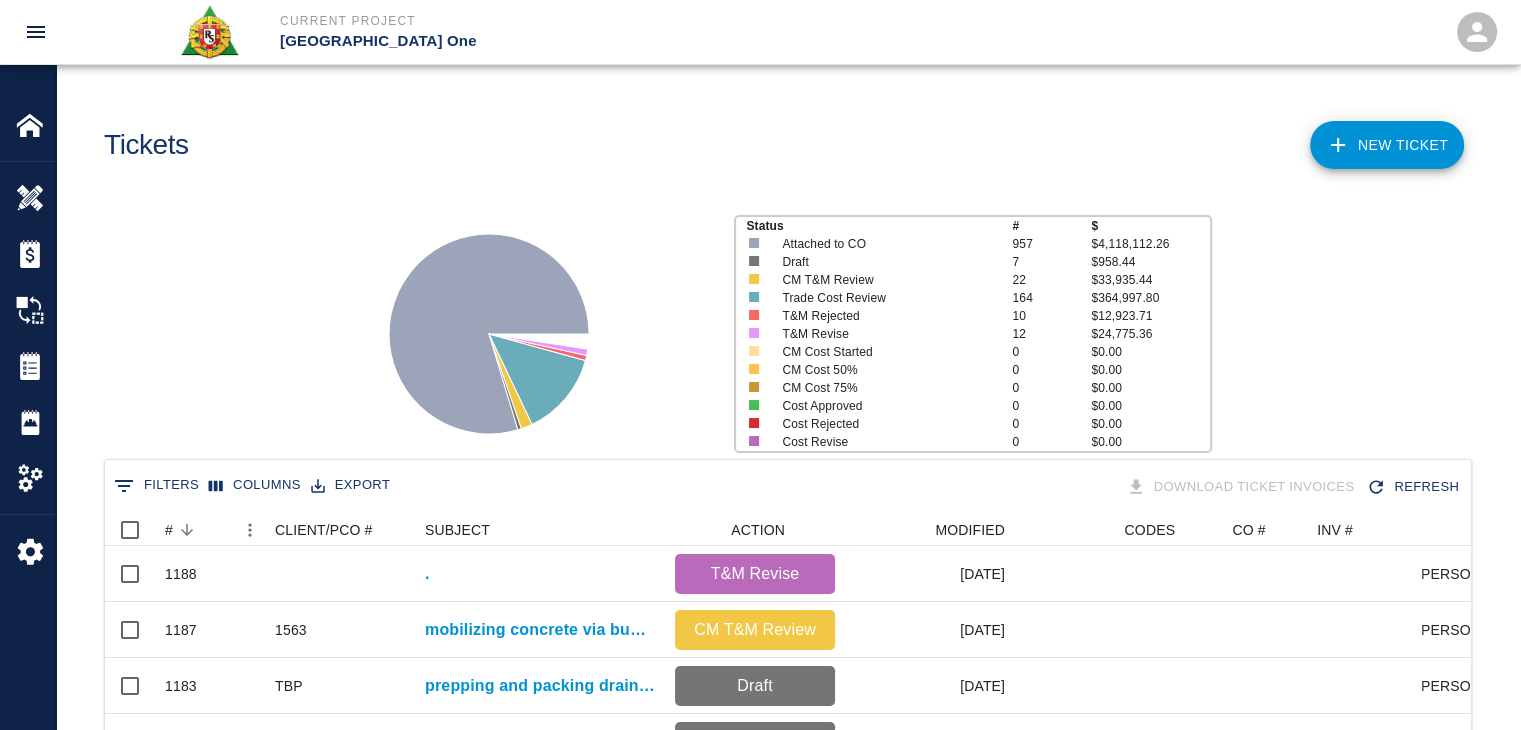 click on "Status # $ Attached to CO 957 $4,118,112.26 Draft 7 $958.44 CM T&M Review 22 $33,935.44 Trade Cost Review 164 $364,997.80 T&M Rejected 10 $12,923.71 T&M Revise 12 $24,775.36 CM Cost Started 0 $0.00 CM Cost 50% 0 $0.00 CM Cost 75% 0 $0.00 Cost Approved 0 $0.00 Cost Rejected 0 $0.00 Cost Revise 0 $0.00" at bounding box center [780, 326] 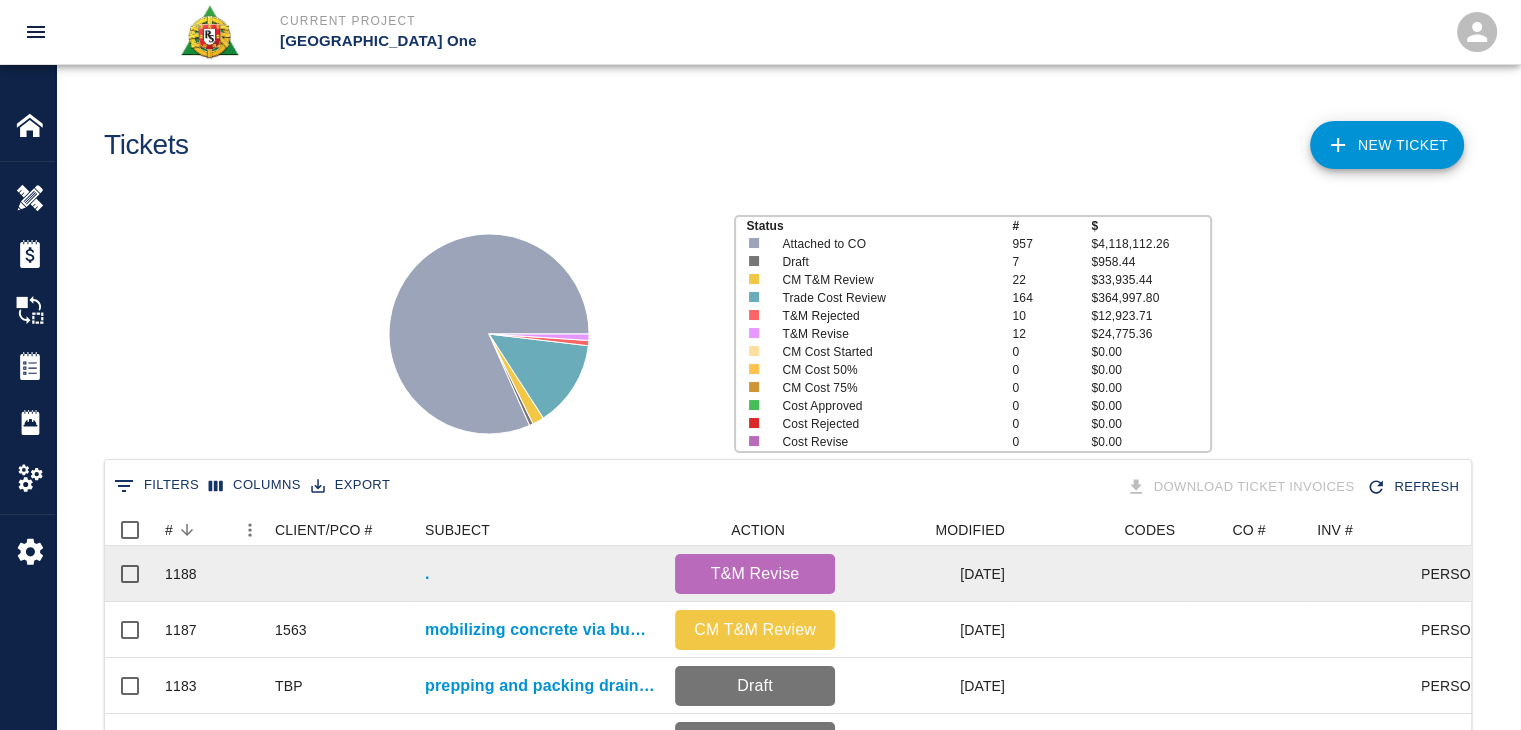 click on "." at bounding box center [540, 574] 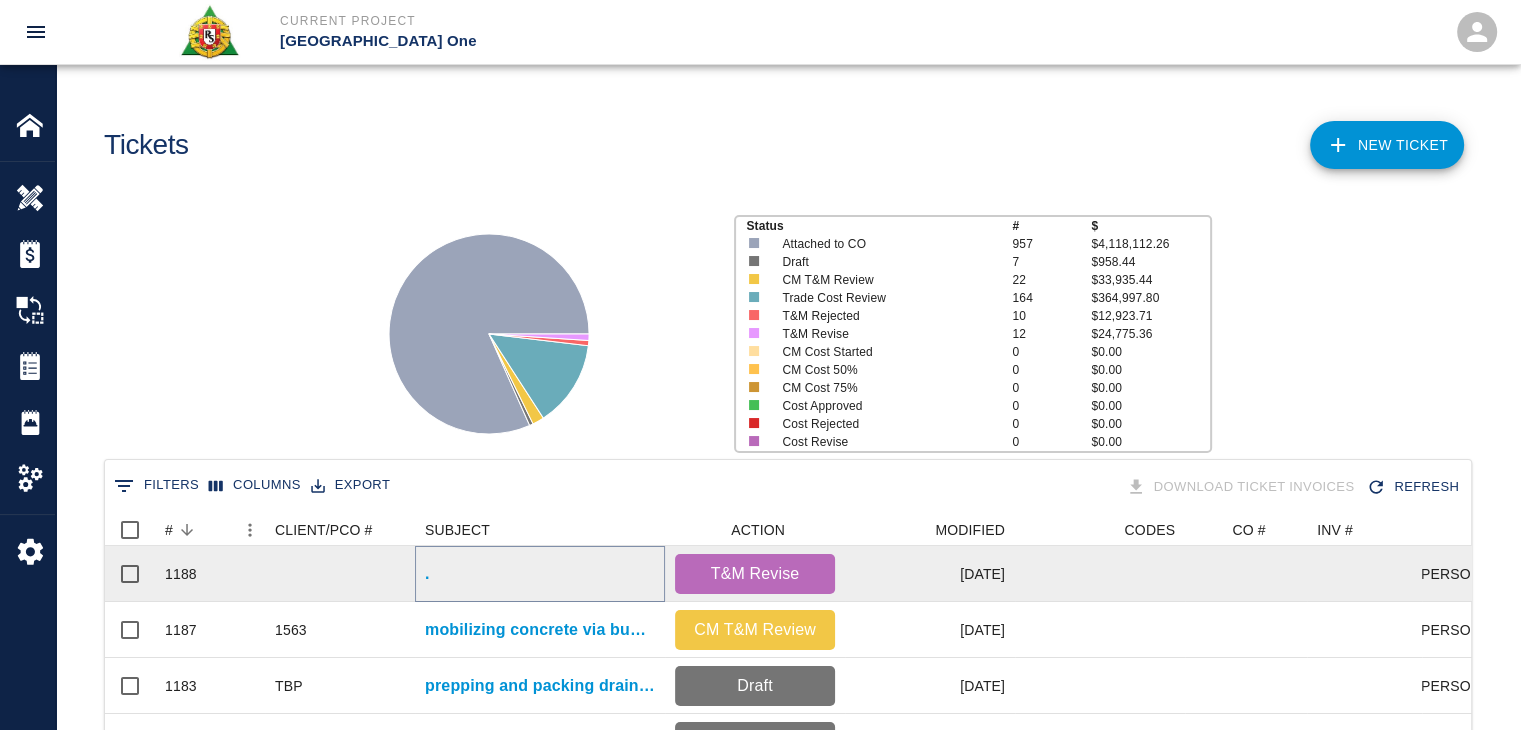 click on "." at bounding box center [427, 574] 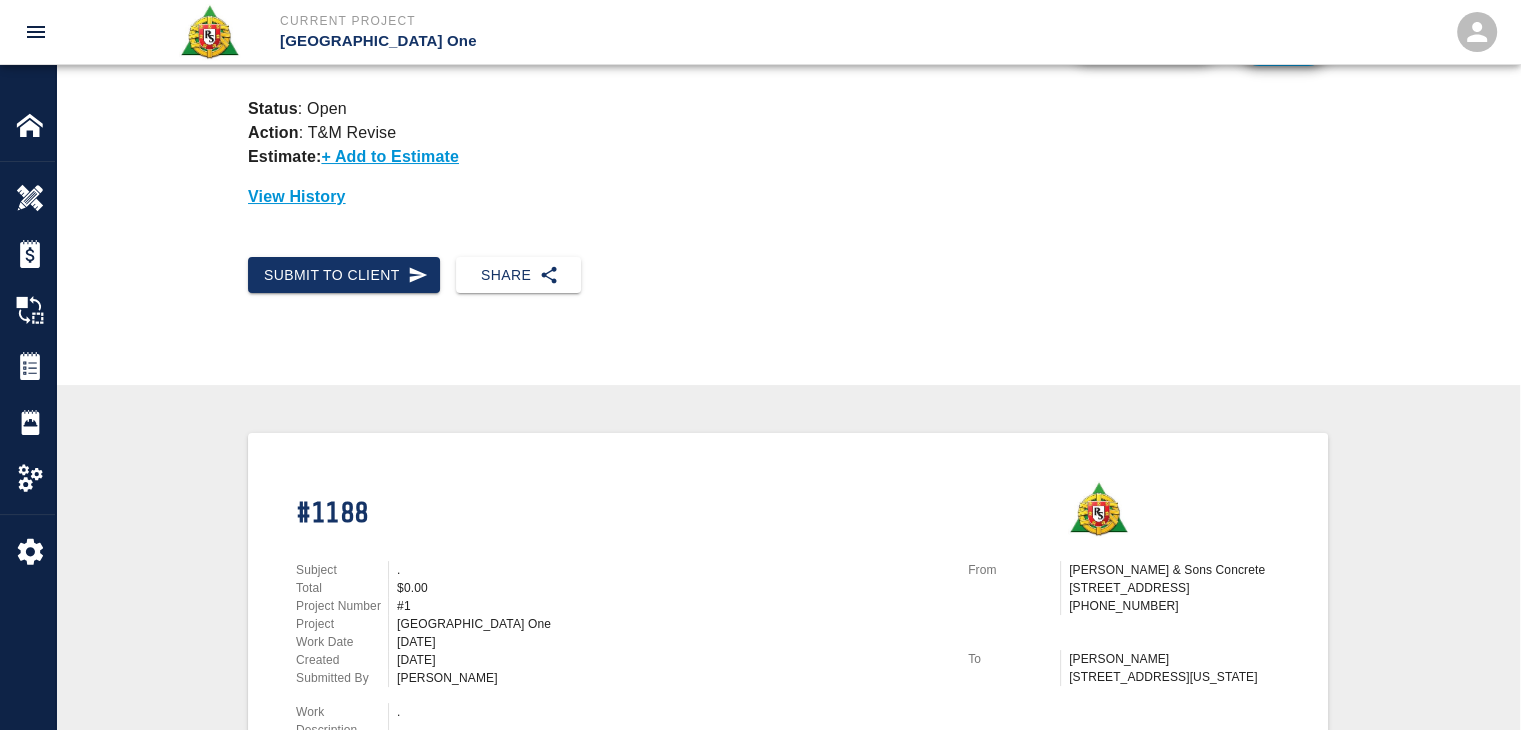 scroll, scrollTop: 0, scrollLeft: 0, axis: both 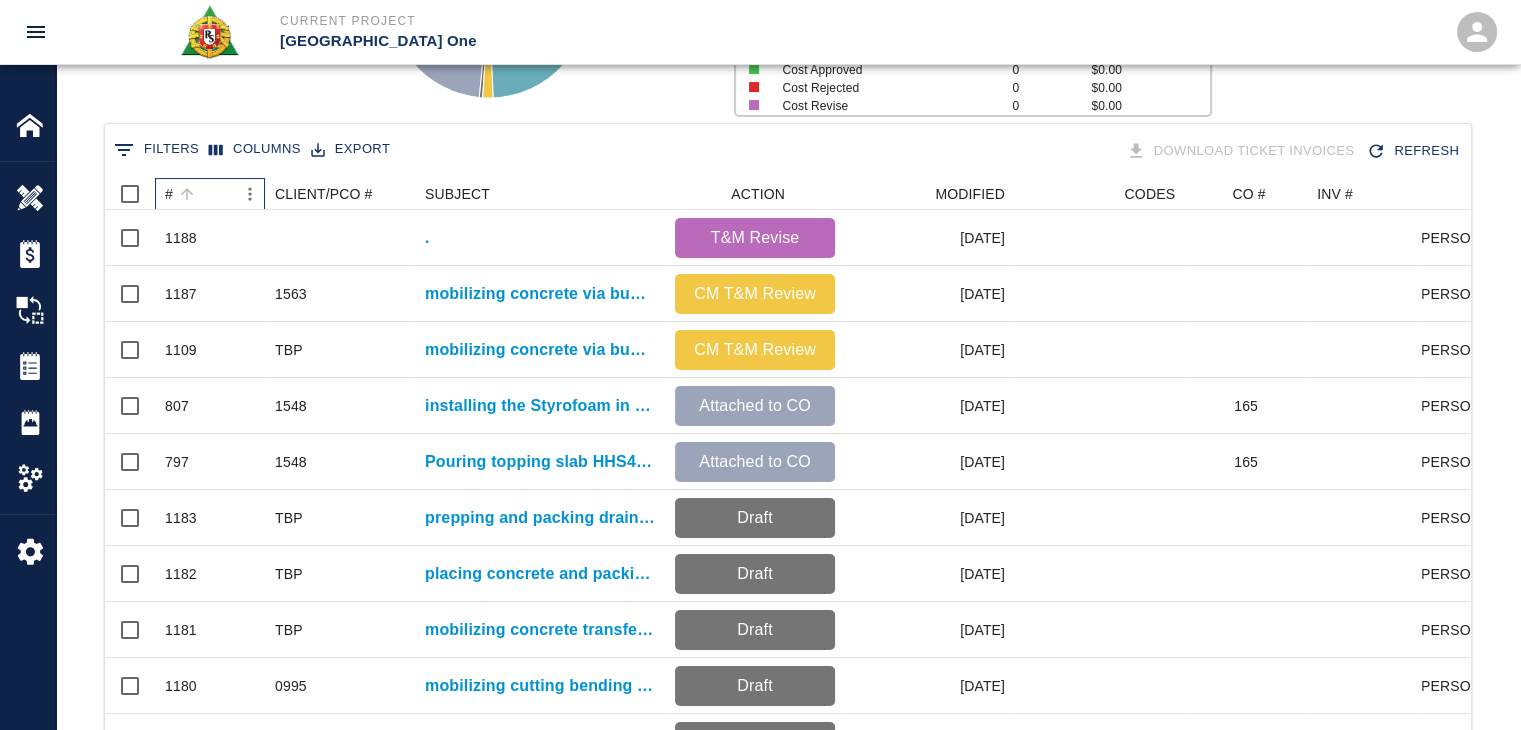 click on "#" at bounding box center (200, 194) 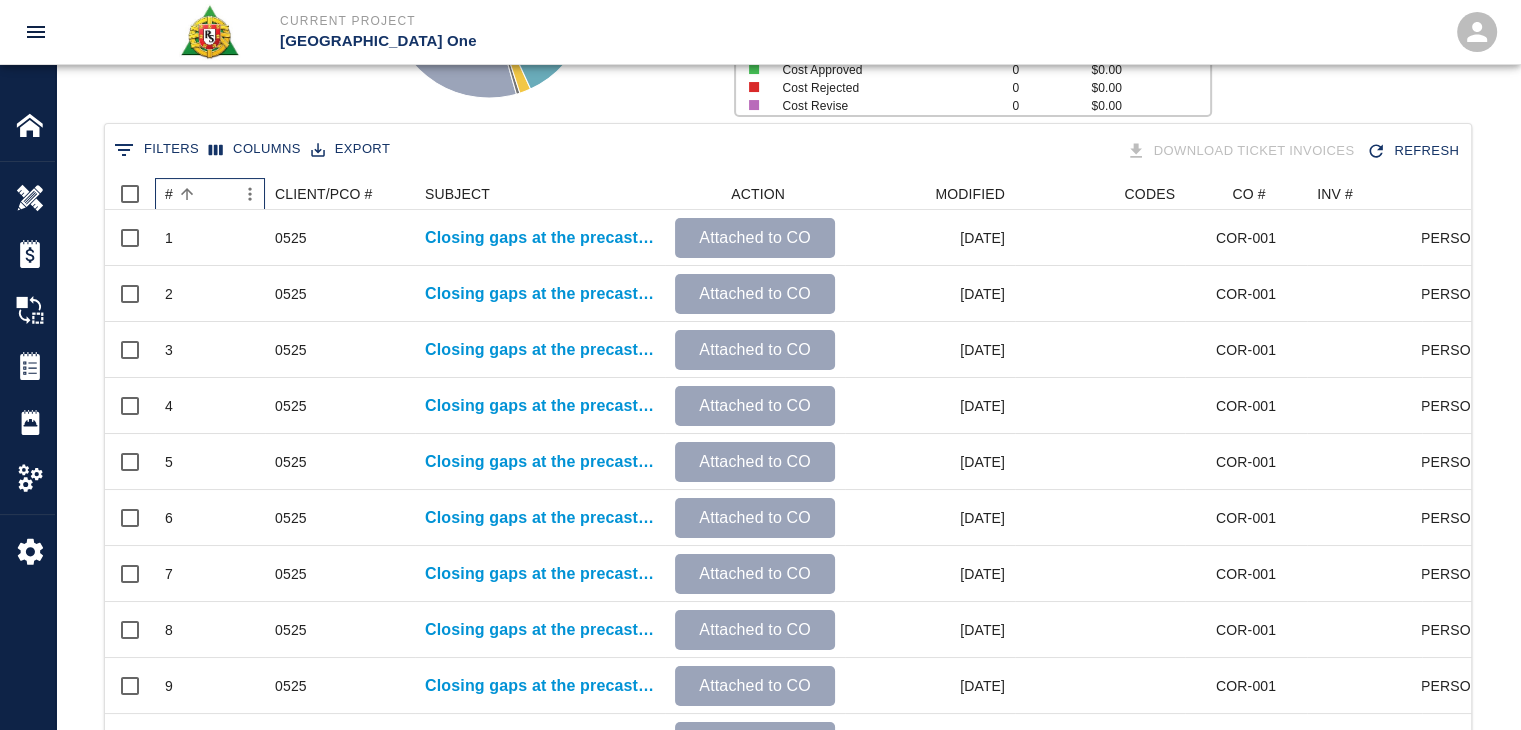 click on "#" at bounding box center (200, 194) 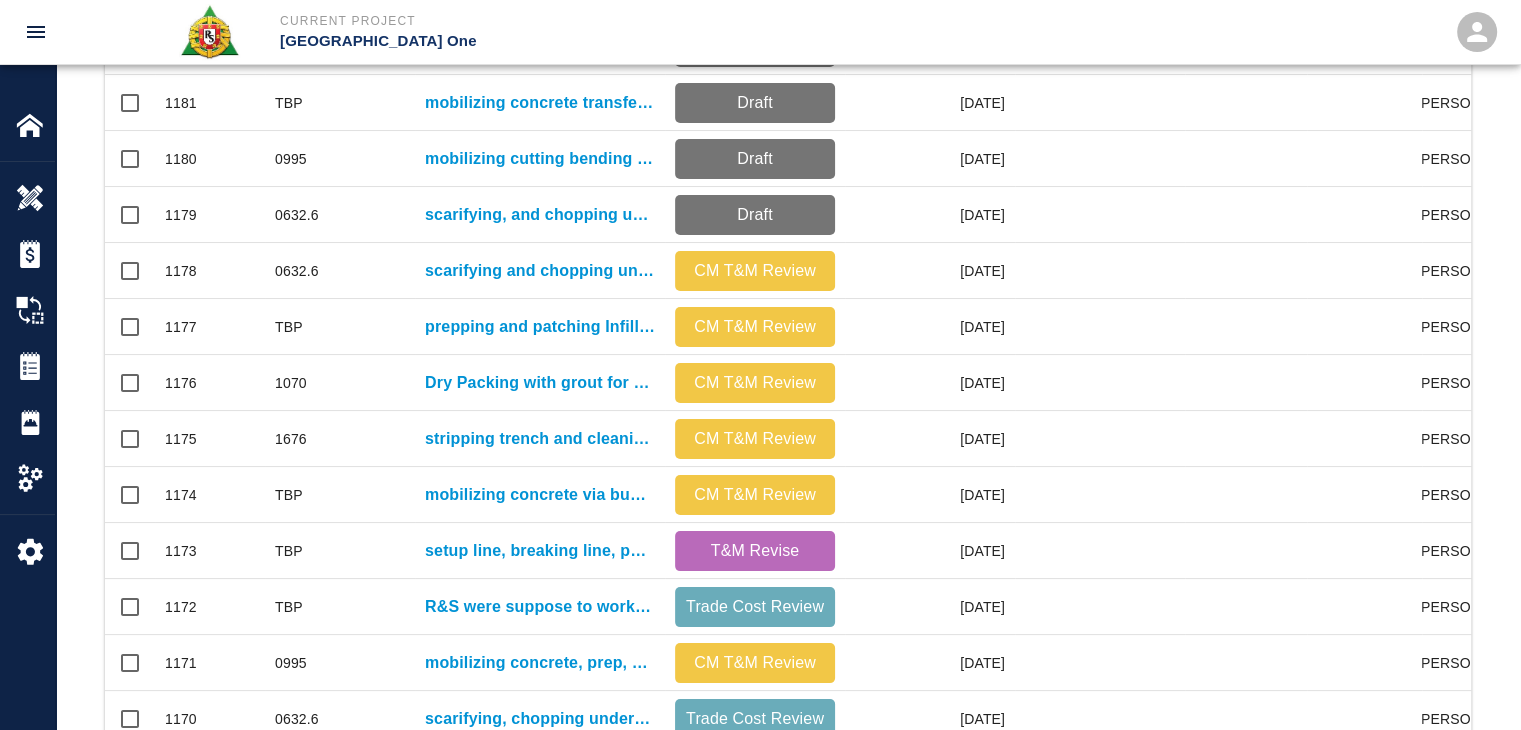 scroll, scrollTop: 604, scrollLeft: 0, axis: vertical 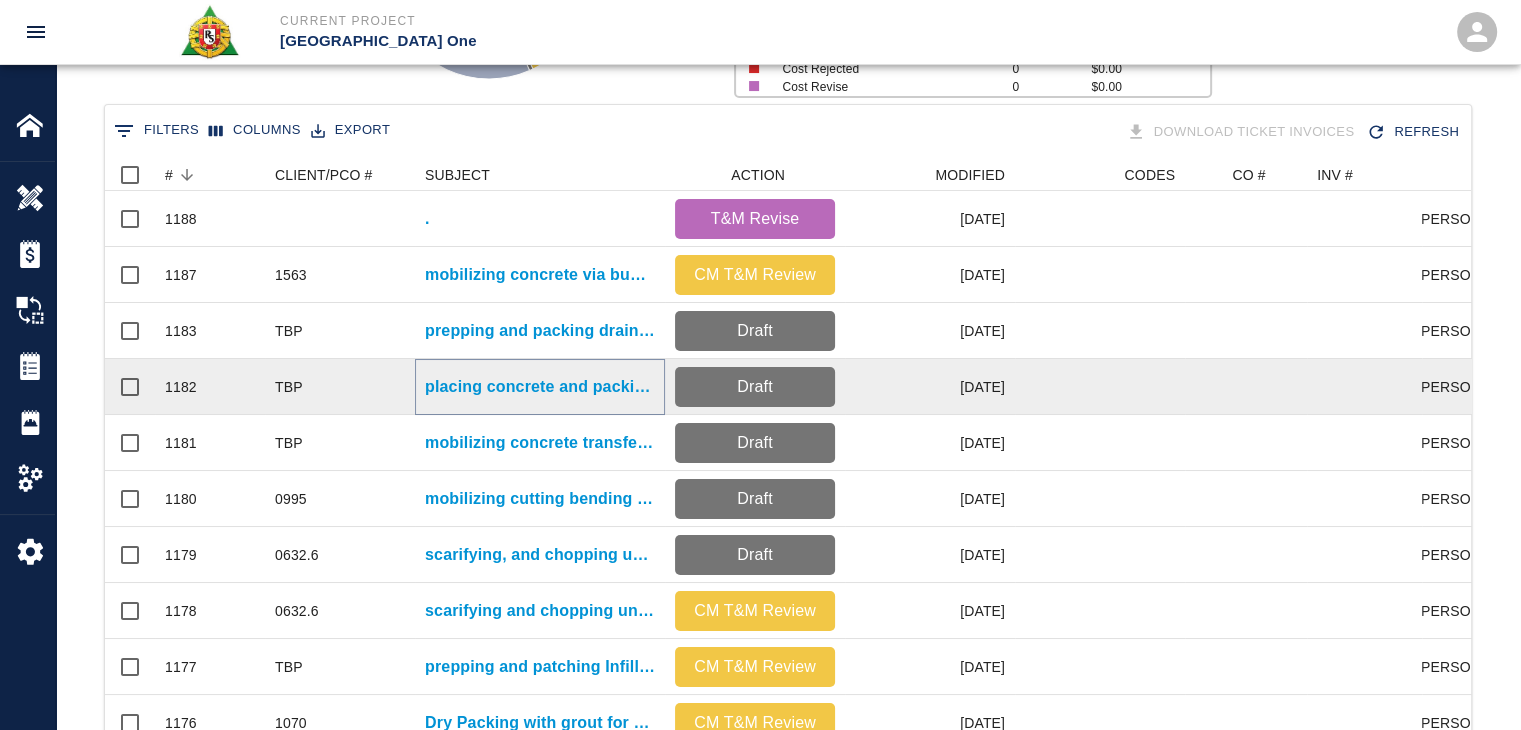 click on "placing concrete and packing for Location: EP/L3- styro trench leave out." at bounding box center (540, 387) 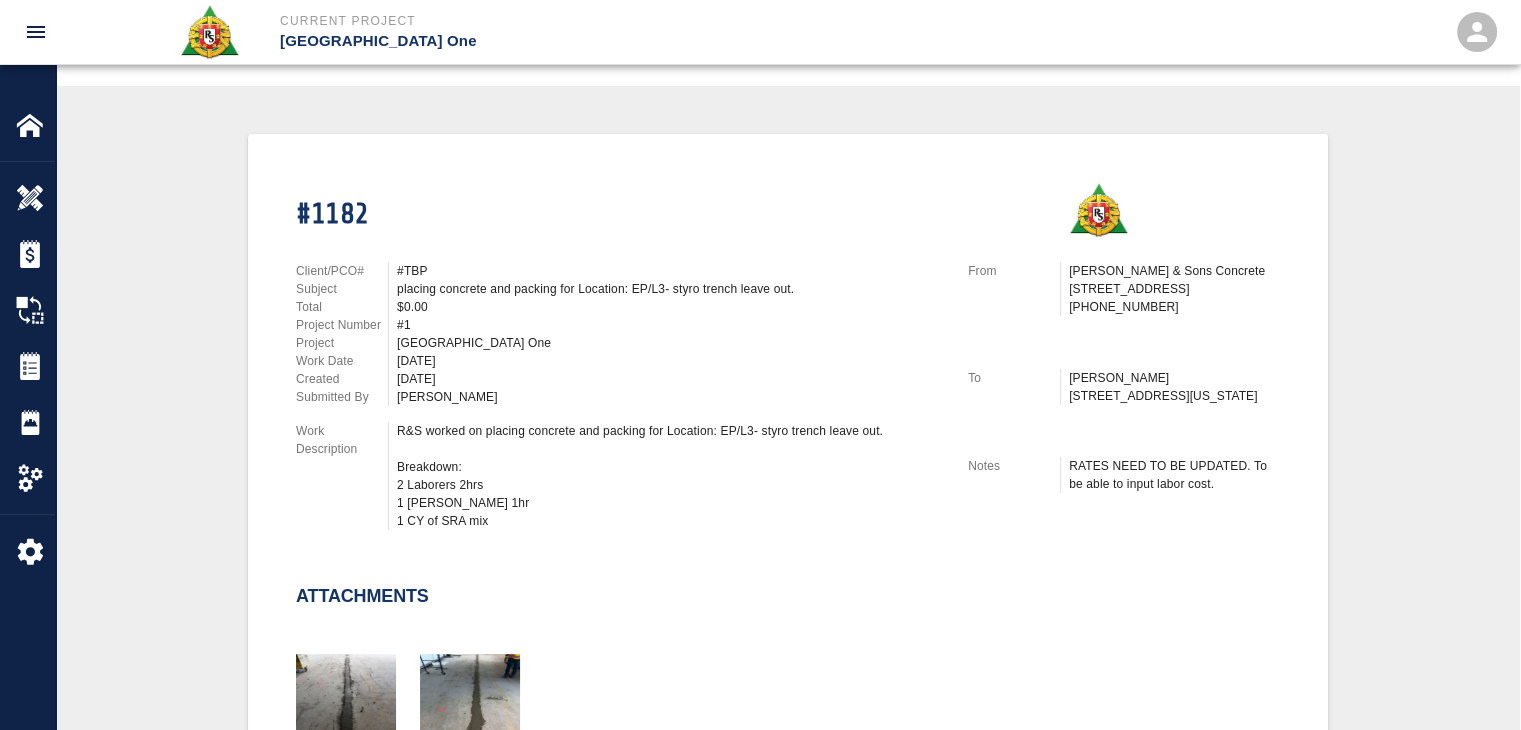 scroll, scrollTop: 380, scrollLeft: 0, axis: vertical 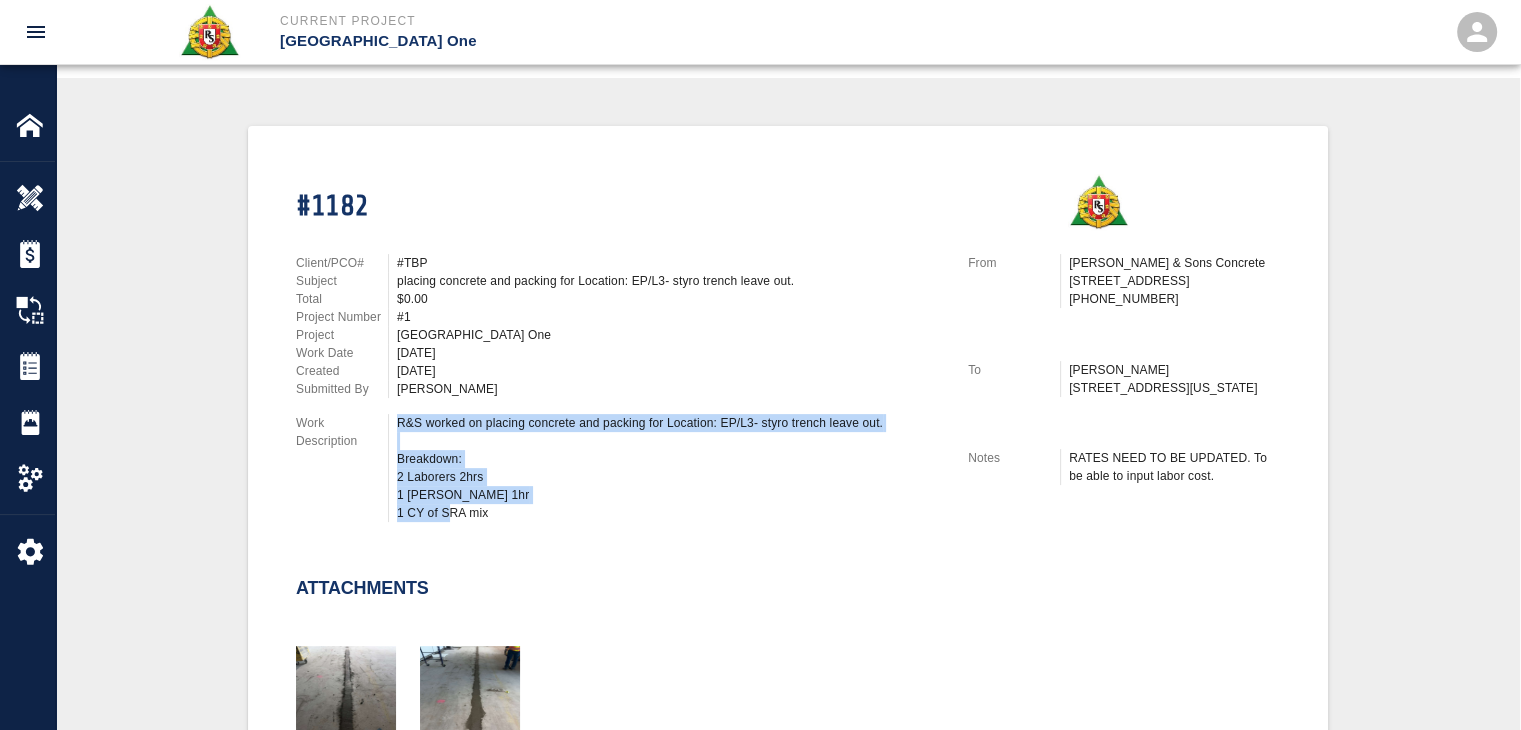 drag, startPoint x: 500, startPoint y: 514, endPoint x: 392, endPoint y: 413, distance: 147.86818 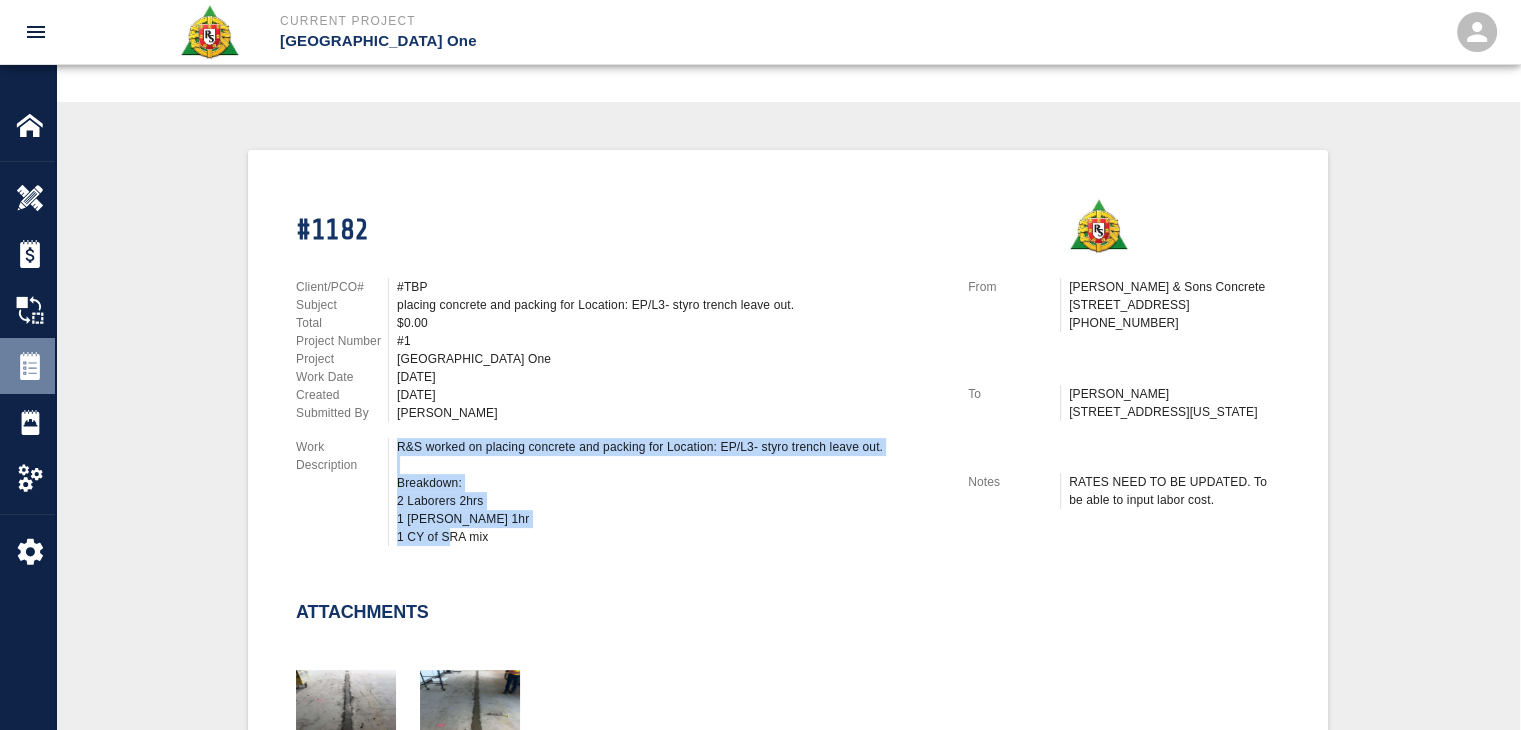 click at bounding box center (30, 366) 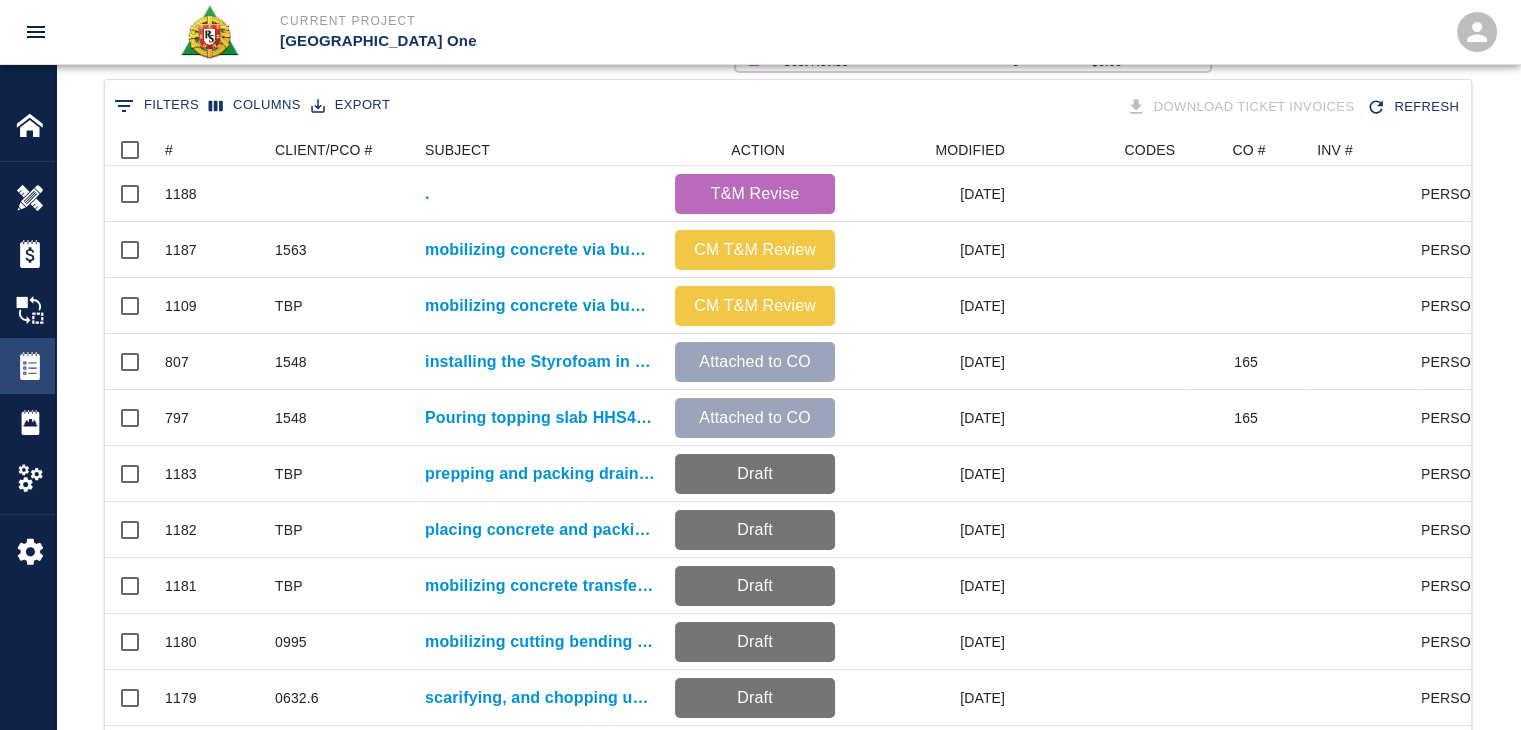 scroll, scrollTop: 0, scrollLeft: 0, axis: both 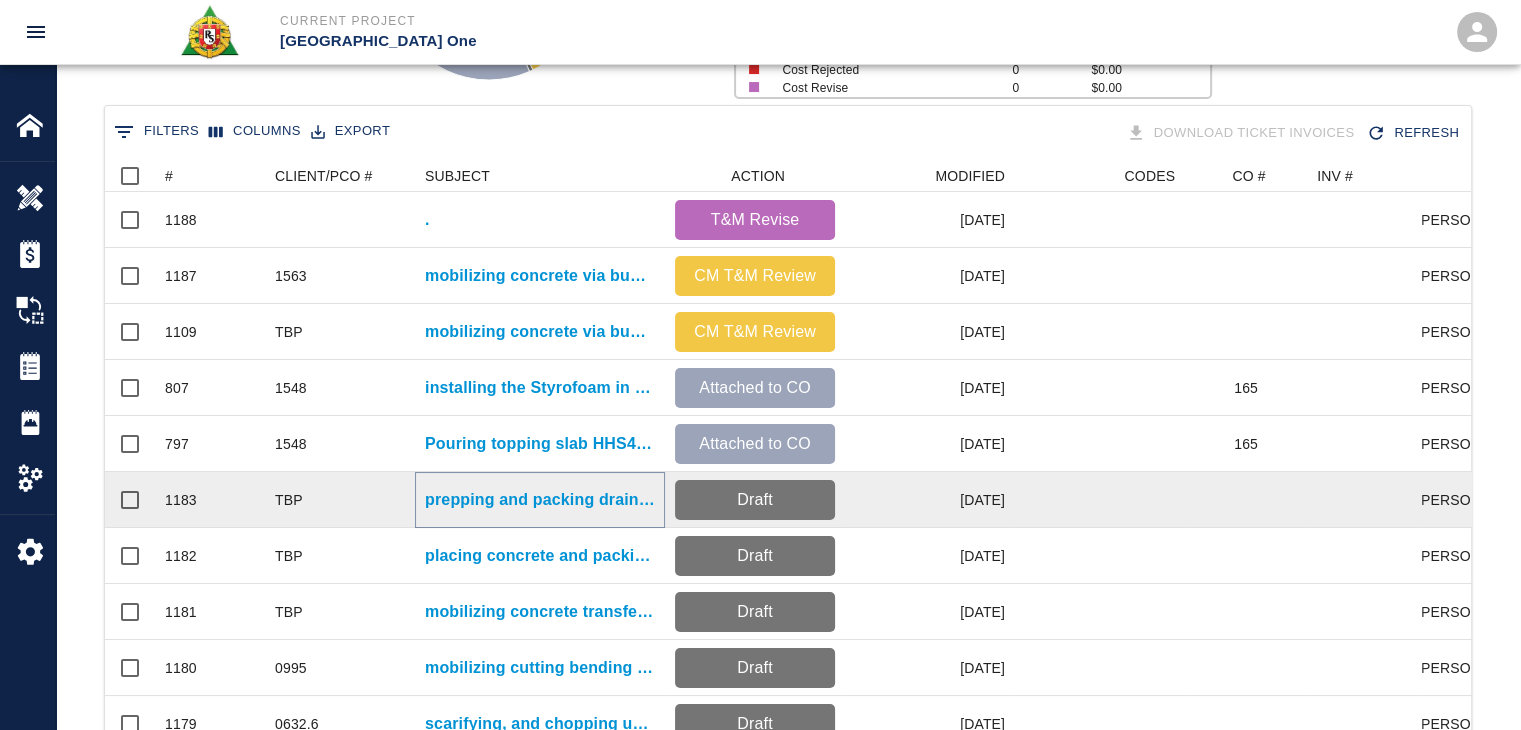 click on "prepping and packing drains for 2nd floor [MEDICAL_DATA]." at bounding box center [540, 500] 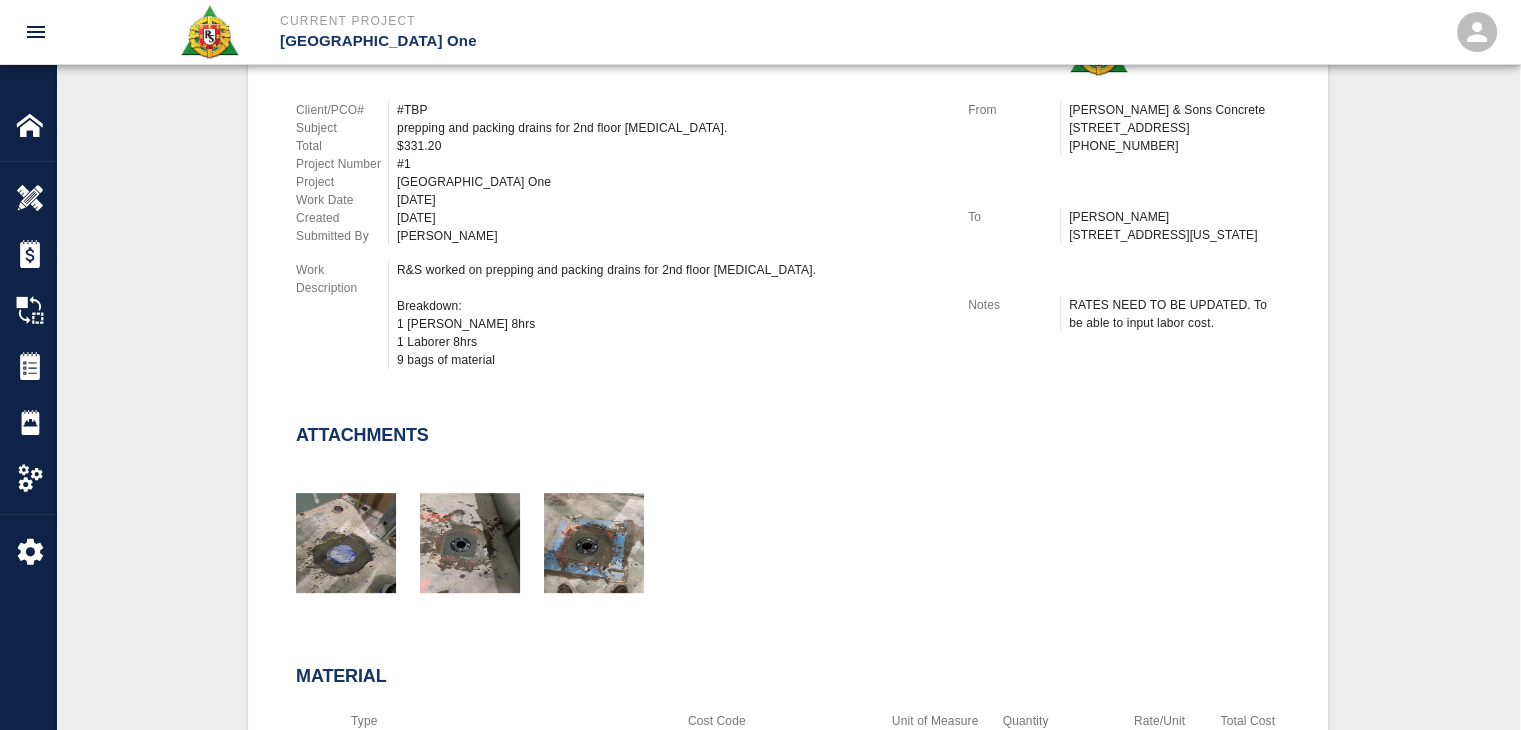 scroll, scrollTop: 696, scrollLeft: 0, axis: vertical 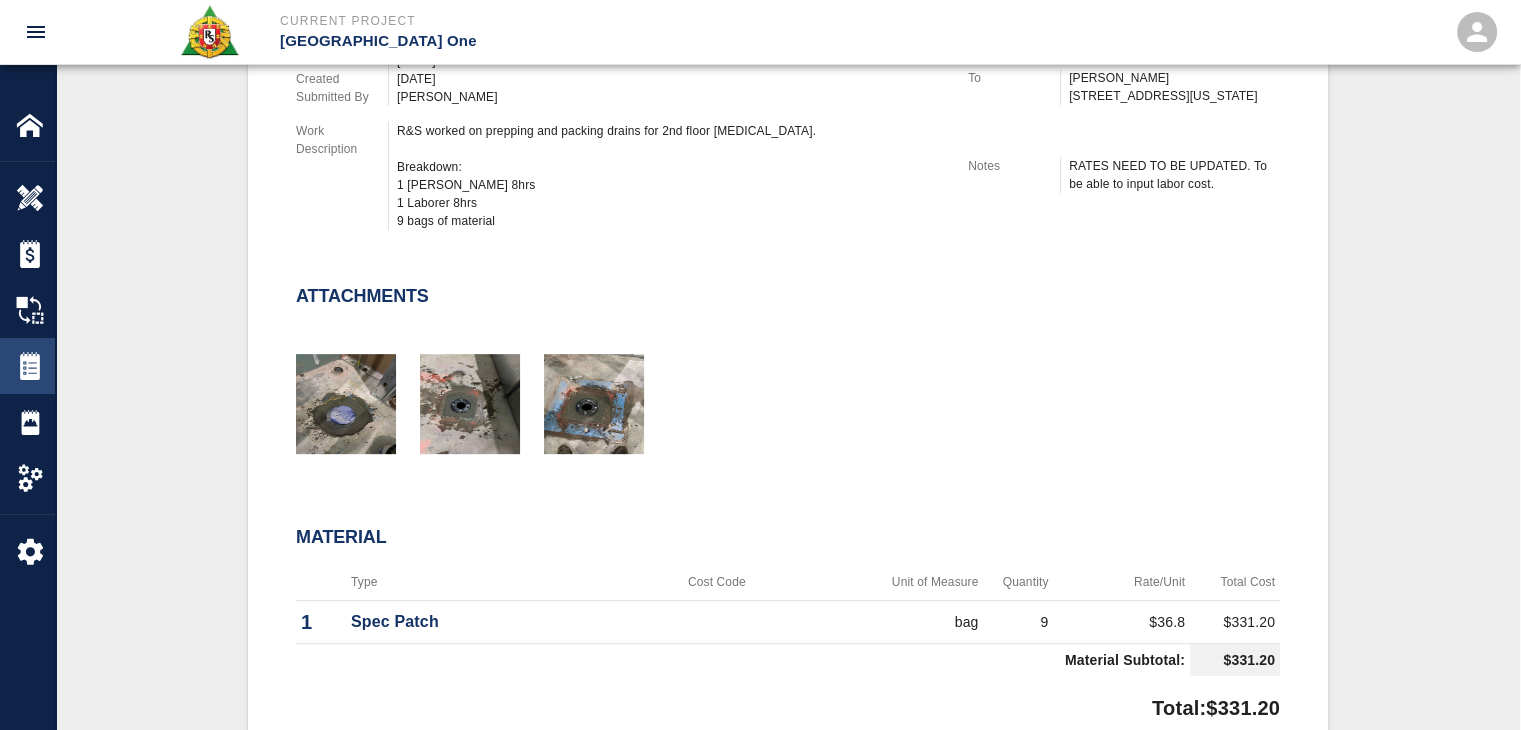 click at bounding box center [30, 366] 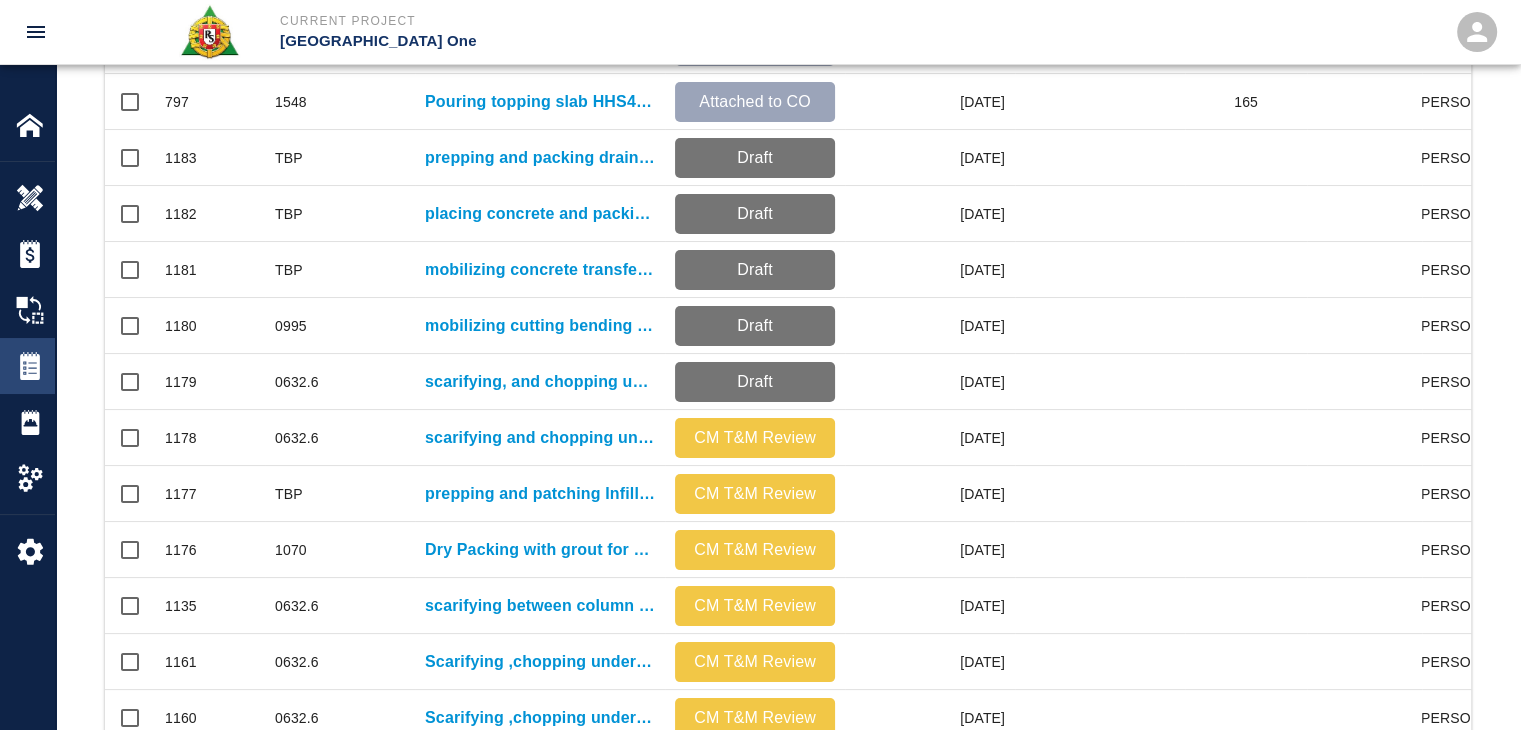 scroll, scrollTop: 0, scrollLeft: 0, axis: both 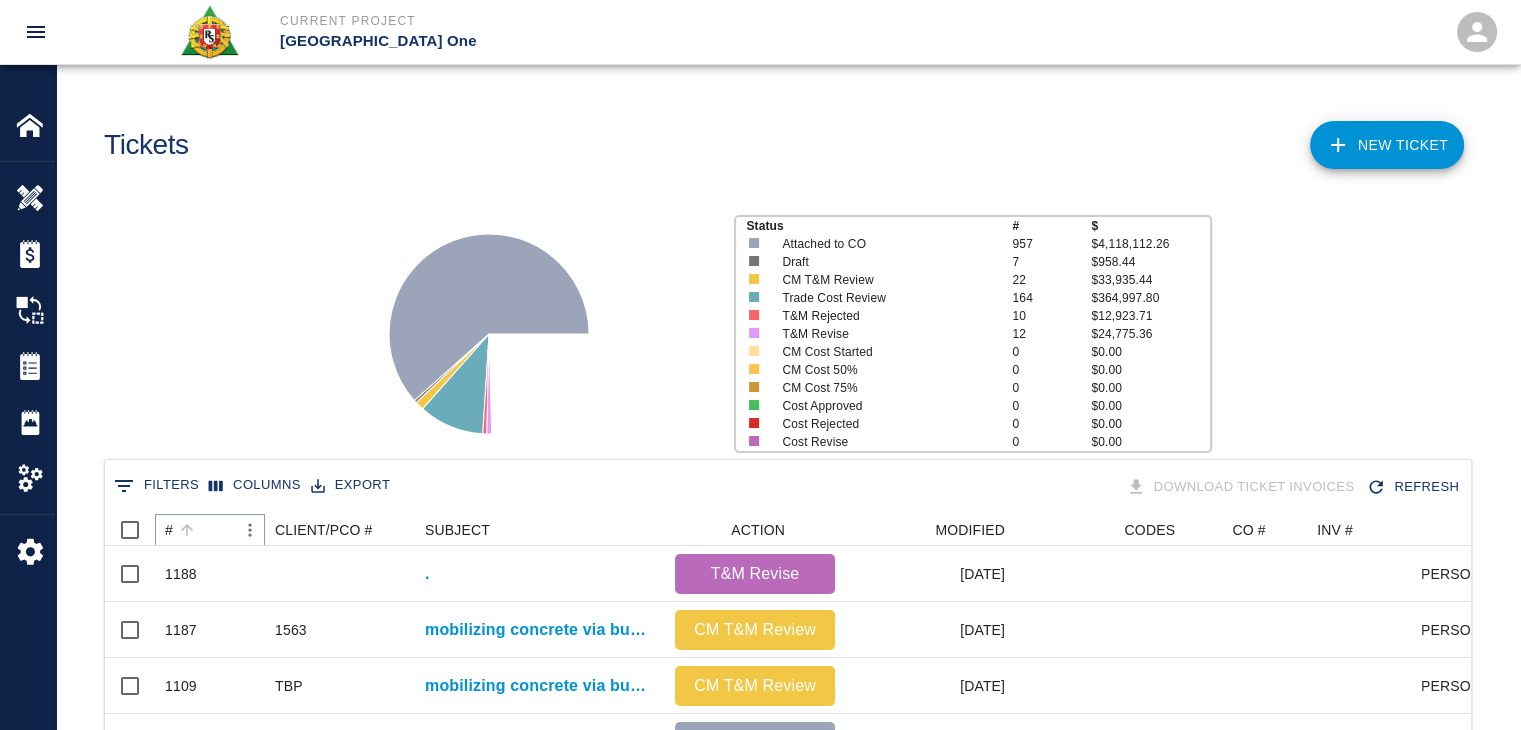 click at bounding box center (187, 530) 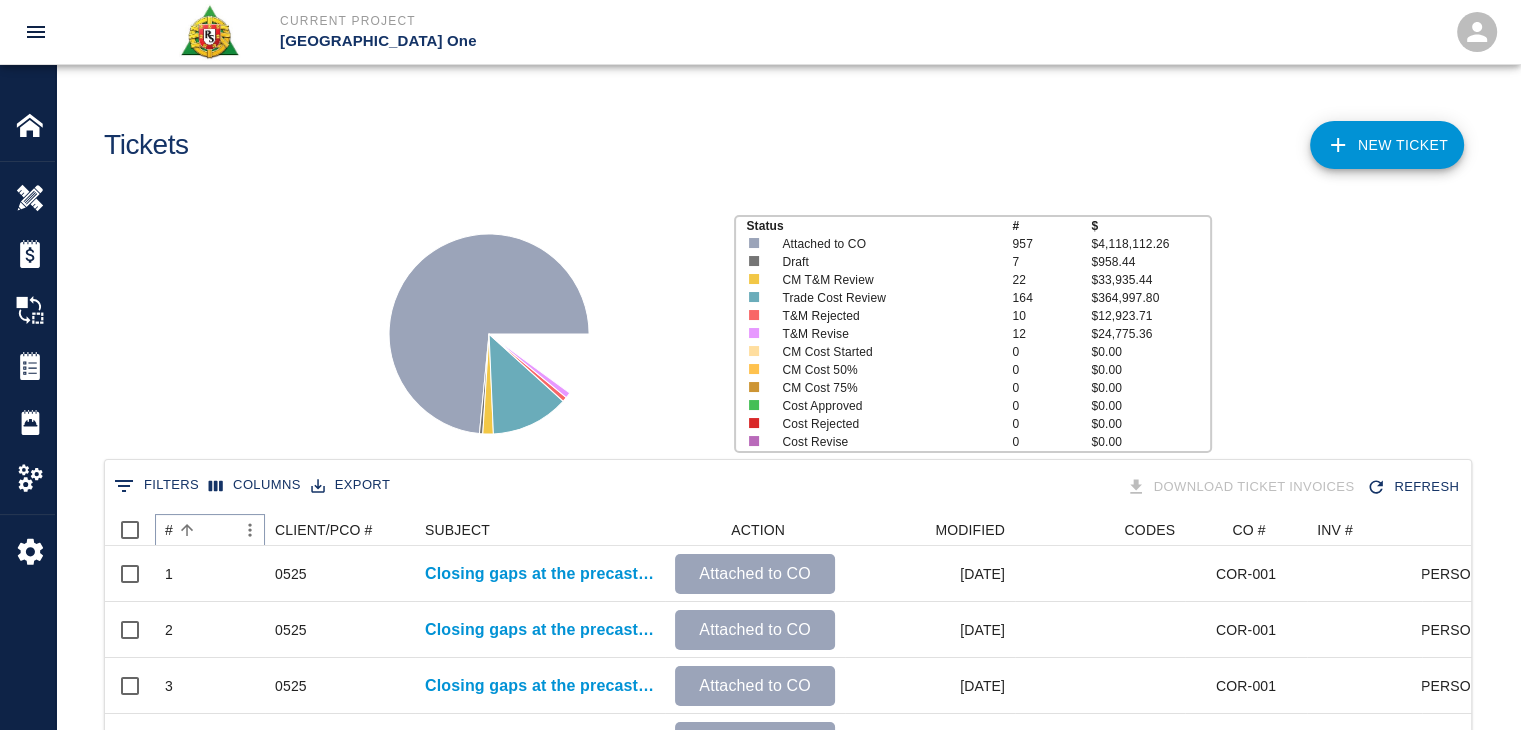 click at bounding box center (187, 530) 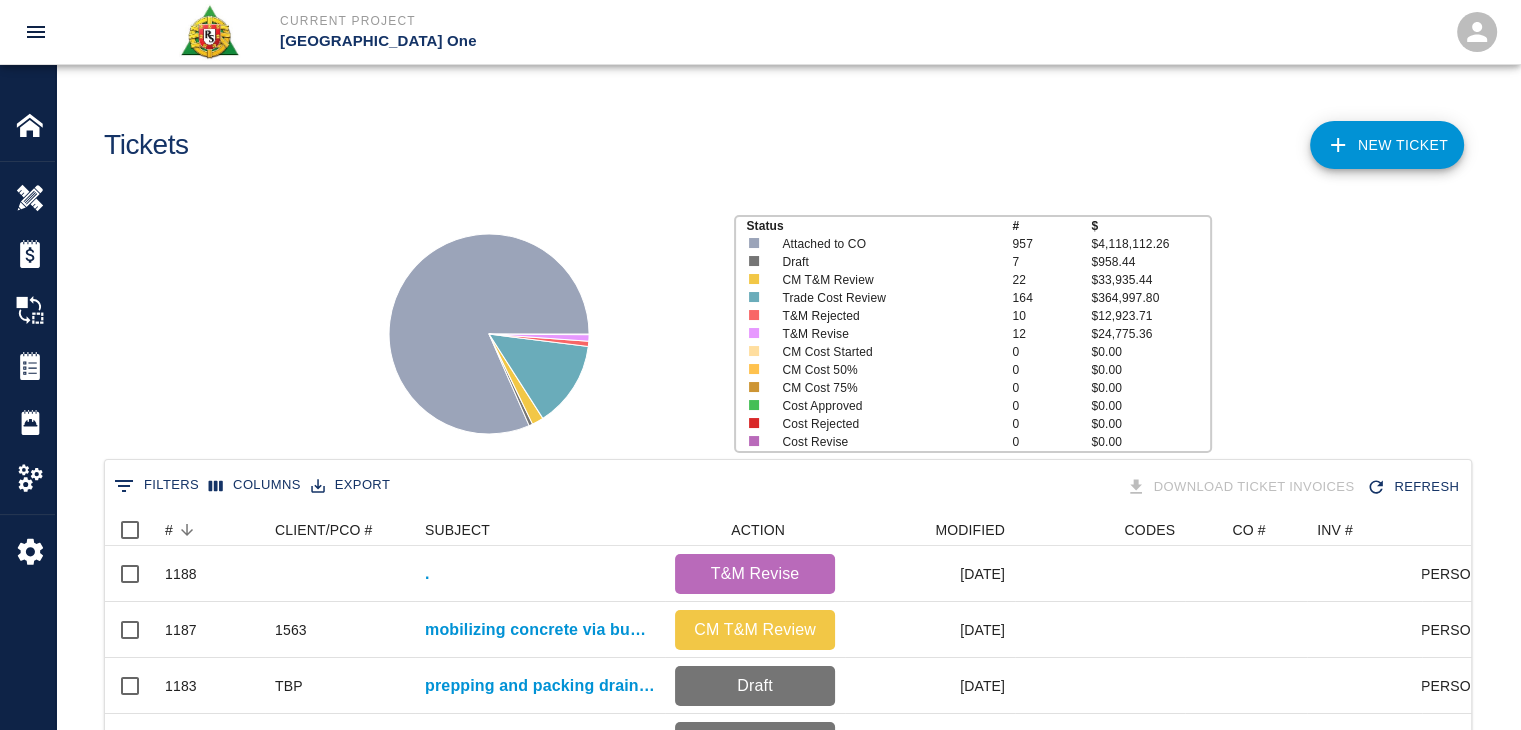 click on "Status # $ Attached to CO 957 $4,118,112.26 Draft 7 $958.44 CM T&M Review 22 $33,935.44 Trade Cost Review 164 $364,997.80 T&M Rejected 10 $12,923.71 T&M Revise 12 $24,775.36 CM Cost Started 0 $0.00 CM Cost 50% 0 $0.00 CM Cost 75% 0 $0.00 Cost Approved 0 $0.00 Cost Rejected 0 $0.00 Cost Revise 0 $0.00" at bounding box center [780, 326] 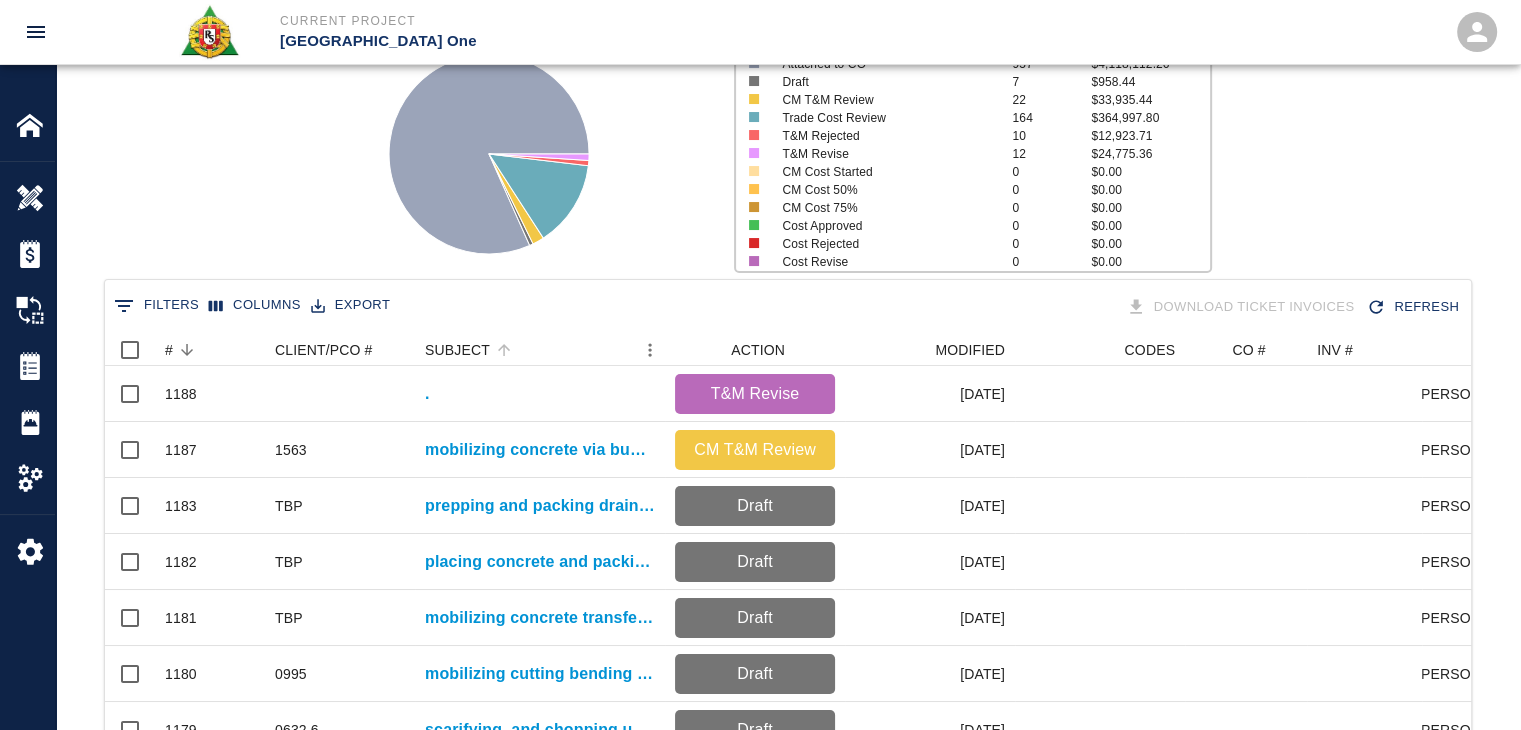 scroll, scrollTop: 0, scrollLeft: 0, axis: both 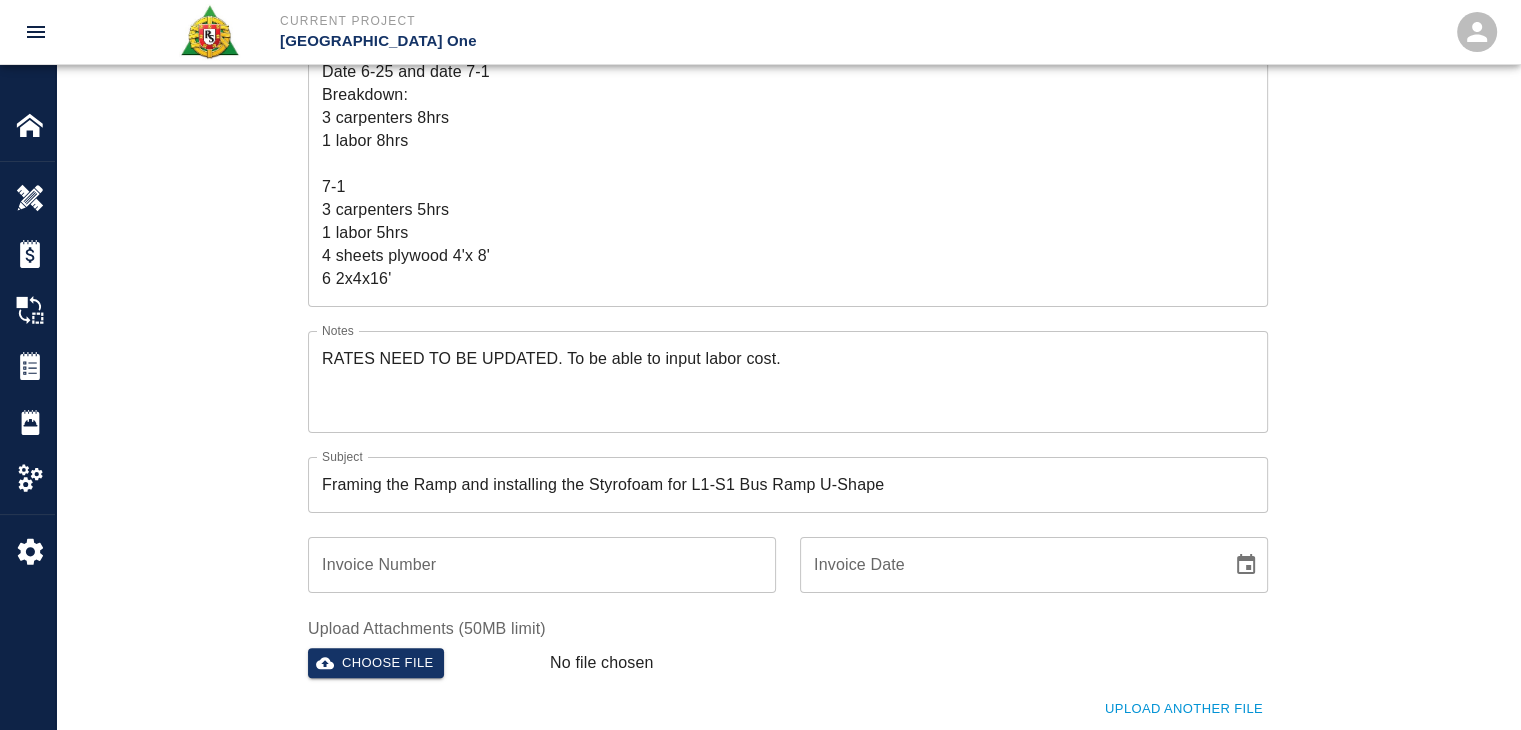 click on "Ticket Number 1185 Ticket Number PCO Number 1312 PCO Number Start Date  [DATE] Start Date  End Date [DATE] End Date Work Description R&S worked on framing the Ramp and installing the Styrofoam for L1-S1 Bus Ramp U-Shape
Date 6-25 and date 7-1
Breakdown:
3 carpenters 8hrs
1 labor 8hrs
7-1
3 carpenters 5hrs
1 labor 5hrs
4 sheets plywood 4'x 8'
6 2x4x16'
x Work Description Notes RATES NEED TO BE UPDATED. To be able to input labor cost. x Notes Subject Framing the Ramp and installing the Styrofoam for L1-S1 Bus Ramp U-Shape Subject Invoice Number Invoice Number Invoice Date Invoice Date Upload Attachments (50MB limit) Choose file No file chosen Upload Another File Add Costs" at bounding box center [788, 340] 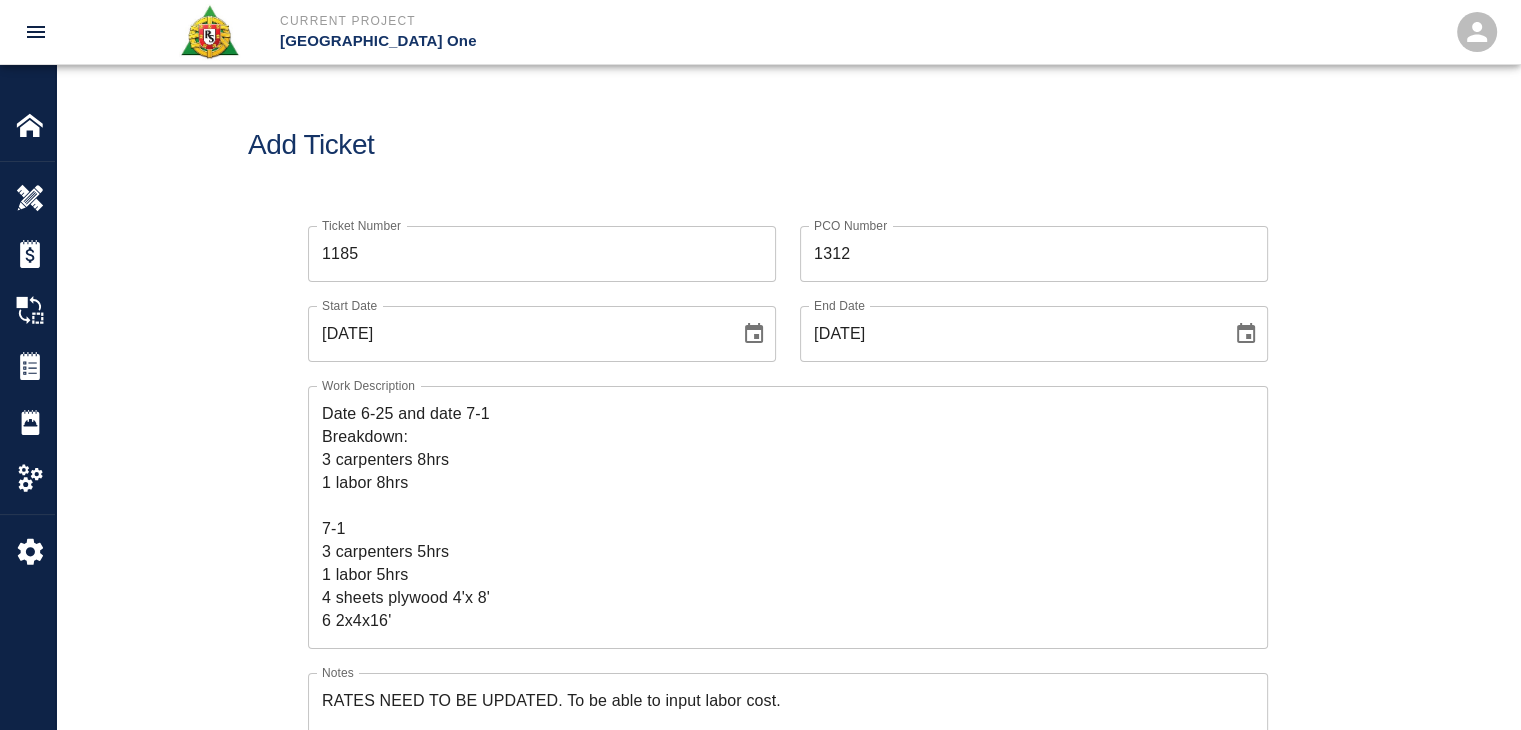 scroll, scrollTop: 216, scrollLeft: 0, axis: vertical 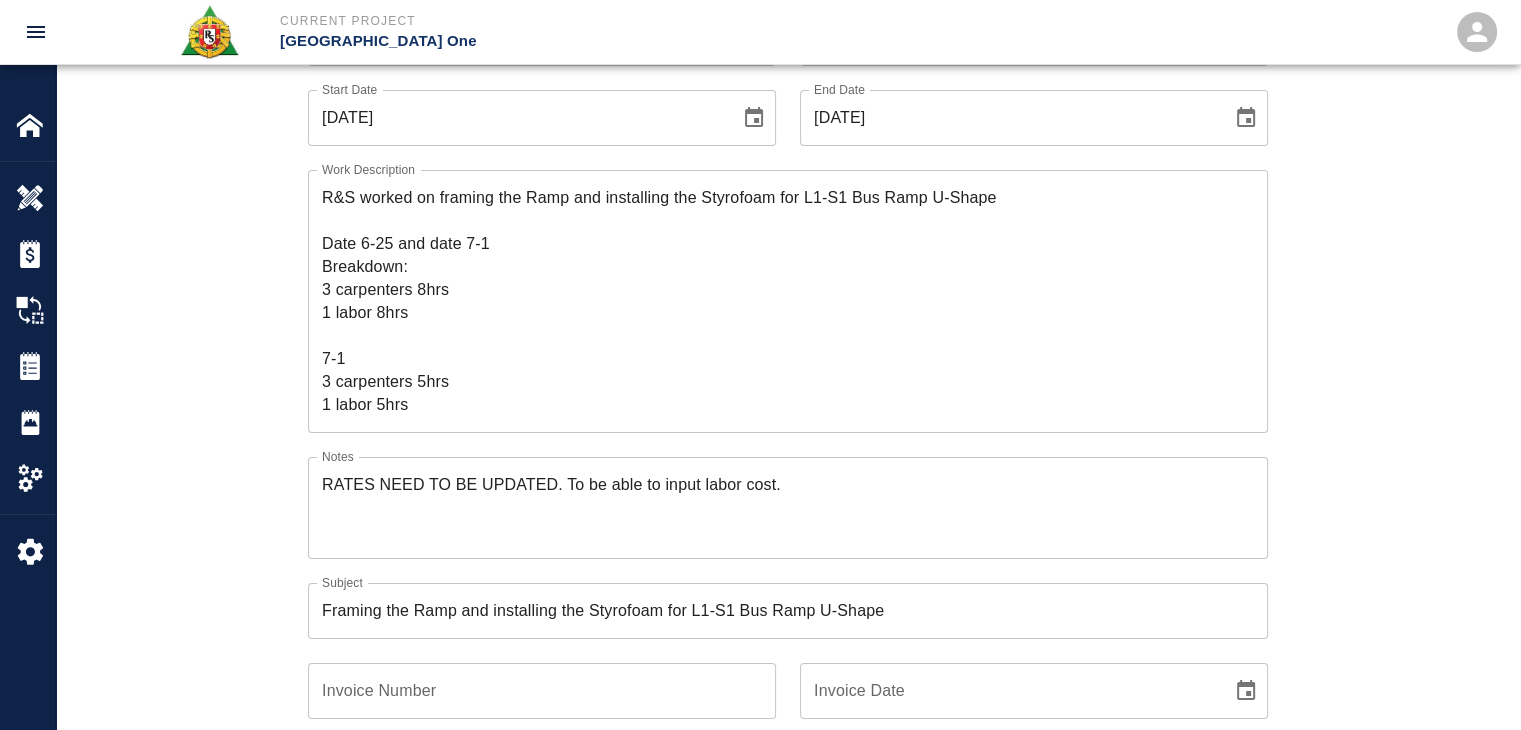 click on "R&S worked on framing the Ramp and installing the Styrofoam for L1-S1 Bus Ramp U-Shape
Date 6-25 and date 7-1
Breakdown:
3 carpenters 8hrs
1 labor 8hrs
7-1
3 carpenters 5hrs
1 labor 5hrs
4 sheets plywood 4'x 8'
6 2x4x16'" at bounding box center [788, 301] 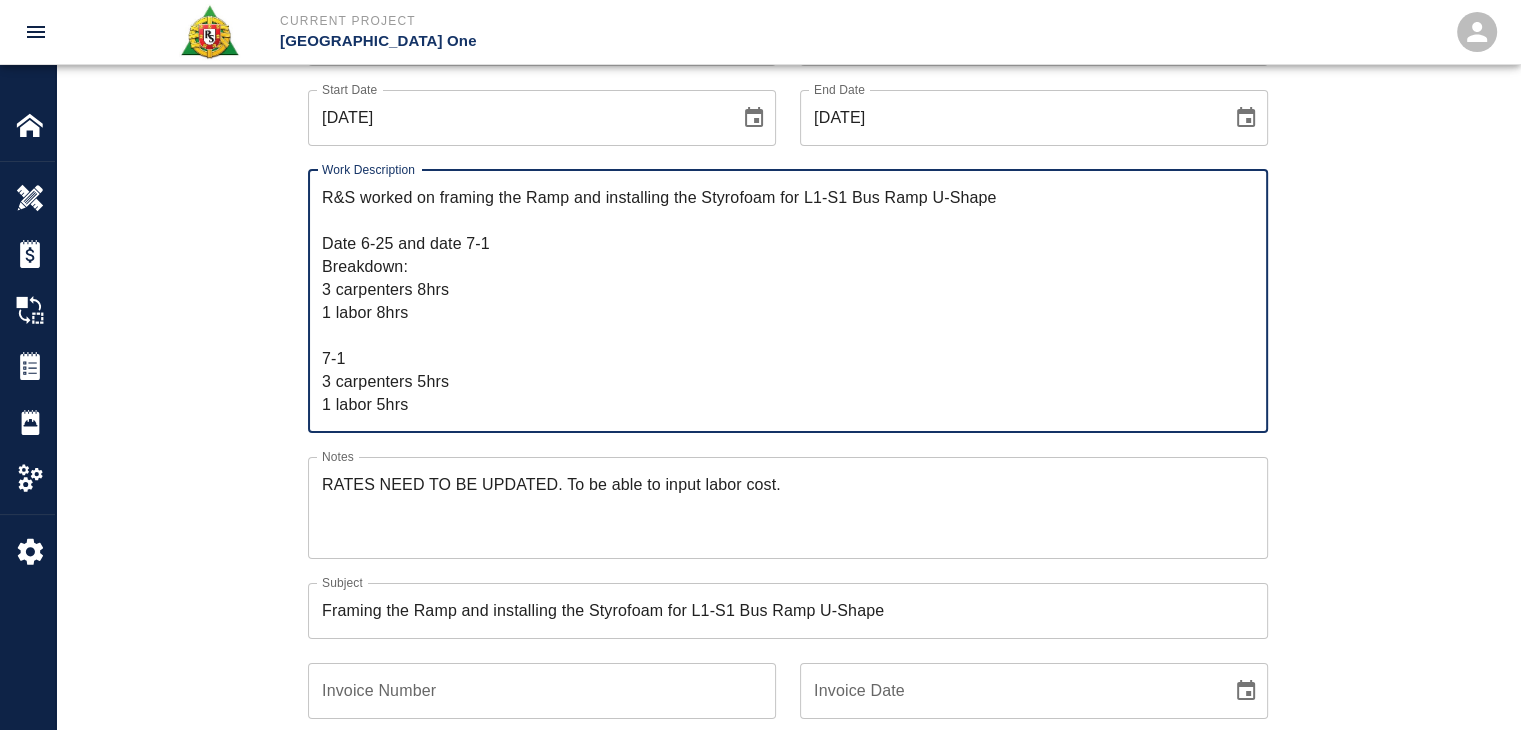 click on "R&S worked on framing the Ramp and installing the Styrofoam for L1-S1 Bus Ramp U-Shape
Date 6-25 and date 7-1
Breakdown:
3 carpenters 8hrs
1 labor 8hrs
7-1
3 carpenters 5hrs
1 labor 5hrs
4 sheets plywood 4'x 8'
6 2x4x16'" at bounding box center (788, 301) 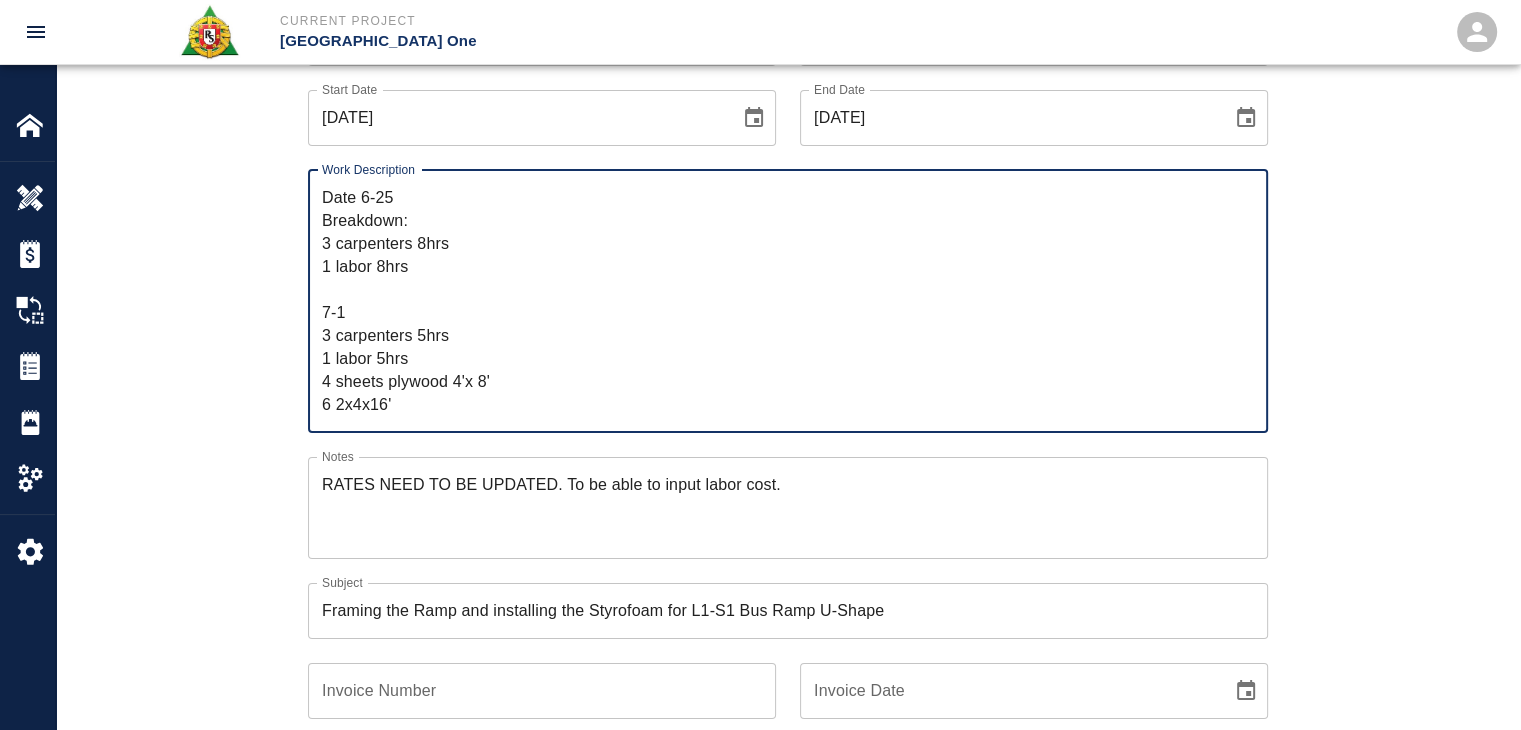 click on "R&S worked on framing the Ramp and installing the Styrofoam for L1-S1 Bus Ramp U-Shape
Date 6-25
Breakdown:
3 carpenters 8hrs
1 labor 8hrs
7-1
3 carpenters 5hrs
1 labor 5hrs
4 sheets plywood 4'x 8'
6 2x4x16'" at bounding box center (788, 301) 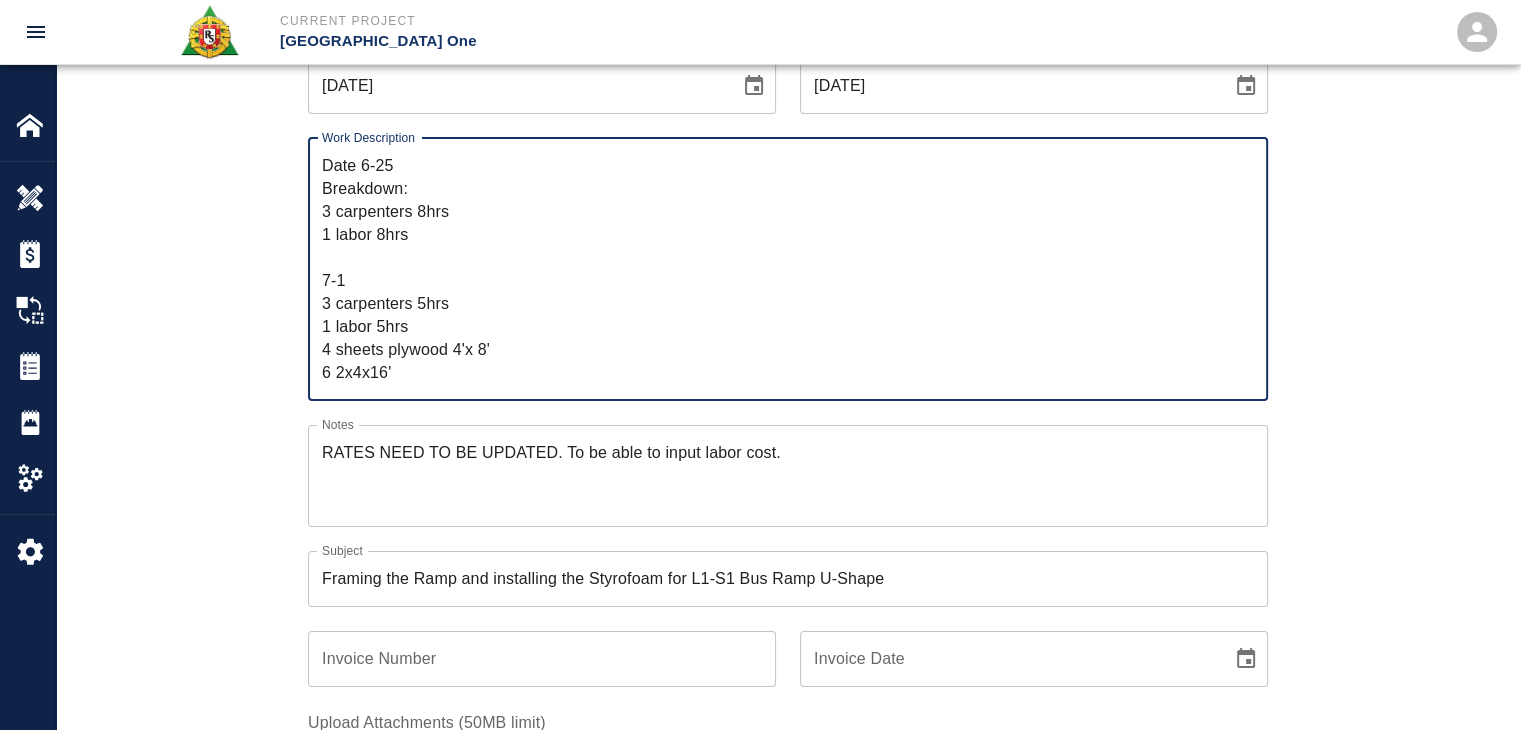 type on "R&S worked on framing the Ramp and installing the Styrofoam for L1-S1 Bus Ramp U-Shape
Date 6-25
Breakdown:
3 carpenters 8hrs
1 labor 8hrs
7-1
3 carpenters 5hrs
1 labor 5hrs
4 sheets plywood 4'x 8'
6 2x4x16'" 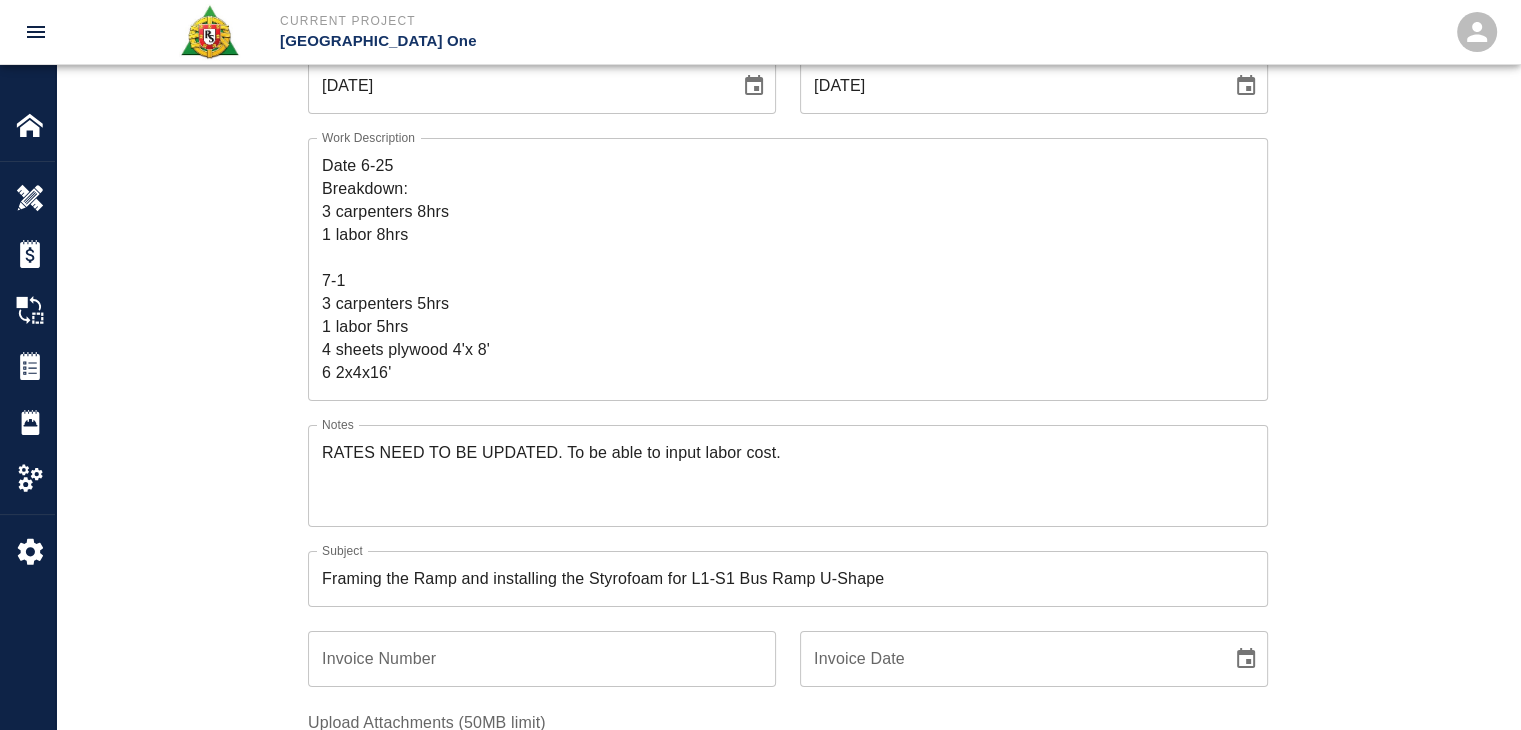 click on "Ticket Number 1185 Ticket Number PCO Number 1312 PCO Number Start Date  [DATE] Start Date  End Date [DATE] End Date Work Description R&S worked on framing the Ramp and installing the Styrofoam for L1-S1 Bus Ramp U-Shape
Date 6-25
Breakdown:
3 carpenters 8hrs
1 labor 8hrs
7-1
3 carpenters 5hrs
1 labor 5hrs
4 sheets plywood 4'x 8'
6 2x4x16'
x Work Description Notes RATES NEED TO BE UPDATED. To be able to input labor cost. x Notes Subject Framing the Ramp and installing the Styrofoam for L1-S1 Bus Ramp U-Shape Subject Invoice Number Invoice Number Invoice Date Invoice Date Upload Attachments (50MB limit) Choose file No file chosen Upload Another File Add Costs" at bounding box center [788, 458] 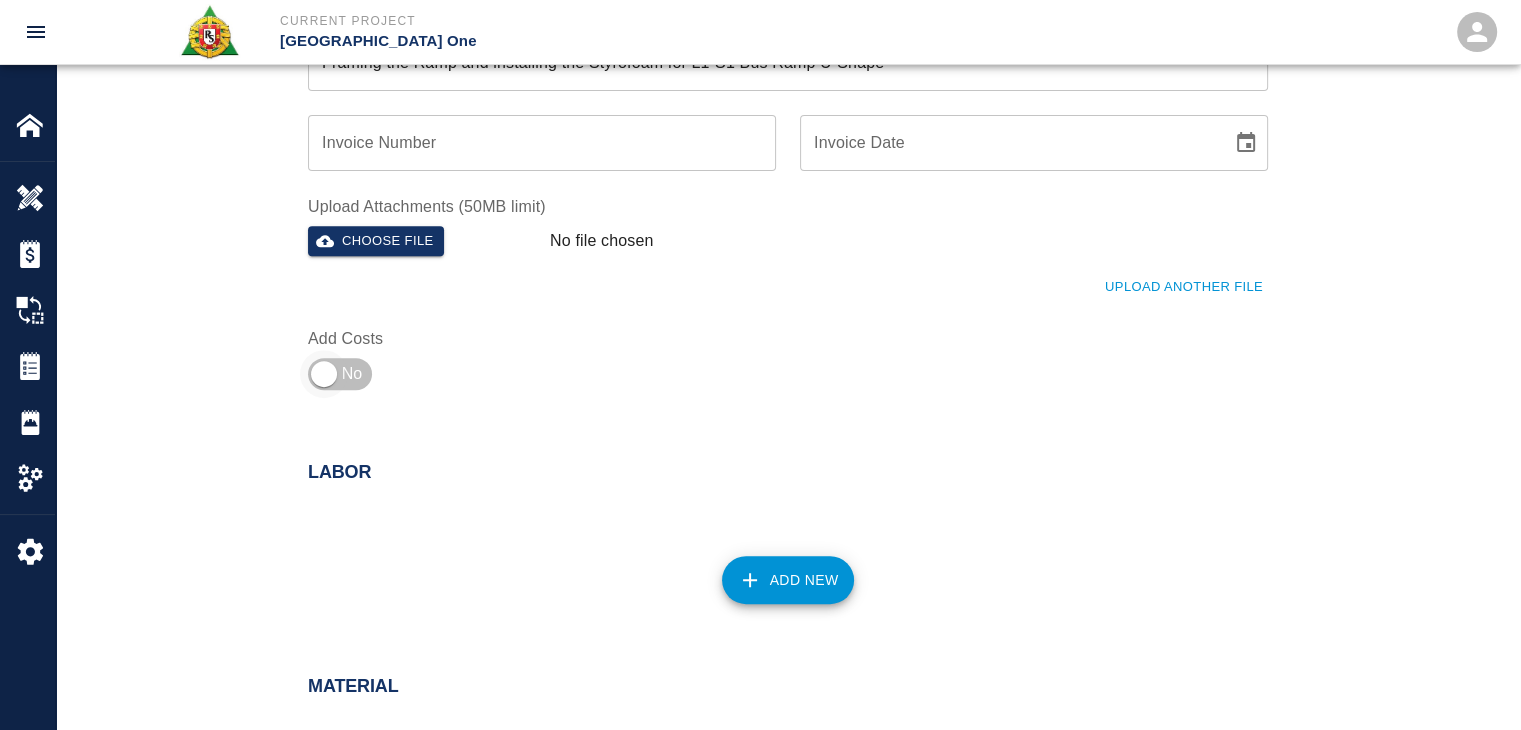 click at bounding box center [324, 374] 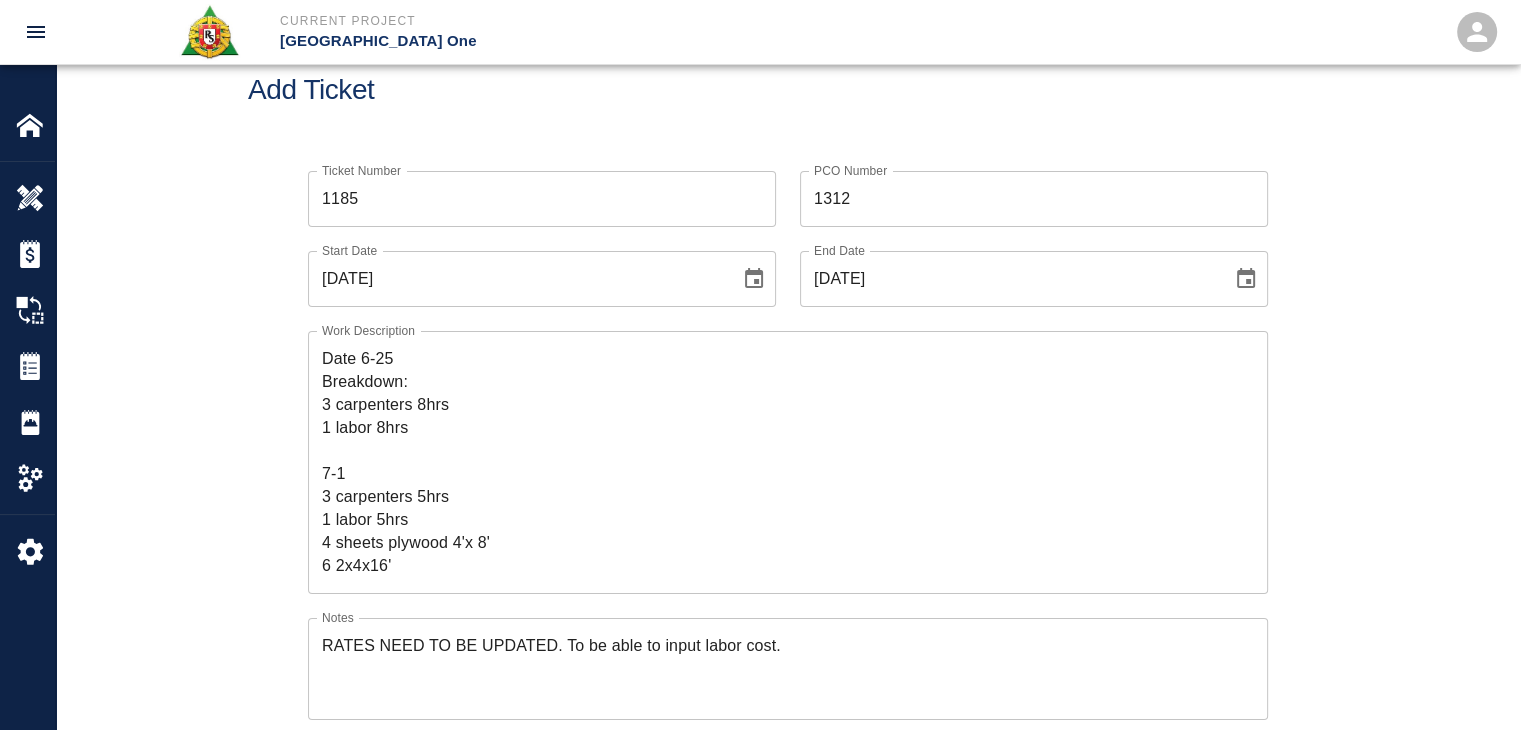 scroll, scrollTop: 0, scrollLeft: 0, axis: both 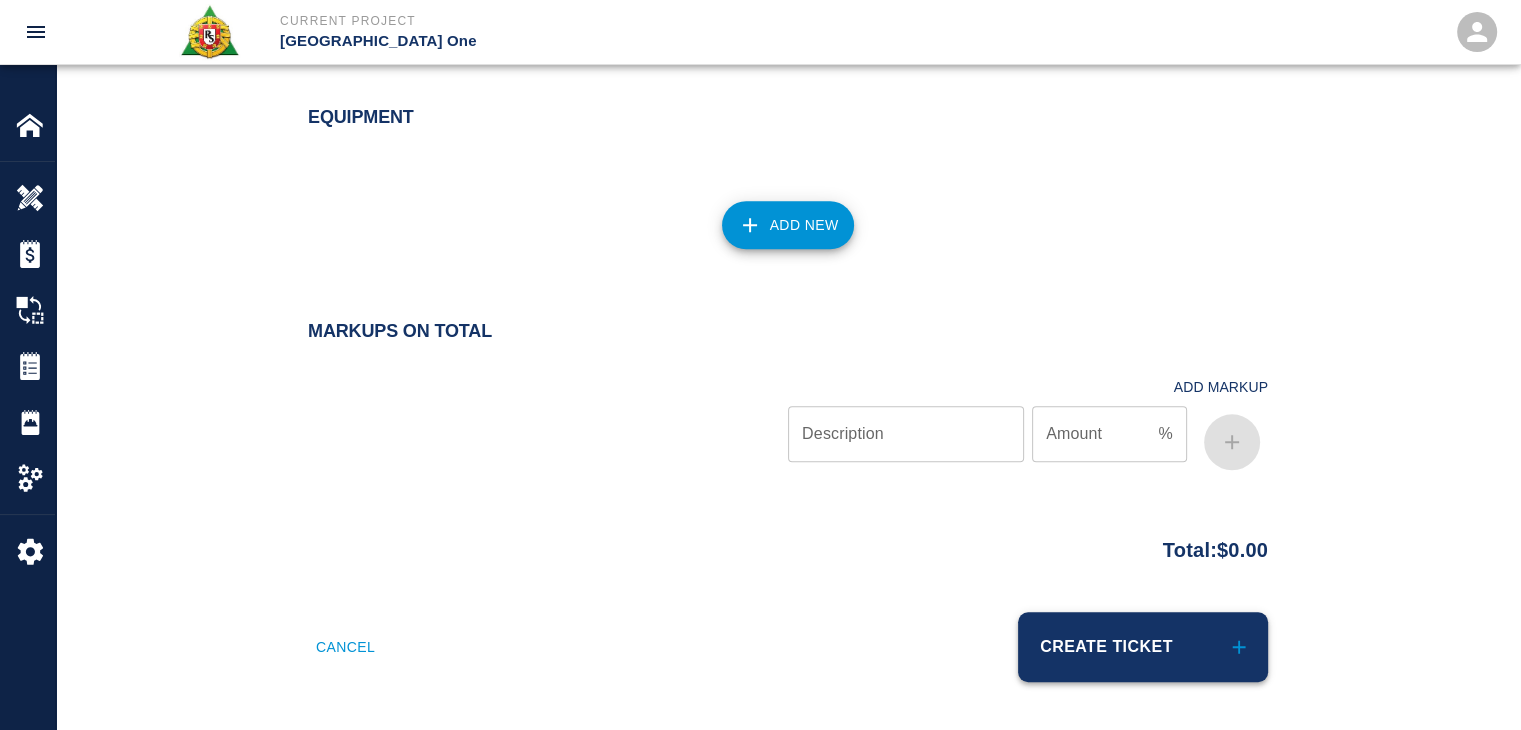 click on "Create Ticket" at bounding box center [1143, 647] 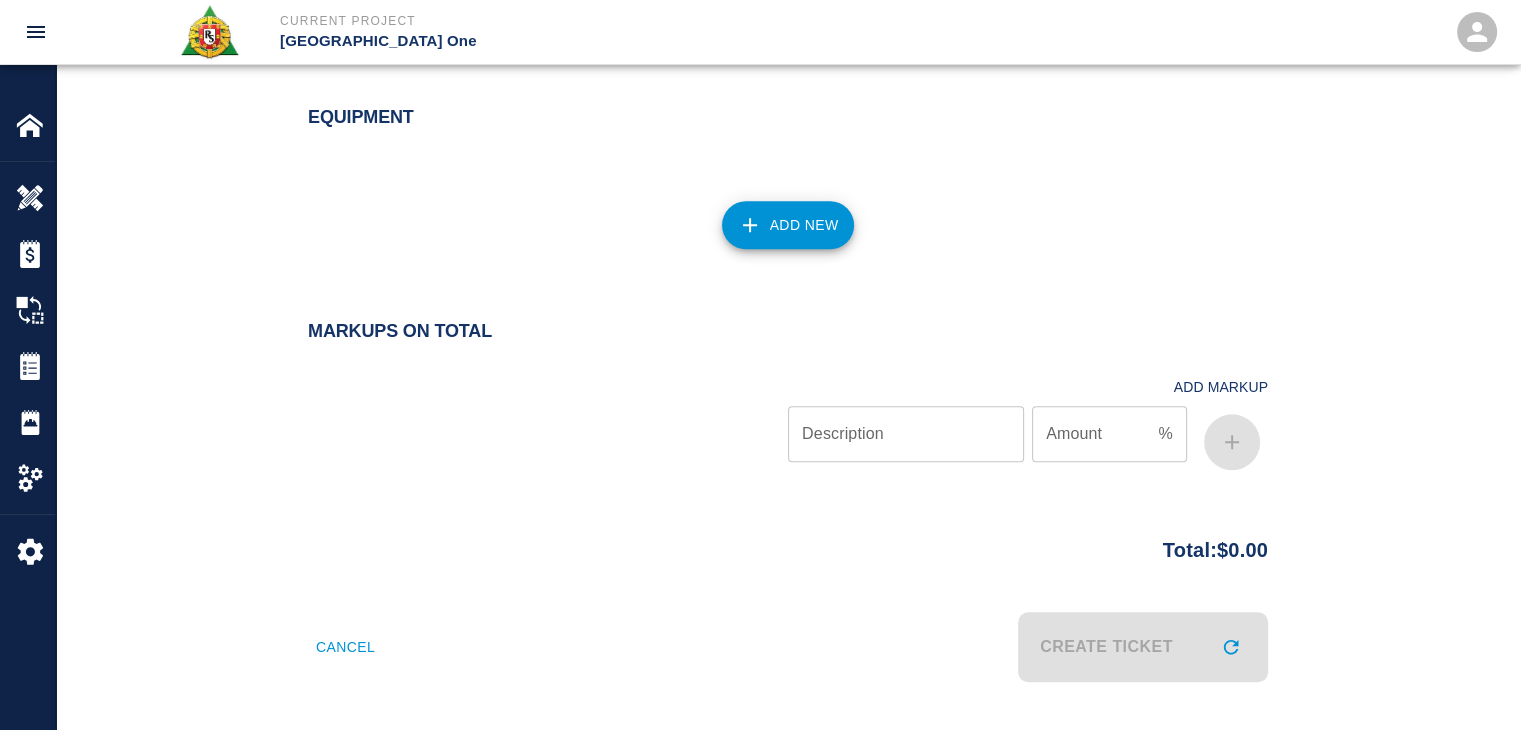 scroll, scrollTop: 0, scrollLeft: 0, axis: both 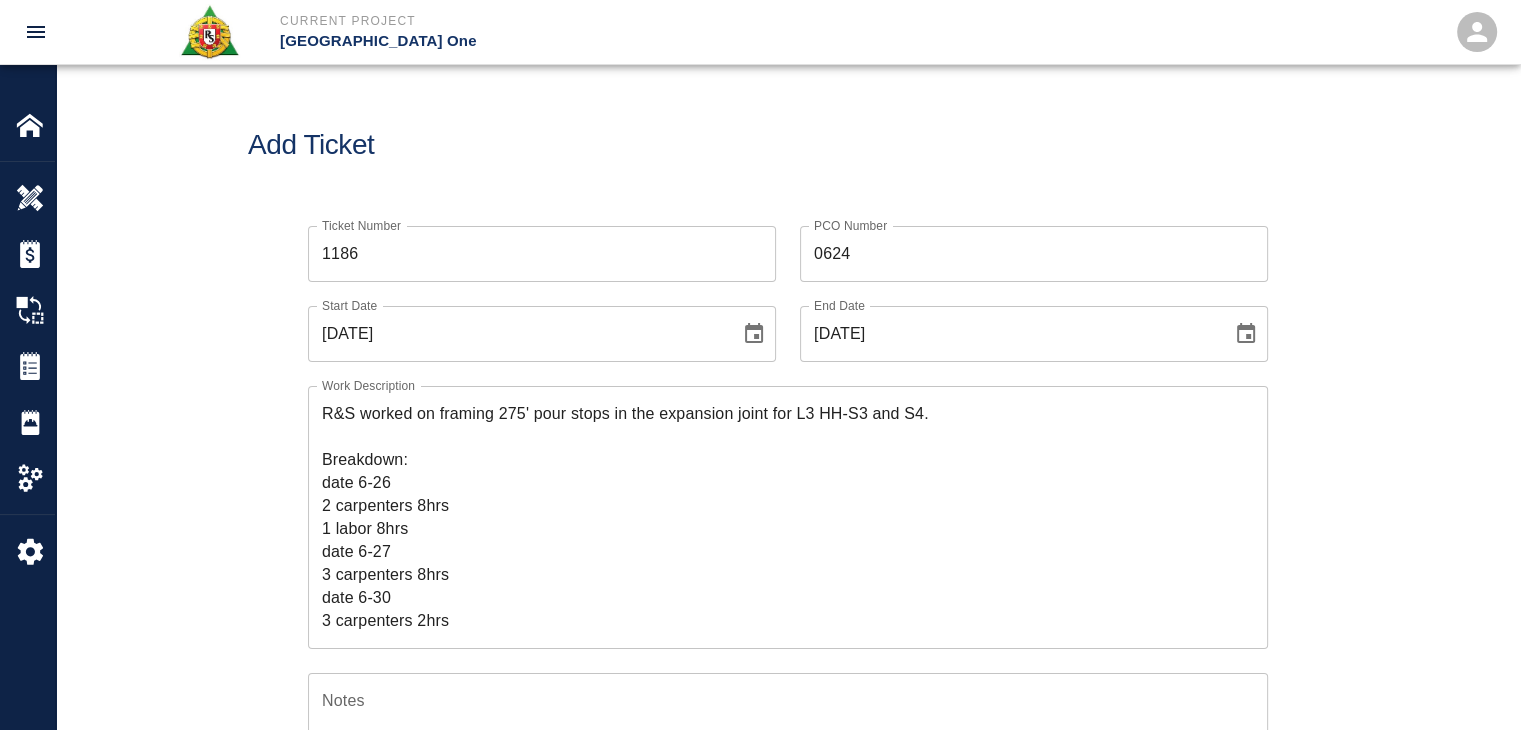 click on "Add Ticket" at bounding box center (788, 145) 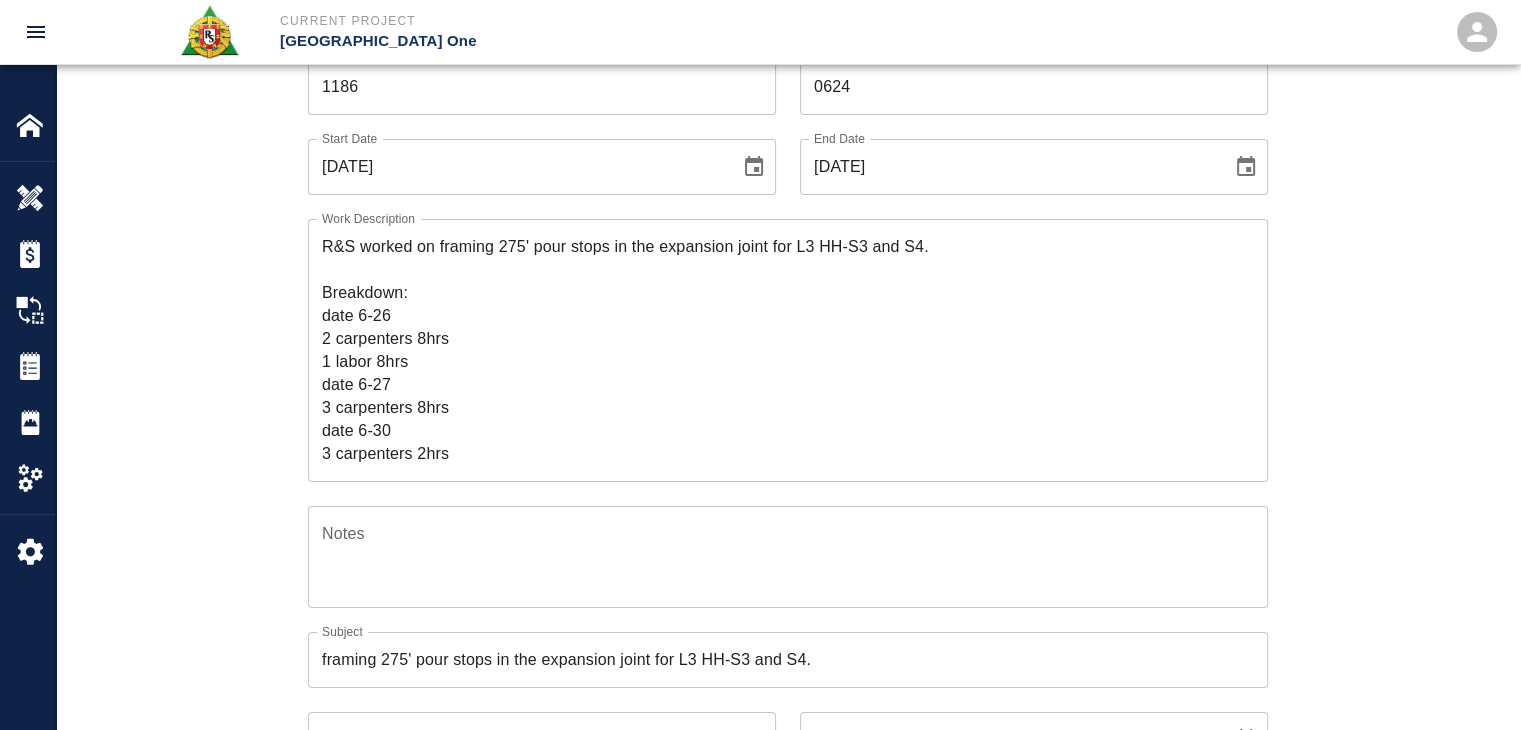 scroll, scrollTop: 168, scrollLeft: 0, axis: vertical 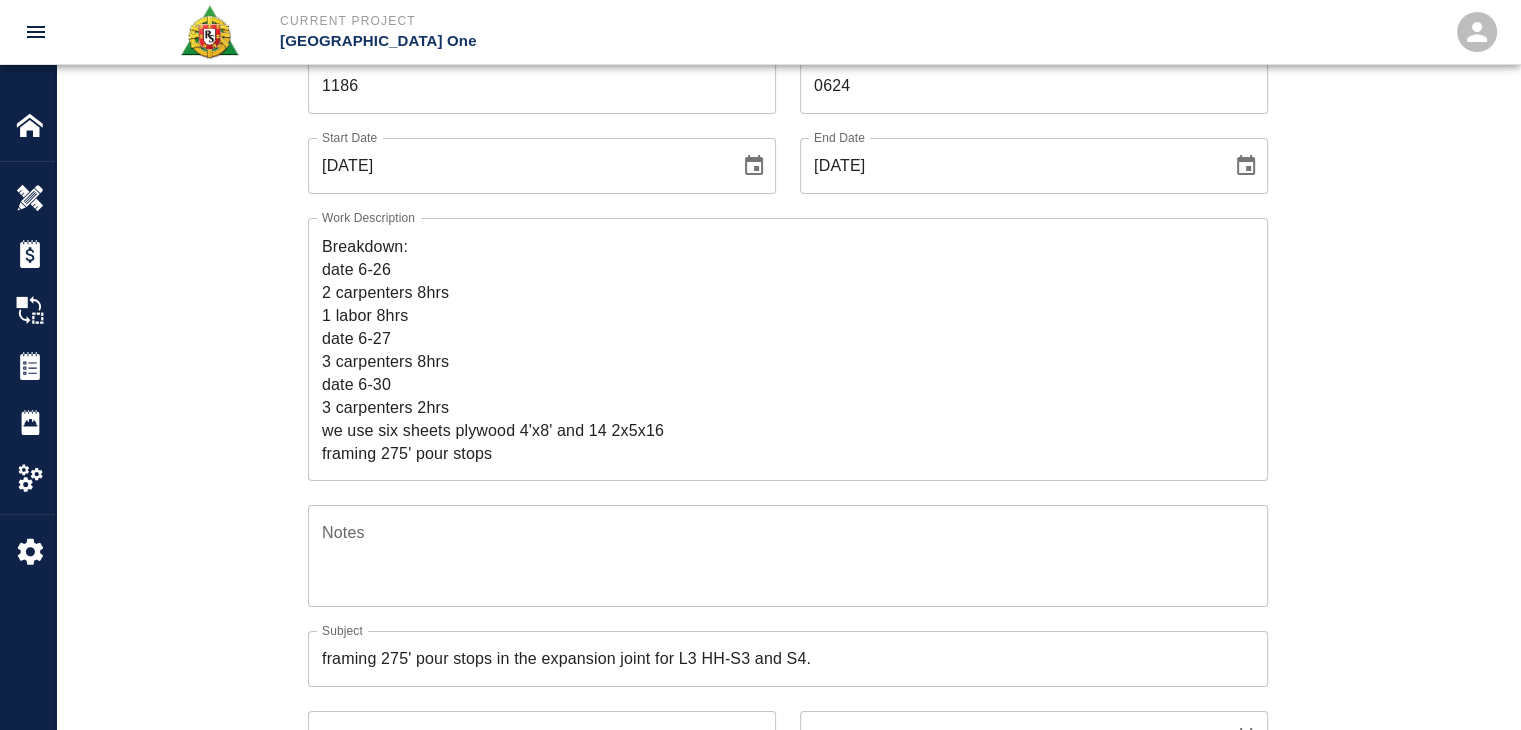click on "R&S worked on framing 275' pour stops in the expansion joint for L3 HH-S3 and S4.
Breakdown:
date 6-26
2 carpenters 8hrs
1 labor 8hrs
date 6-27
3 carpenters 8hrs
date 6-30
3 carpenters 2hrs
we use six sheets plywood 4'x8' and 14 2x5x16
framing 275' pour stops" at bounding box center [788, 349] 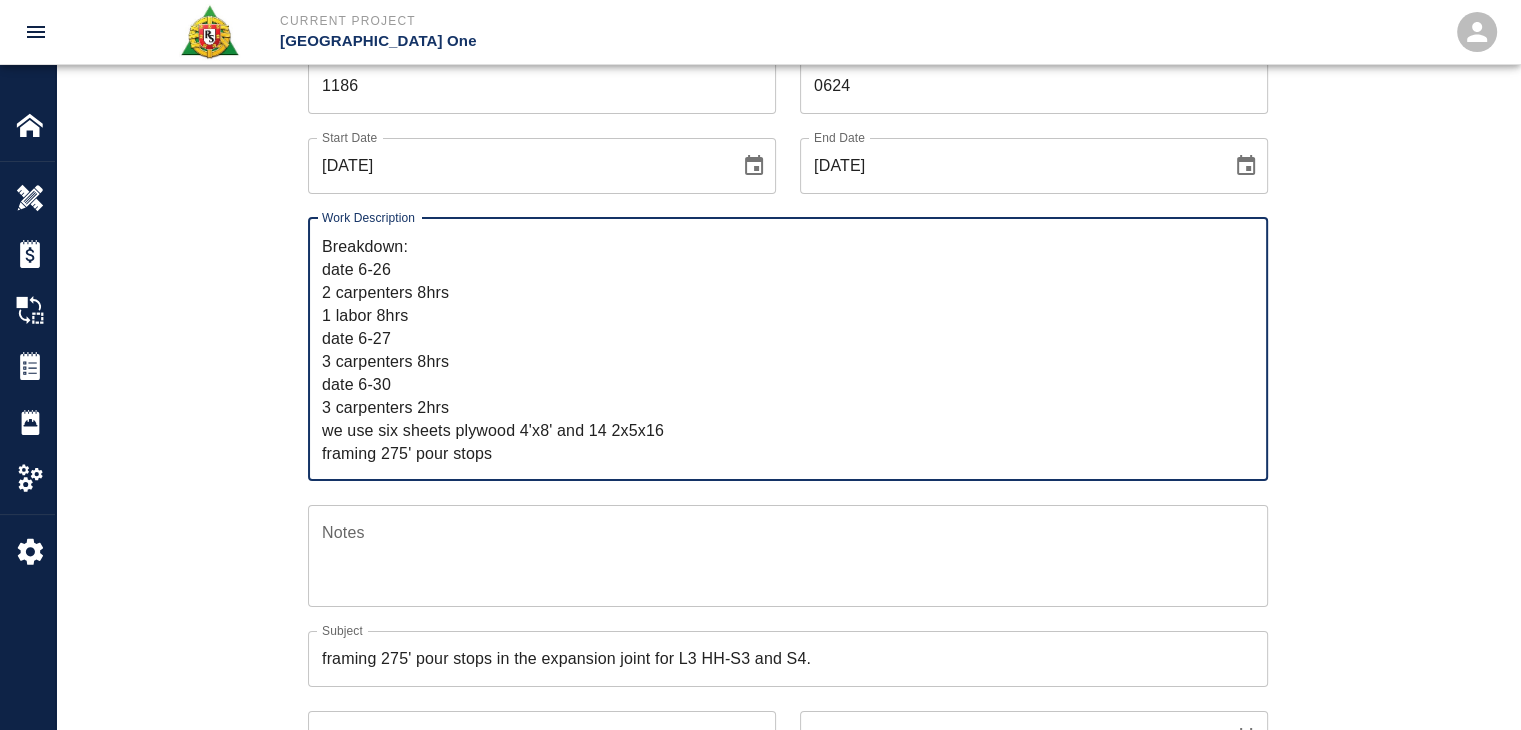click on "R&S worked on framing 275' pour stops in the expansion joint for L3 HH-S3 and S4.
Breakdown:
date 6-26
2 carpenters 8hrs
1 labor 8hrs
date 6-27
3 carpenters 8hrs
date 6-30
3 carpenters 2hrs
we use six sheets plywood 4'x8' and 14 2x5x16
framing 275' pour stops" at bounding box center [788, 349] 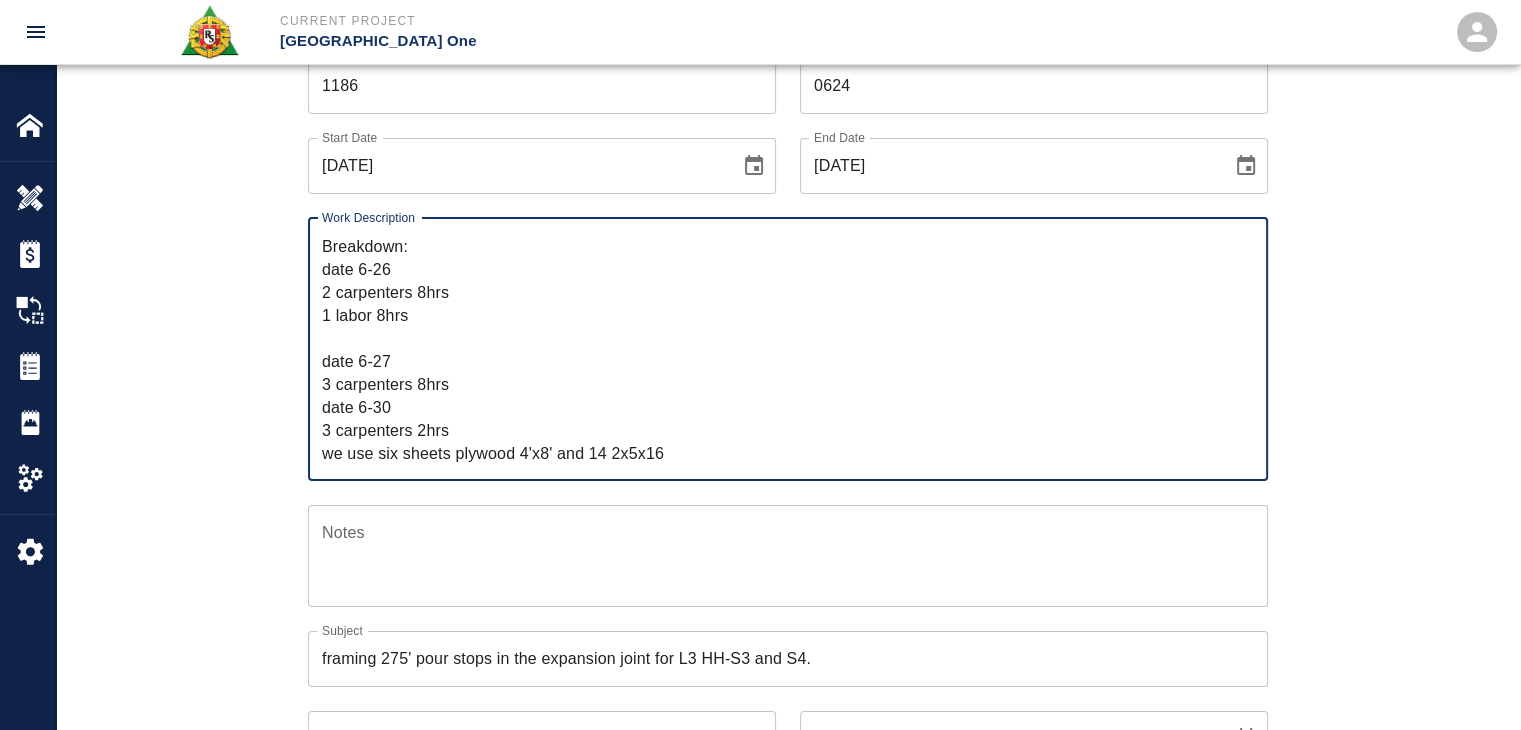 scroll, scrollTop: 68, scrollLeft: 0, axis: vertical 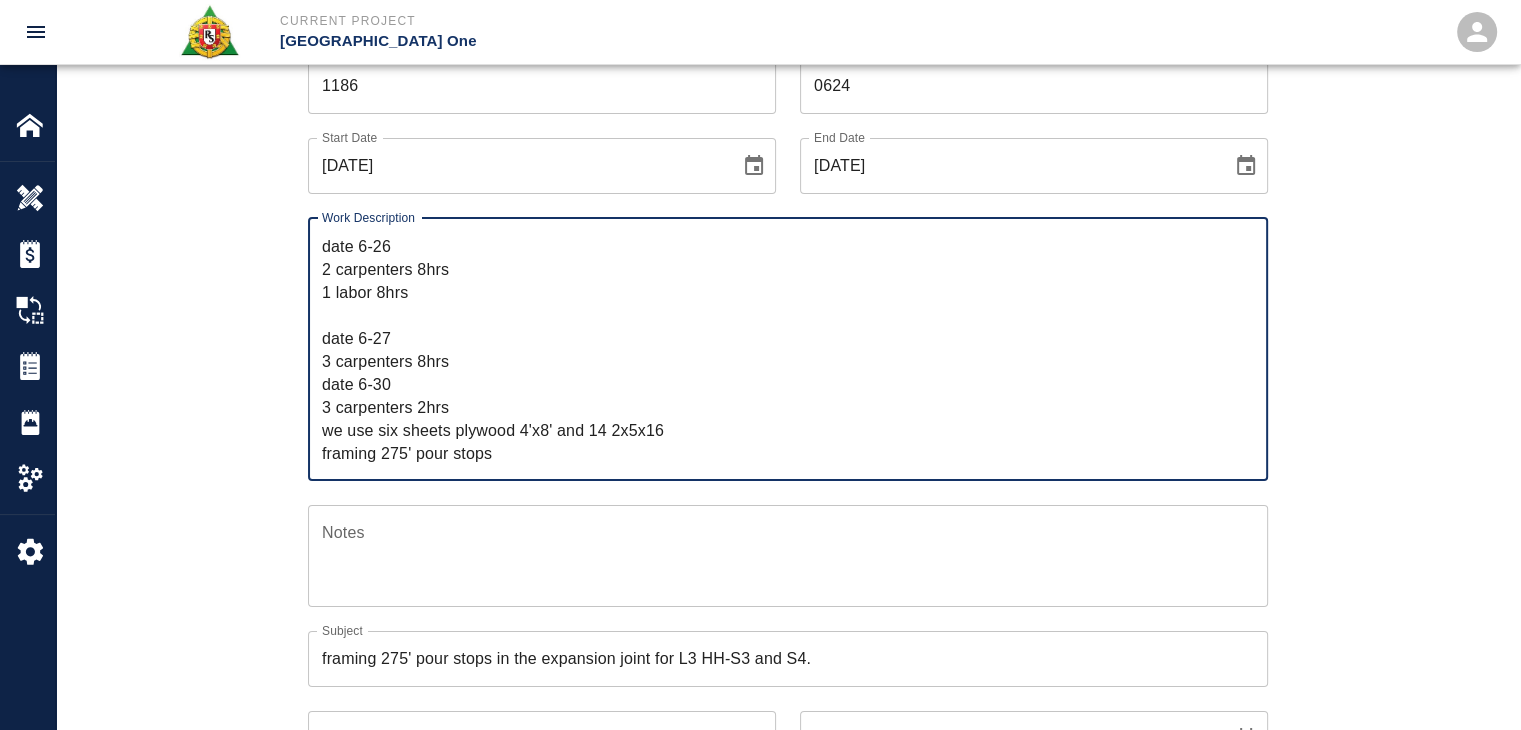 click on "R&S worked on framing 275' pour stops in the expansion joint for L3 HH-S3 and S4.
Breakdown:
date 6-26
2 carpenters 8hrs
1 labor 8hrs
date 6-27
3 carpenters 8hrs
date 6-30
3 carpenters 2hrs
we use six sheets plywood 4'x8' and 14 2x5x16
framing 275' pour stops" at bounding box center [788, 349] 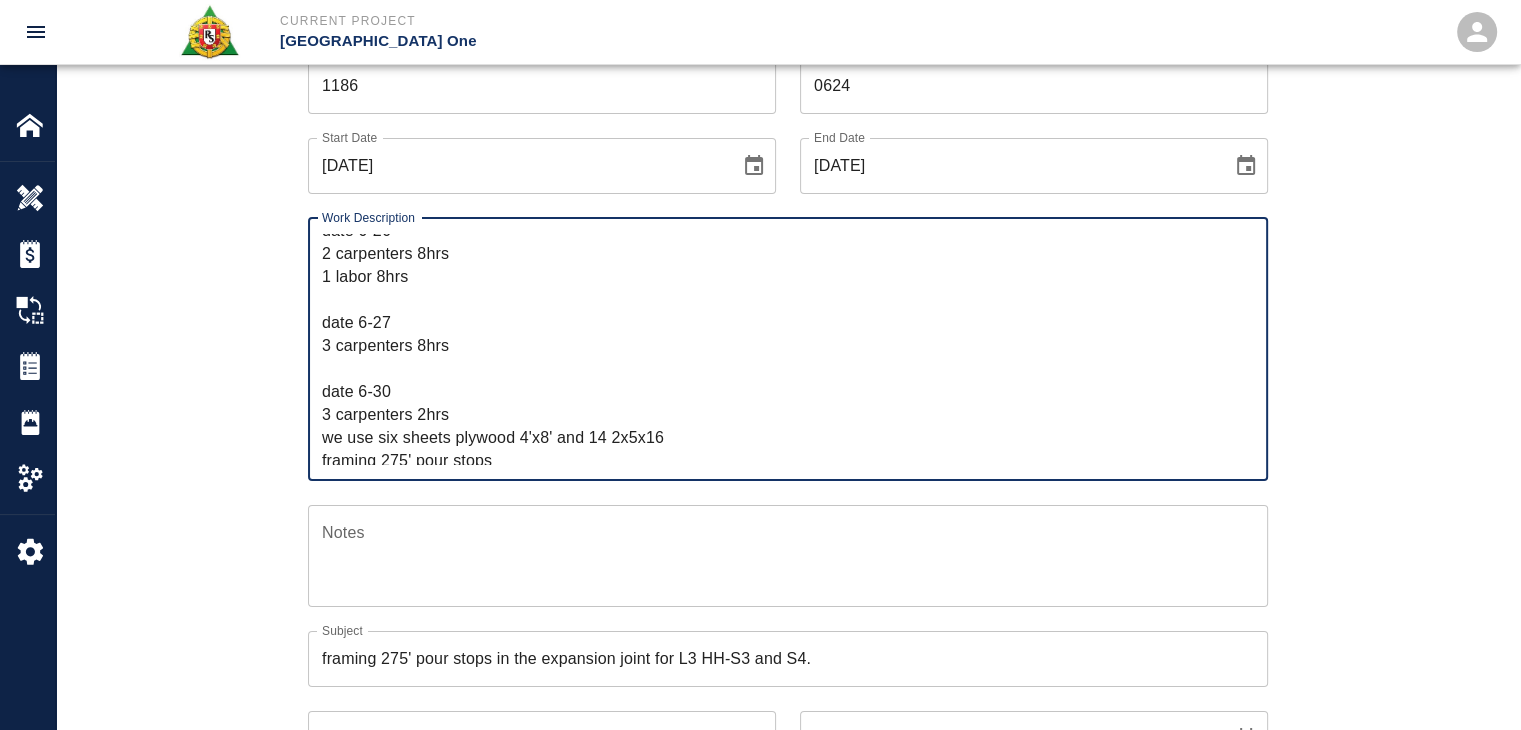 scroll, scrollTop: 92, scrollLeft: 0, axis: vertical 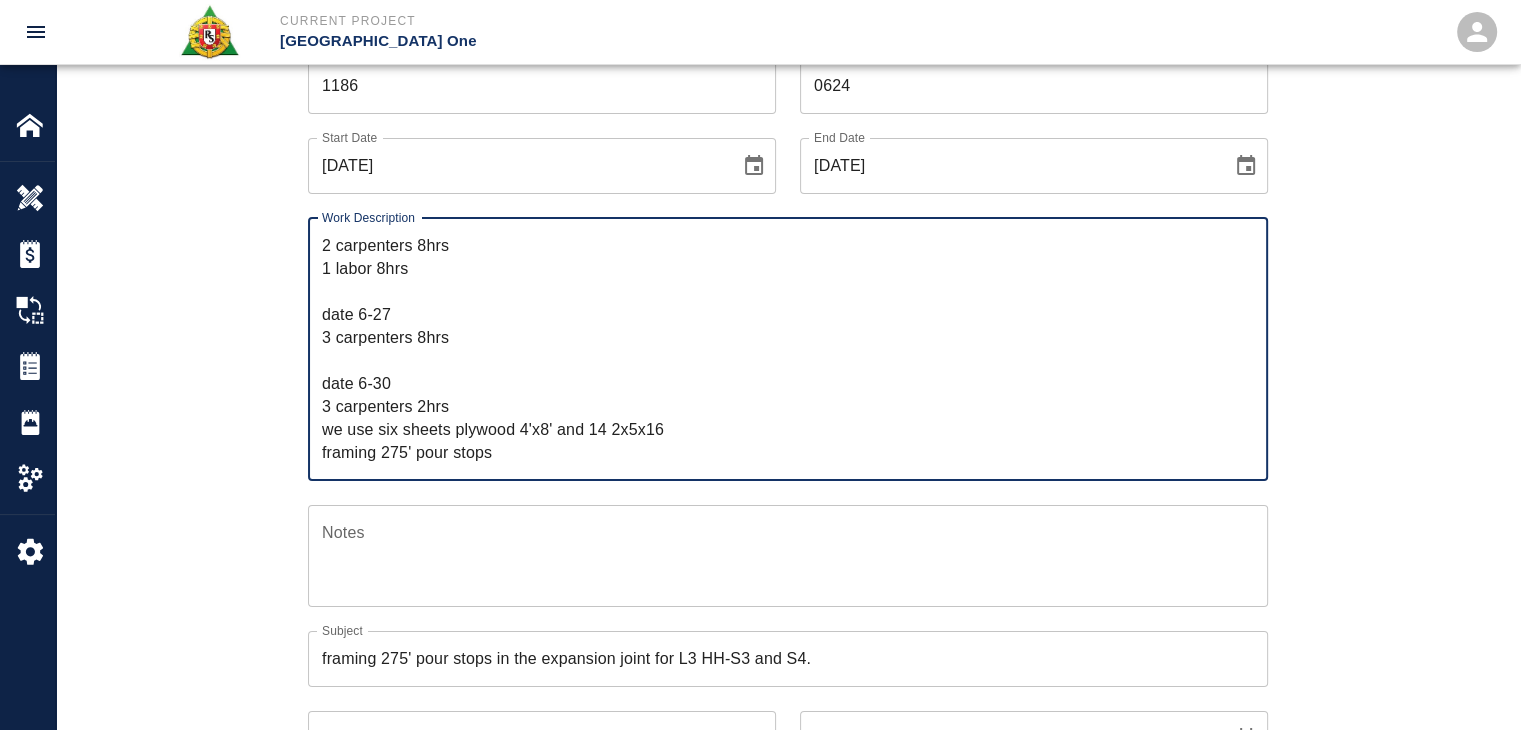 click on "R&S worked on framing 275' pour stops in the expansion joint for L3 HH-S3 and S4.
Breakdown:
date 6-26
2 carpenters 8hrs
1 labor 8hrs
date 6-27
3 carpenters 8hrs
date 6-30
3 carpenters 2hrs
we use six sheets plywood 4'x8' and 14 2x5x16
framing 275' pour stops" at bounding box center (788, 349) 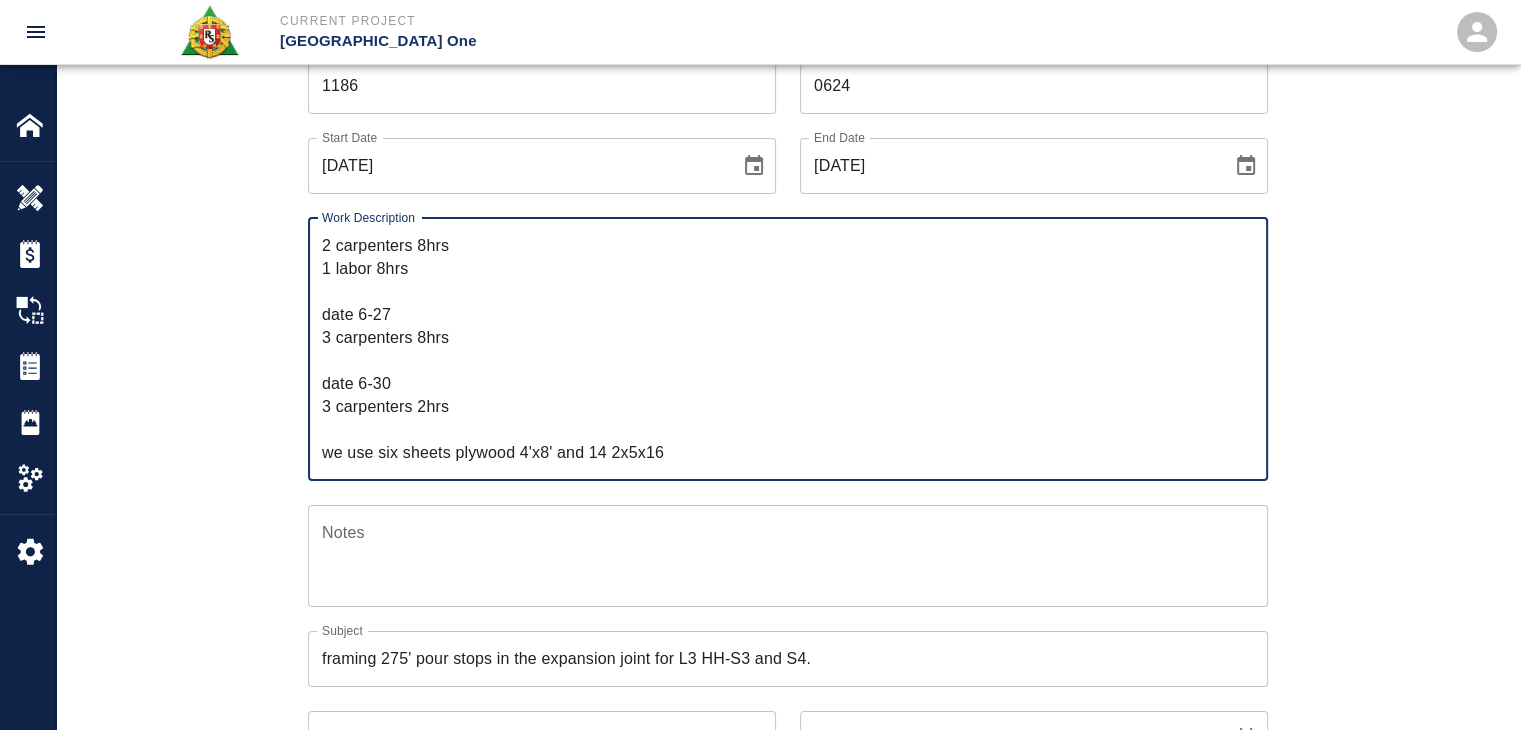 scroll, scrollTop: 114, scrollLeft: 0, axis: vertical 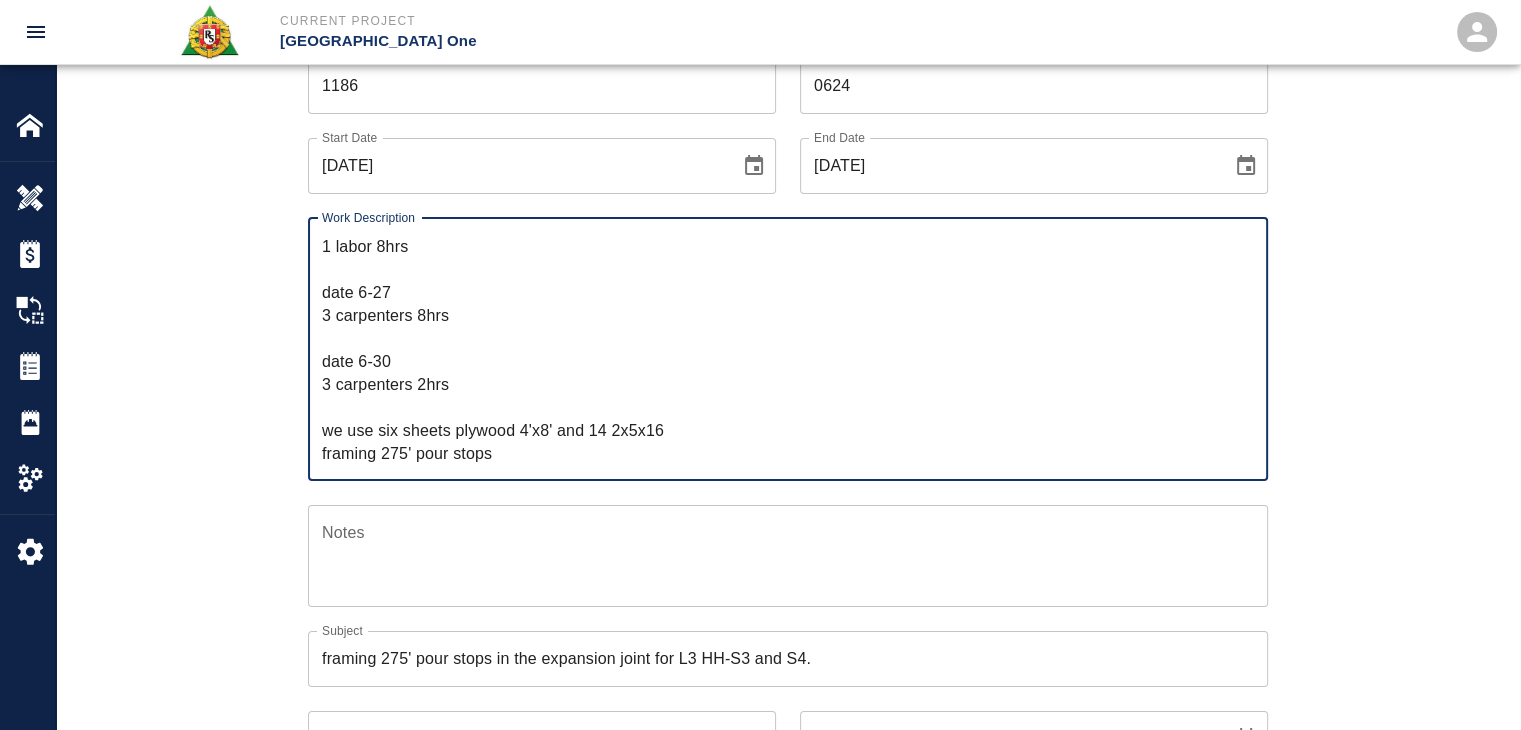 click on "R&S worked on framing 275' pour stops in the expansion joint for L3 HH-S3 and S4.
Breakdown:
date 6-26
2 carpenters 8hrs
1 labor 8hrs
date 6-27
3 carpenters 8hrs
date 6-30
3 carpenters 2hrs
we use six sheets plywood 4'x8' and 14 2x5x16
framing 275' pour stops" at bounding box center (788, 349) 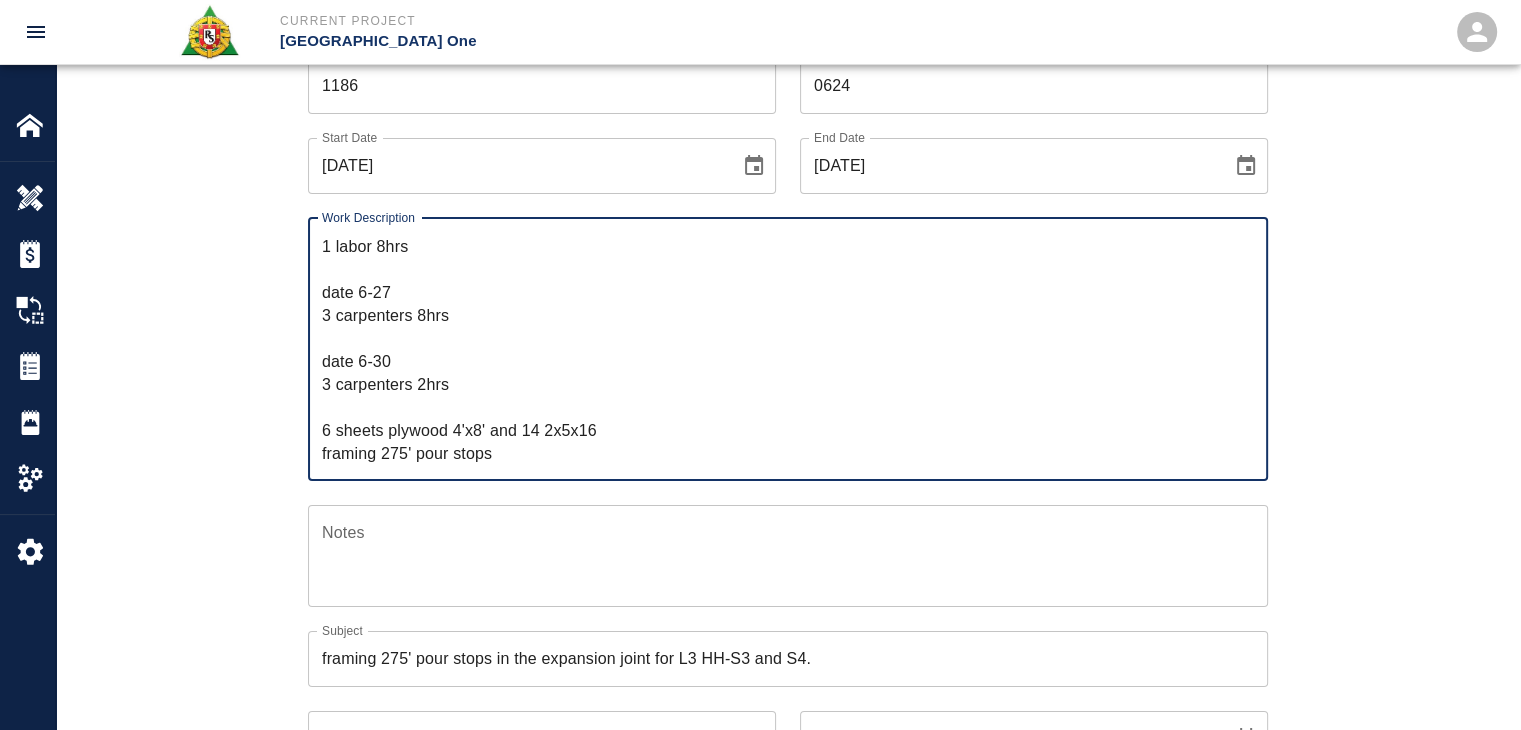 click on "R&S worked on framing 275' pour stops in the expansion joint for L3 HH-S3 and S4.
Breakdown:
date 6-26
2 carpenters 8hrs
1 labor 8hrs
date 6-27
3 carpenters 8hrs
date 6-30
3 carpenters 2hrs
6 sheets plywood 4'x8' and 14 2x5x16
framing 275' pour stops" at bounding box center [788, 349] 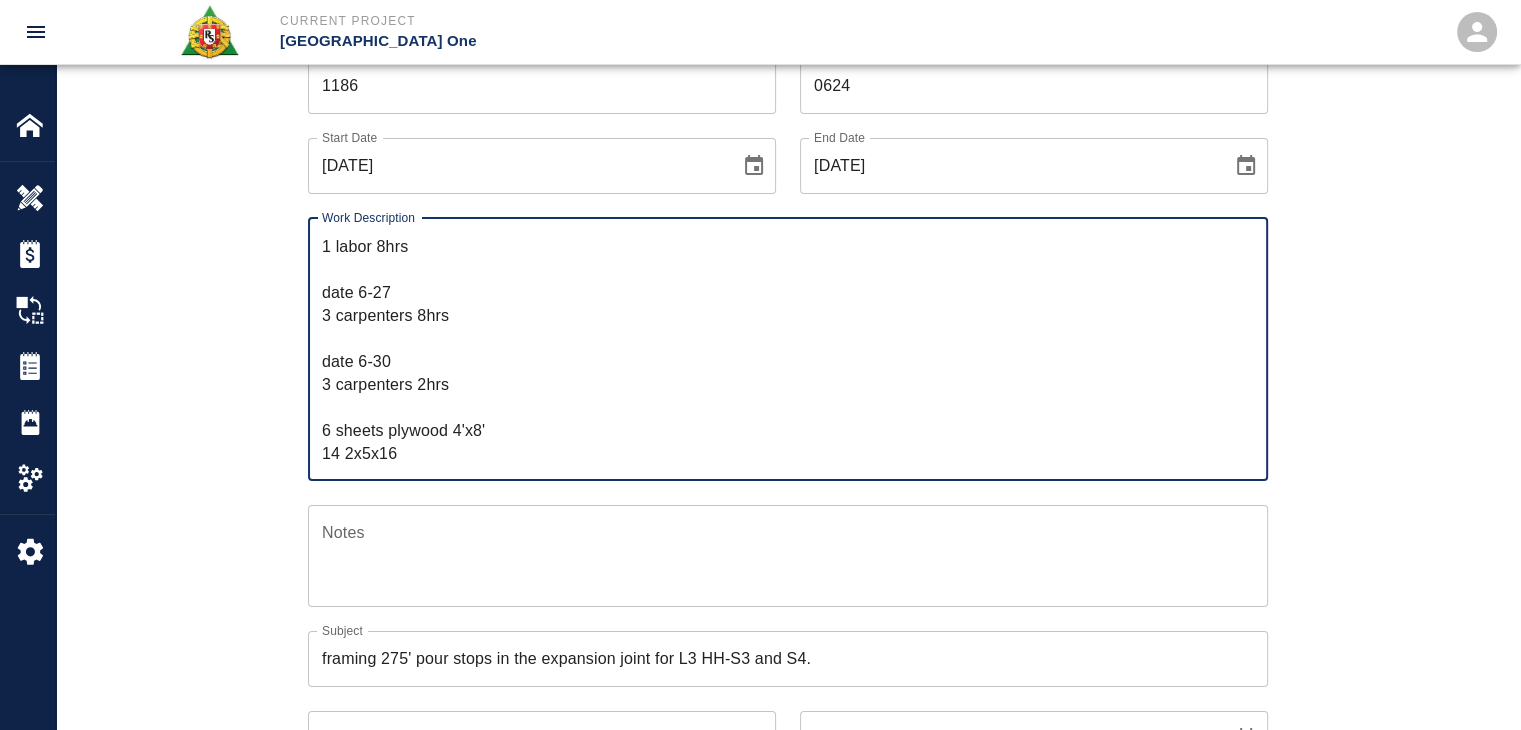 click on "R&S worked on framing 275' pour stops in the expansion joint for L3 HH-S3 and S4.
Breakdown:
date 6-26
2 carpenters 8hrs
1 labor 8hrs
date 6-27
3 carpenters 8hrs
date 6-30
3 carpenters 2hrs
6 sheets plywood 4'x8'
14 2x5x16
framing 275' pour stops" at bounding box center (788, 349) 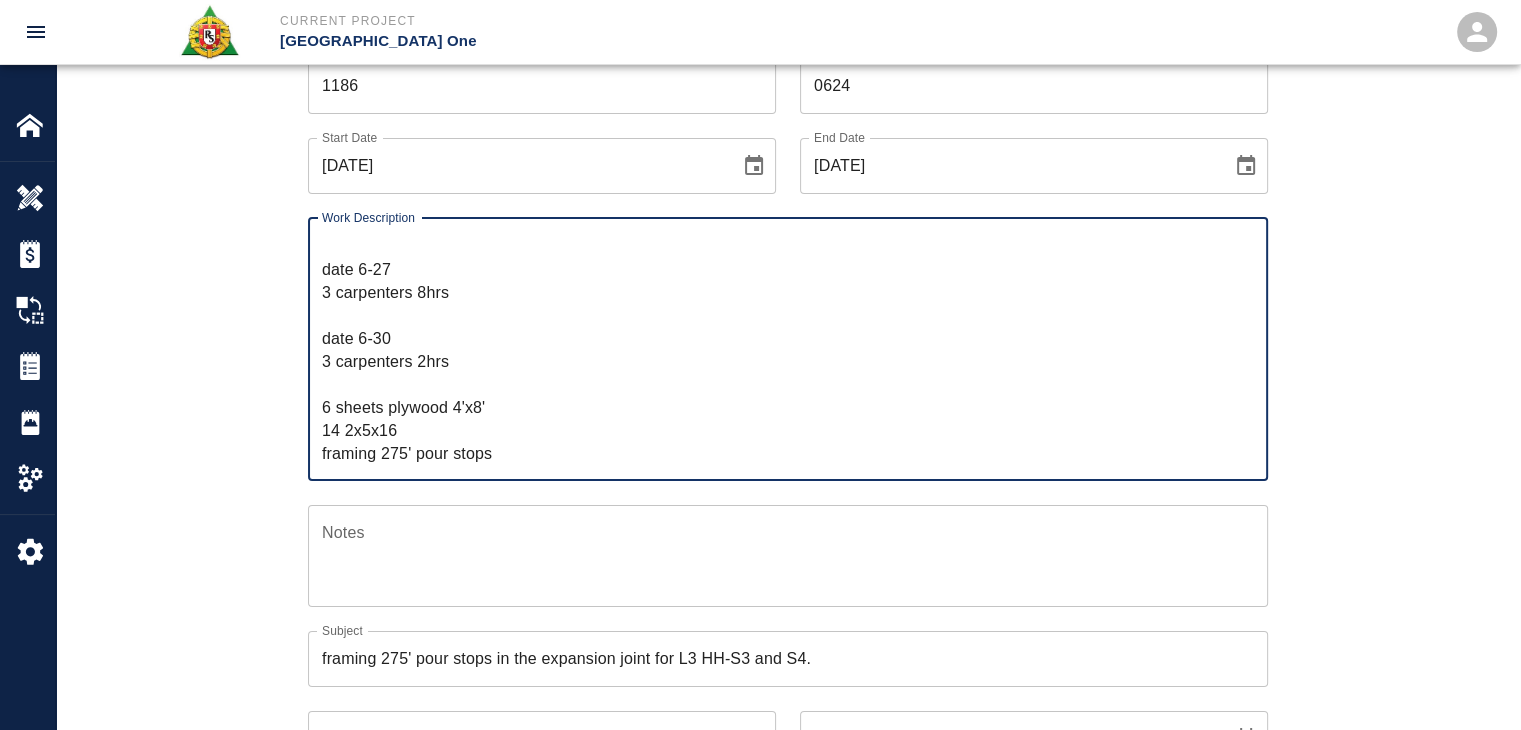click on "R&S worked on framing 275' pour stops in the expansion joint for L3 HH-S3 and S4.
Breakdown:
date 6-26
2 carpenters 8hrs
1 labor 8hrs
date 6-27
3 carpenters 8hrs
date 6-30
3 carpenters 2hrs
6 sheets plywood 4'x8'
14 2x5x16
framing 275' pour stops" at bounding box center (788, 349) 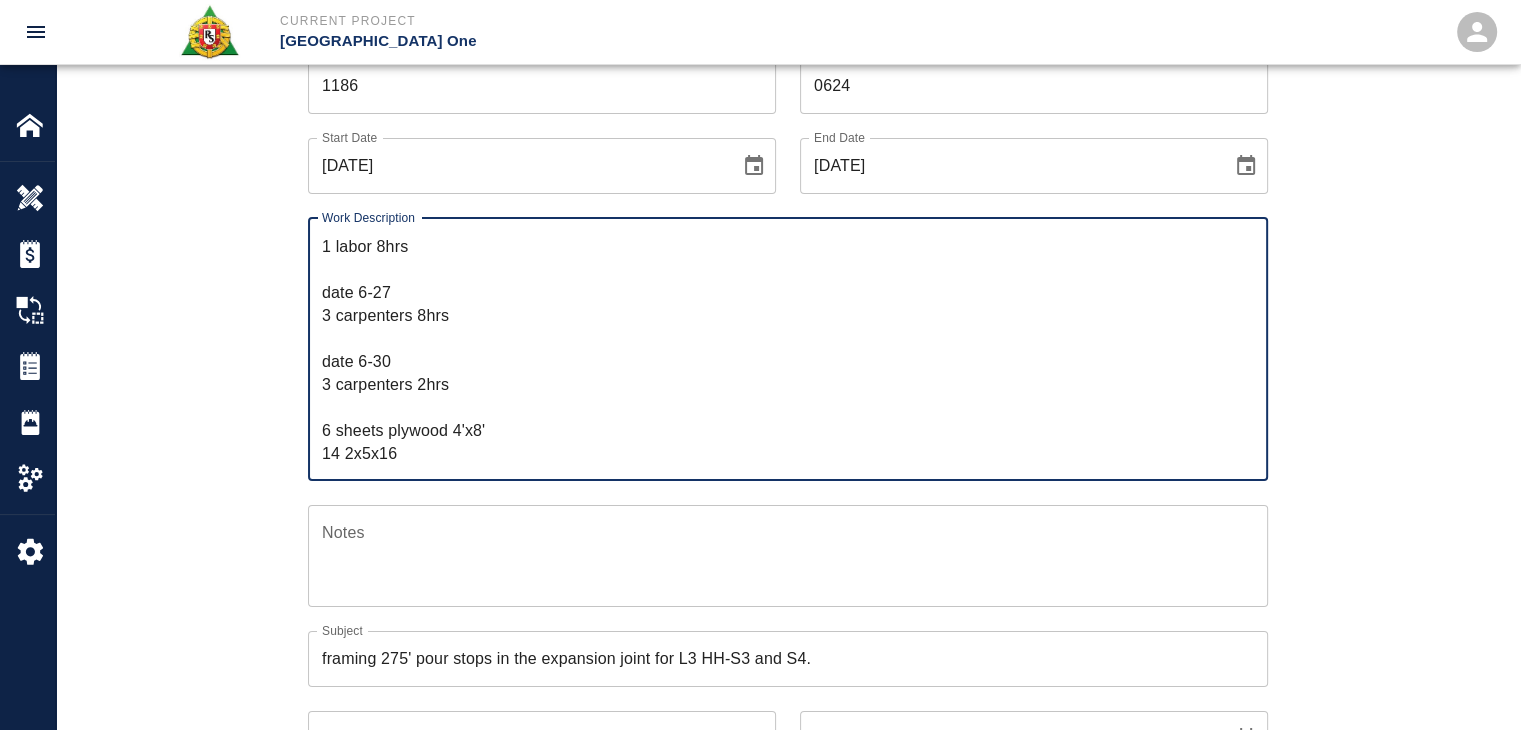 scroll, scrollTop: 137, scrollLeft: 0, axis: vertical 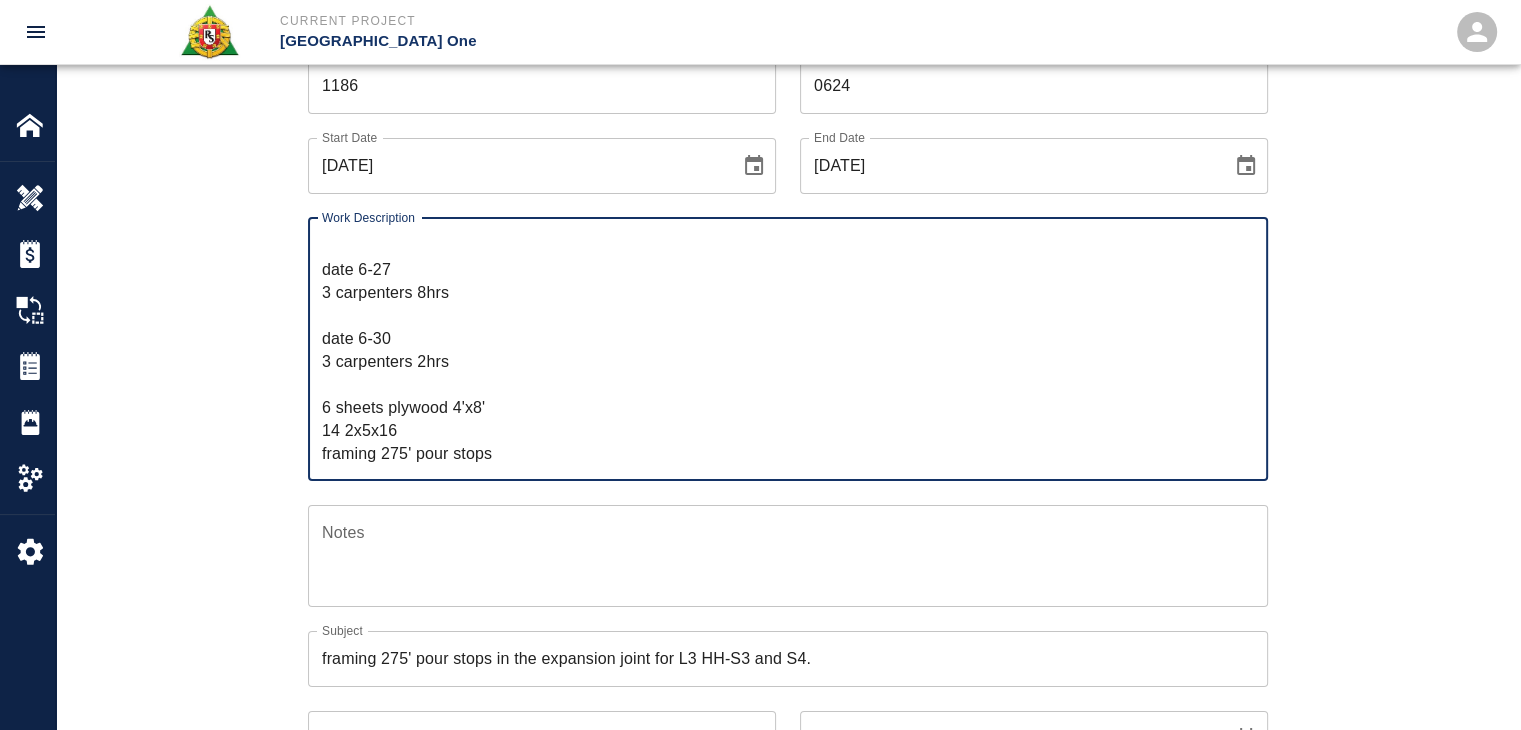 click on "R&S worked on framing 275' pour stops in the expansion joint for L3 HH-S3 and S4.
Breakdown:
date 6-26
2 carpenters 8hrs
1 labor 8hrs
date 6-27
3 carpenters 8hrs
date 6-30
3 carpenters 2hrs
6 sheets plywood 4'x8'
14 2x5x16
framing 275' pour stops" at bounding box center (788, 349) 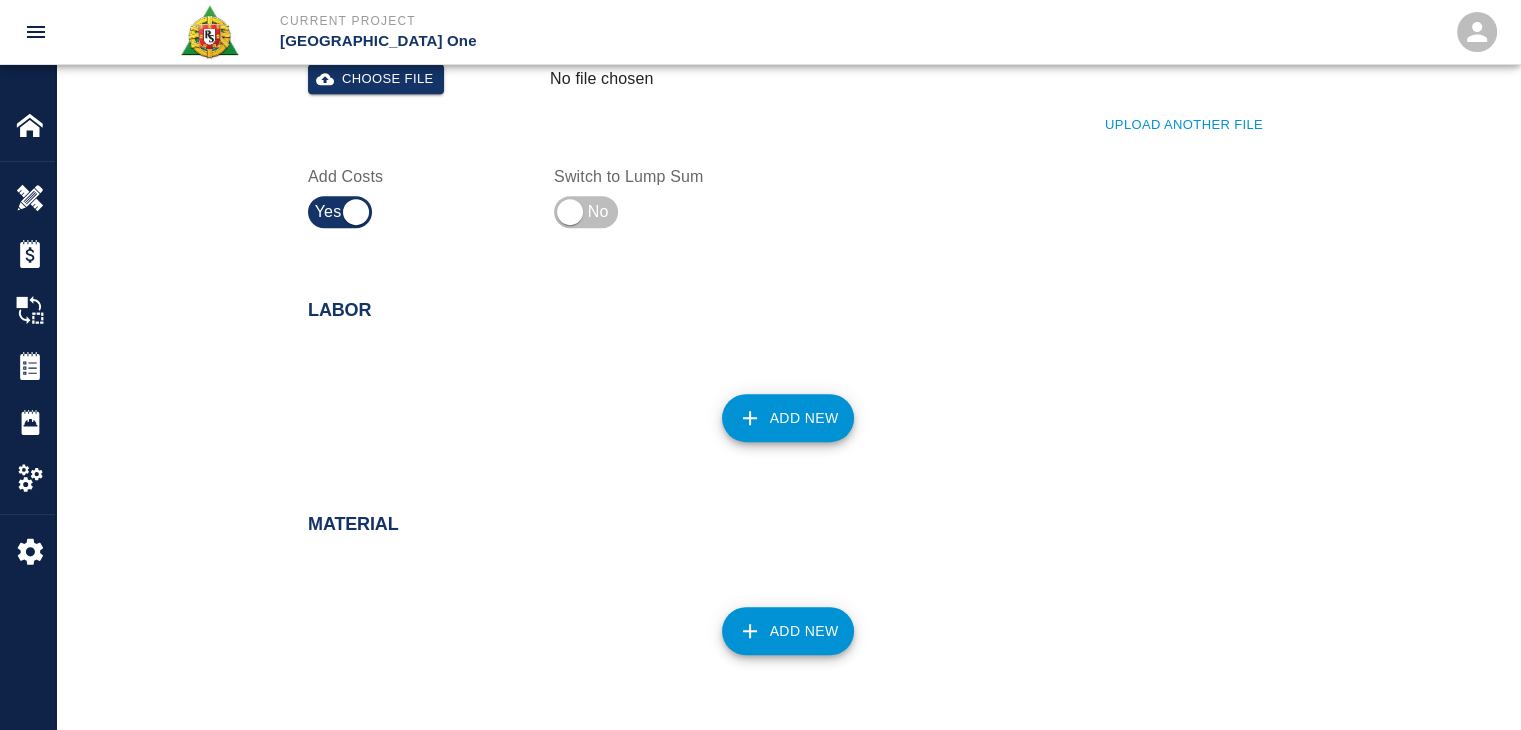 scroll, scrollTop: 1547, scrollLeft: 0, axis: vertical 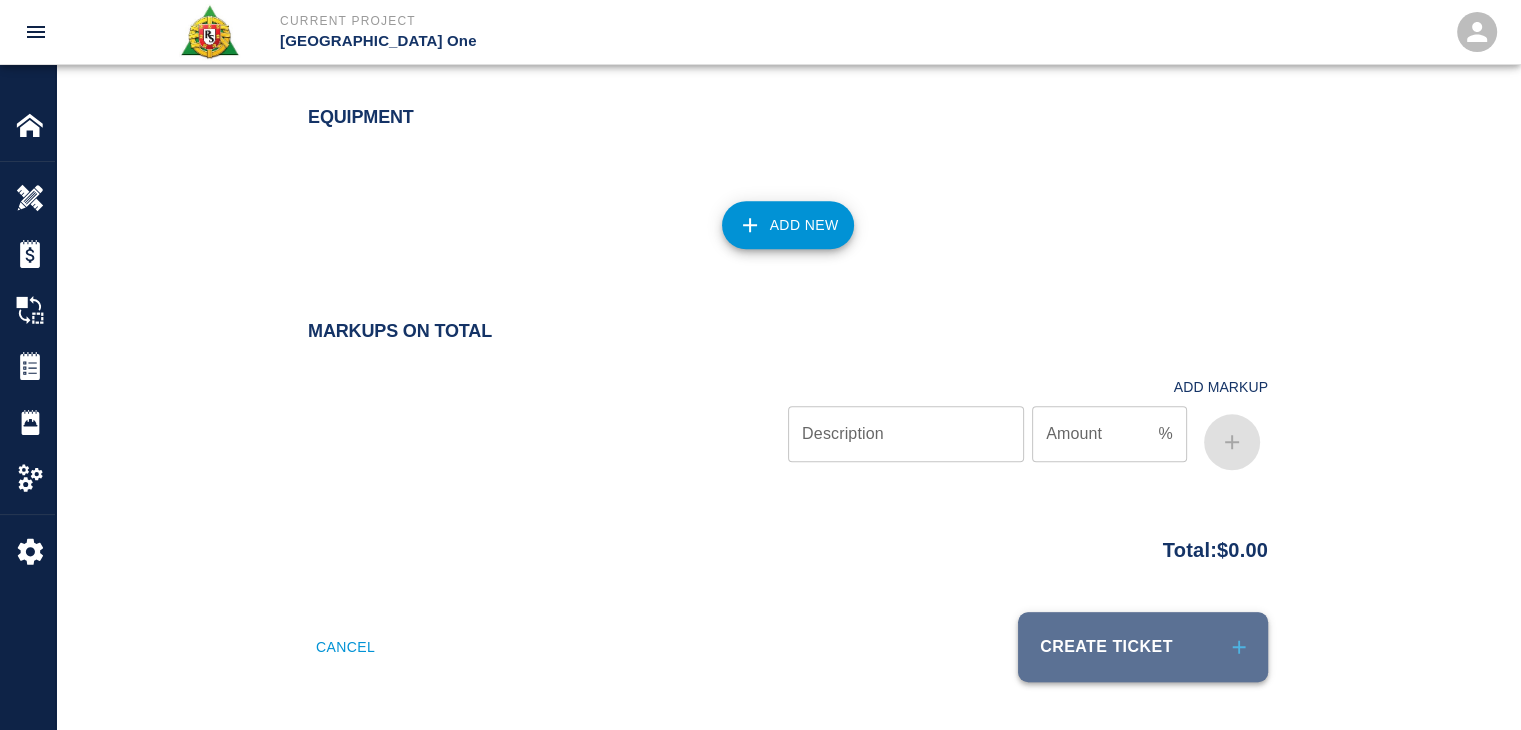 click on "Create Ticket" at bounding box center [1143, 647] 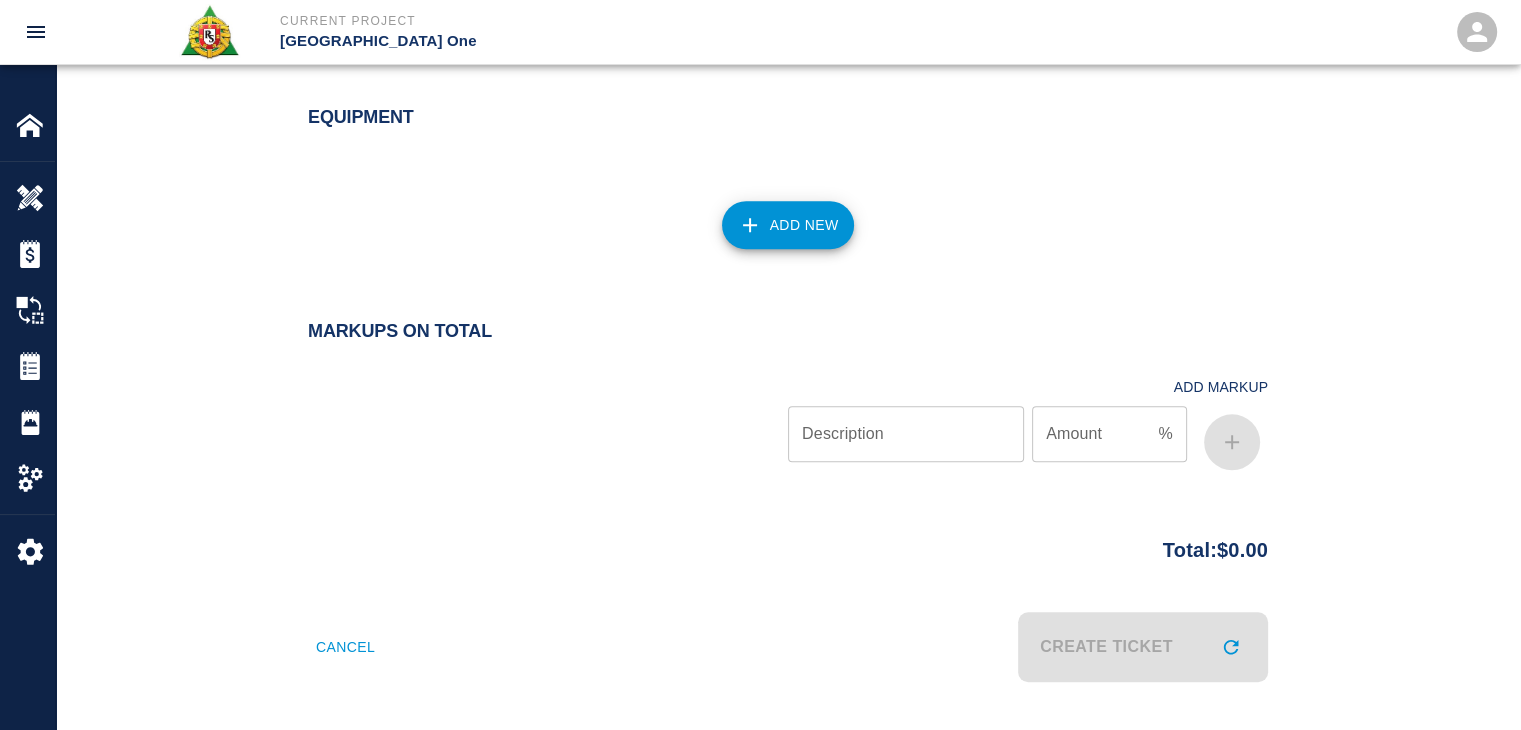 scroll, scrollTop: 0, scrollLeft: 0, axis: both 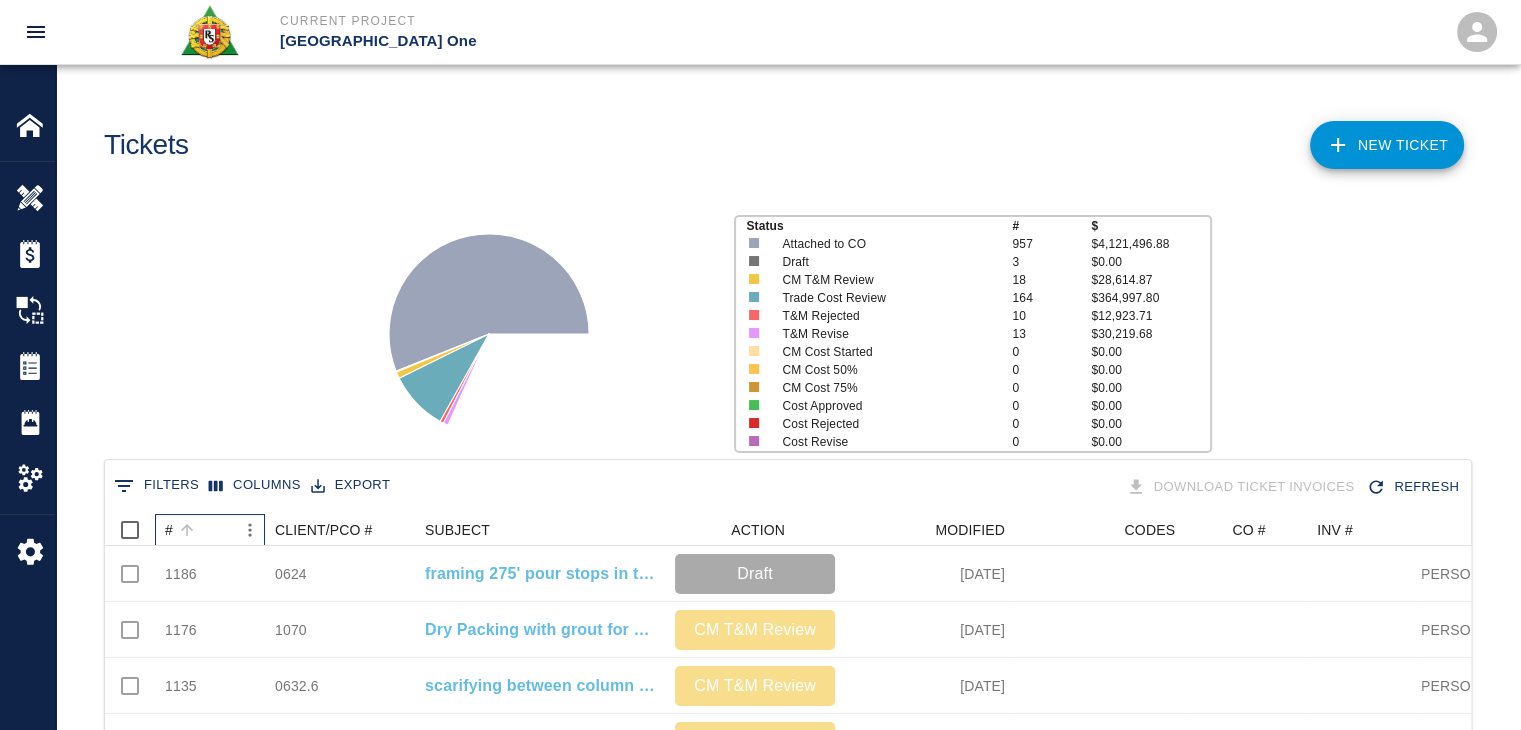 click on "#" at bounding box center [200, 530] 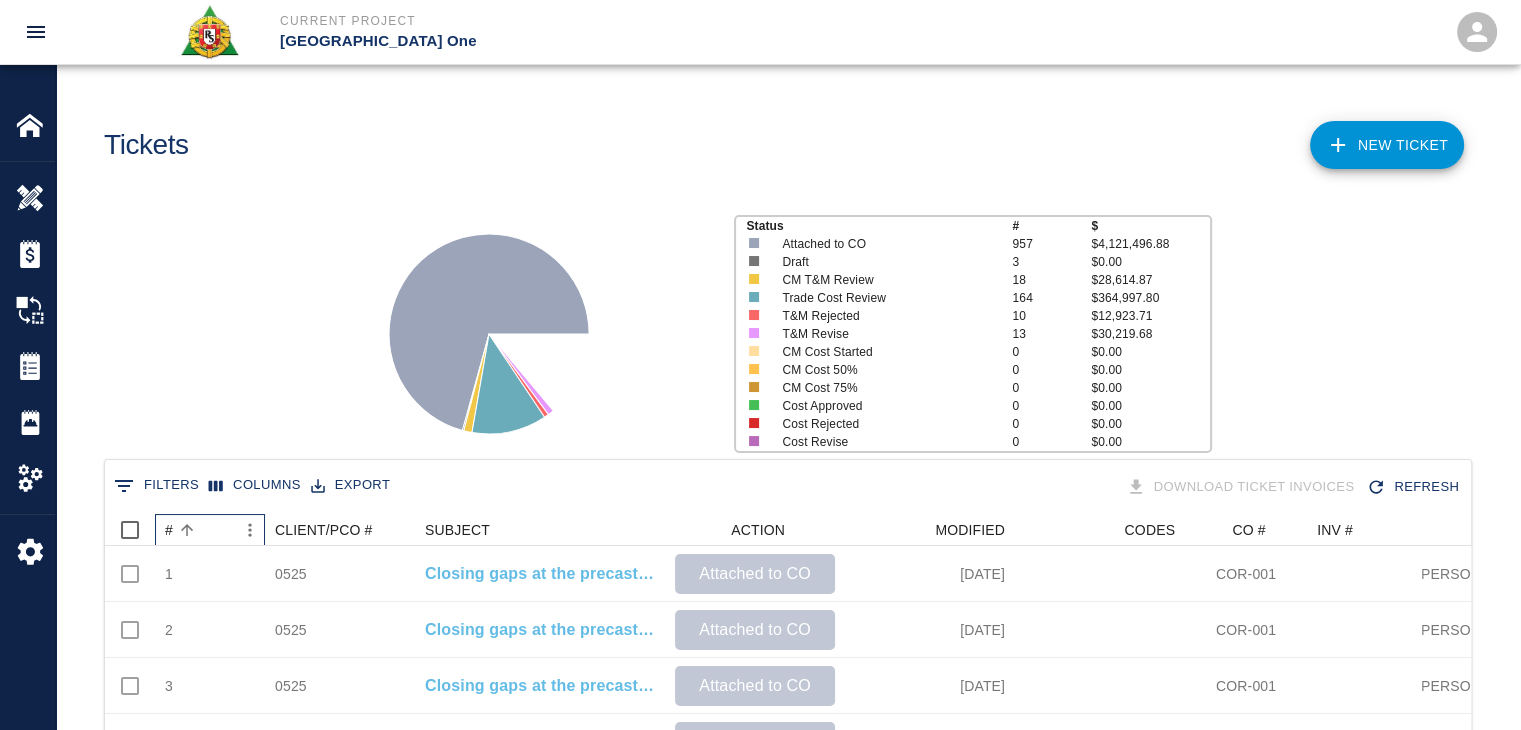 scroll, scrollTop: 0, scrollLeft: 0, axis: both 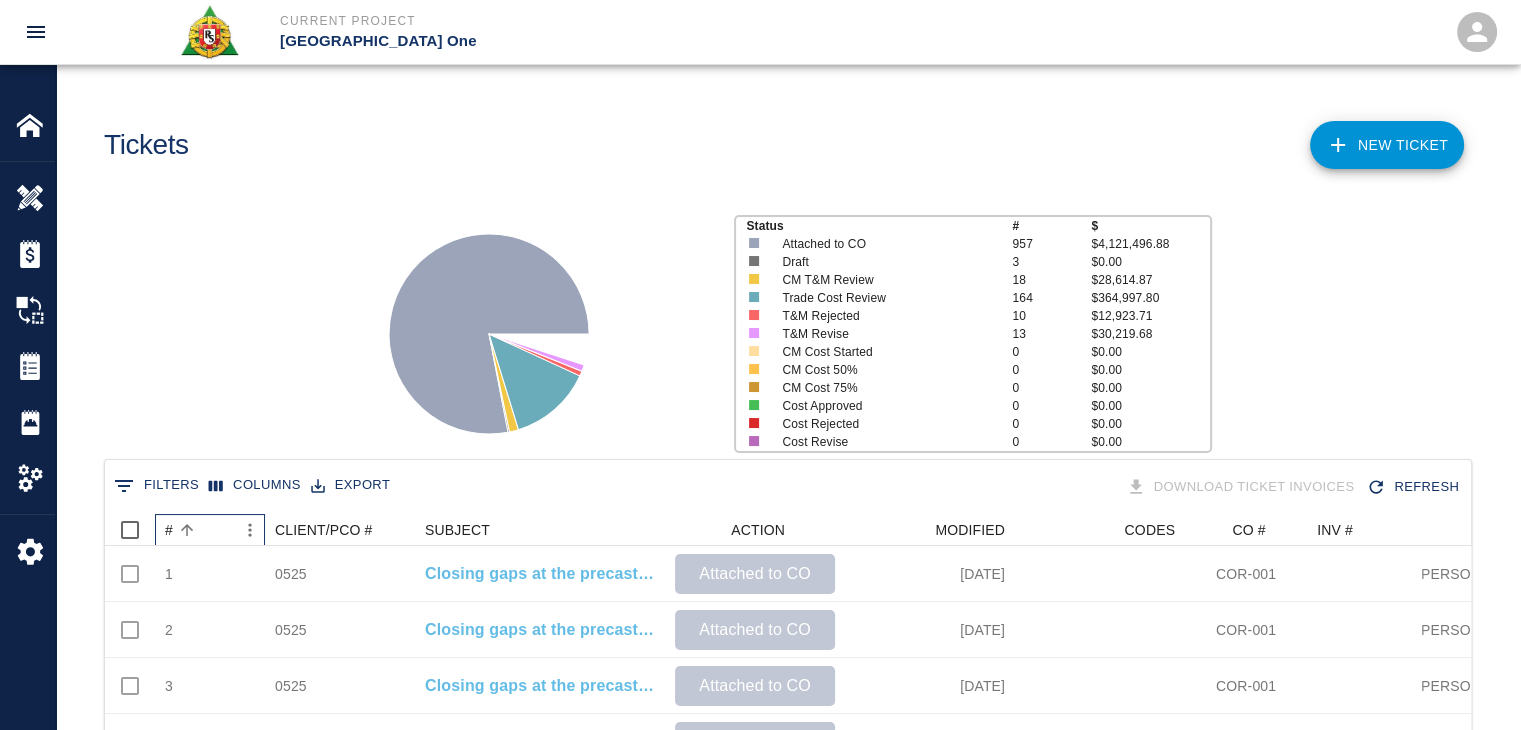 click on "#" at bounding box center (200, 530) 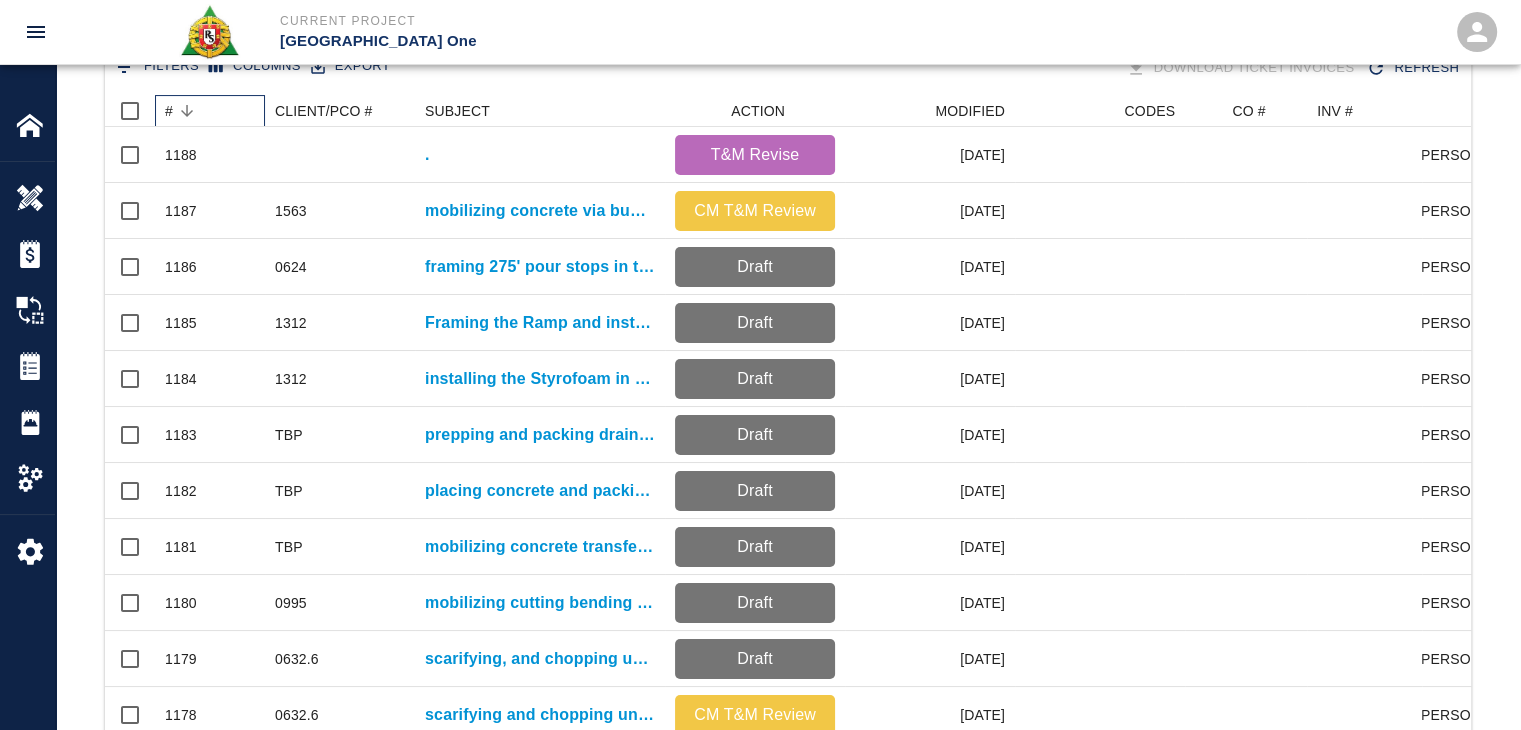 scroll, scrollTop: 0, scrollLeft: 0, axis: both 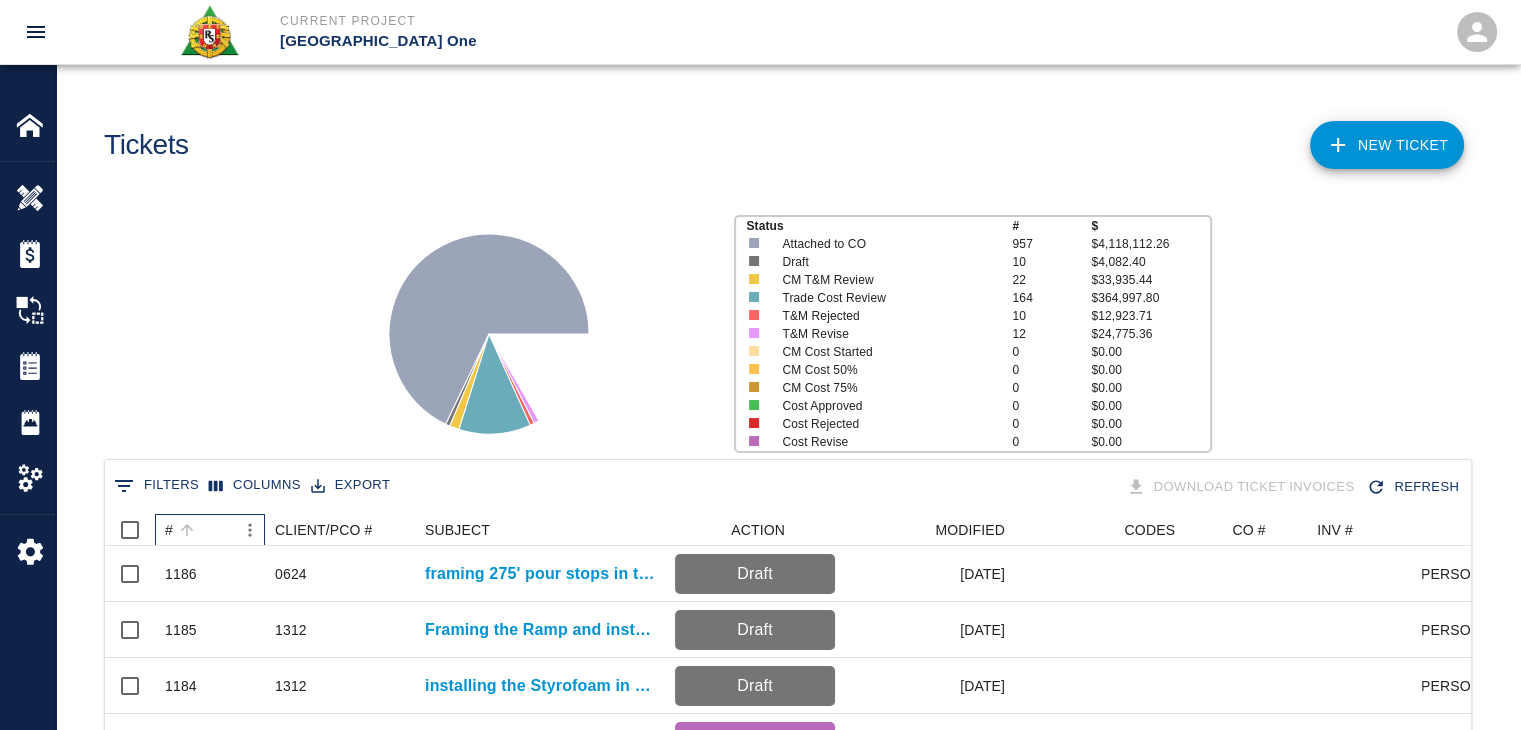 click at bounding box center (187, 530) 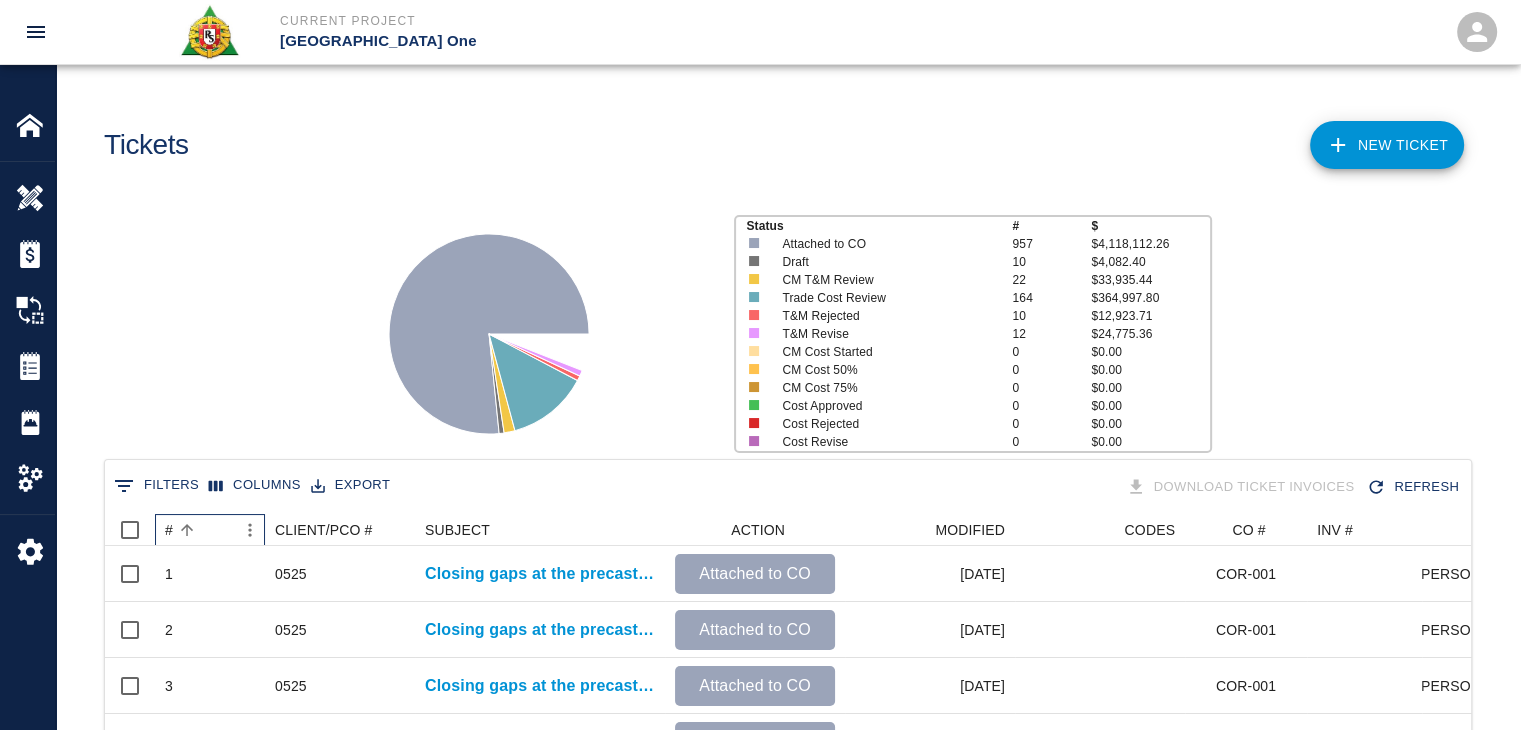 click at bounding box center [187, 530] 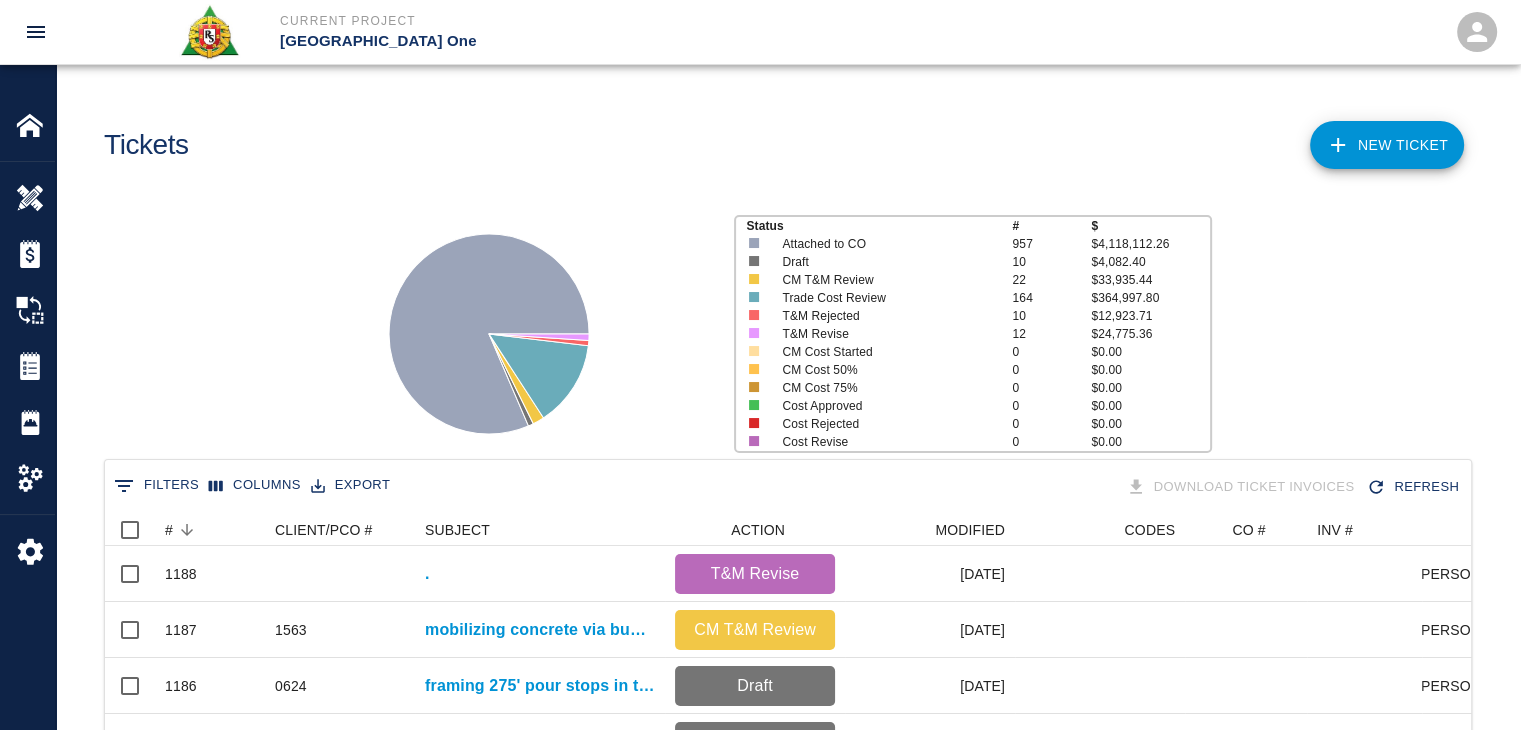 click on "Status # $ Attached to CO 957 $4,118,112.26 Draft 10 $4,082.40 CM T&M Review 22 $33,935.44 Trade Cost Review 164 $364,997.80 T&M Rejected 10 $12,923.71 T&M Revise 12 $24,775.36 CM Cost Started 0 $0.00 CM Cost 50% 0 $0.00 CM Cost 75% 0 $0.00 Cost Approved 0 $0.00 Cost Rejected 0 $0.00 Cost Revise 0 $0.00" at bounding box center (780, 326) 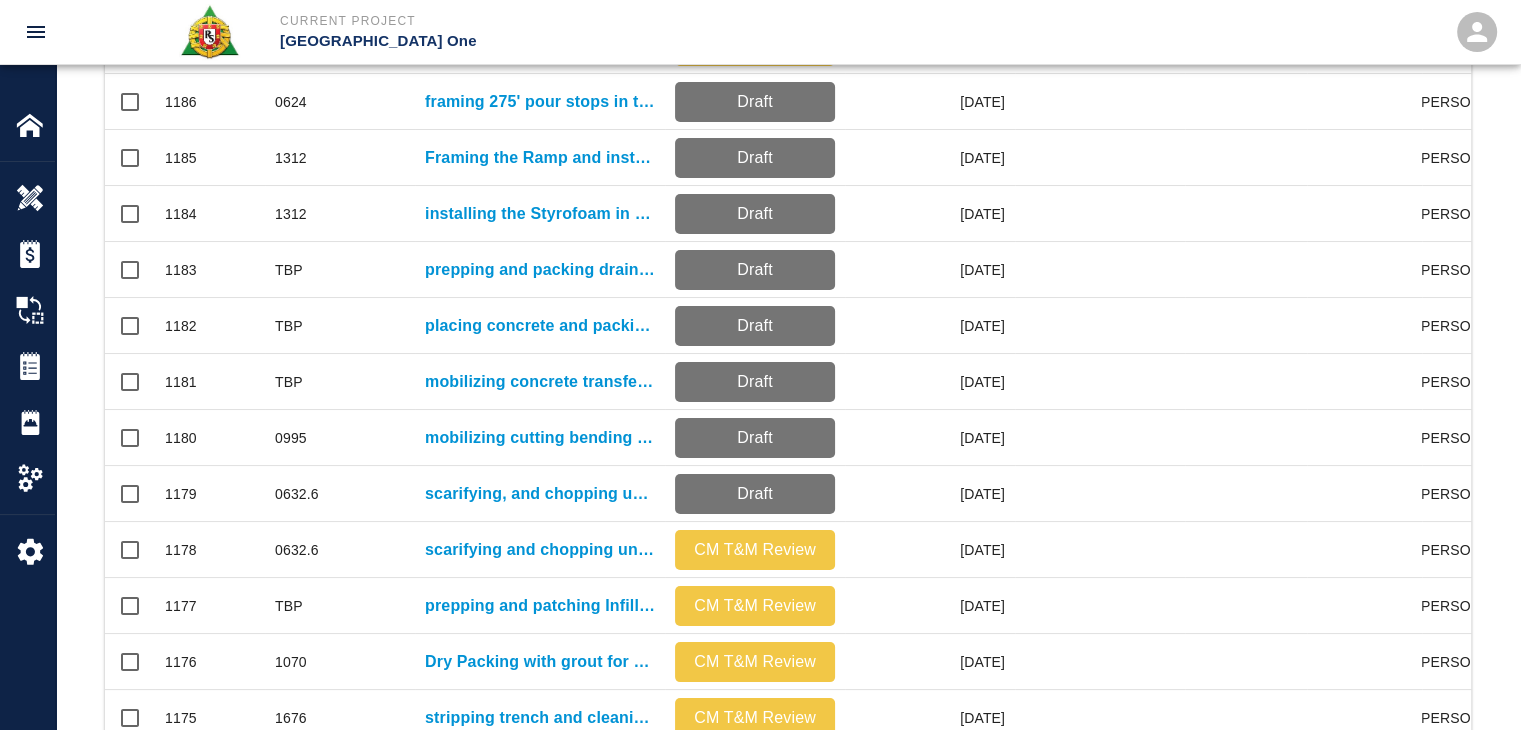 scroll, scrollTop: 584, scrollLeft: 0, axis: vertical 